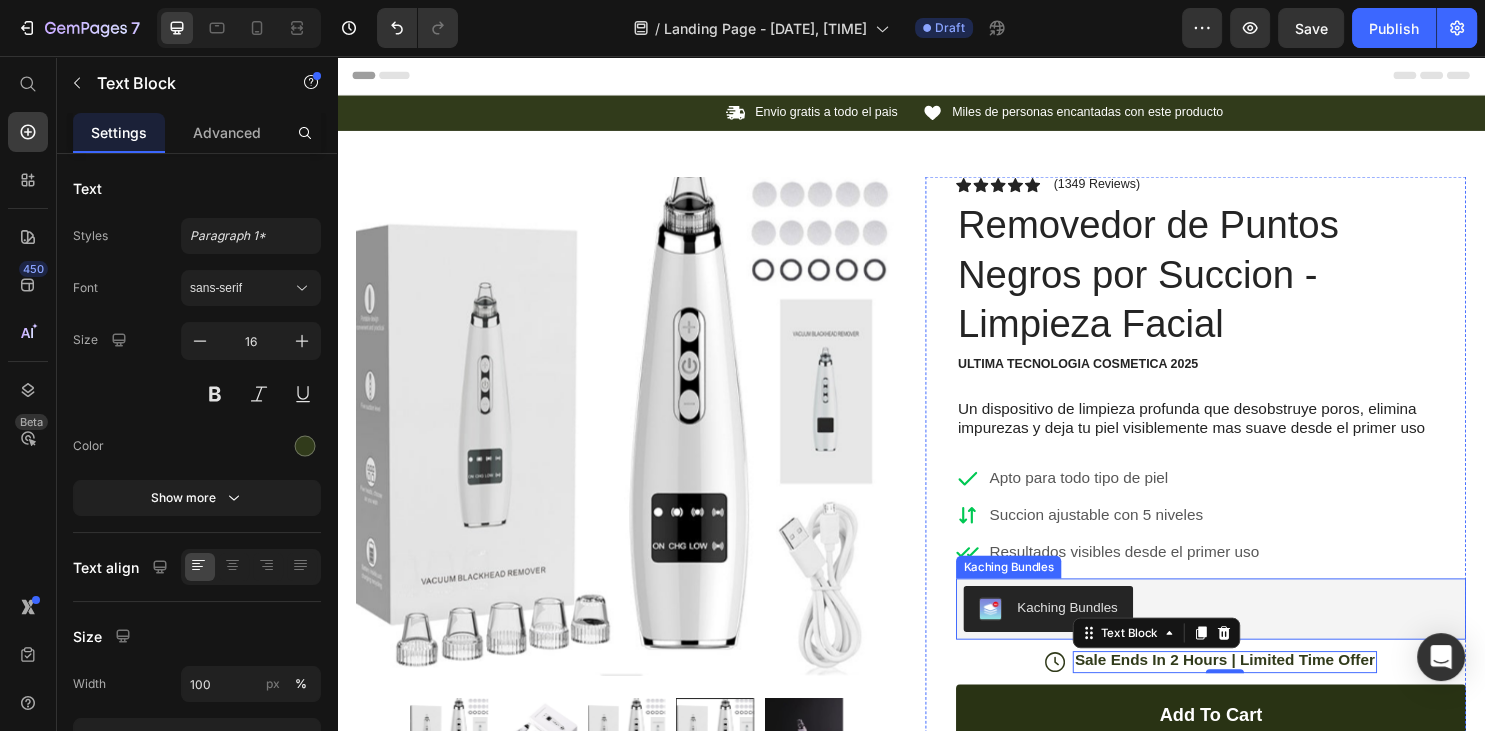 scroll, scrollTop: 212, scrollLeft: 0, axis: vertical 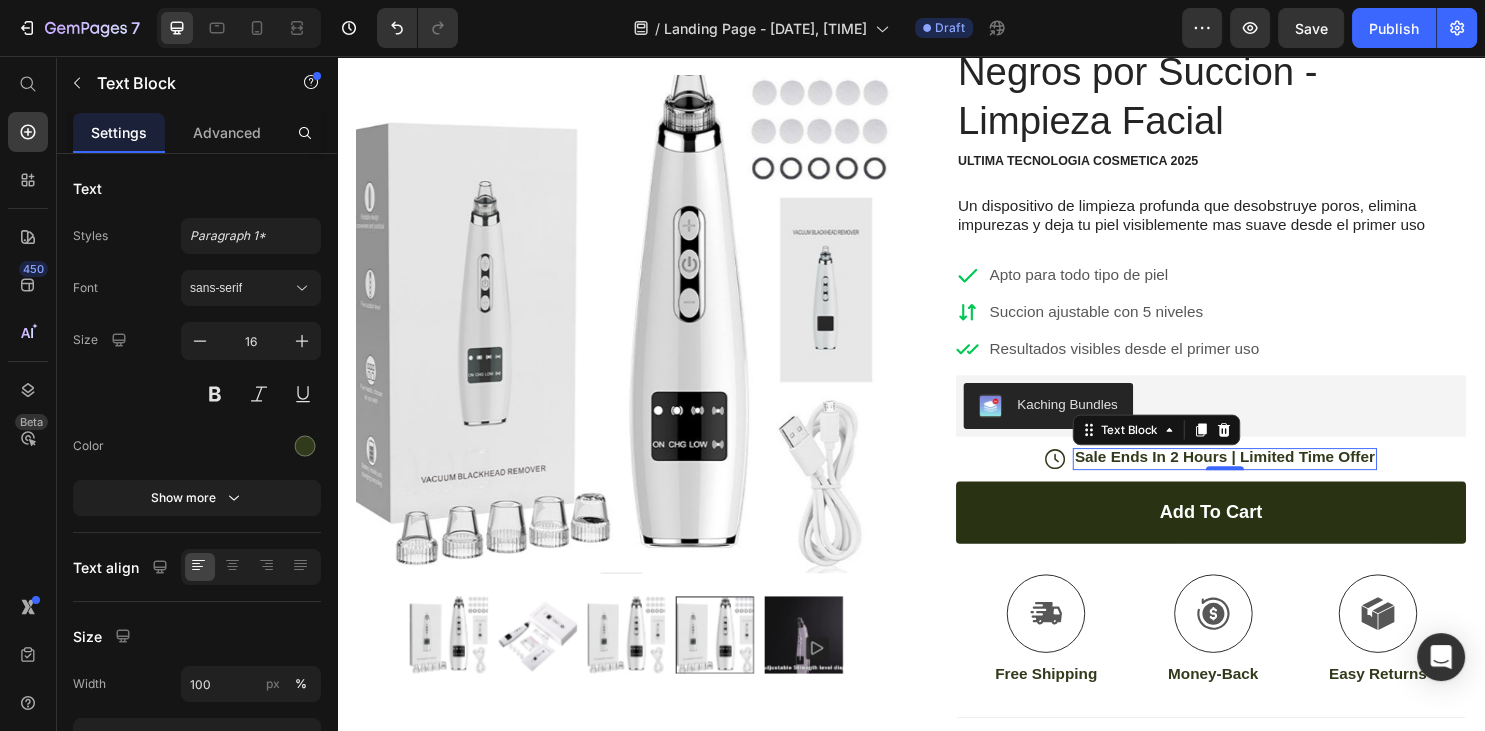 click on "Sale Ends In 2 Hours | Limited Time Offer" at bounding box center (1265, 476) 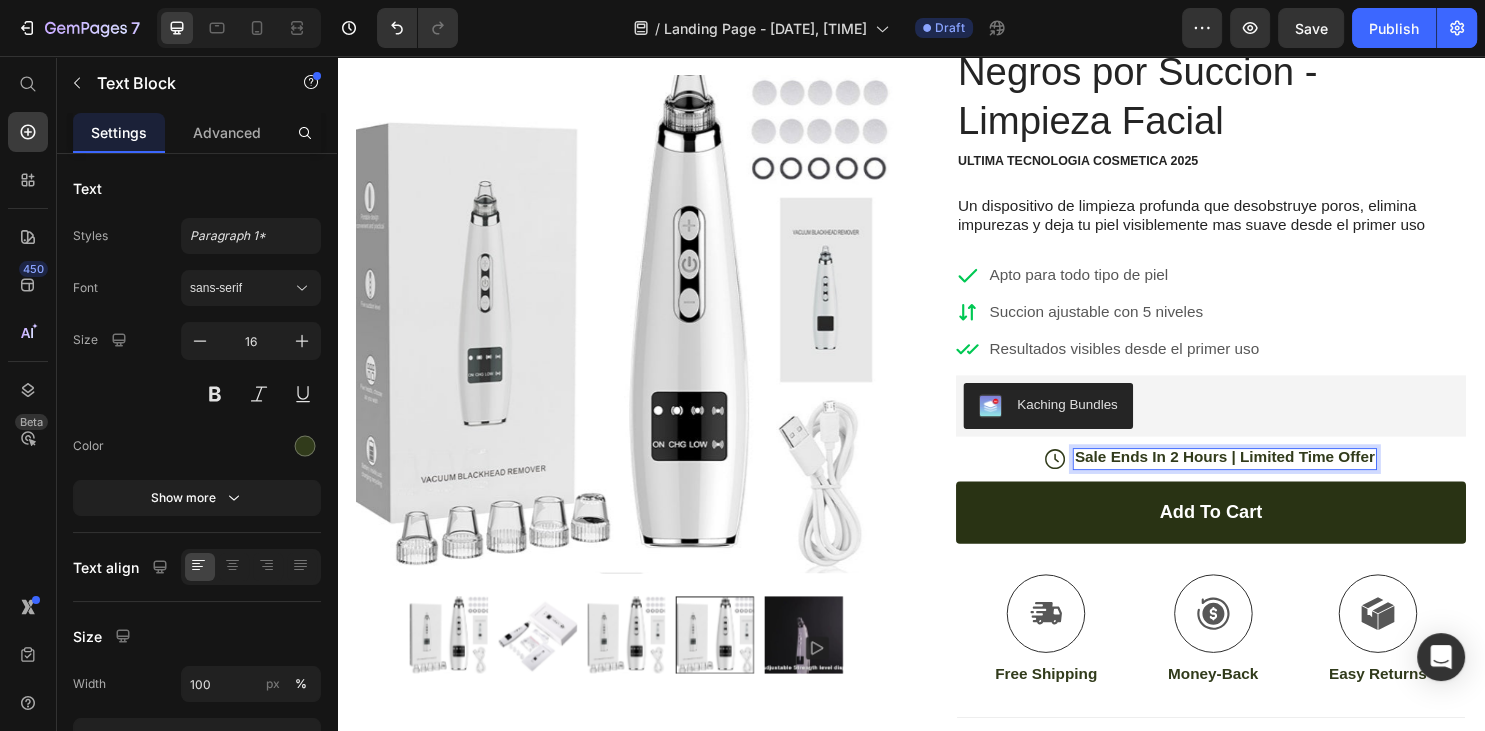 click on "Sale Ends In 2 Hours | Limited Time Offer" at bounding box center (1265, 476) 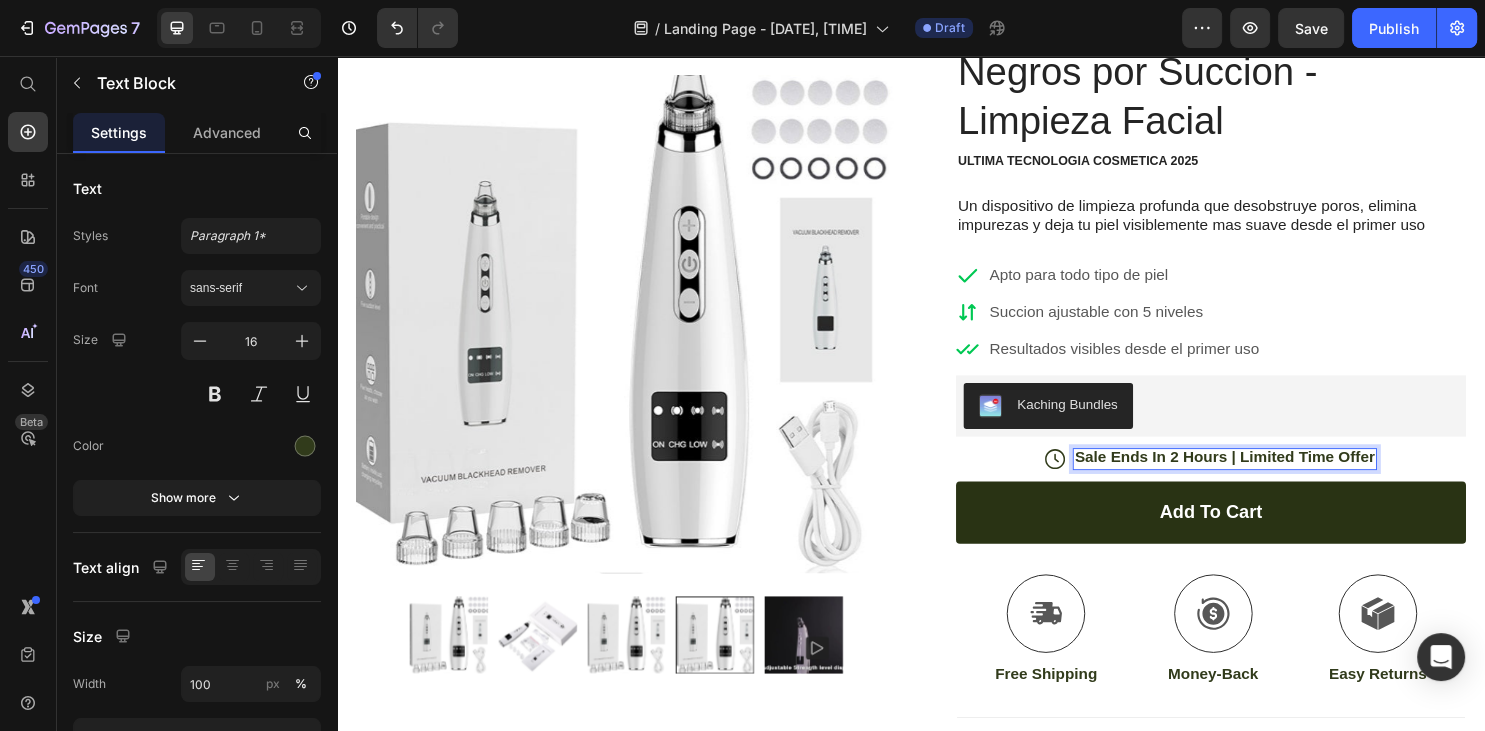 click on "Sale Ends In 2 Hours | Limited Time Offer" at bounding box center [1265, 476] 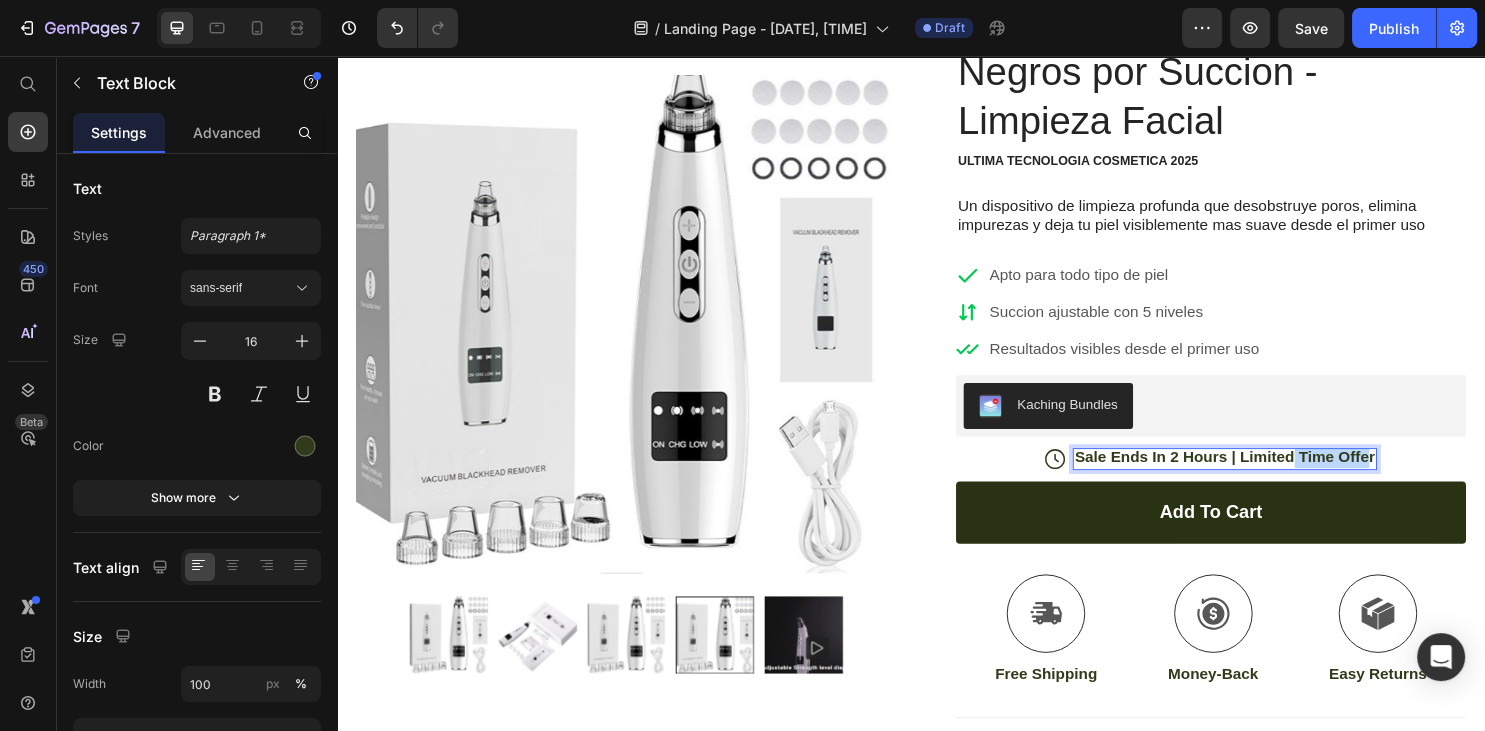 drag, startPoint x: 1415, startPoint y: 474, endPoint x: 1336, endPoint y: 477, distance: 79.05694 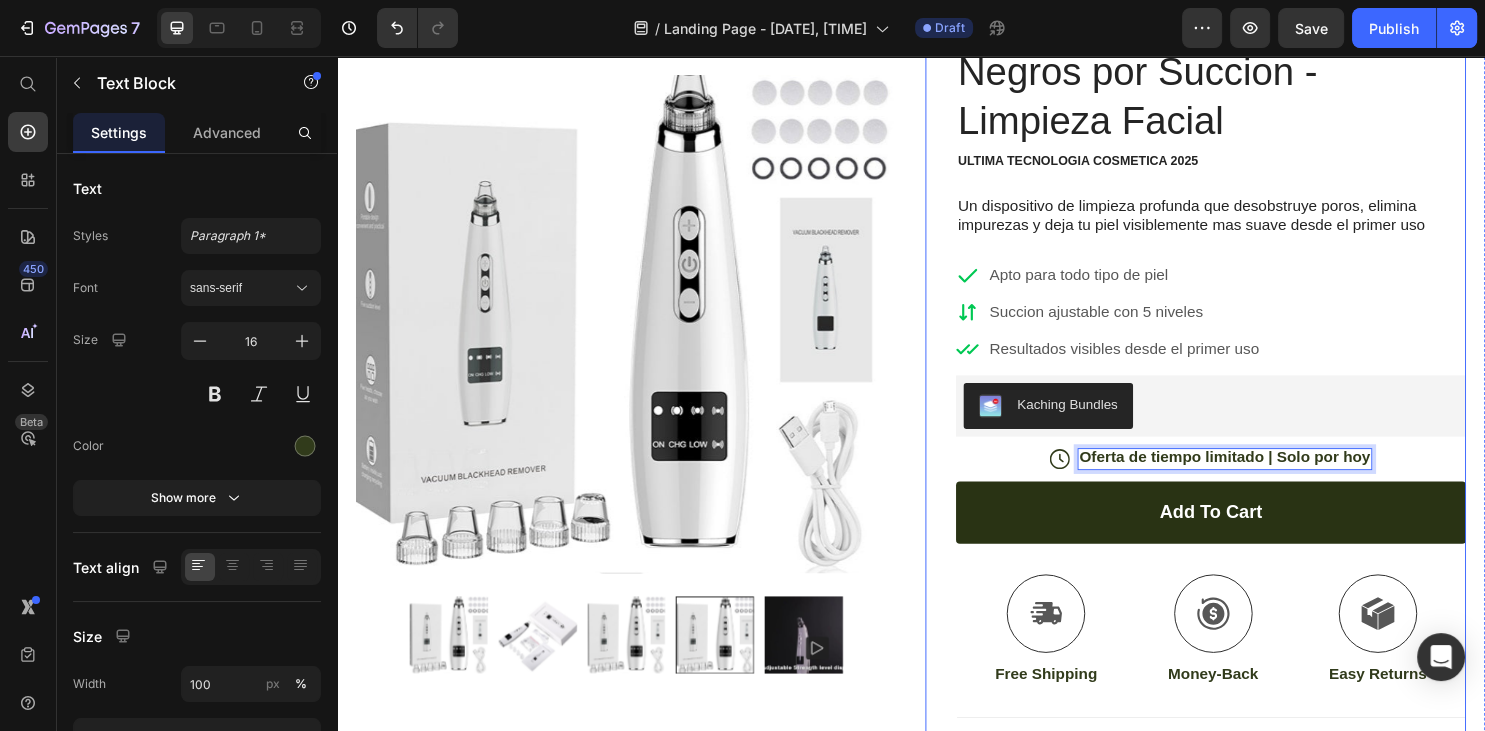 click on "Icon Icon Icon Icon Icon Icon List (1349 Reviews) Text Block Row Removedor de Puntos Negros por Succion - Limpieza Facial Product Title ULTIMA TECNOLOGIA COSMETICA 2025 Text Block Un dispositivo de limpieza profunda que desobstruye poros, elimina impurezas y deja tu piel visiblemente mas suave desde el primer uso Text Block
Apto para todo tipo de piel
Succion ajustable con 5 niveles
Resultados visibles desde el primer uso Item List Kaching Bundles Kaching Bundles
Icon Oferta de tiempo limitado | Solo por hoy Text Block   0 Row add to cart Add to Cart
Icon Free Shipping Text Block
Icon Money-Back Text Block
Icon Easy Returns Text Block Row Image Icon Icon Icon Icon Icon Icon List “This skin cream is a game-changer! It has transformed my dry, lackluster skin into a hydrated and radiant complexion. I love how it absorbs quickly and leaves no greasy residue. Highly recommend” Text BlockIcon Row" at bounding box center [1234, 485] 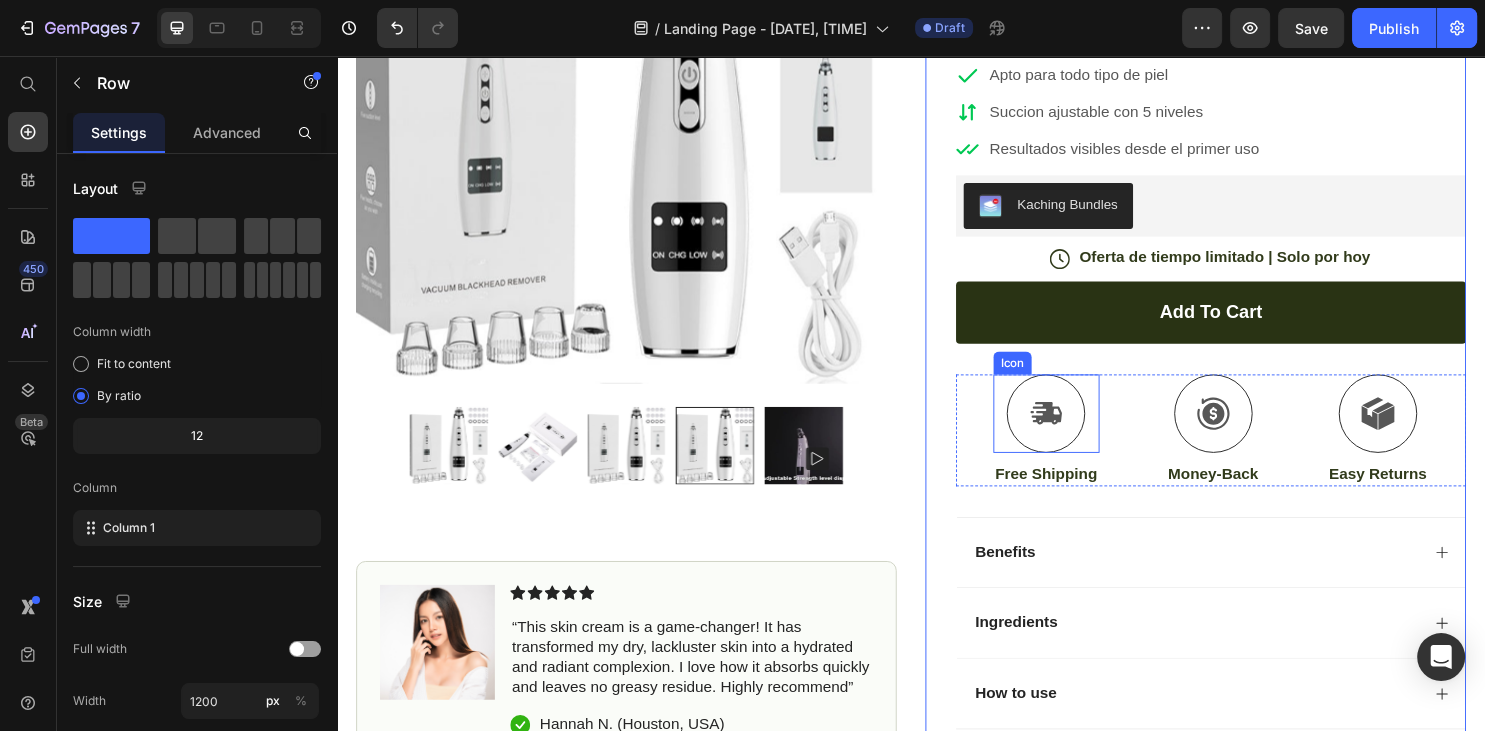 scroll, scrollTop: 527, scrollLeft: 0, axis: vertical 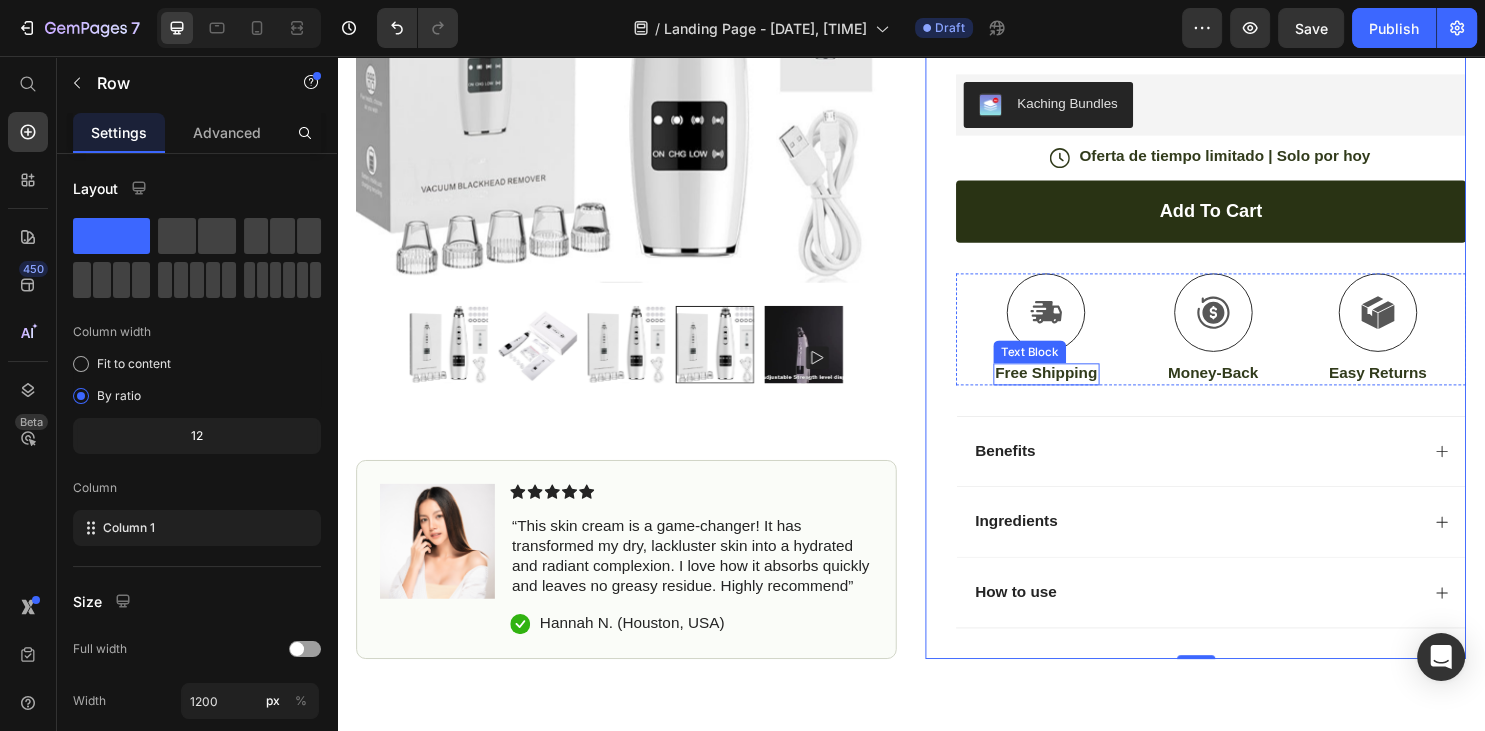 click on "Free Shipping" at bounding box center (1078, 387) 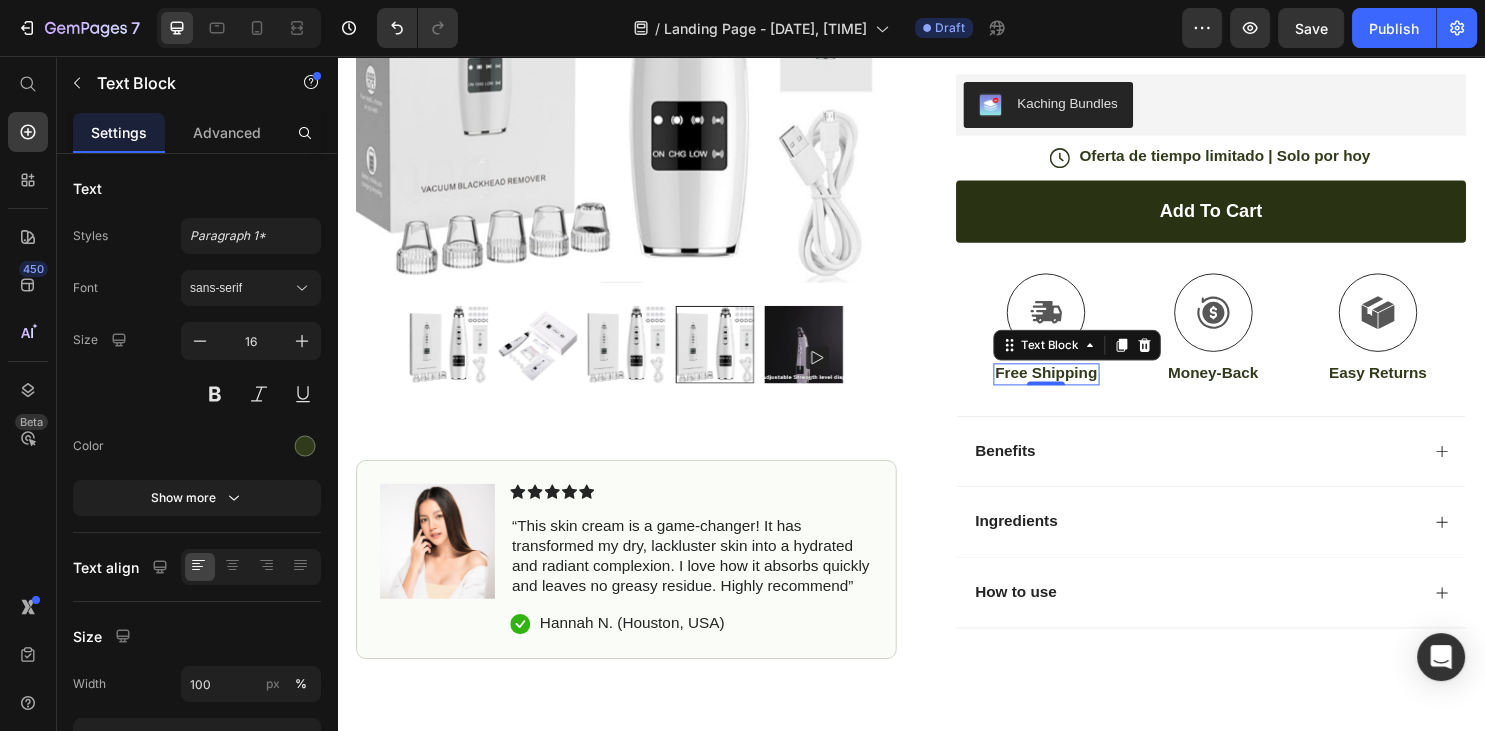 click on "Free Shipping" at bounding box center [1078, 387] 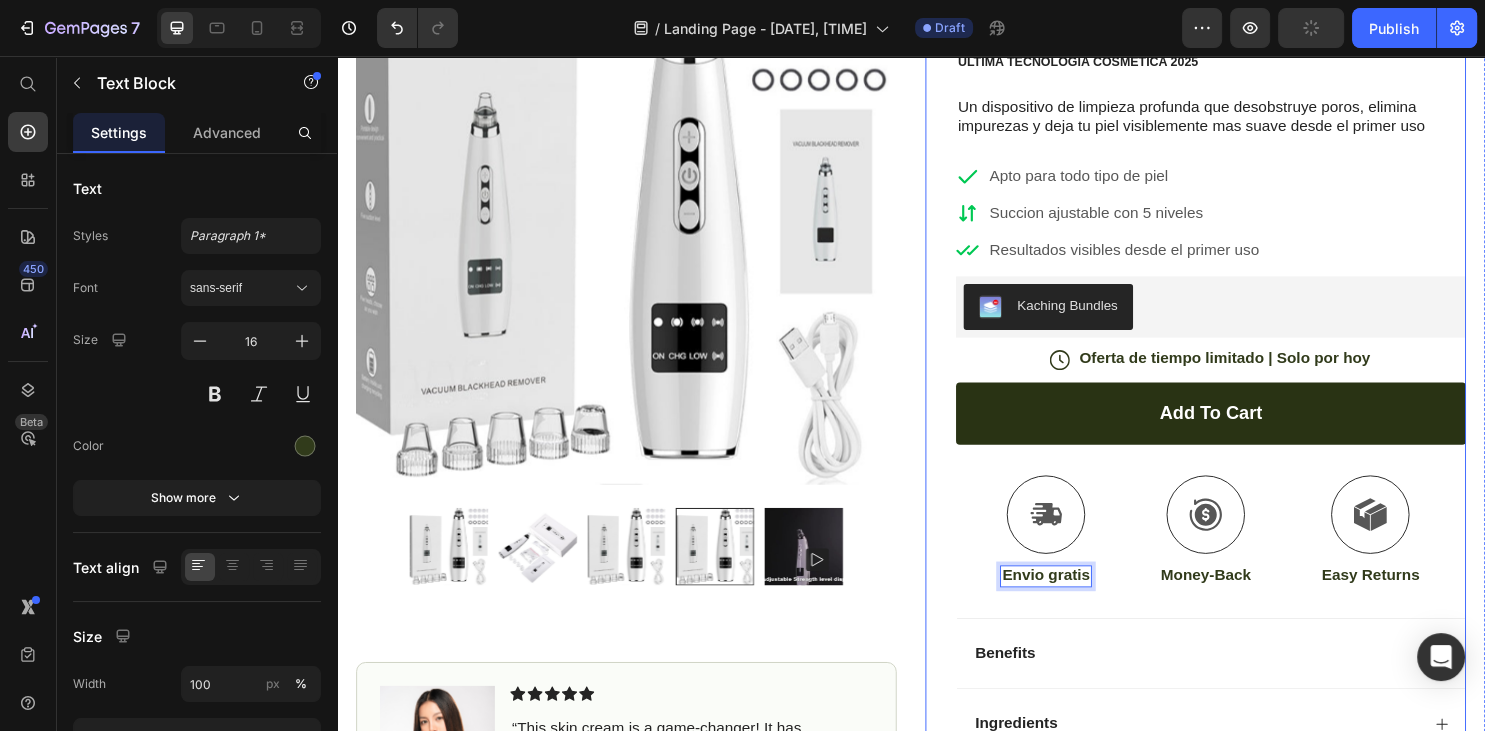 scroll, scrollTop: 422, scrollLeft: 0, axis: vertical 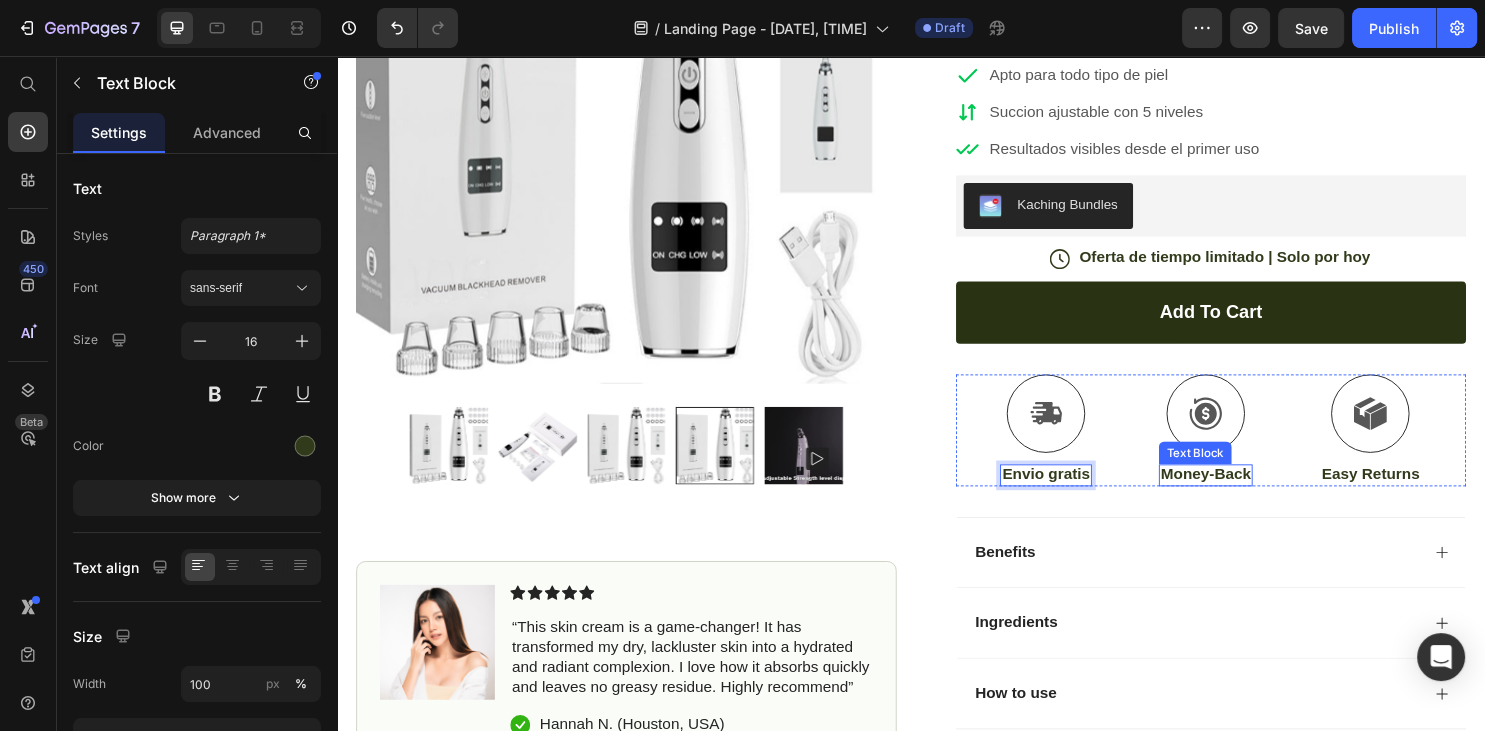 click on "Money-Back" at bounding box center [1245, 492] 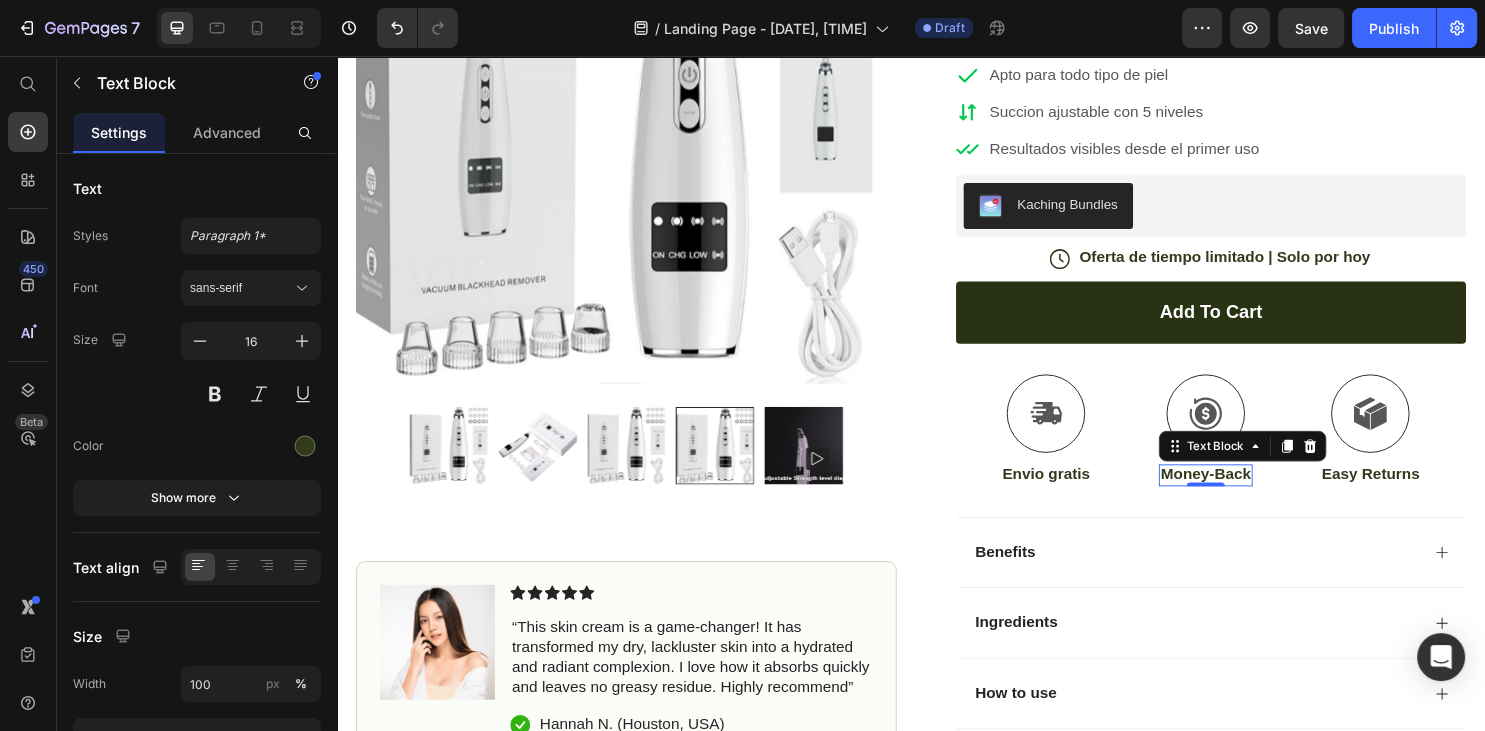 click on "Money-Back" at bounding box center [1245, 493] 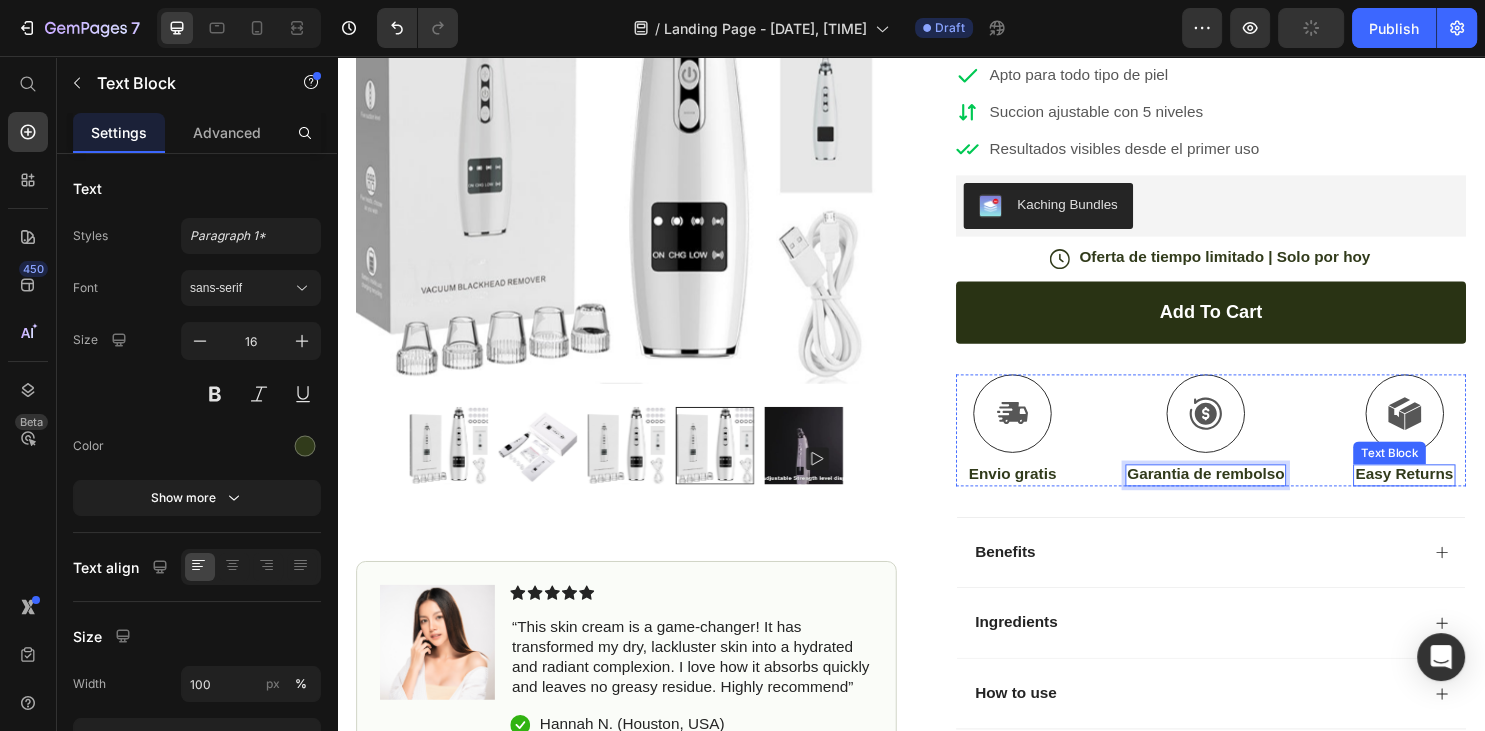 click on "Easy Returns" at bounding box center [1452, 492] 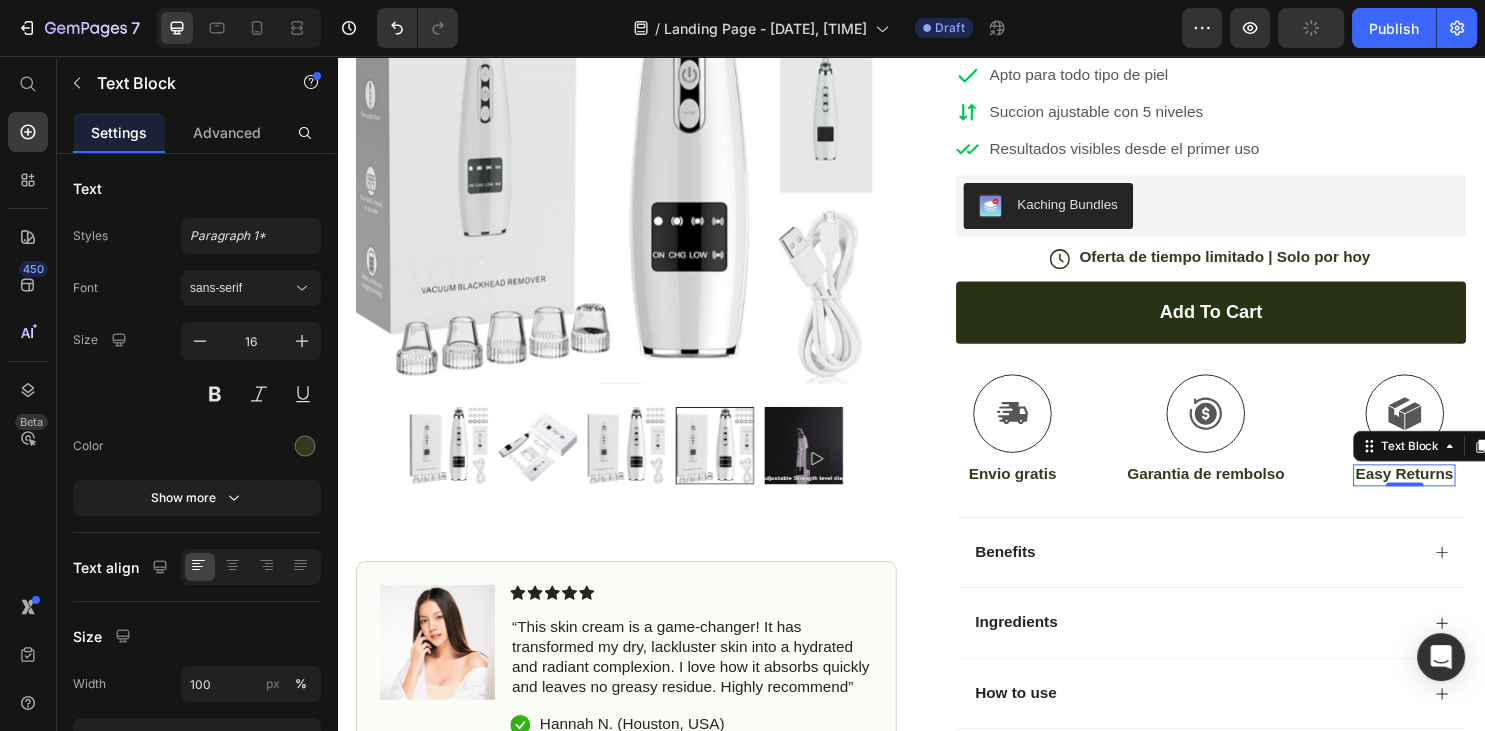 click on "Easy Returns" at bounding box center (1452, 492) 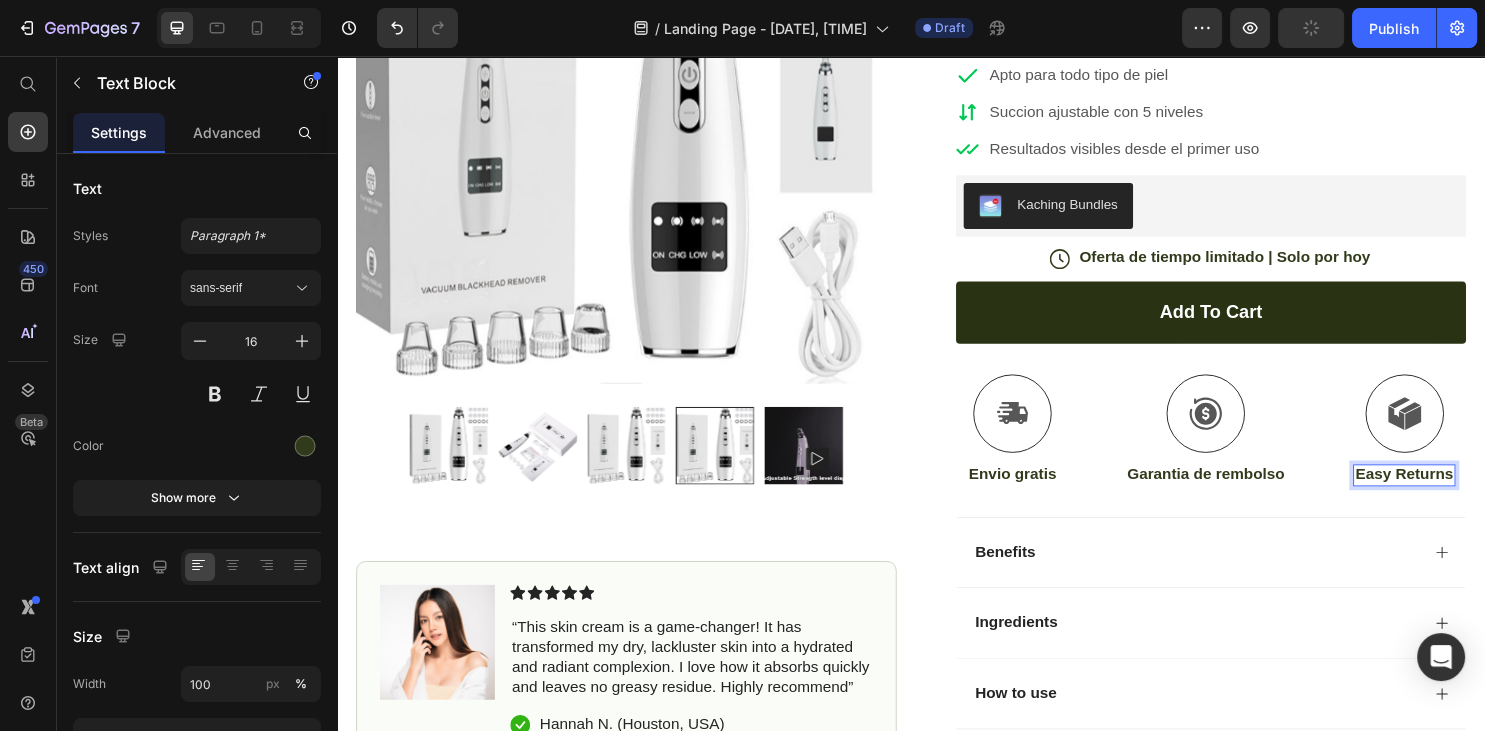 click on "Easy Returns" at bounding box center (1452, 492) 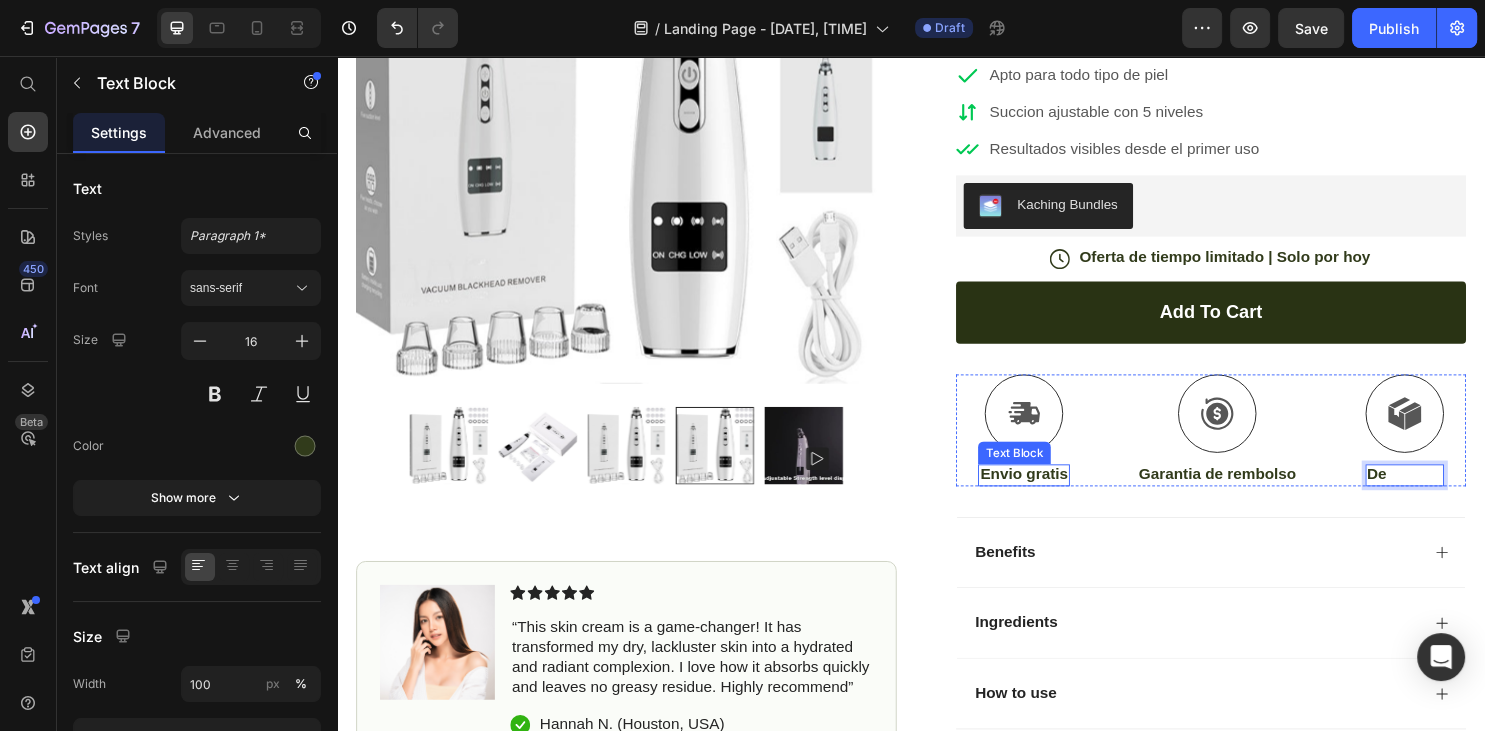 click on "Envio gratis" at bounding box center [1055, 492] 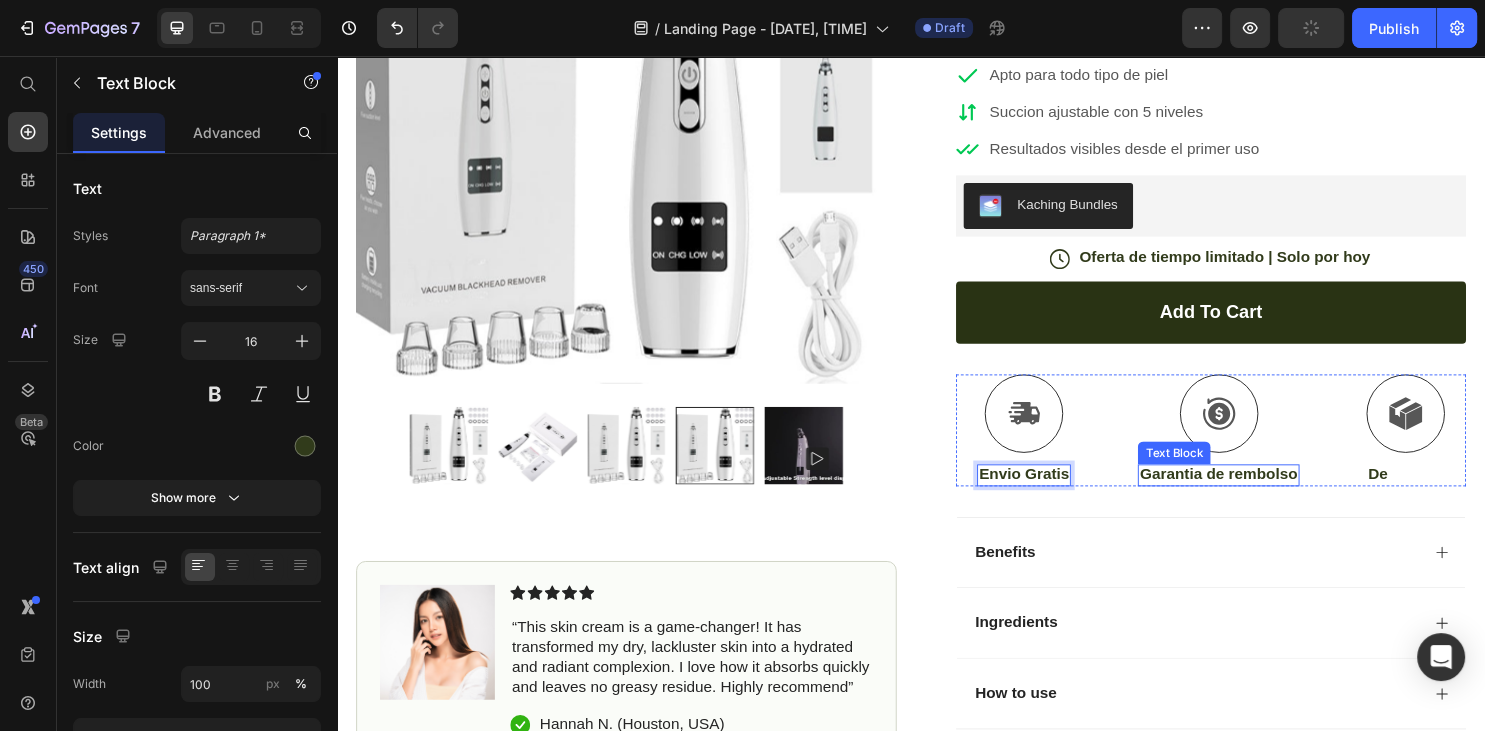 click on "Garantia de rembolso" at bounding box center (1258, 492) 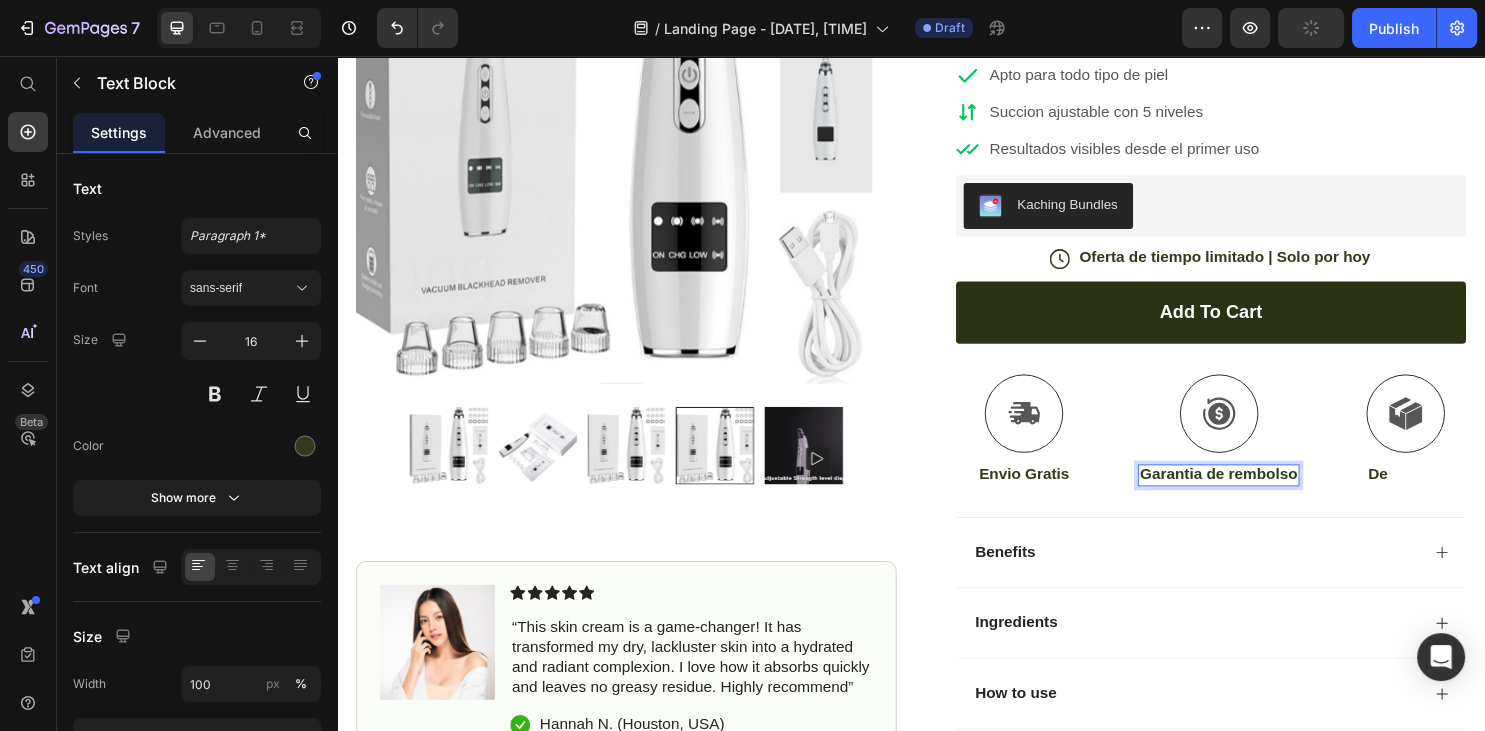 click on "Garantia de rembolso" at bounding box center (1258, 492) 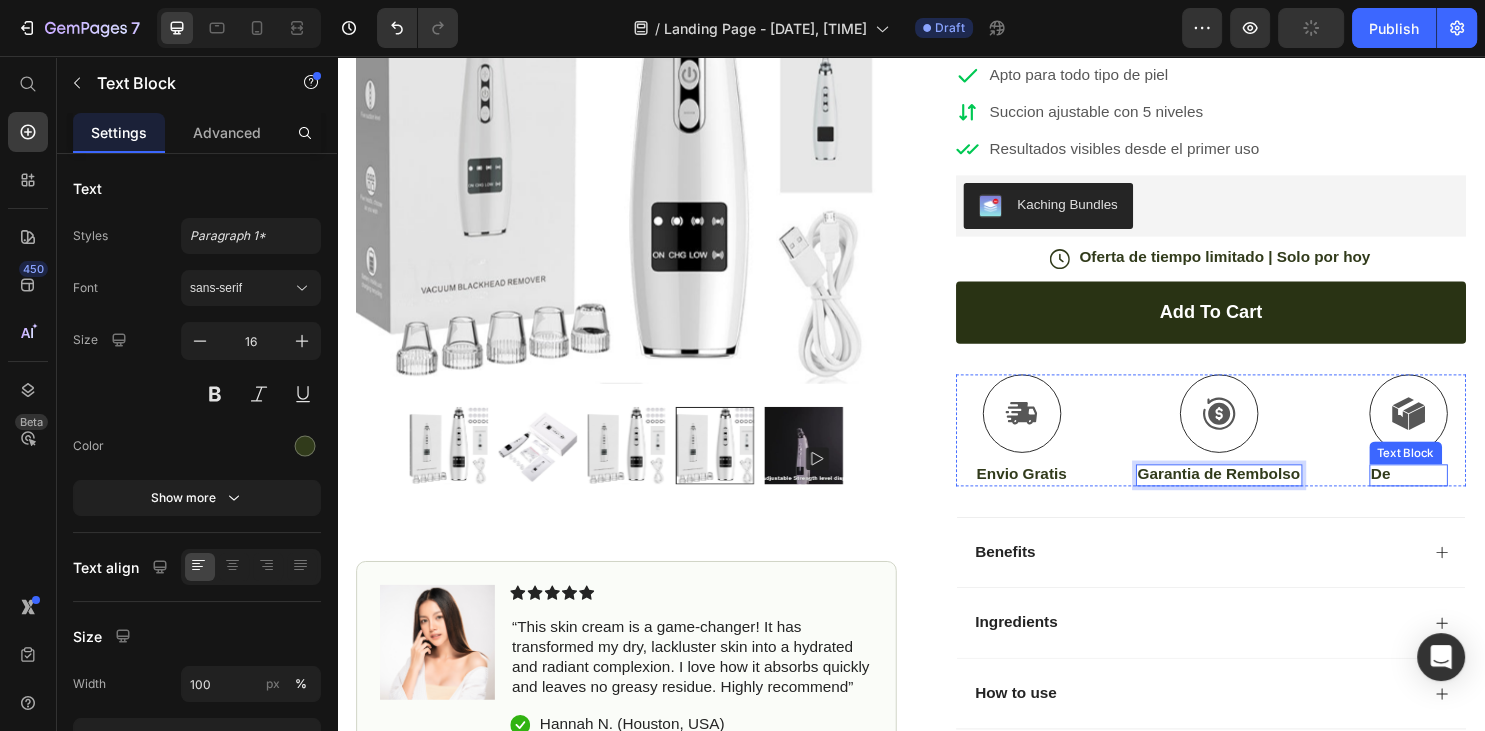 click on "De" at bounding box center [1457, 492] 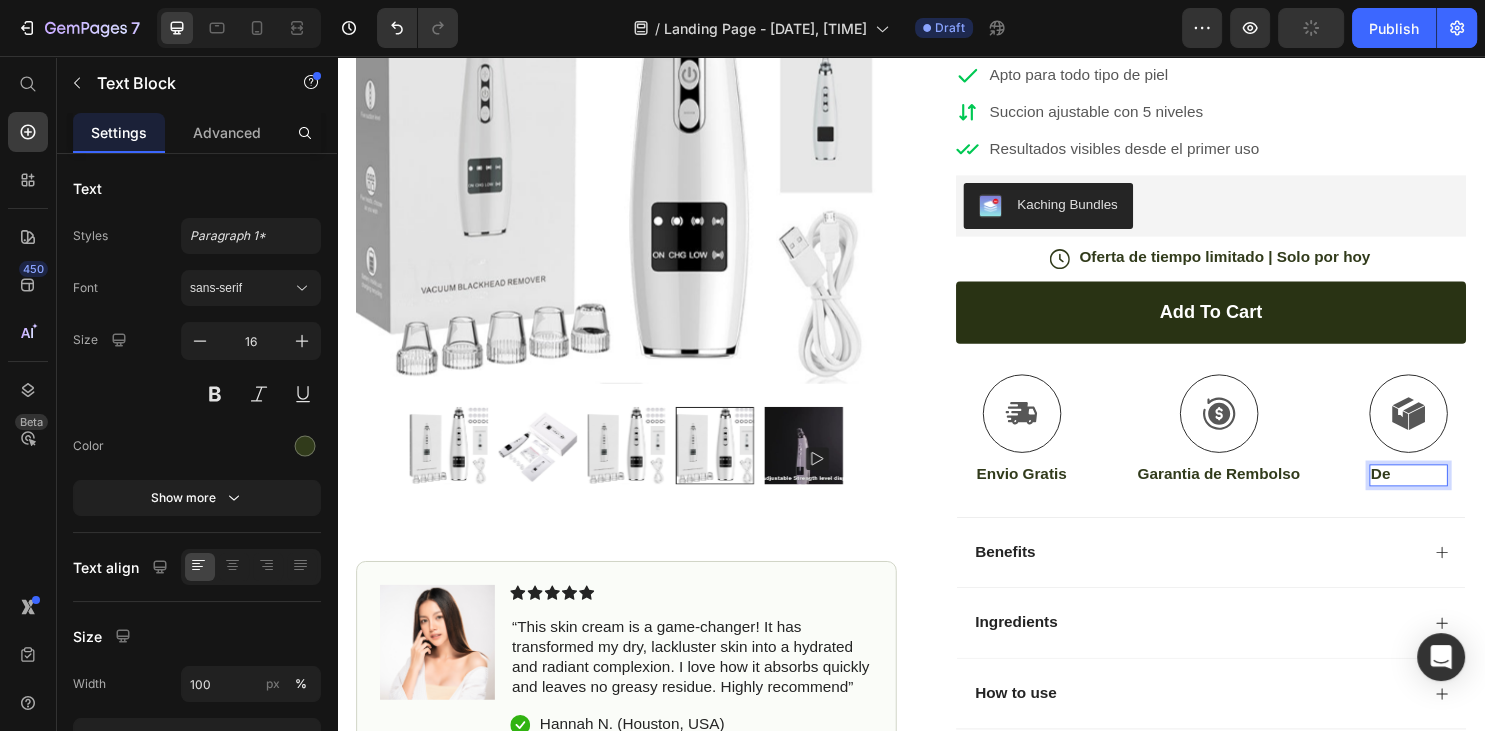 click on "De" at bounding box center (1457, 492) 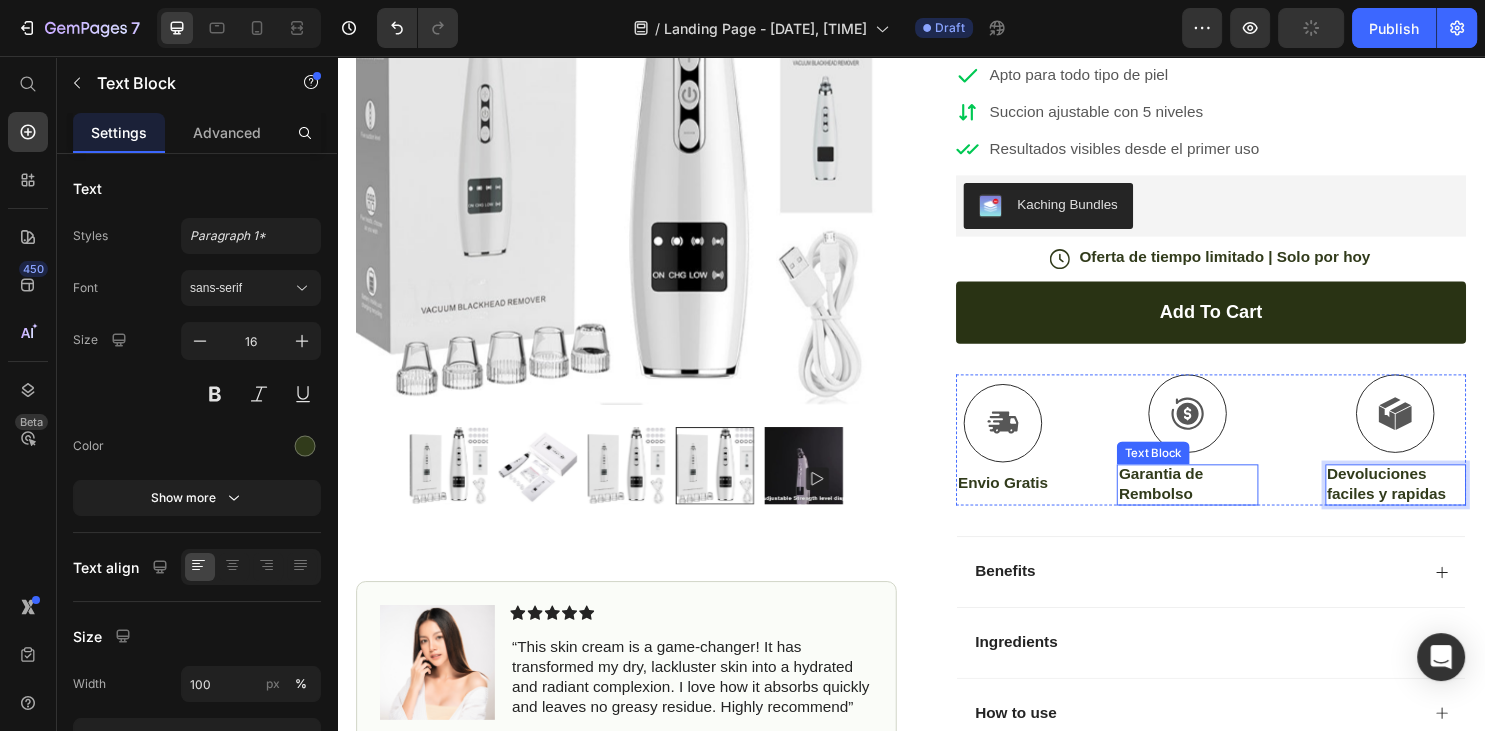 click on "Garantia de Rembolso" at bounding box center (1225, 503) 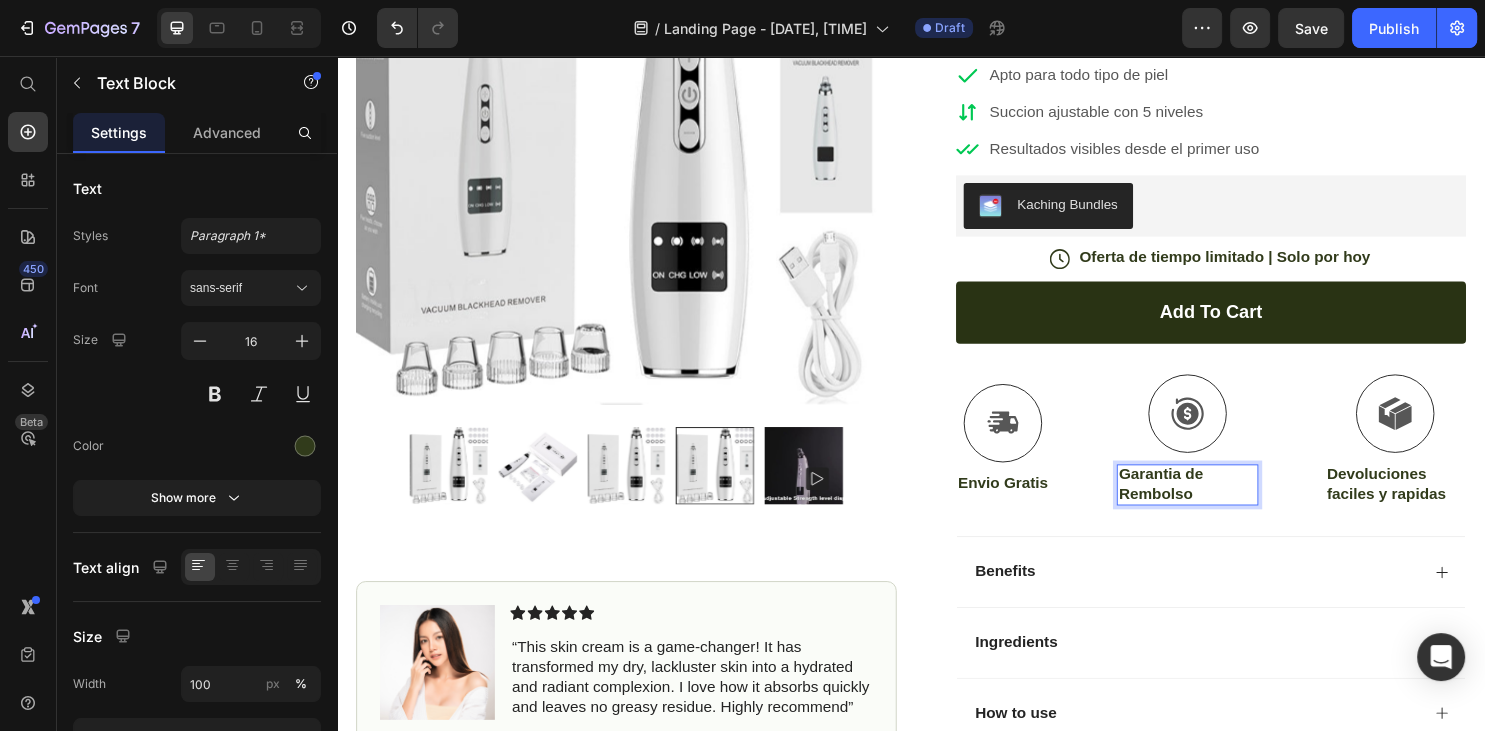 click on "Garantia de Rembolso" at bounding box center (1225, 503) 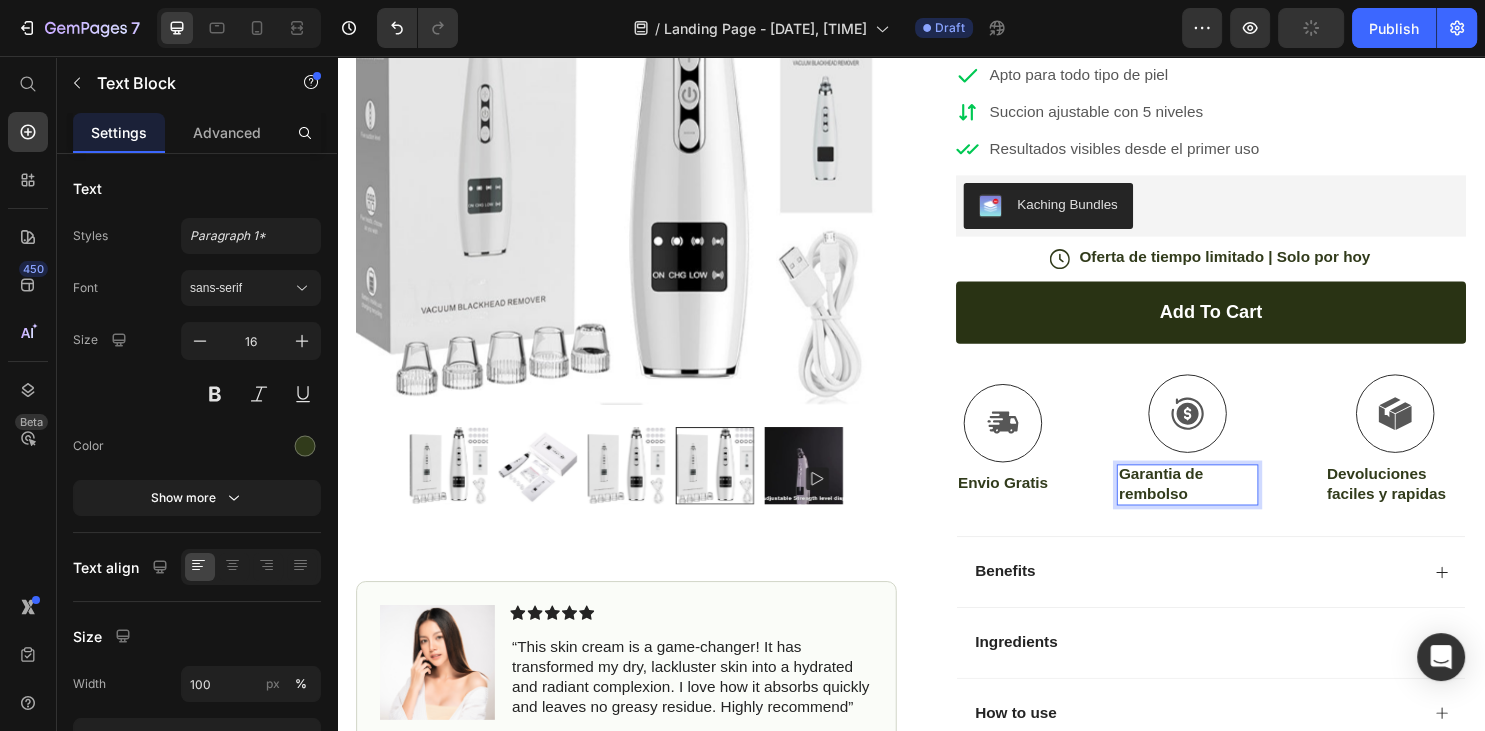 click on "Garantia de rembolso" at bounding box center (1225, 503) 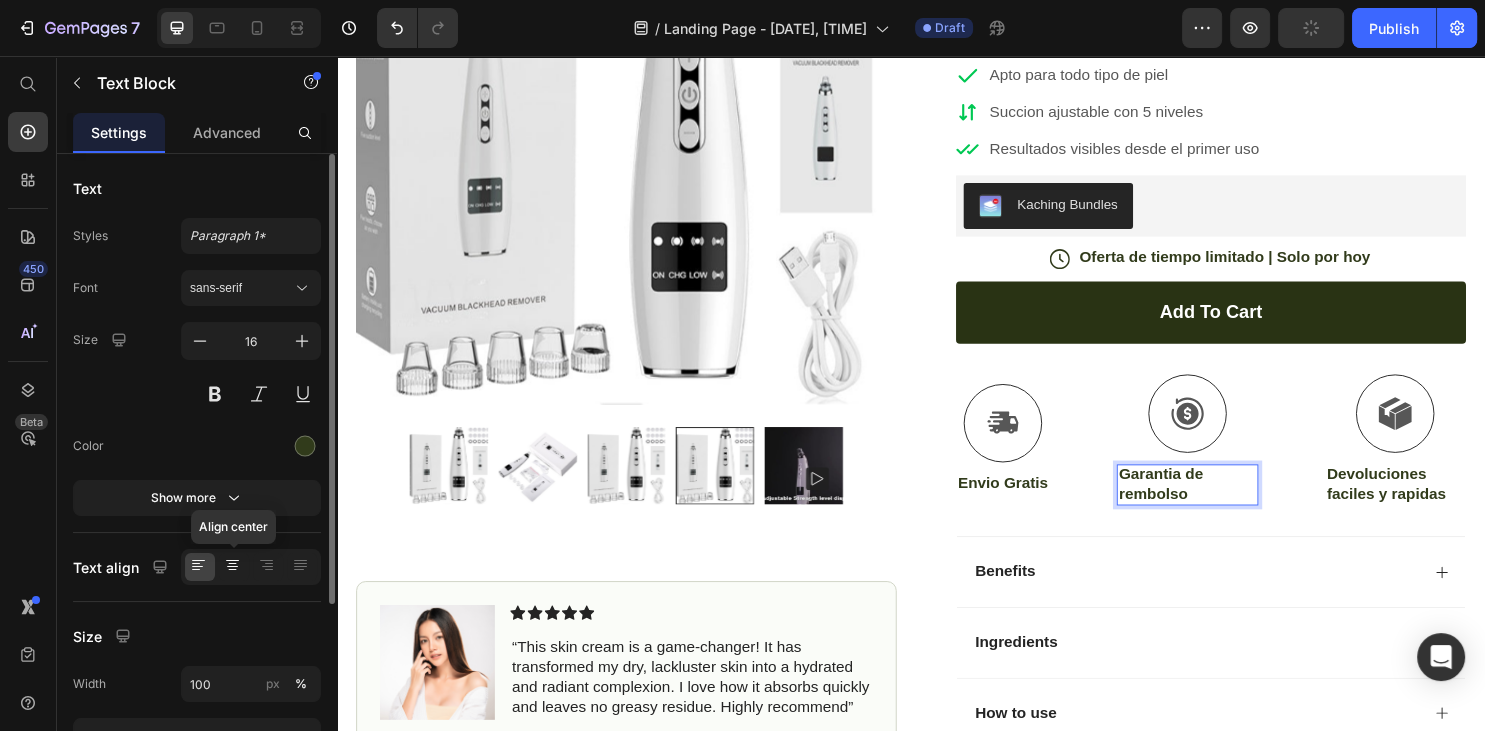 click 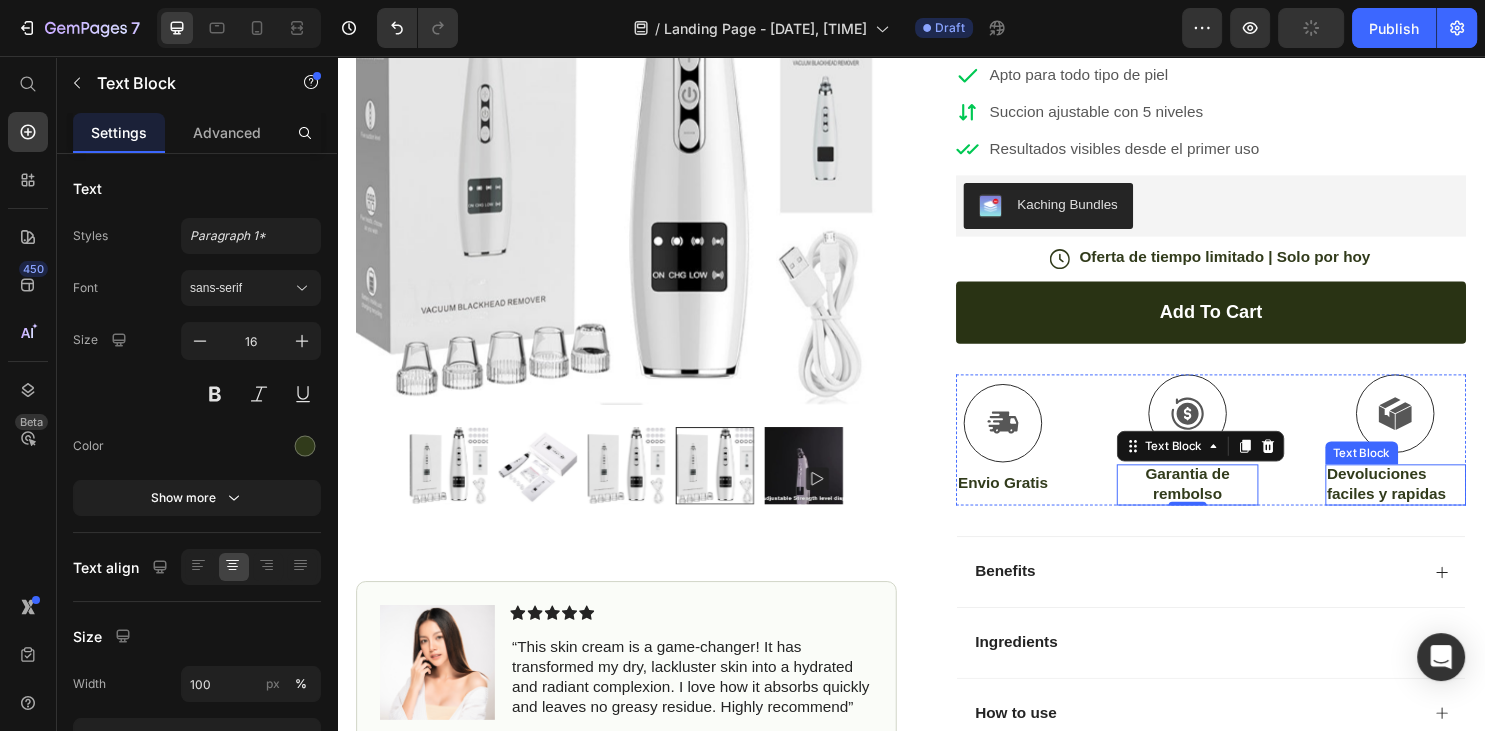 click on "Devoluciones faciles y rapidas" at bounding box center [1443, 503] 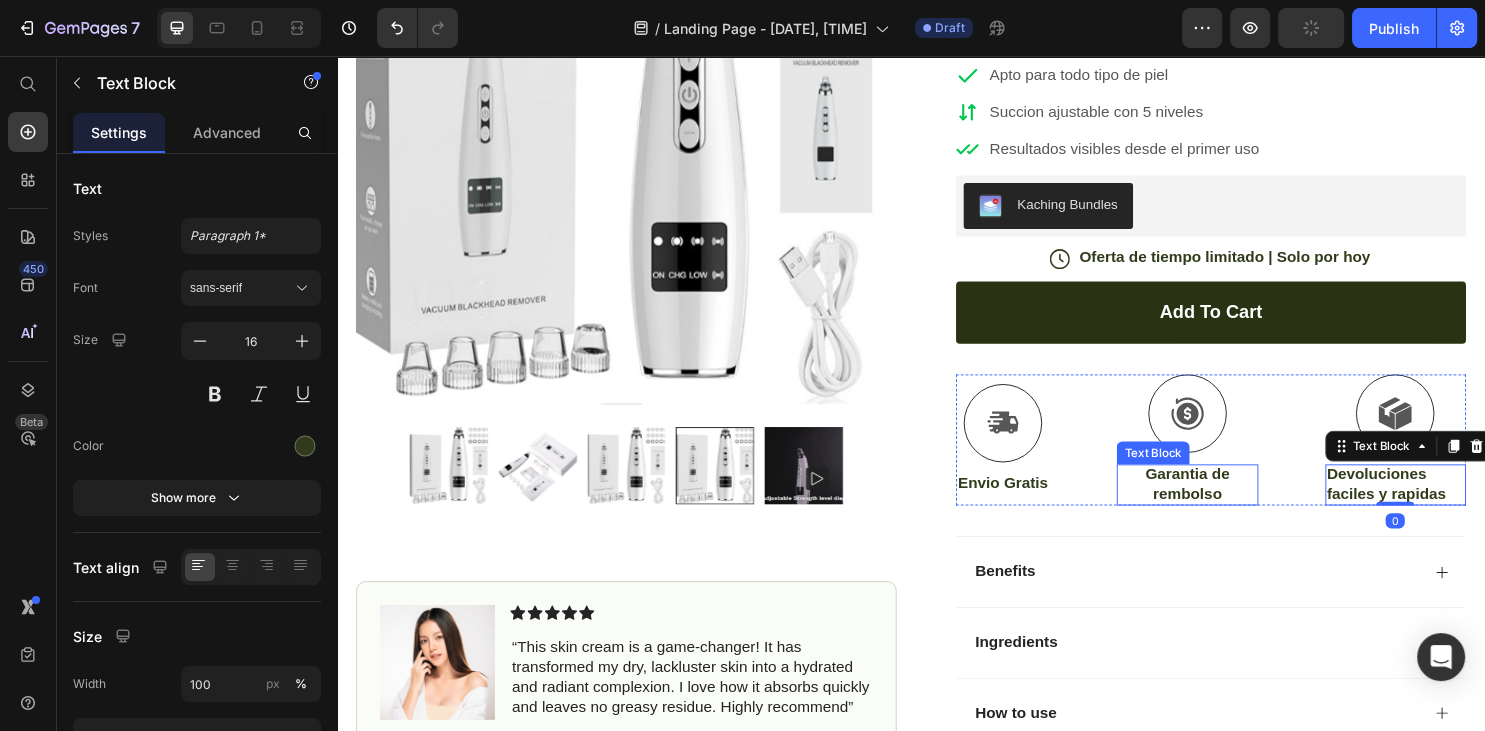 click on "Garantia de rembolso" at bounding box center [1225, 503] 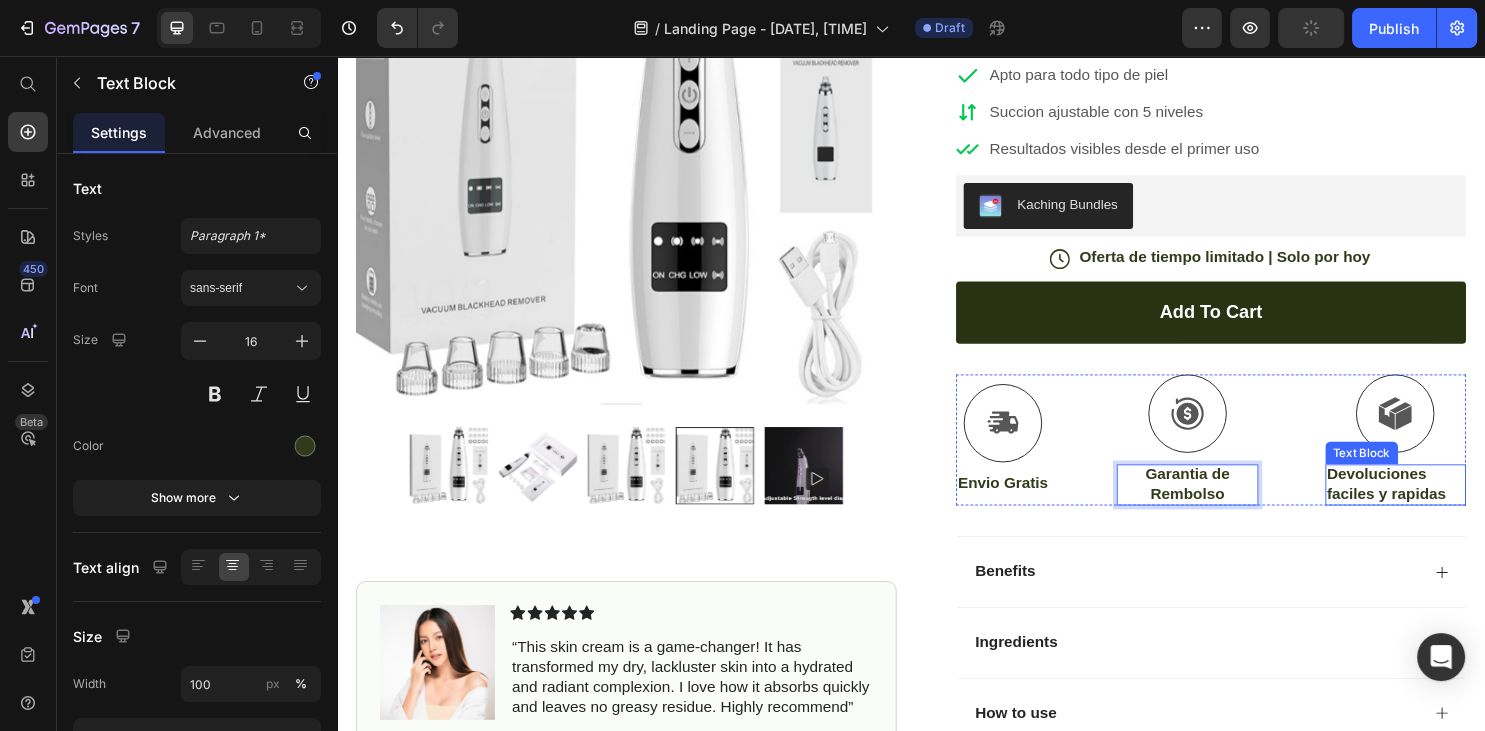 click on "Devoluciones faciles y rapidas" at bounding box center [1443, 503] 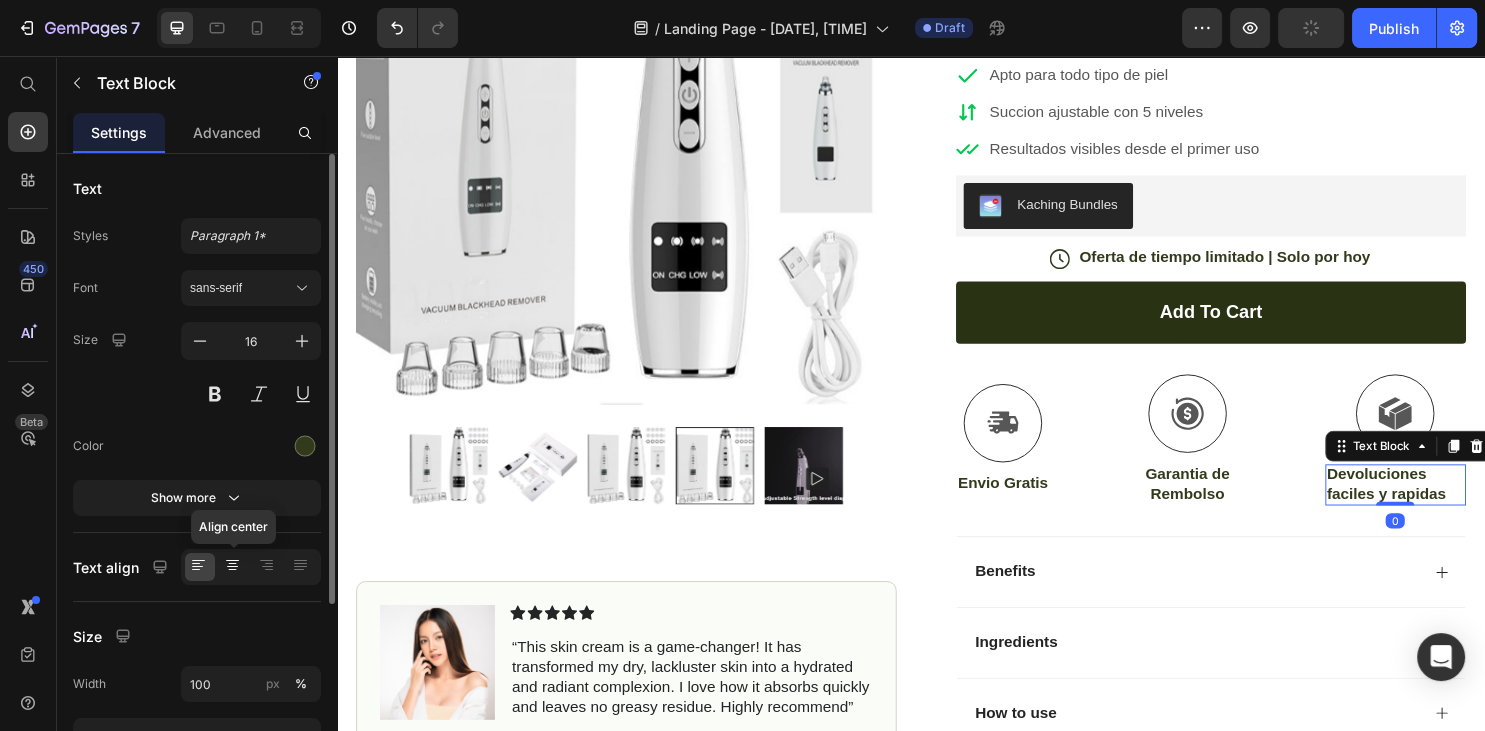 click 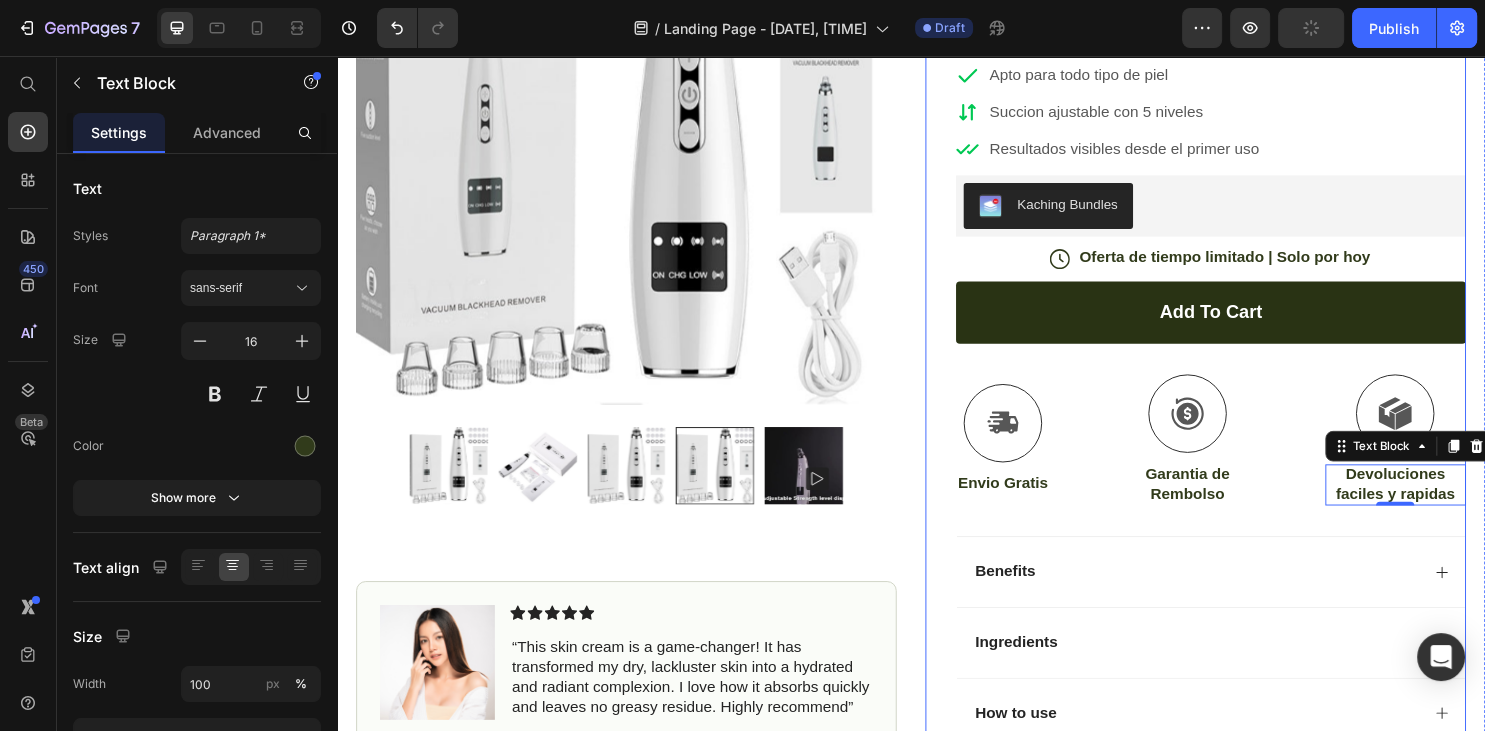 scroll, scrollTop: 211, scrollLeft: 0, axis: vertical 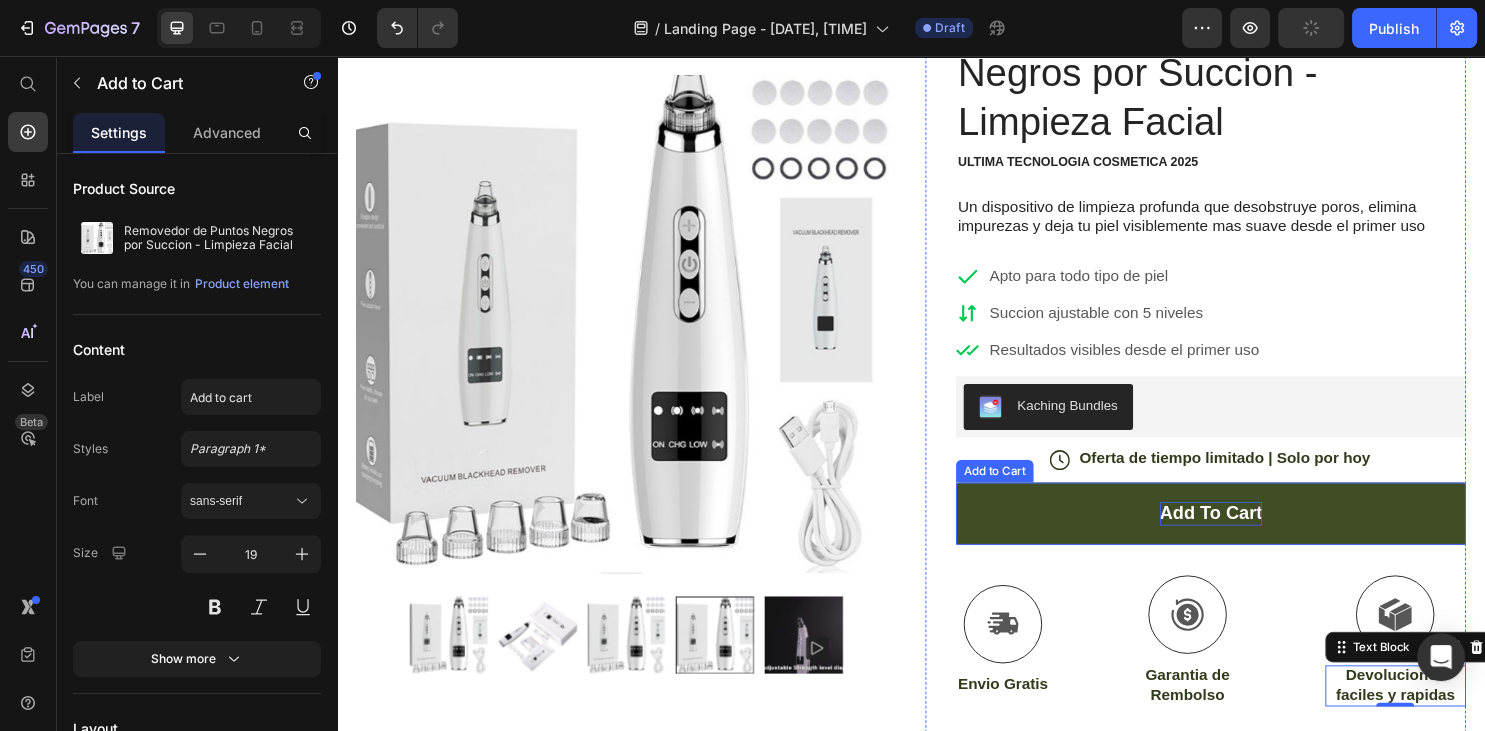 click on "add to cart" at bounding box center (1250, 534) 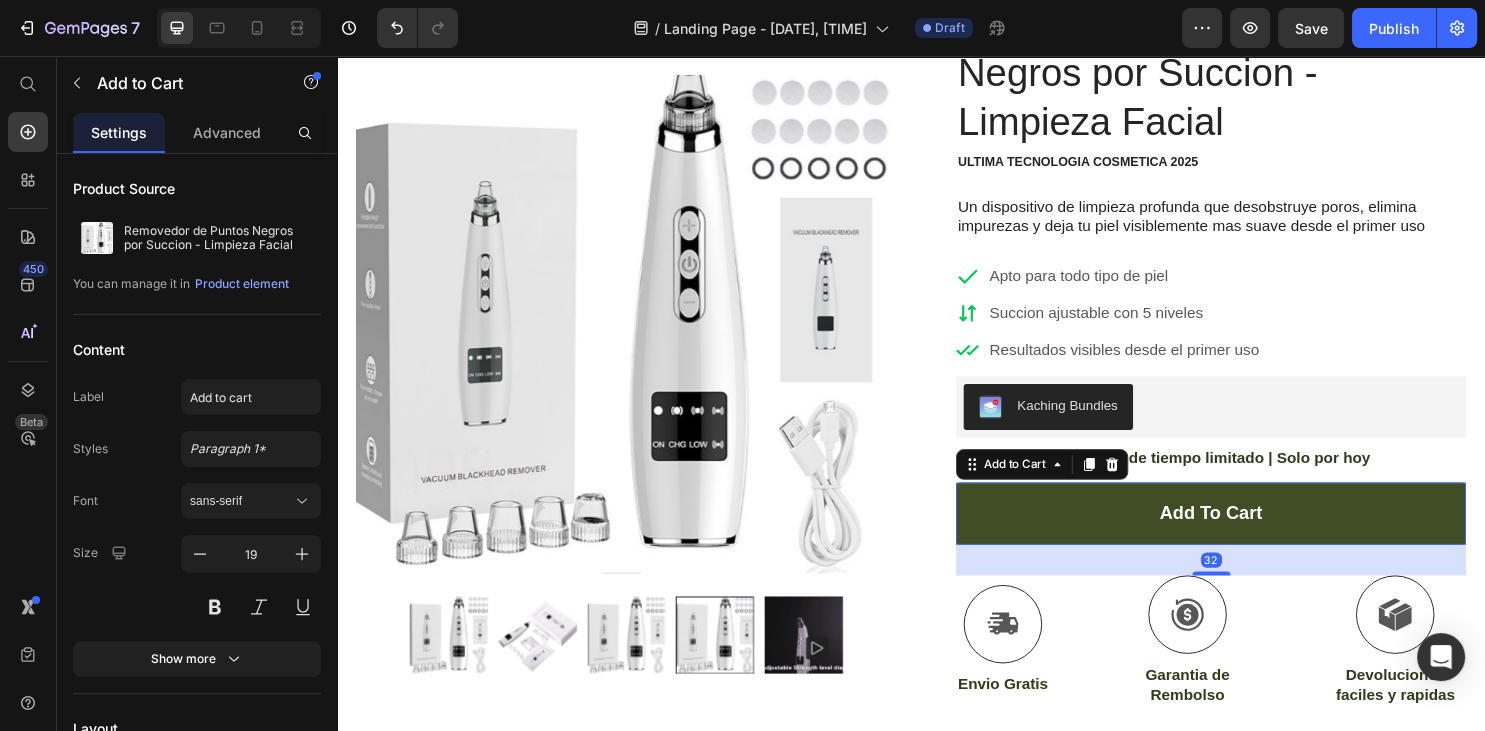 click on "add to cart" at bounding box center (1250, 534) 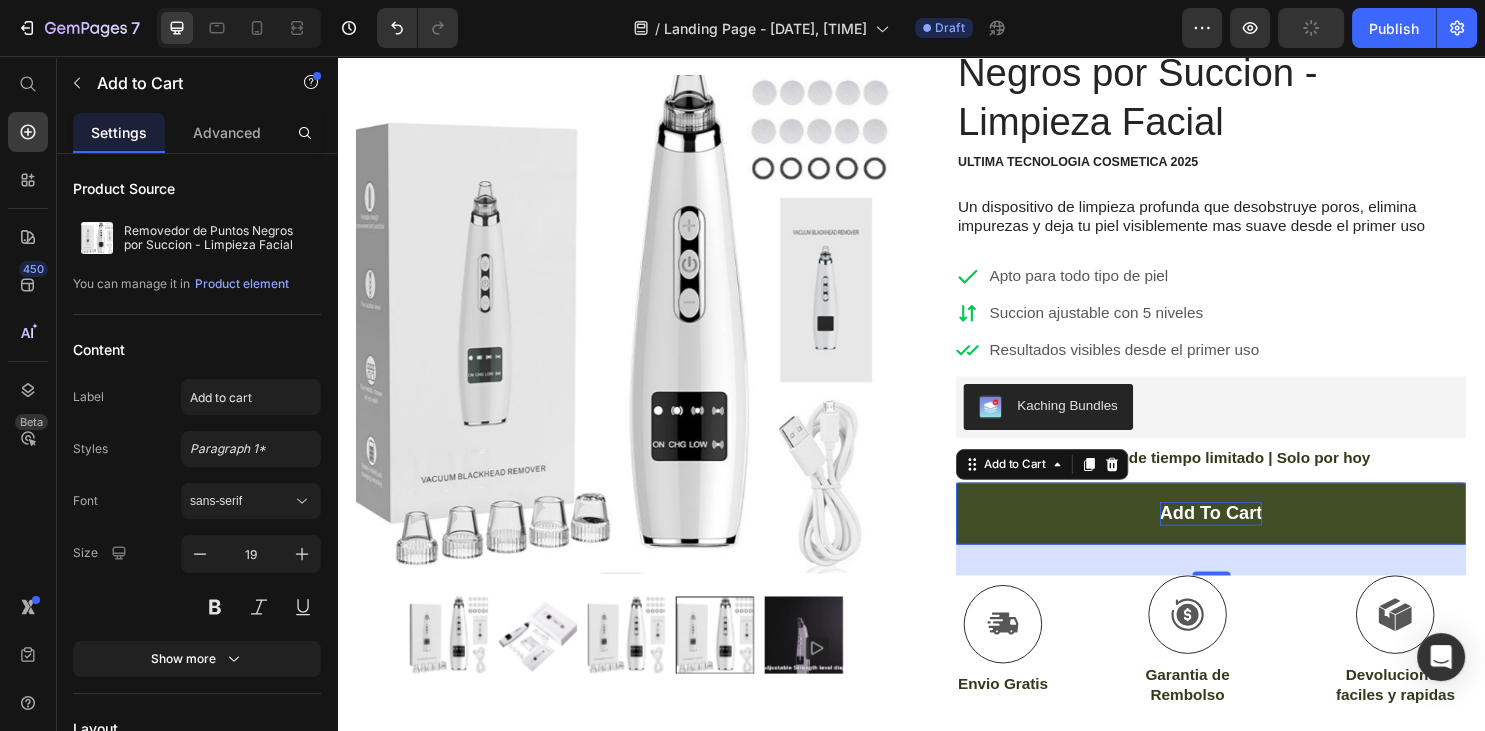 click on "add to cart" at bounding box center (1250, 534) 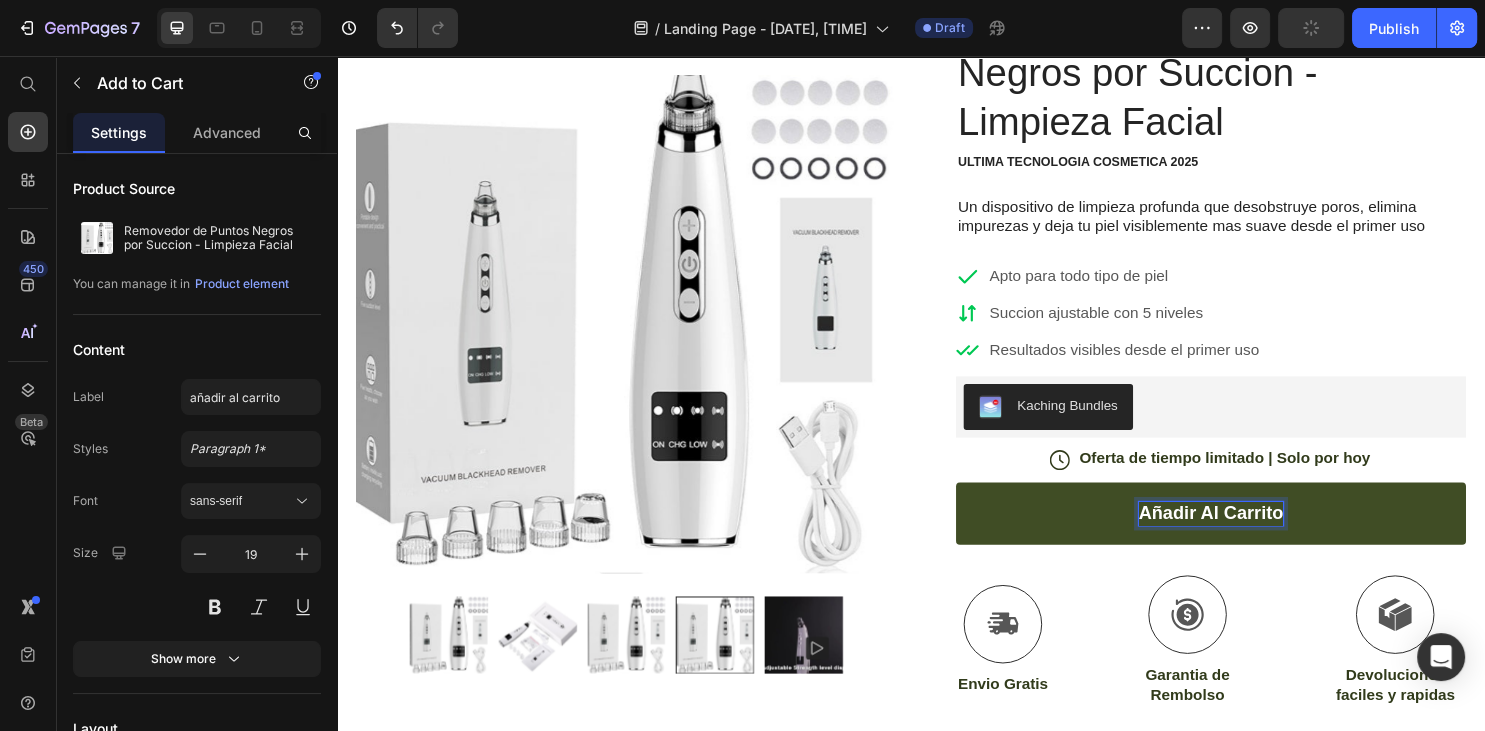 click on "añadir al carrito" at bounding box center [1250, 534] 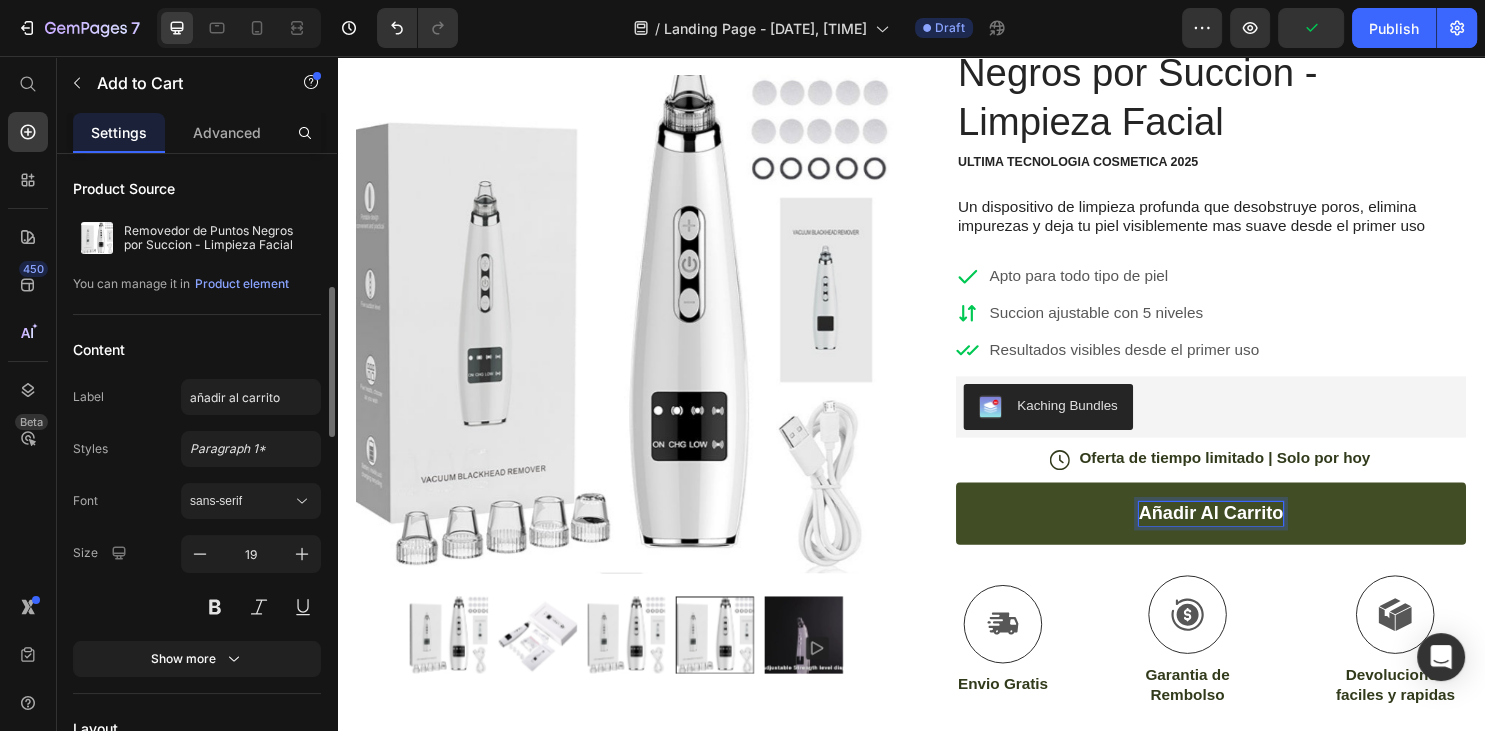 scroll, scrollTop: 108, scrollLeft: 0, axis: vertical 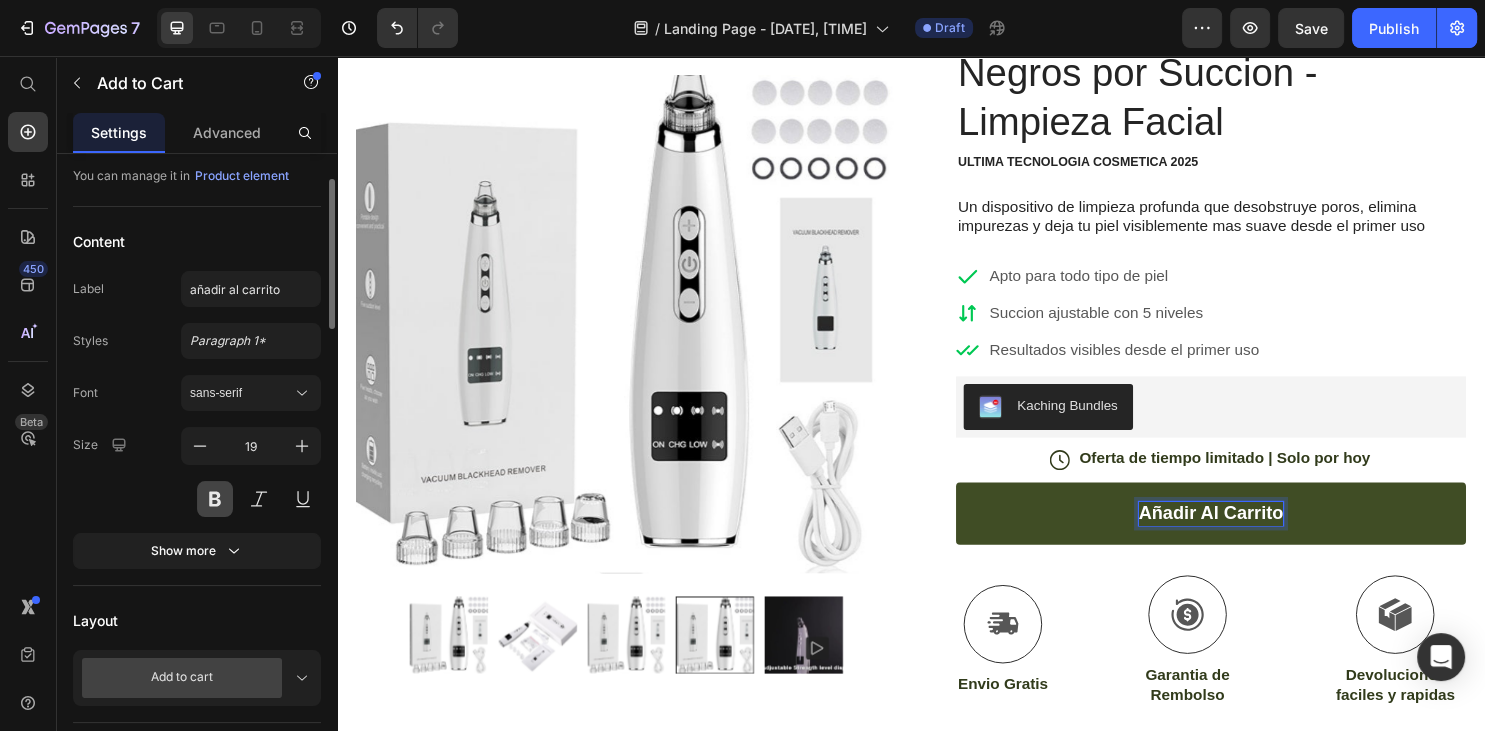 click at bounding box center (215, 499) 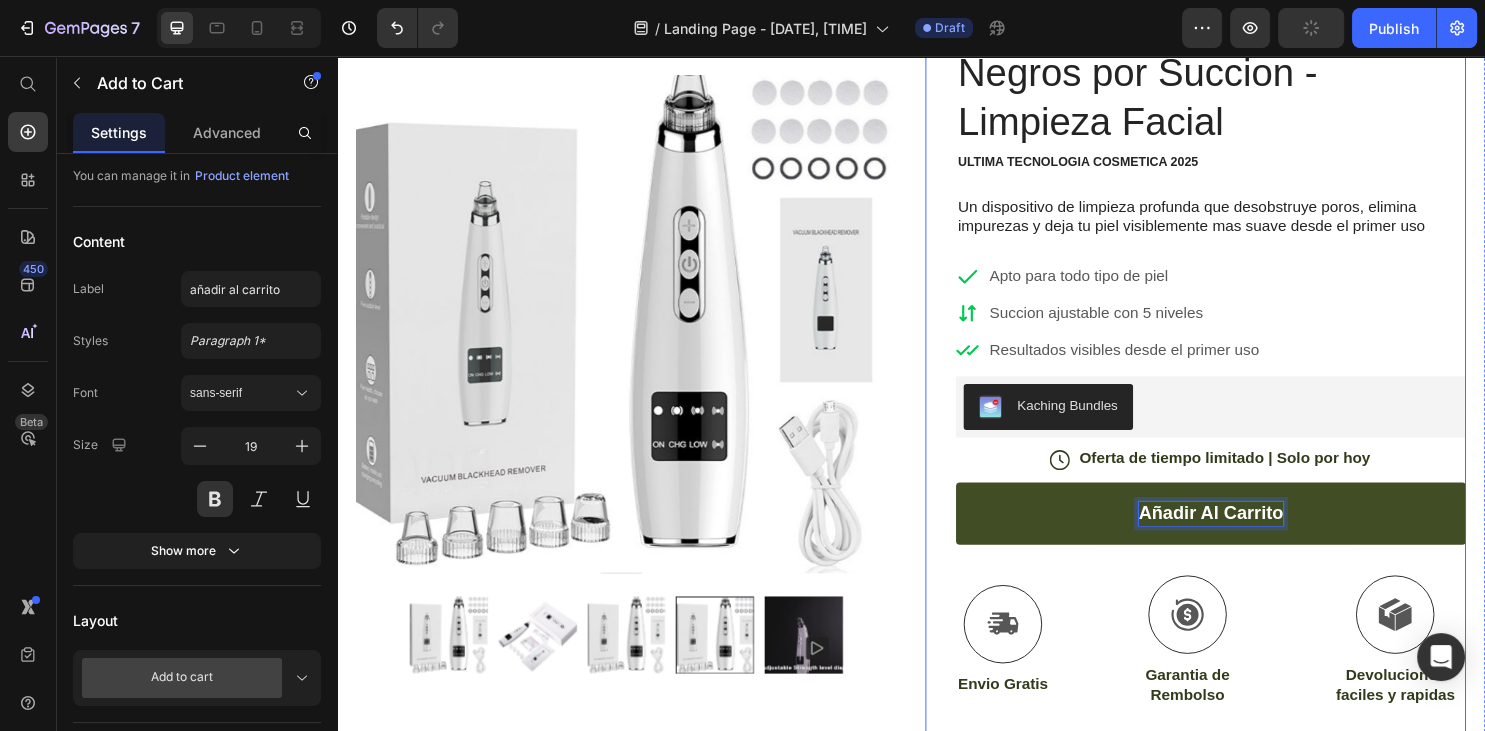 click on "Icon Icon Icon Icon Icon Icon List (1349 Reviews) Text Block Row Removedor de Puntos Negros por Succion - Limpieza Facial Product Title ULTIMA TECNOLOGIA COSMETICA 2025 Text Block Un dispositivo de limpieza profunda que desobstruye poros, elimina impurezas y deja tu piel visiblemente mas suave desde el primer uso Text Block
Apto para todo tipo de piel
Succion ajustable con 5 niveles
Resultados visibles desde el primer uso Item List Kaching Bundles Kaching Bundles
Icon Oferta de tiempo limitado | Solo por hoy Text Block Row añadir al carrito Add to Cart   32
Icon Envio Gratis Text Block
Icon Garantia de Rembolso Text Block
Icon Devoluciones faciles y rapidas Text Block Row Image Icon Icon Icon Icon Icon Icon List Text Block
Icon [NAME] ([CITY], [COUNTRY]) Text Block Row Row
Benefits
Ingredients" at bounding box center [1234, 497] 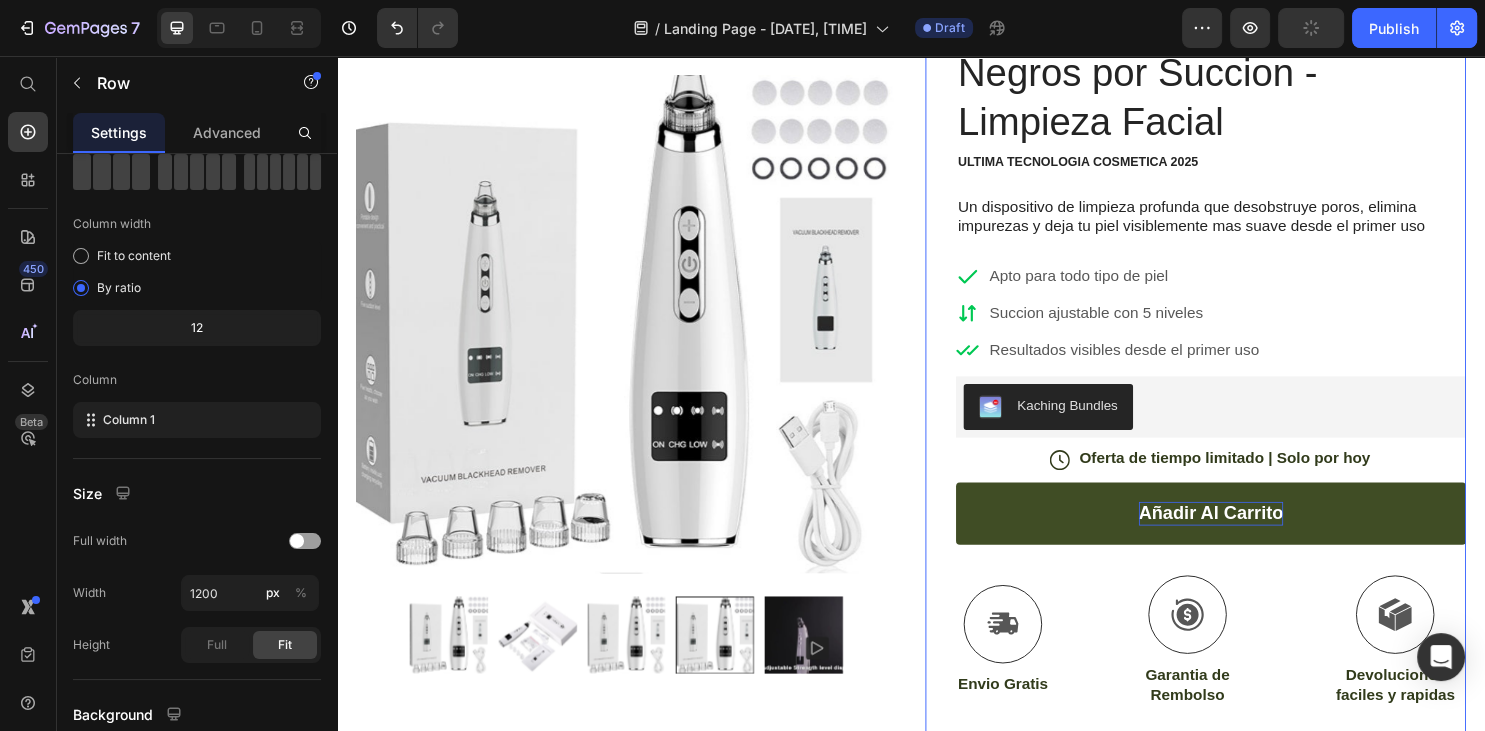 scroll, scrollTop: 0, scrollLeft: 0, axis: both 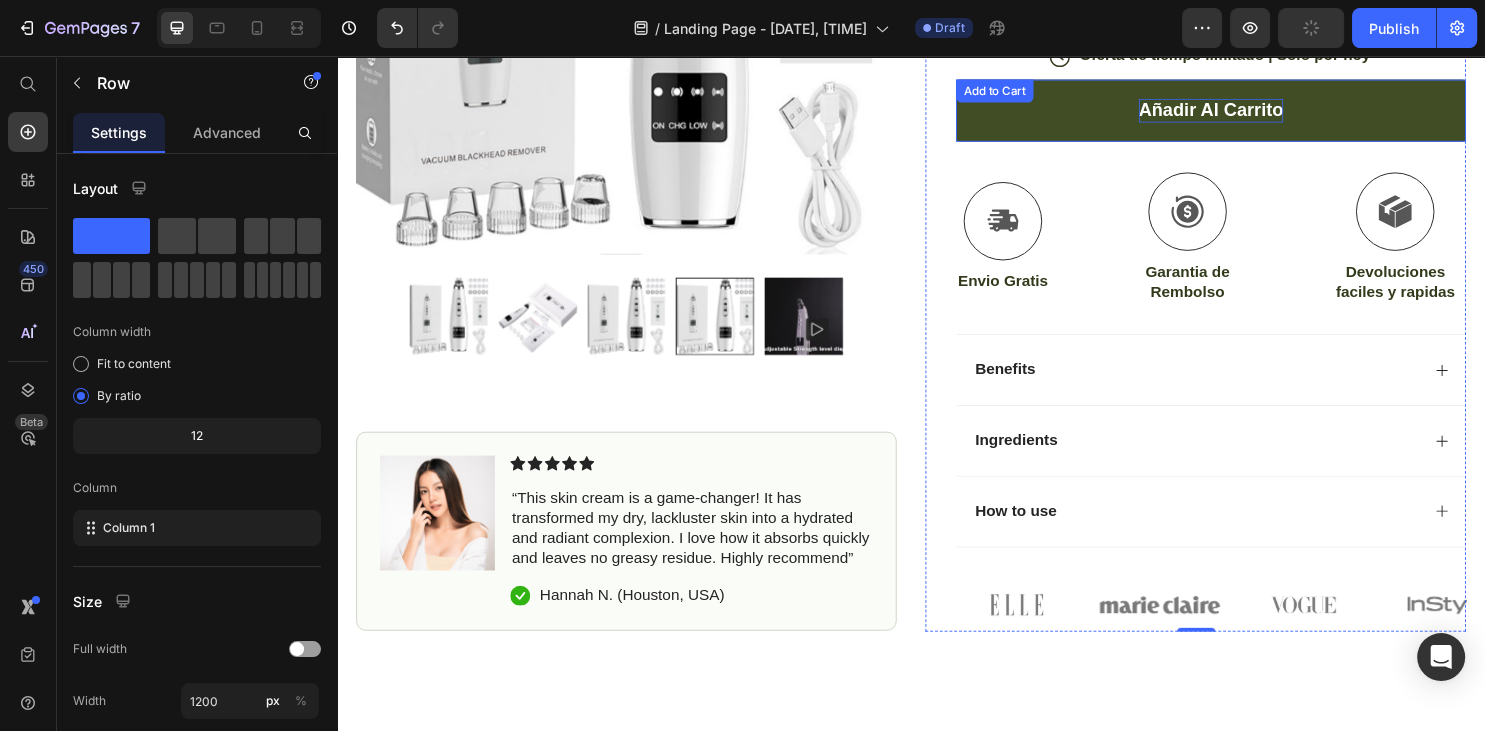 click on "añadir al carrito" at bounding box center (1250, 112) 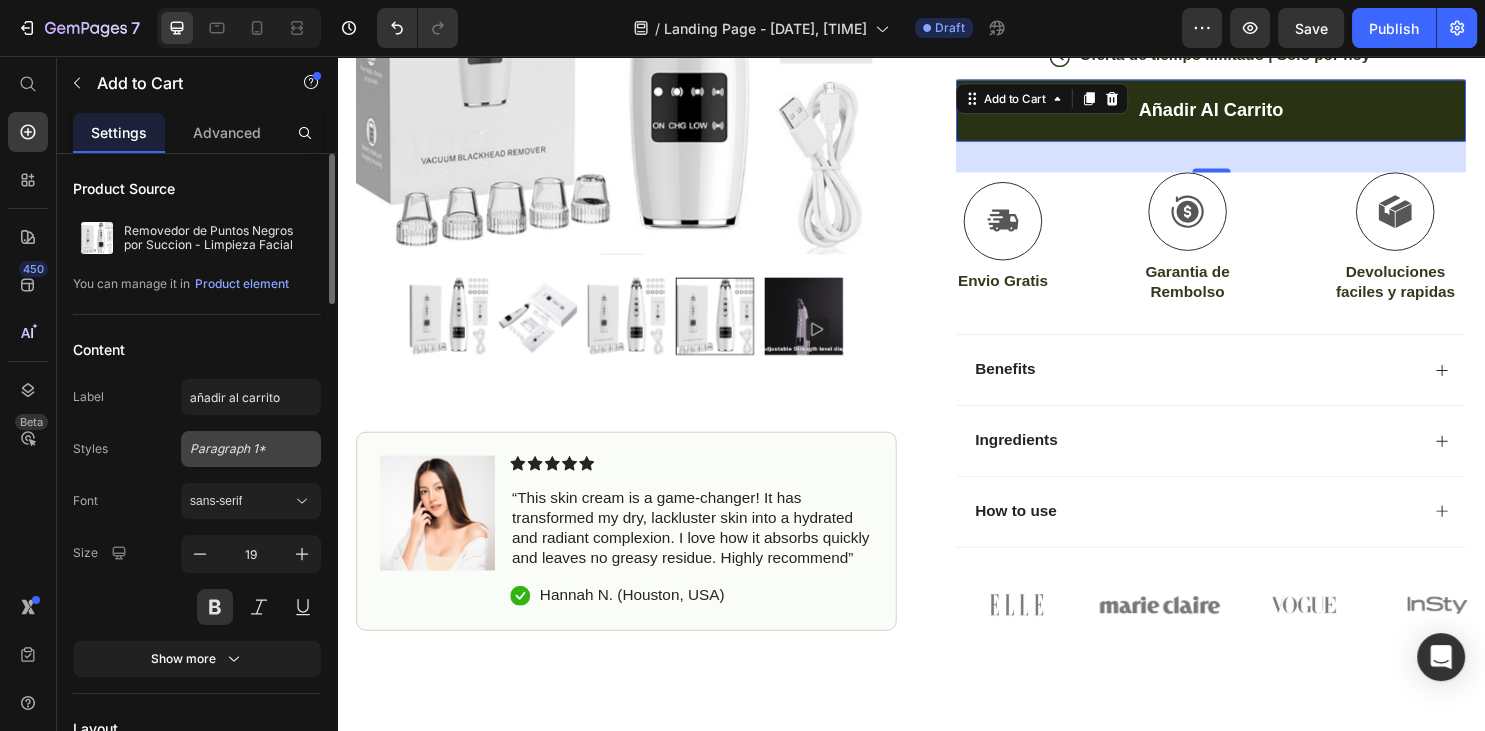click on "Paragraph 1*" 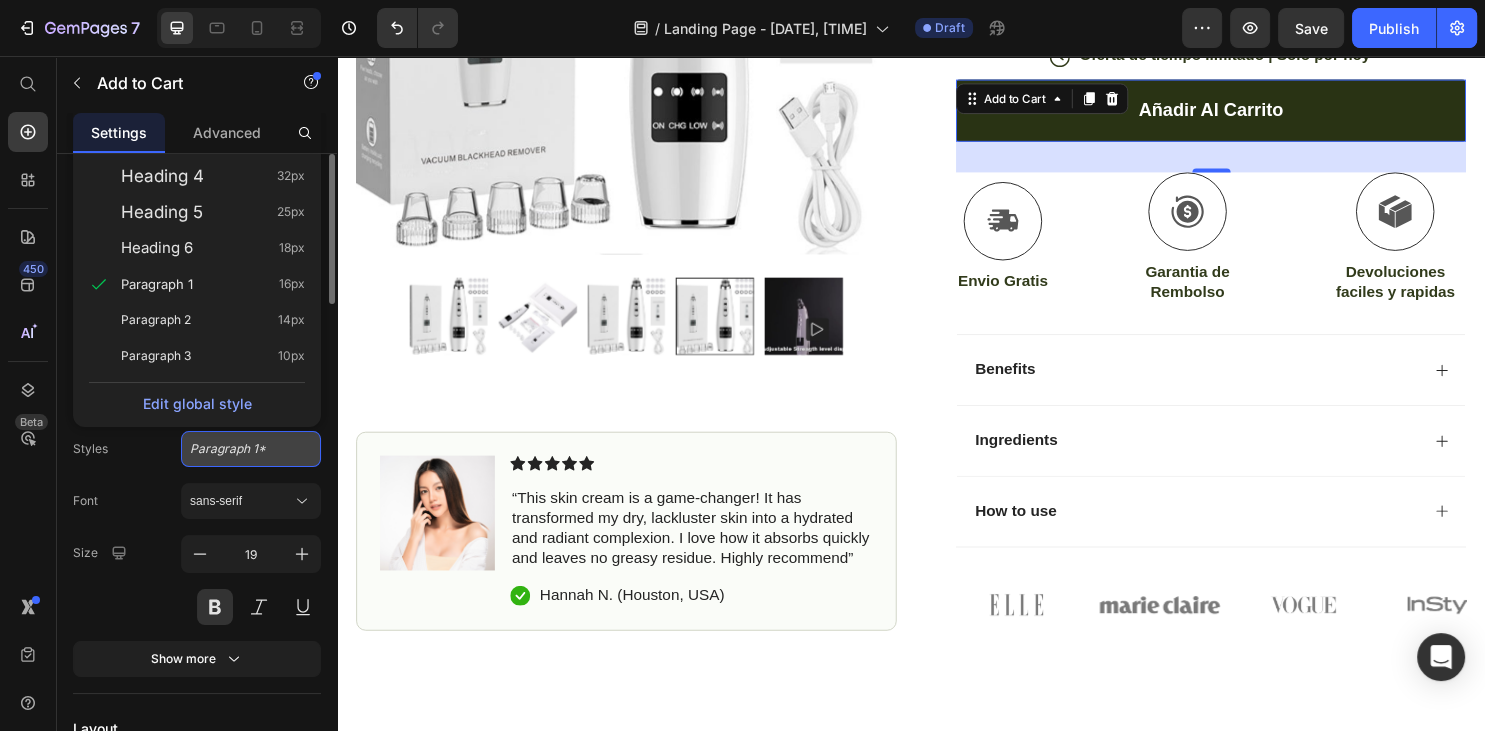 click on "Paragraph 1*" 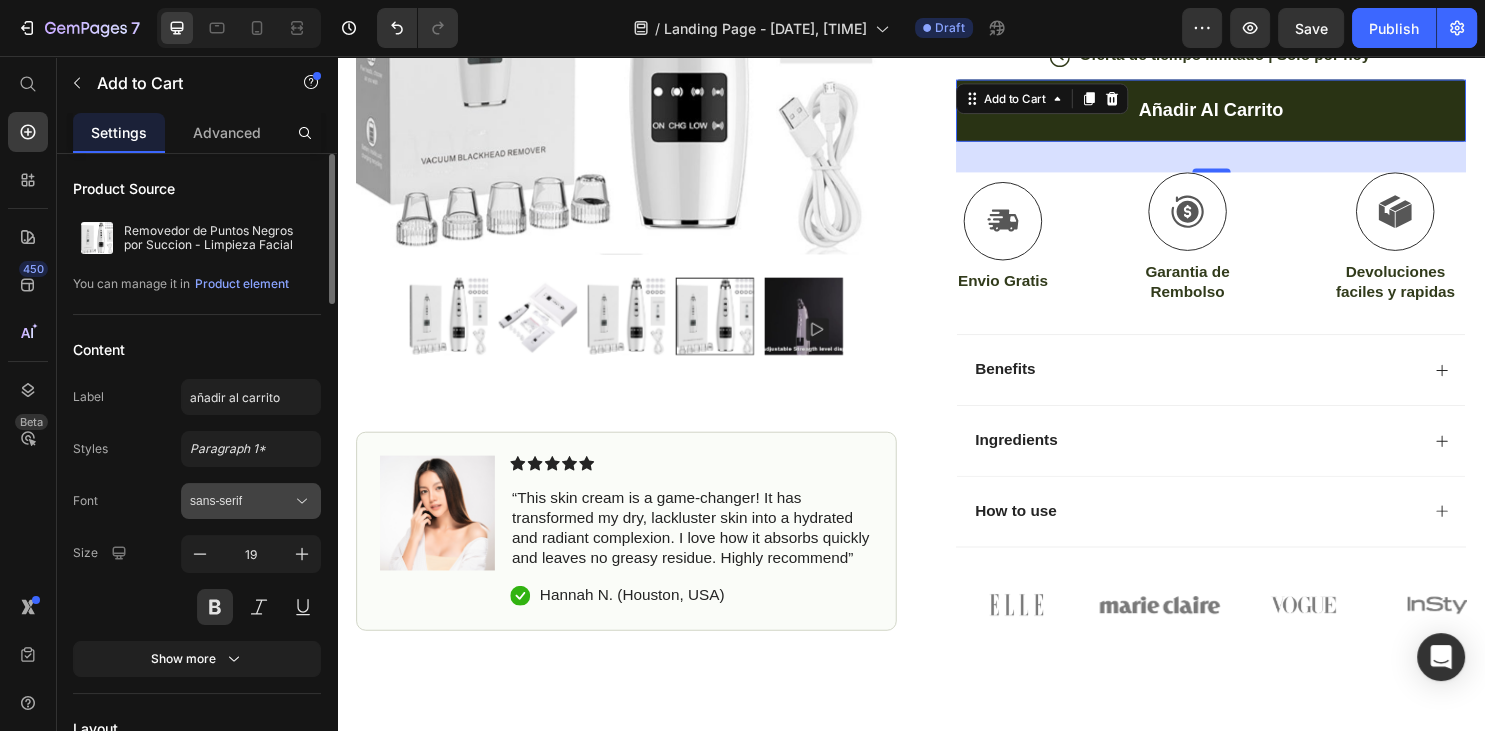 click on "sans-serif" at bounding box center [241, 501] 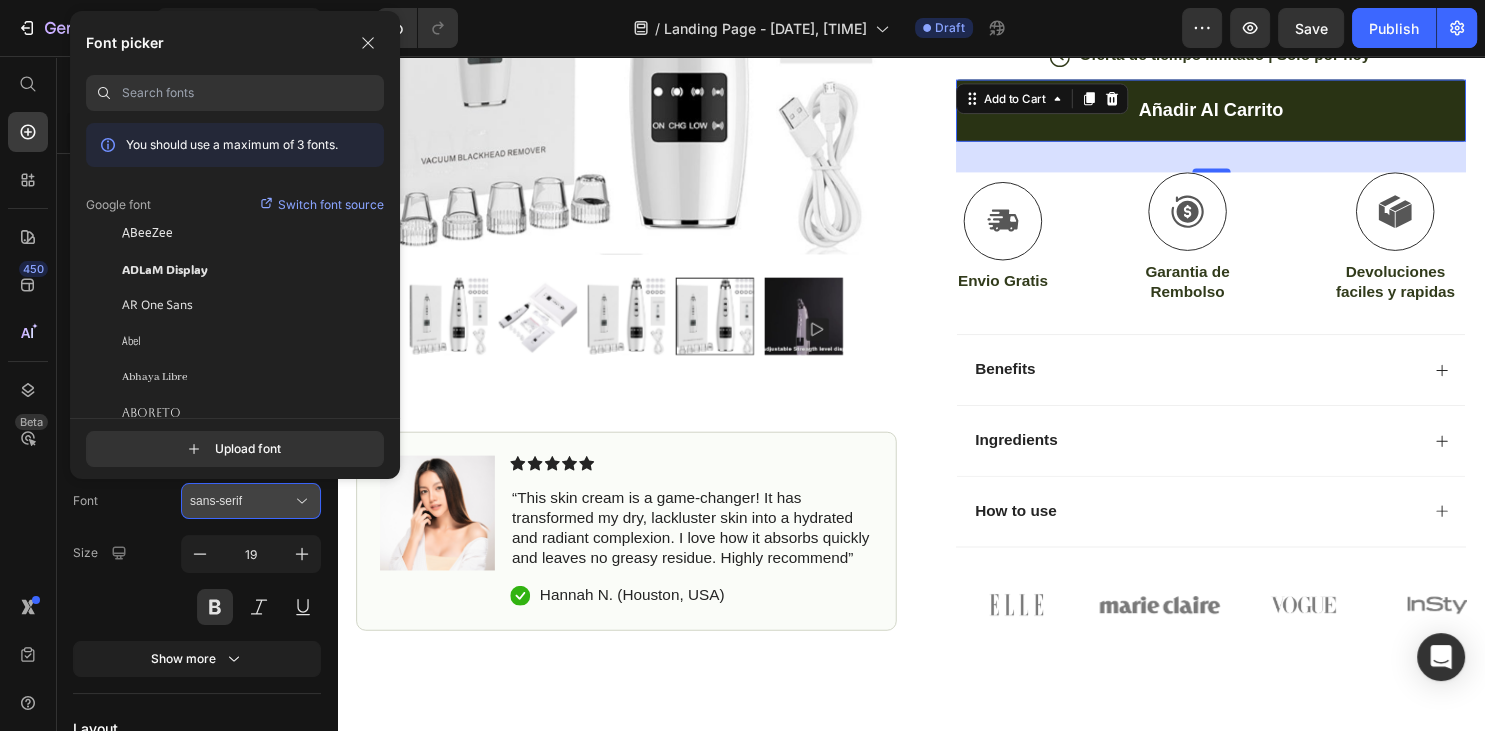 click on "sans-serif" at bounding box center (241, 501) 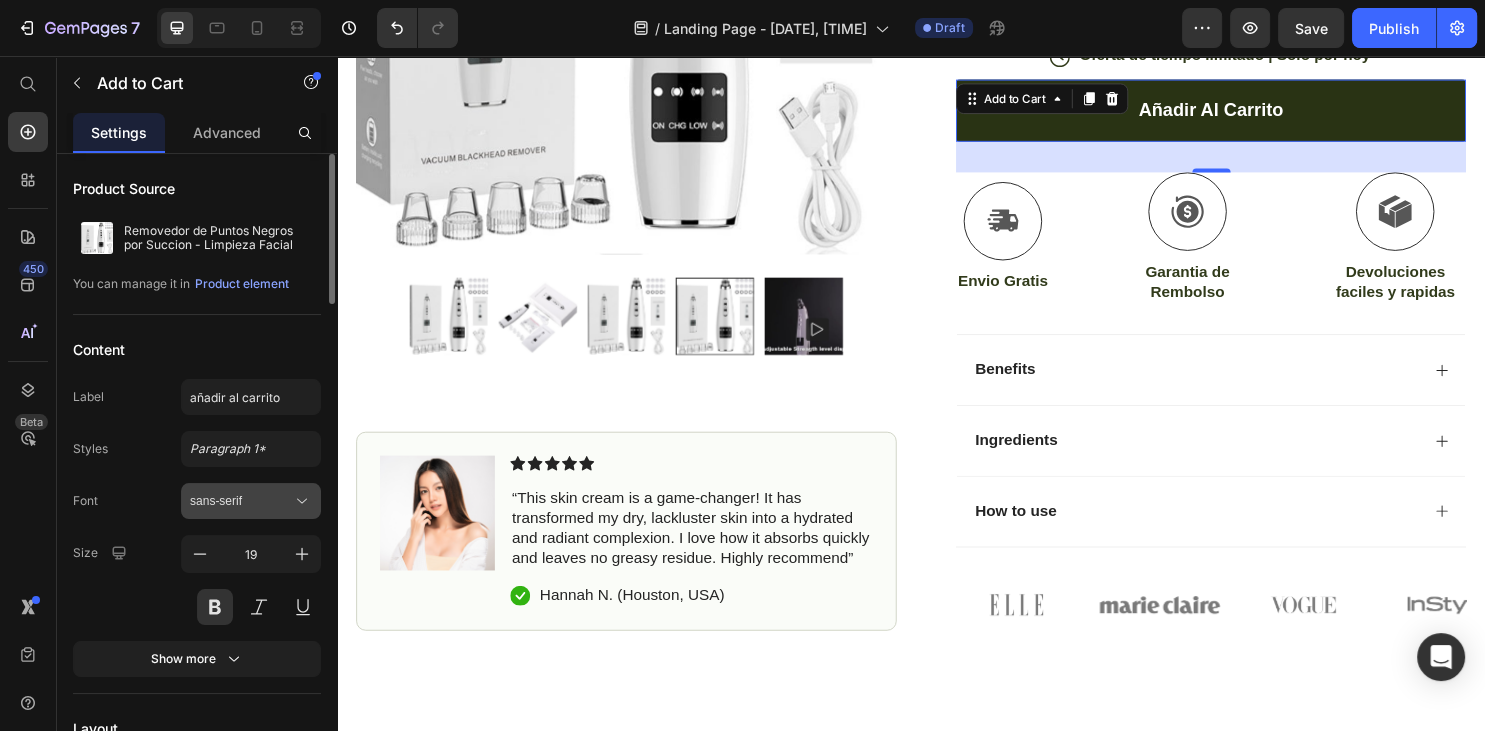 click on "sans-serif" at bounding box center [251, 501] 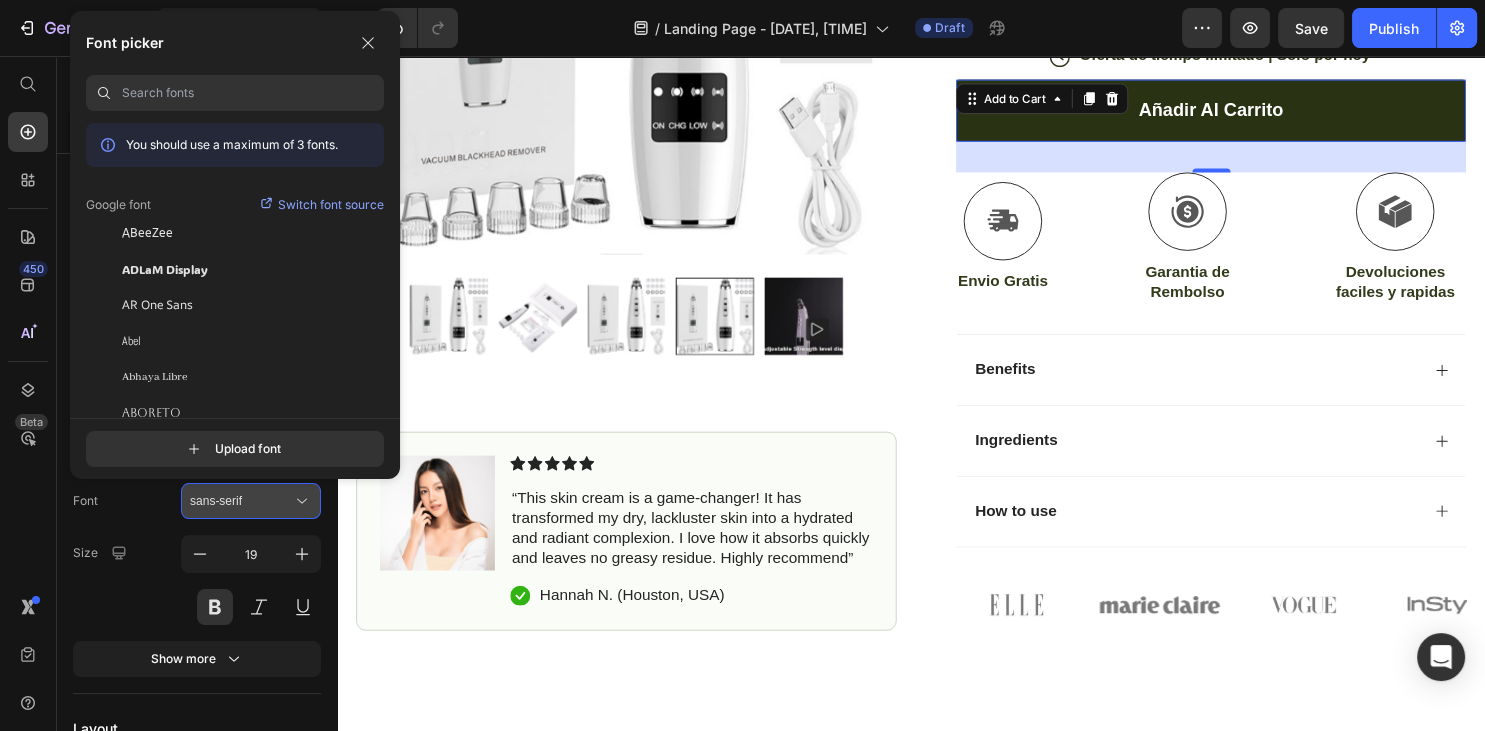 click on "sans-serif" at bounding box center [241, 501] 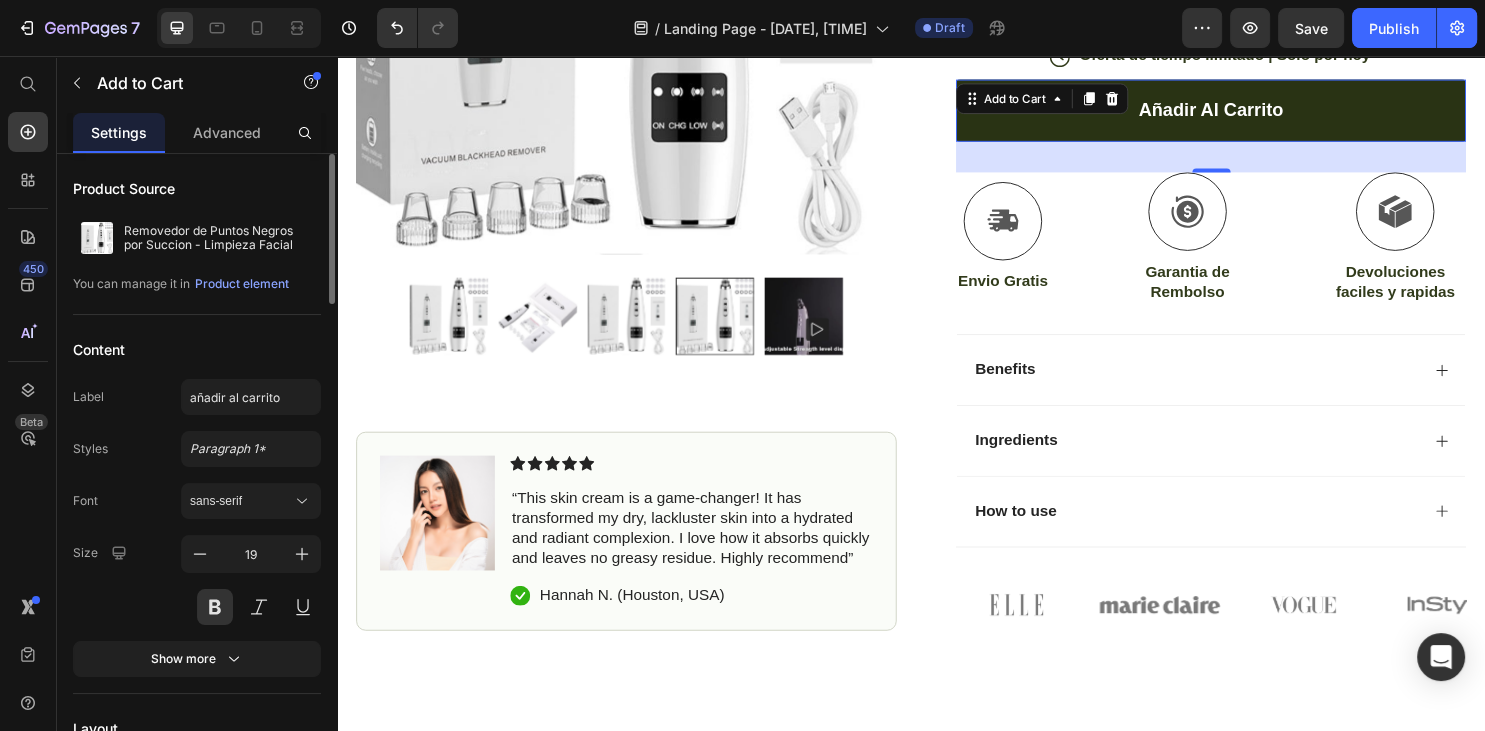 scroll, scrollTop: 108, scrollLeft: 0, axis: vertical 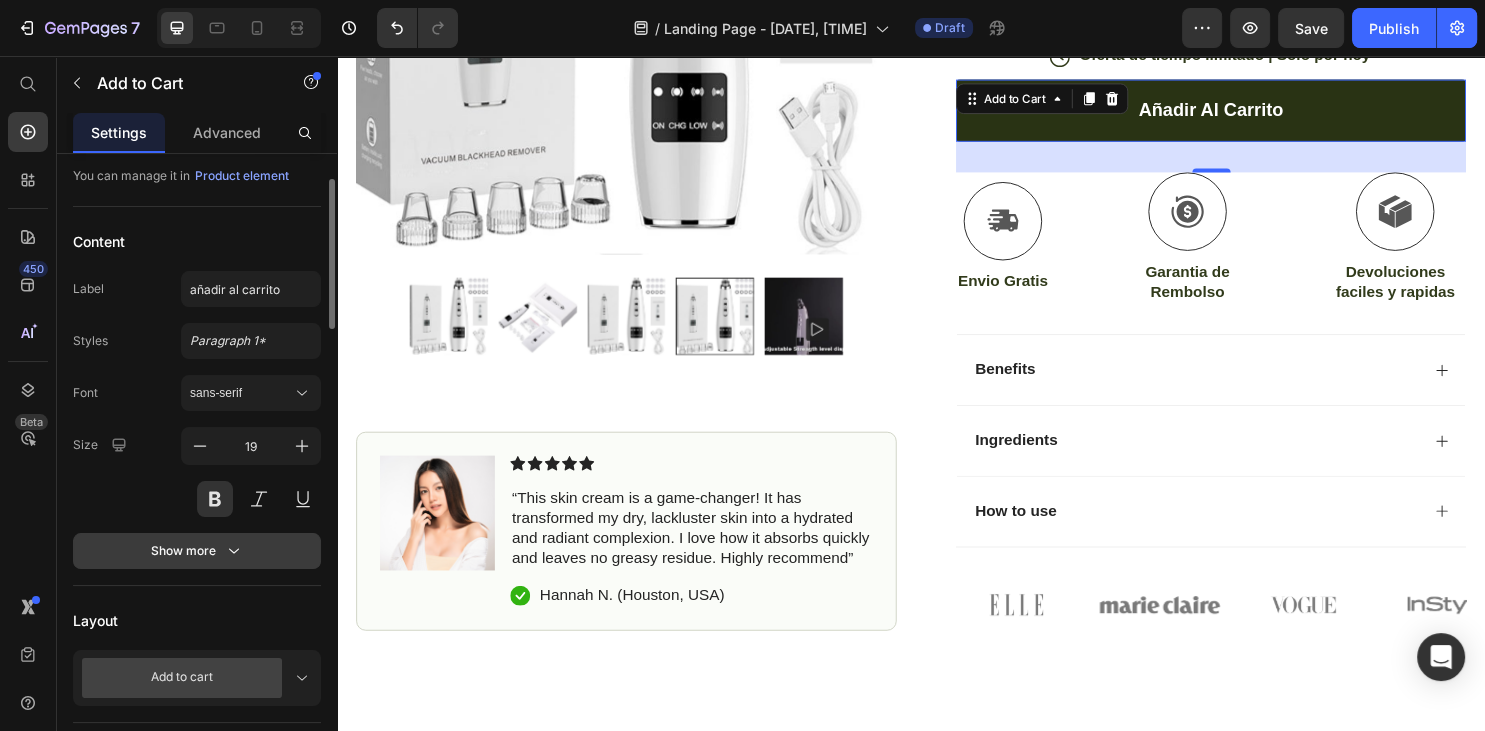 click 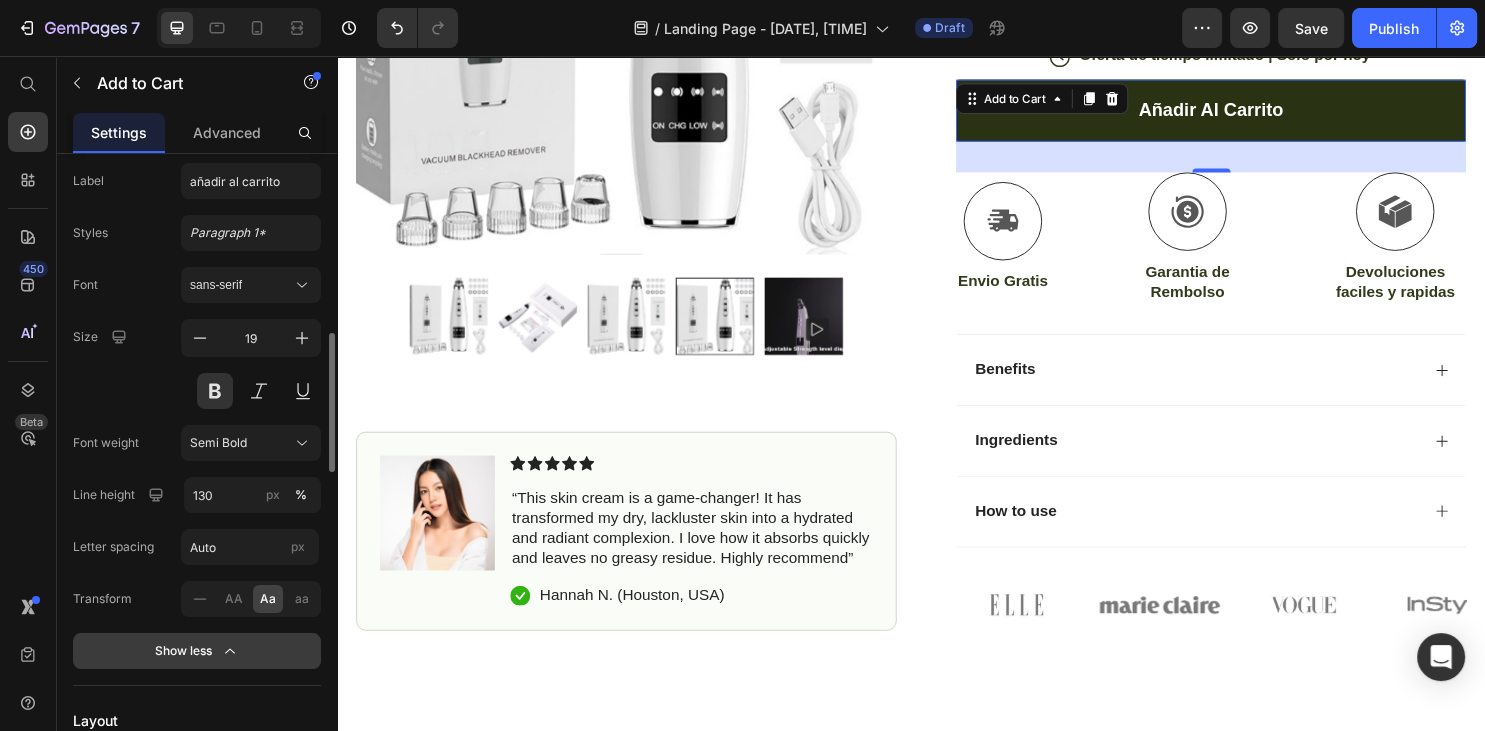 scroll, scrollTop: 324, scrollLeft: 0, axis: vertical 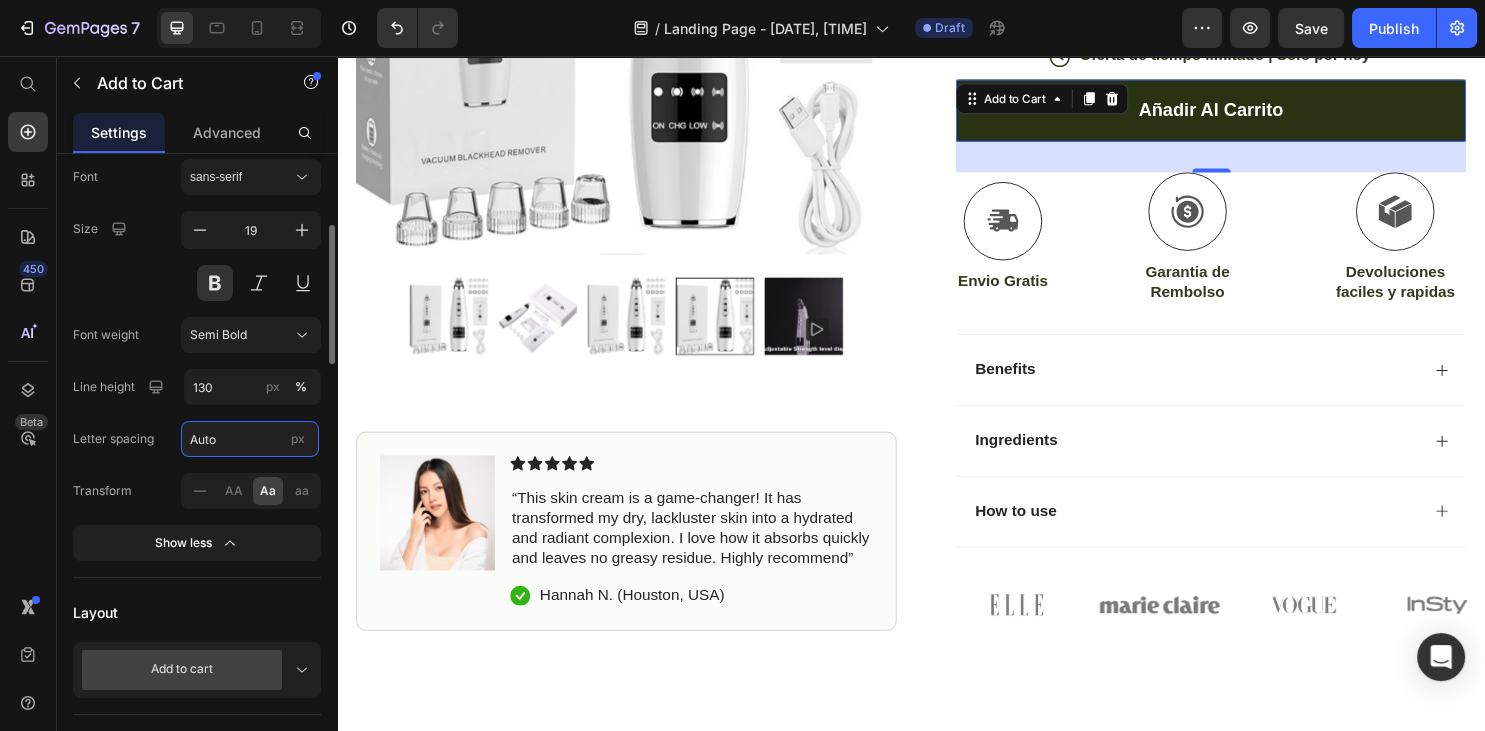 click on "Auto" at bounding box center [250, 439] 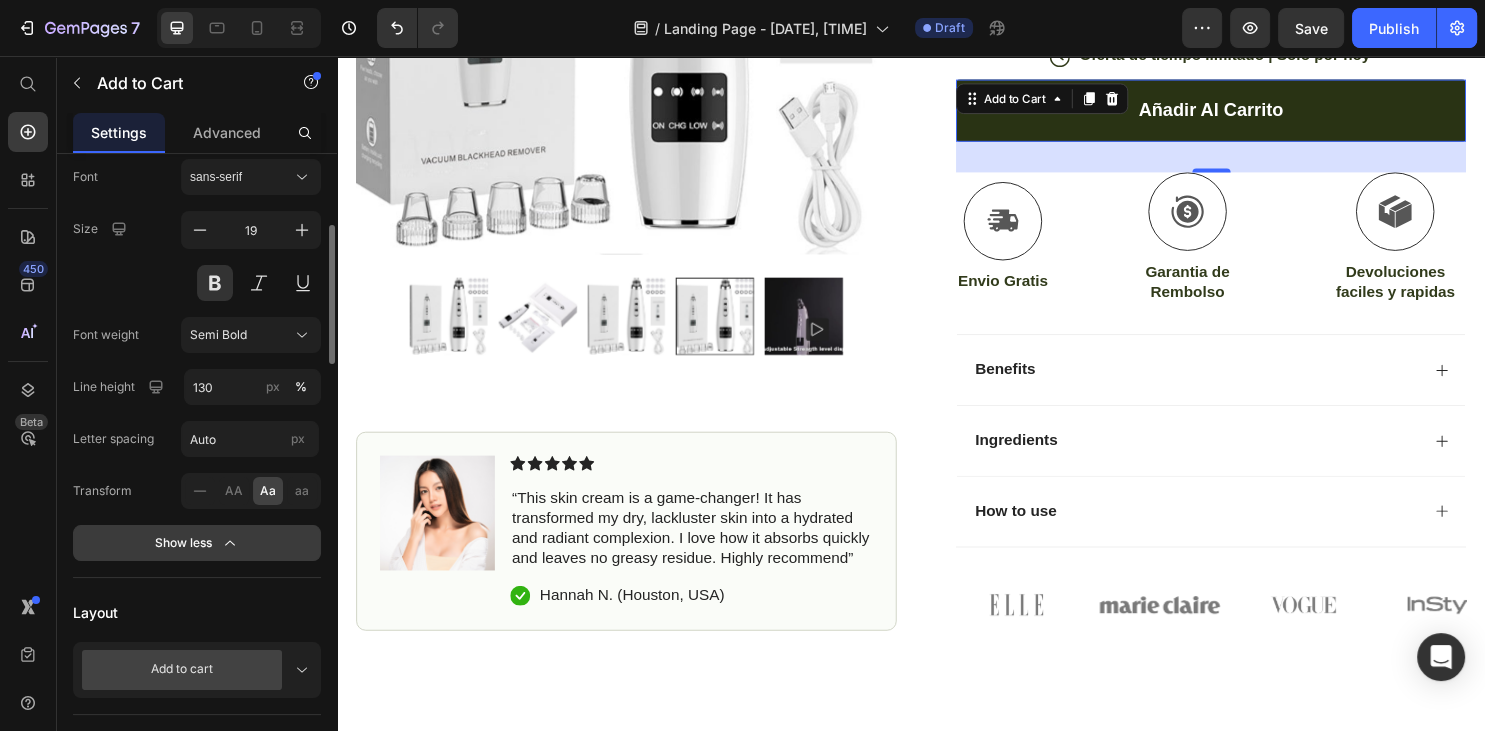 click 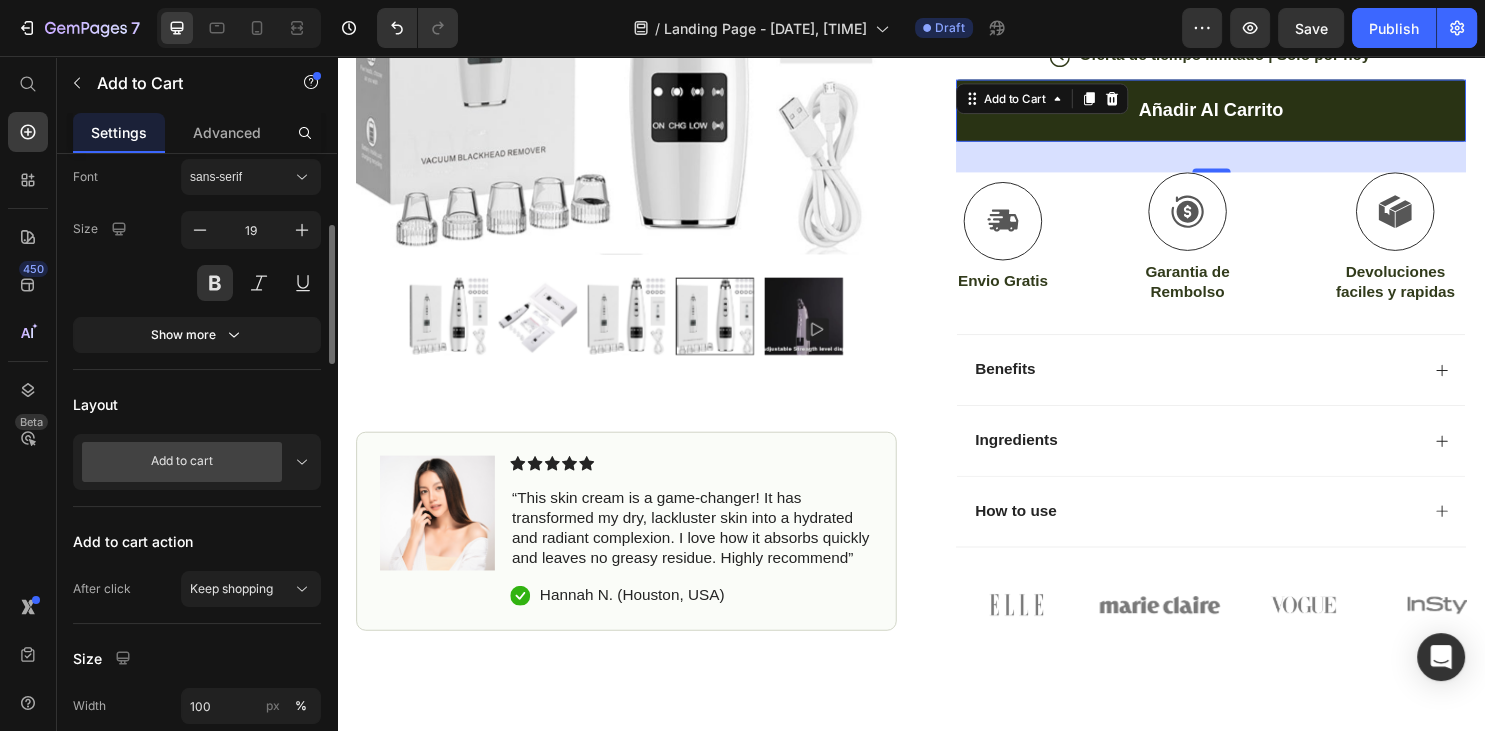 click 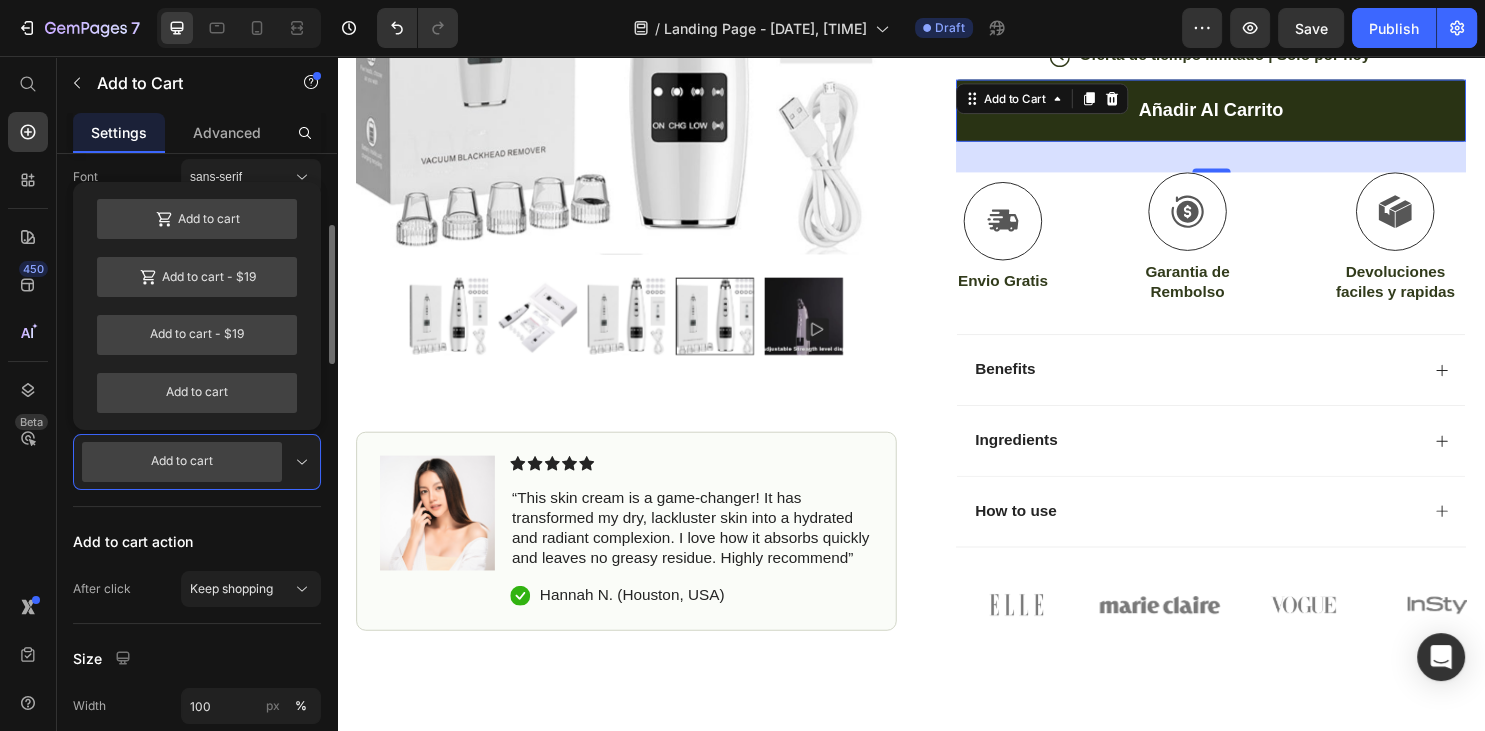 click 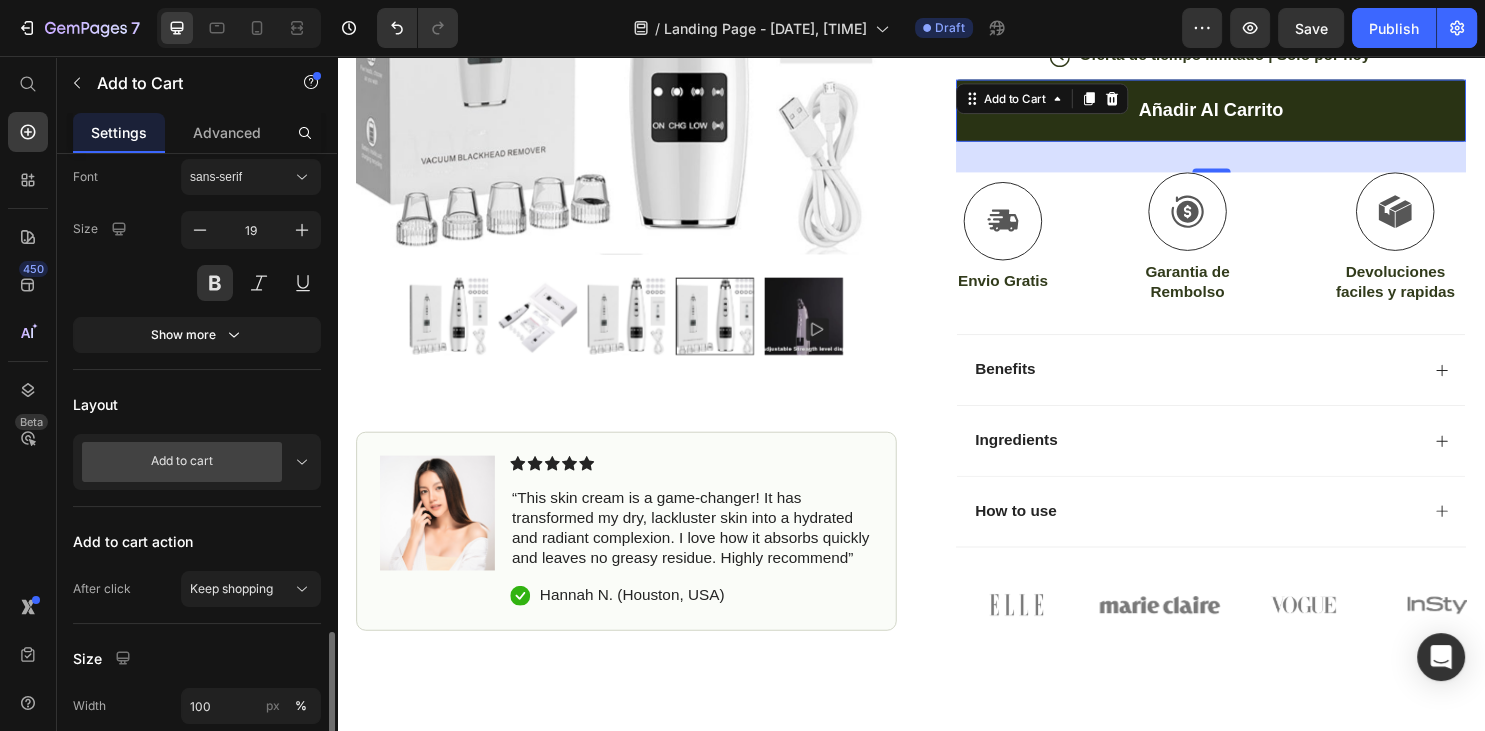 scroll, scrollTop: 648, scrollLeft: 0, axis: vertical 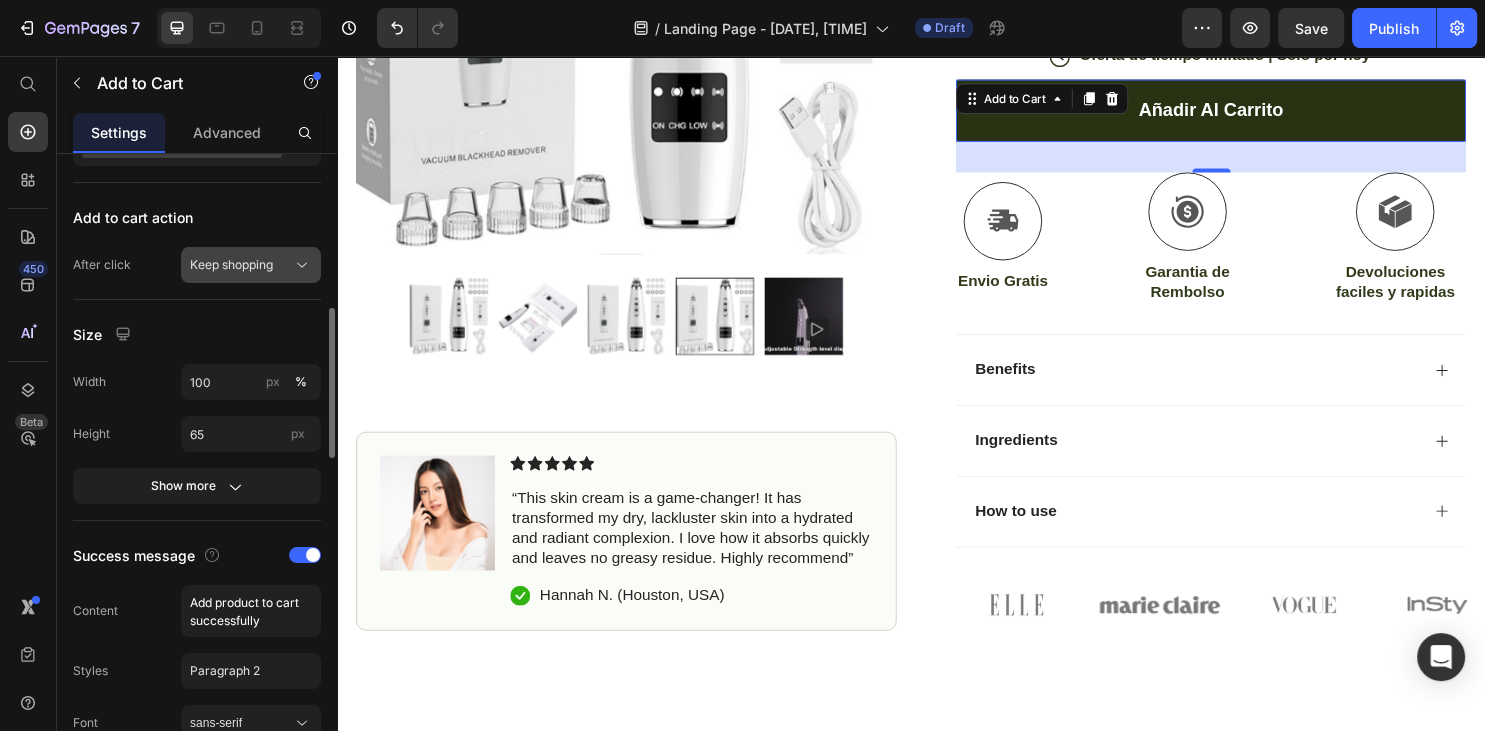 click on "Keep shopping" at bounding box center (251, 265) 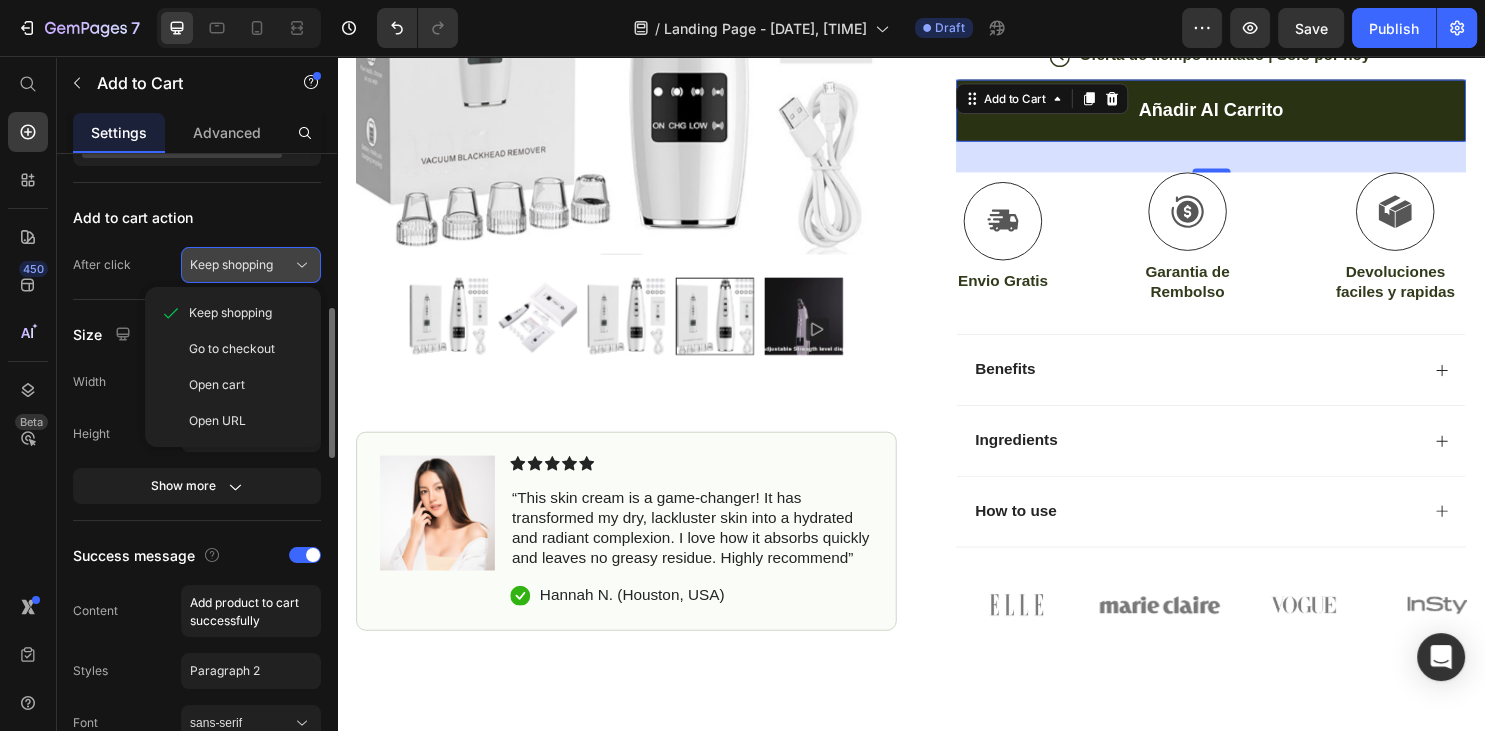 click on "Keep shopping" at bounding box center [251, 265] 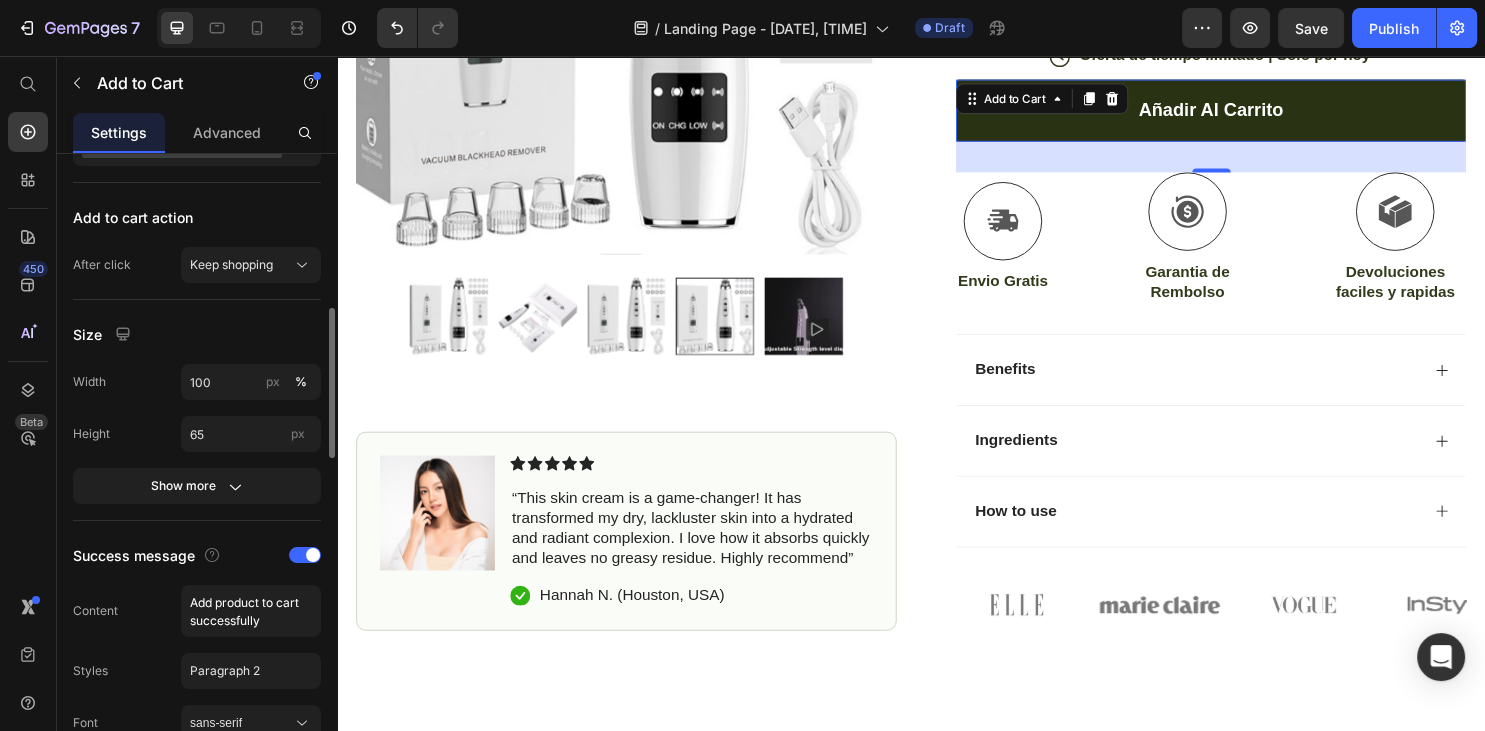 scroll, scrollTop: 432, scrollLeft: 0, axis: vertical 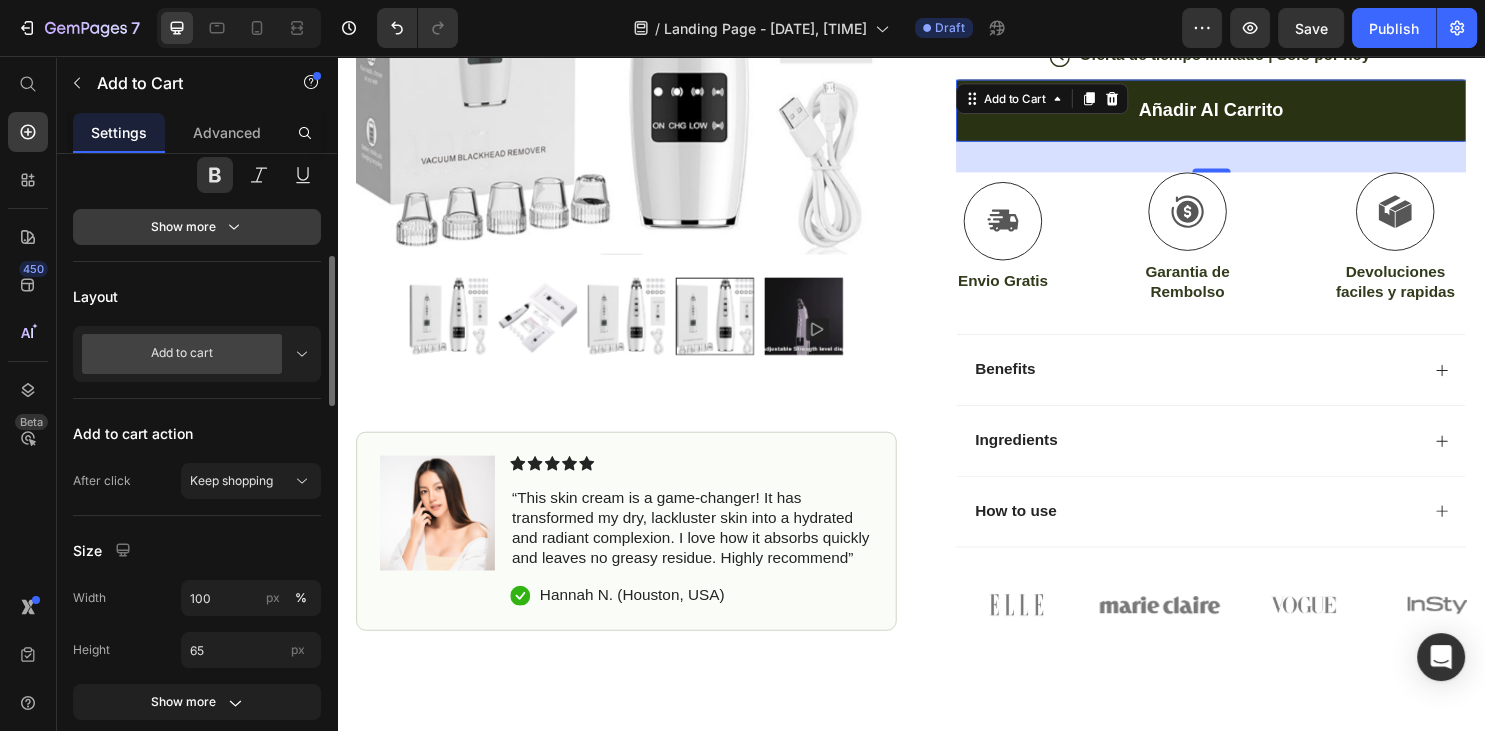 click on "Show more" at bounding box center [197, 227] 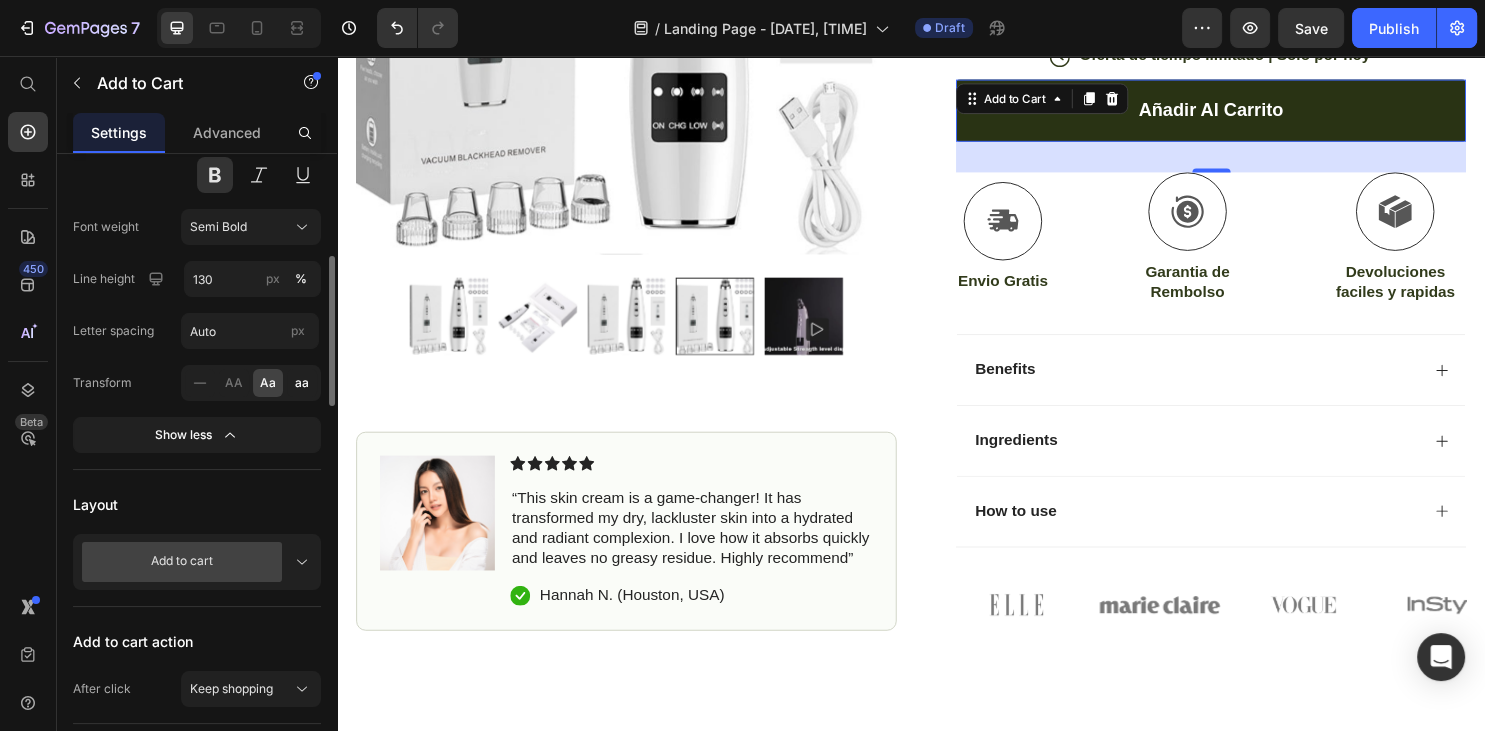 click on "aa" 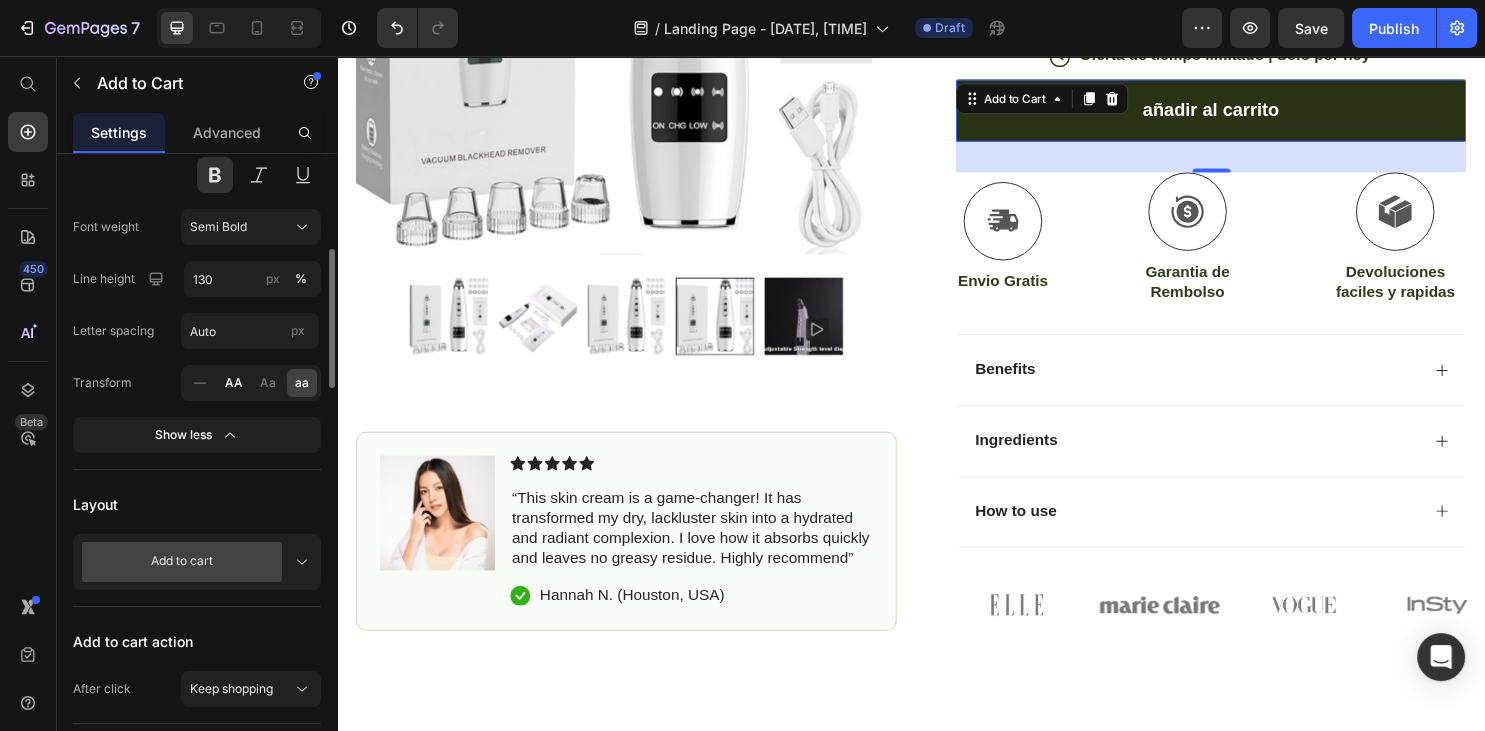 click on "AA" 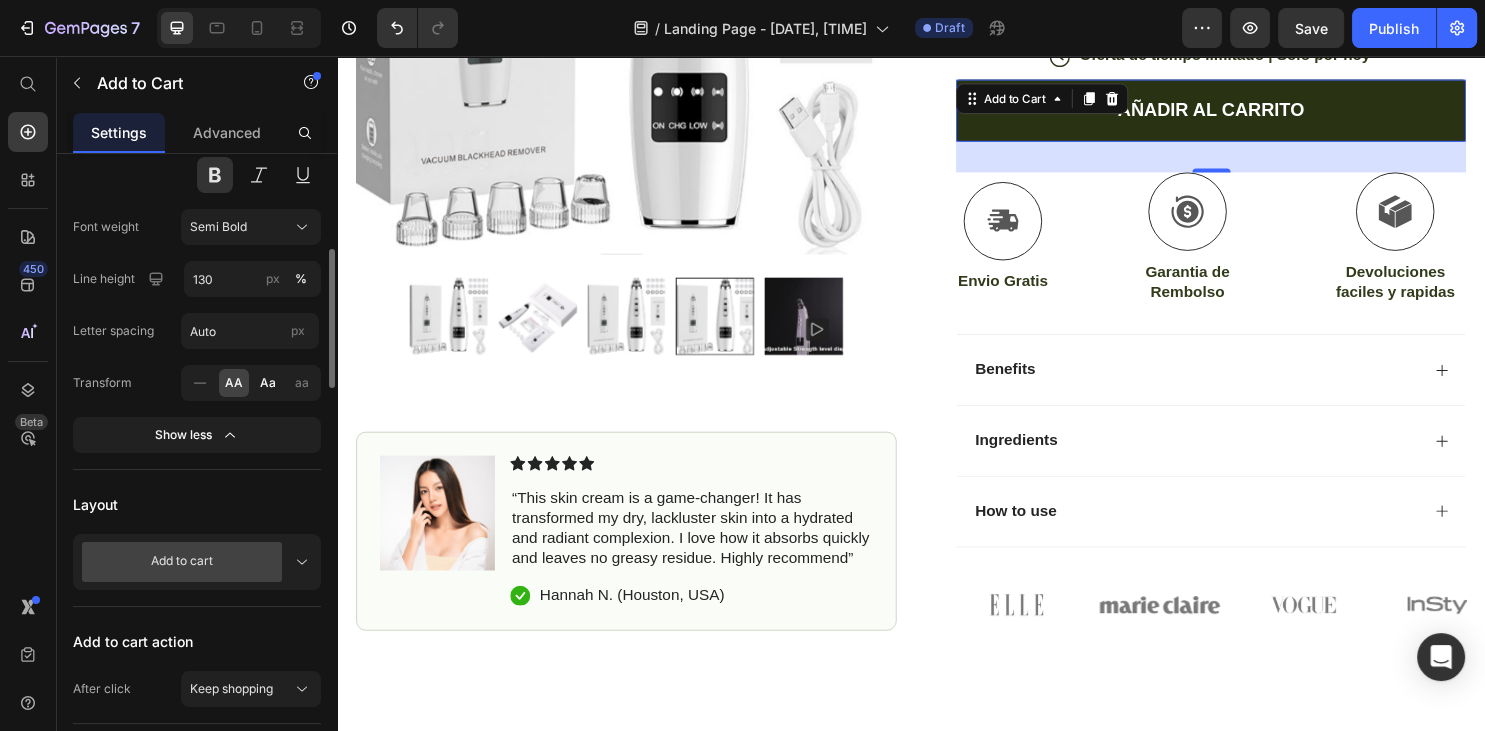 click on "Aa" 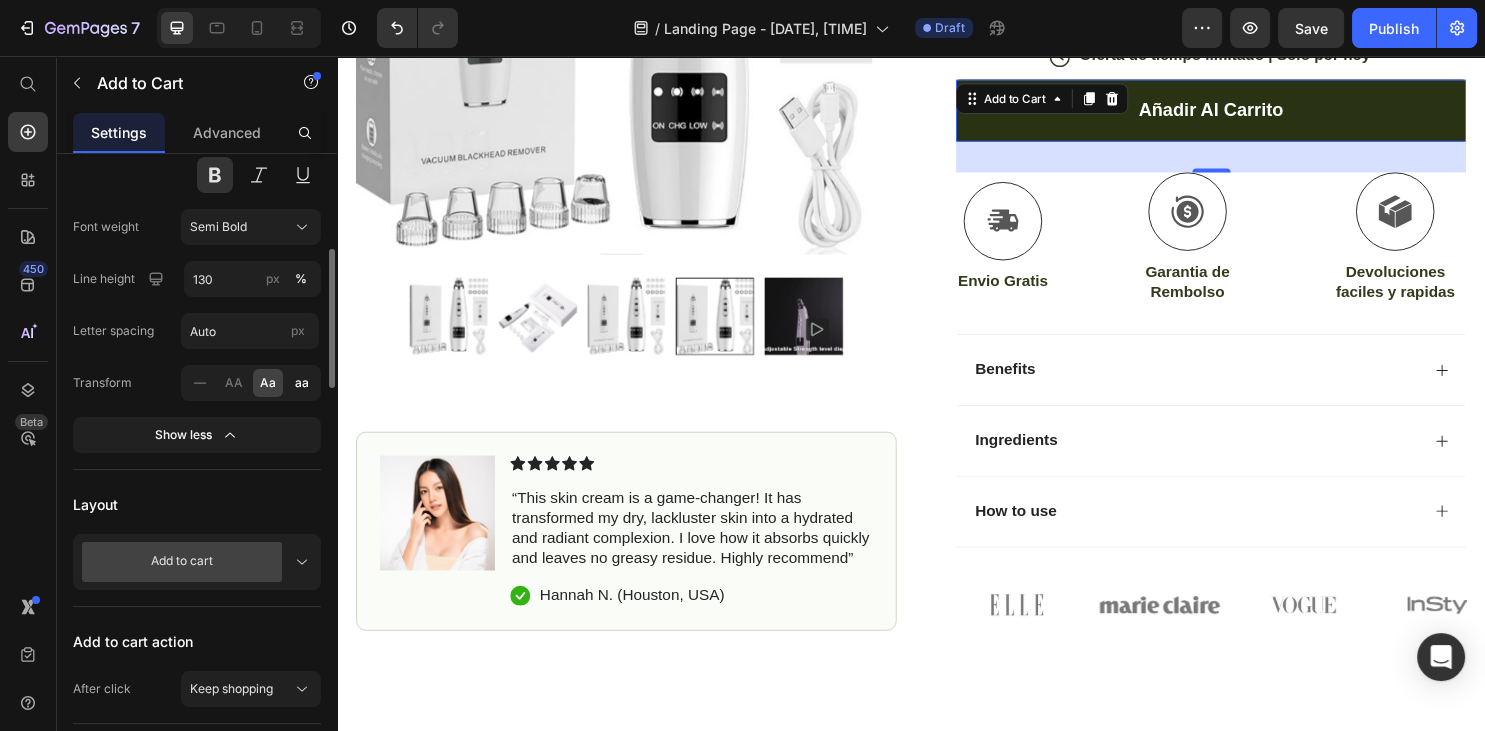 click on "aa" 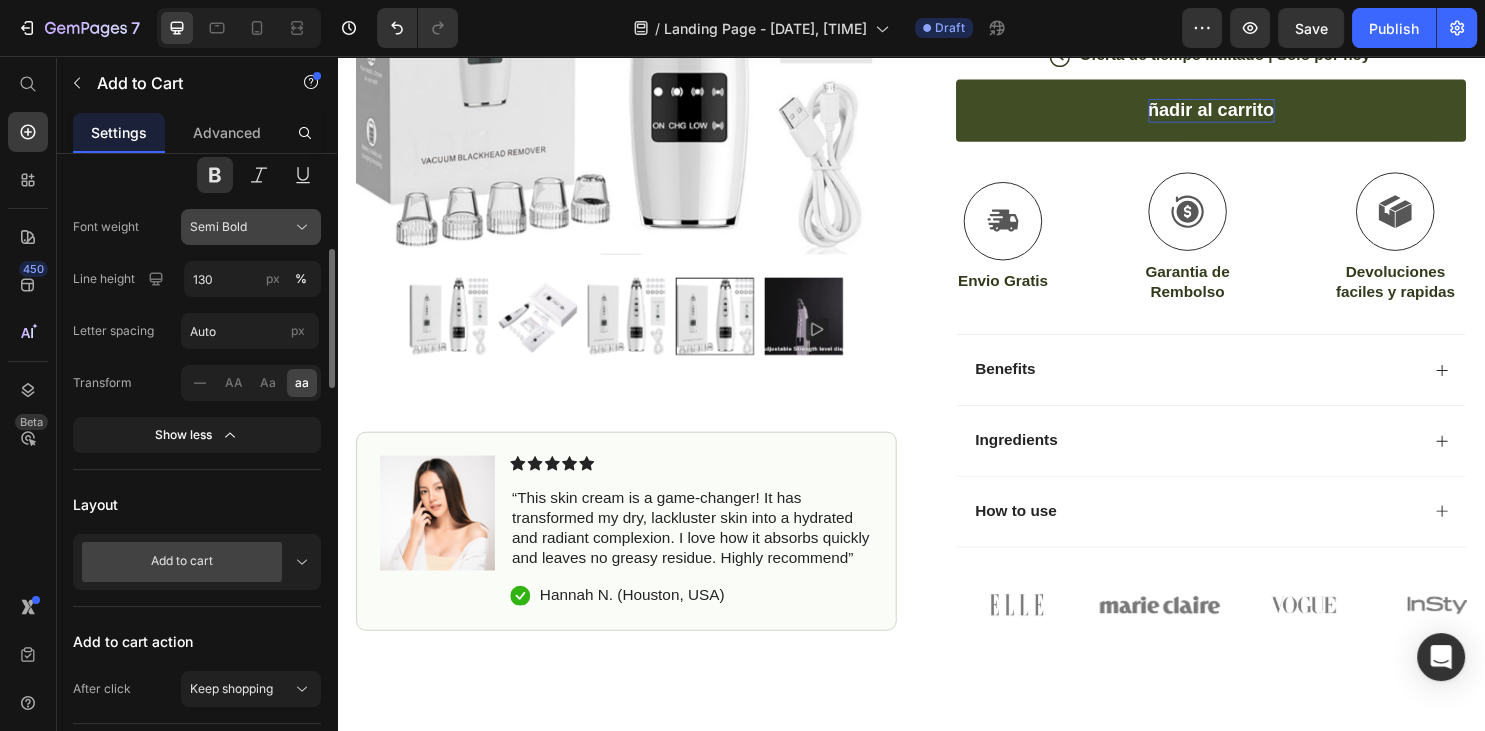 click on "Semi Bold" 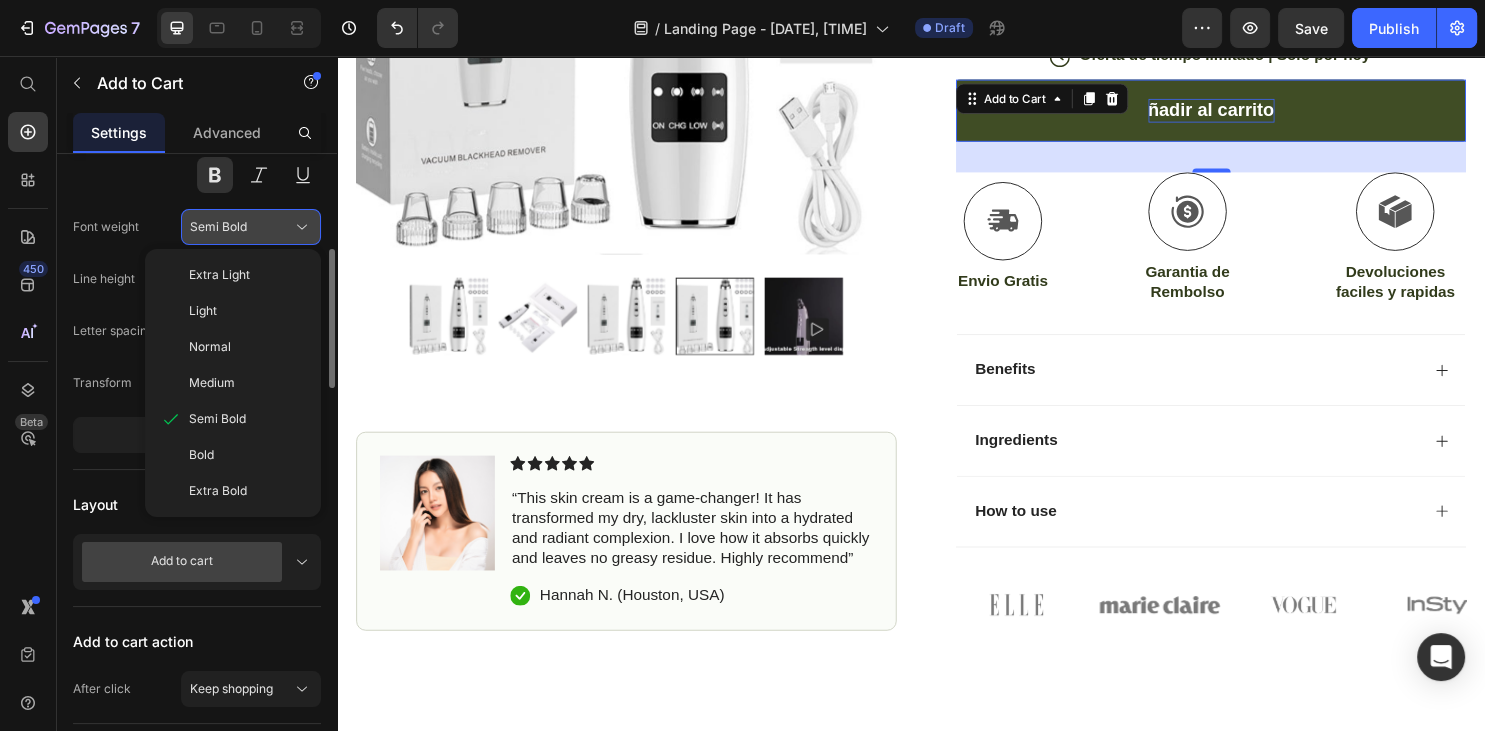 click on "Semi Bold" 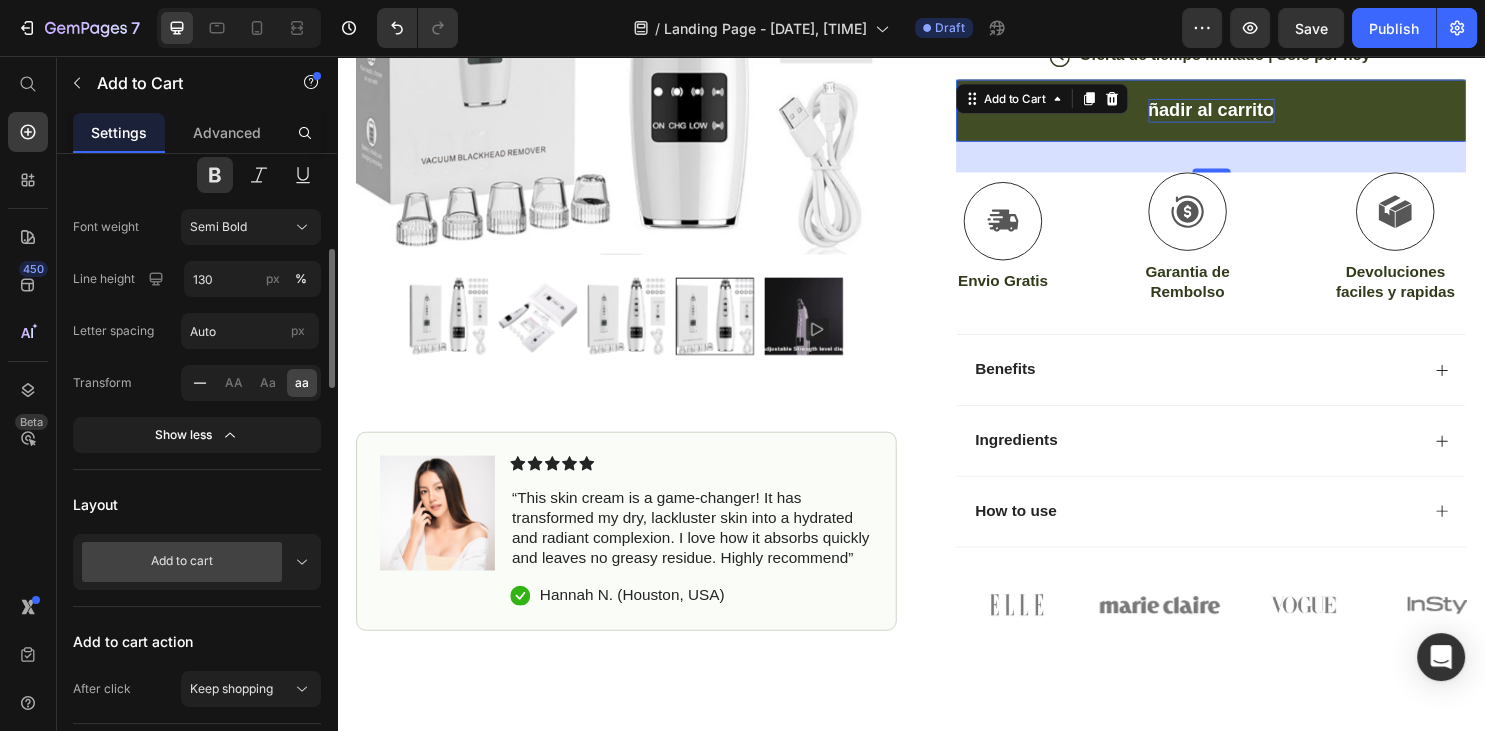 click 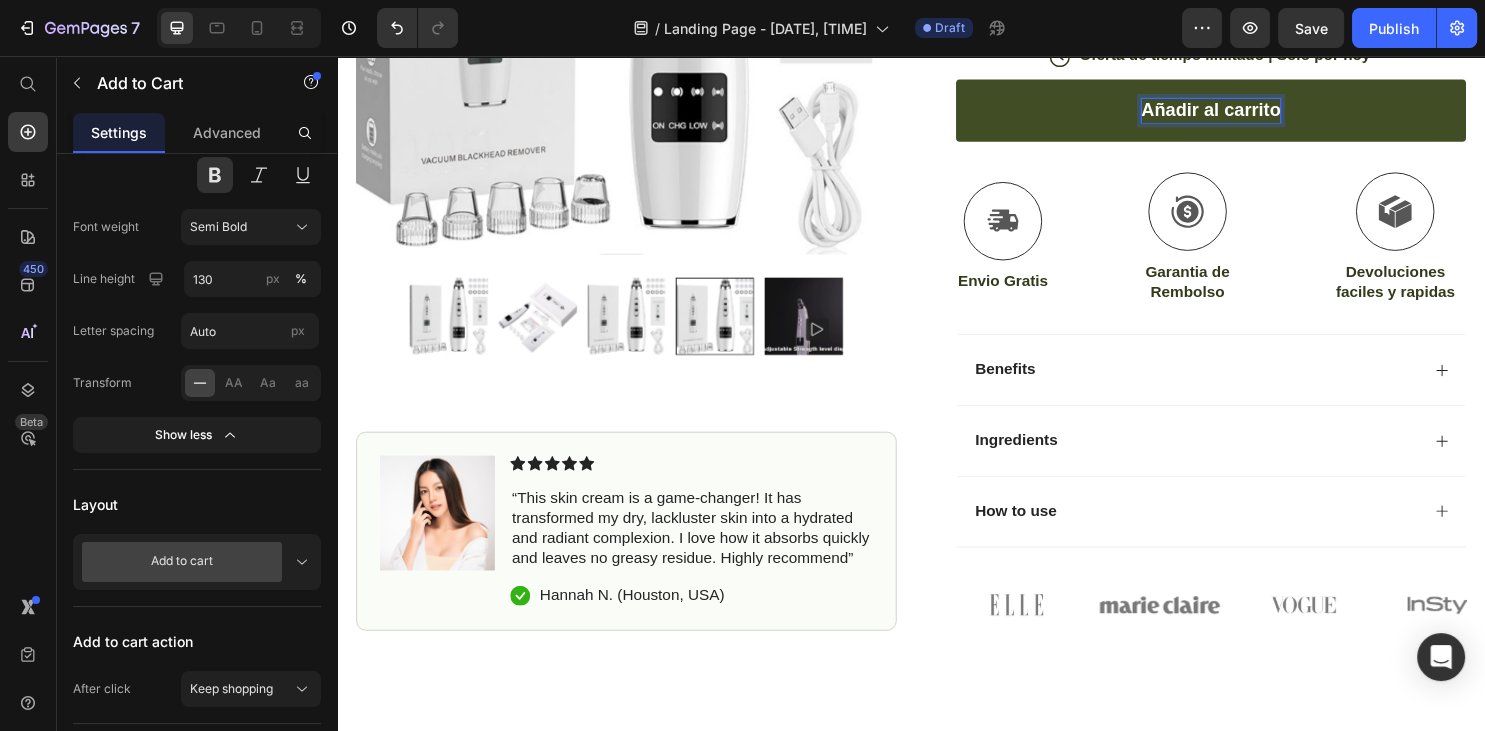 click on "Añadir al carrito" at bounding box center [1251, 112] 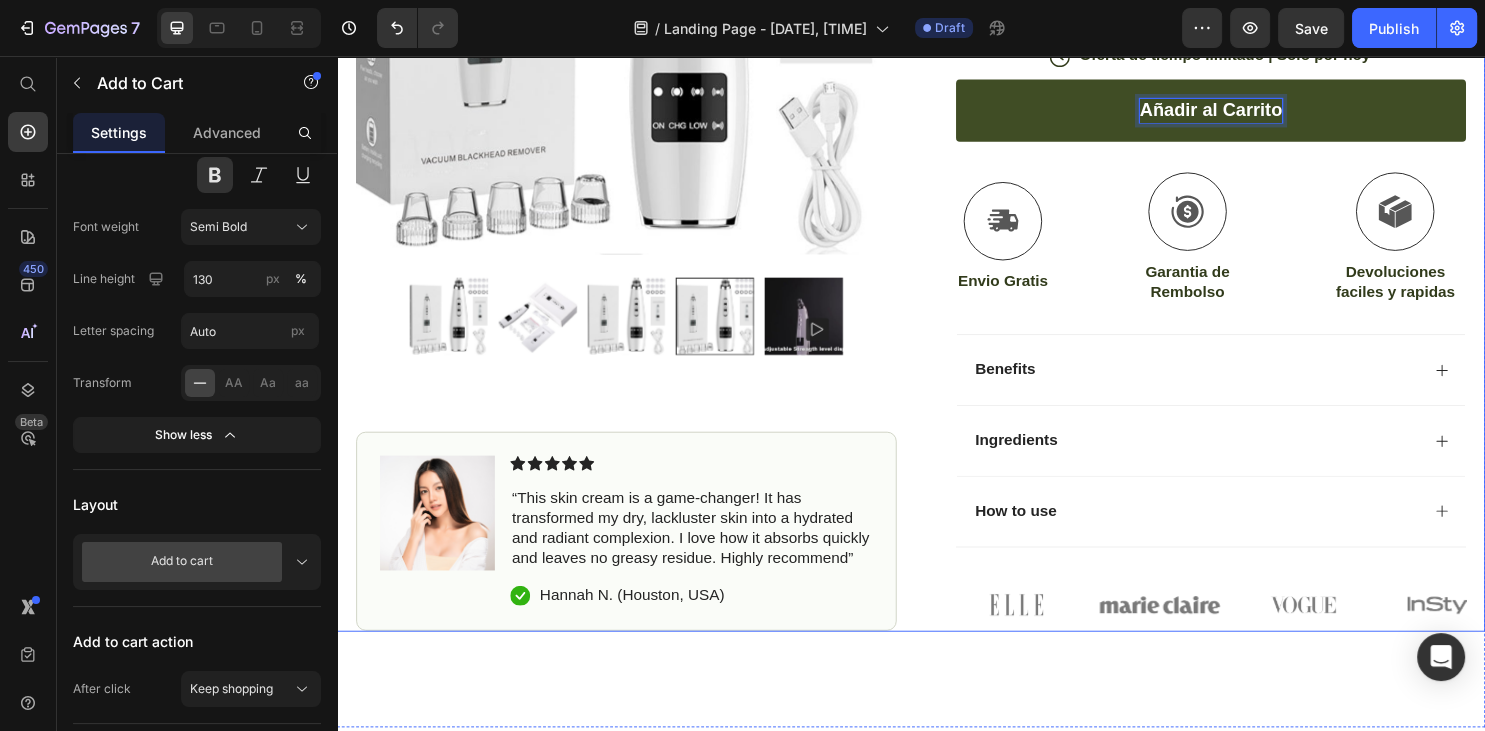 click on "Product Images Image Icon Icon Icon Icon Icon Icon List (1349 Reviews) Text Block Row Removedor de Puntos Negros por Succion - Limpieza Facial Product Title ULTIMA TECNOLOGIA COSMETICA 2025 Text Block Un dispositivo de limpieza profunda que desobstruye poros, elimina impurezas y deja tu piel visiblemente mas suave desde el primer uso Text Block
Apto para todo tipo de piel
Succion ajustable con 5 niveles
Resultados visibles desde el primer uso Item List Kaching Bundles Kaching Bundles
Icon Oferta de tiempo limitado | Solo por hoy Text Block Row Añadir al Carrito Add to Cart   32
Icon Envio Gratis" at bounding box center [937, 79] 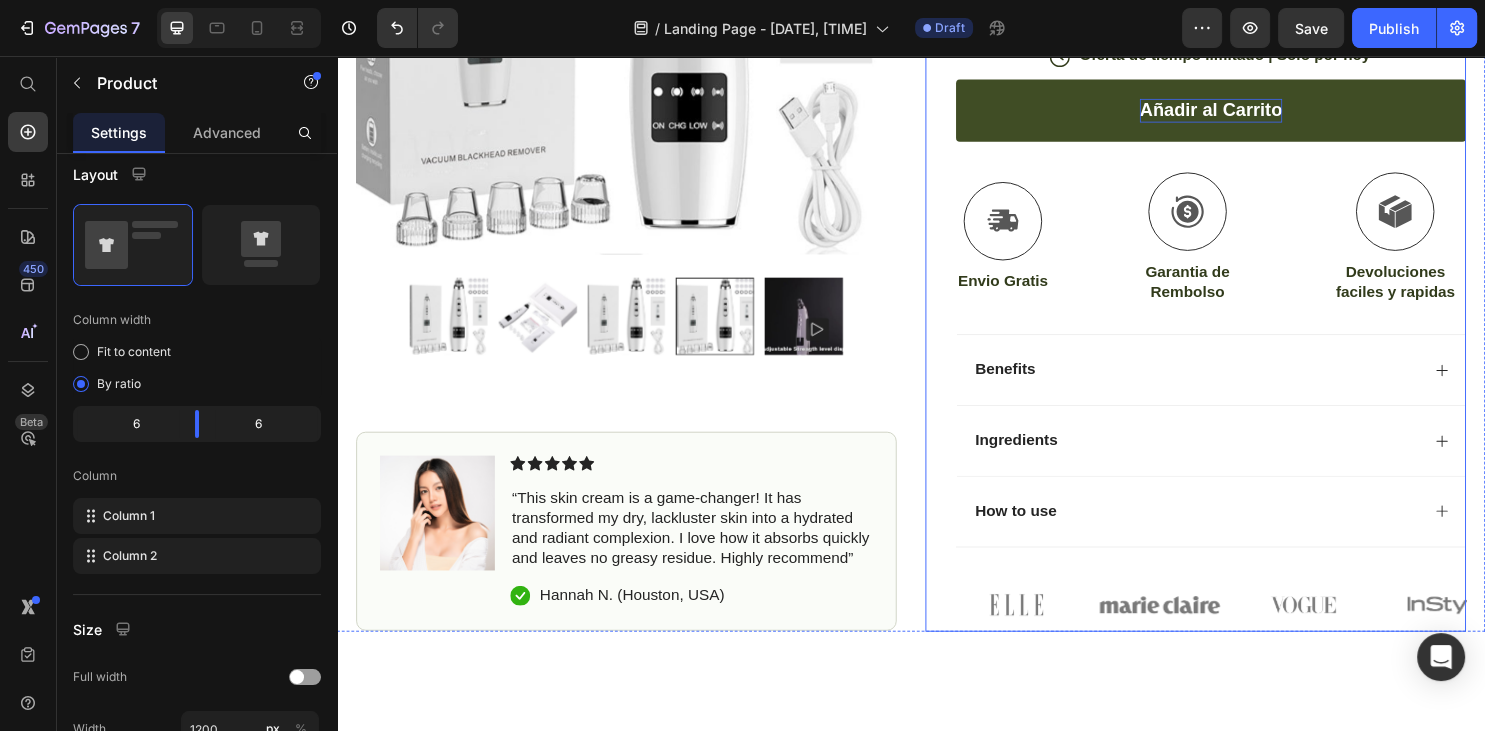 scroll, scrollTop: 0, scrollLeft: 0, axis: both 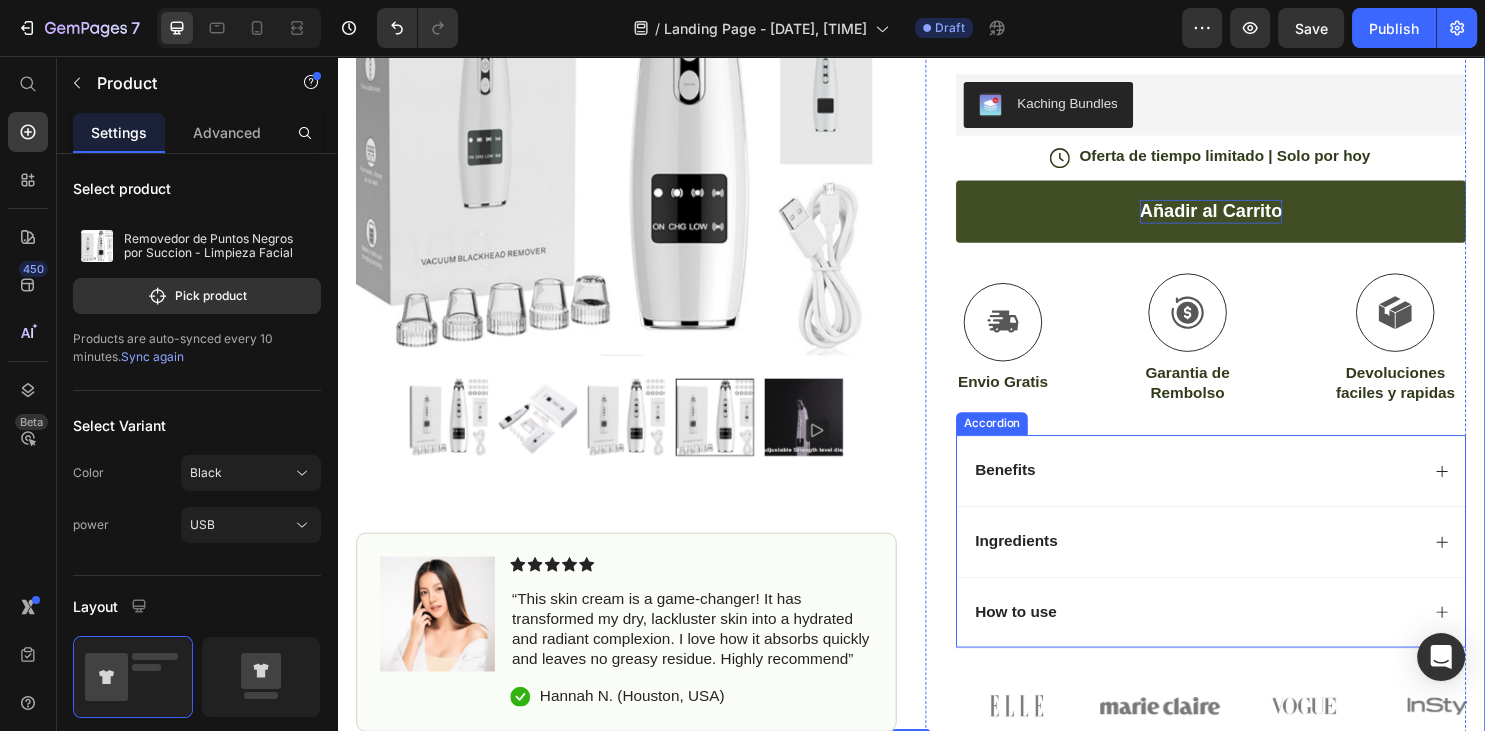 click on "Benefits" at bounding box center (1234, 489) 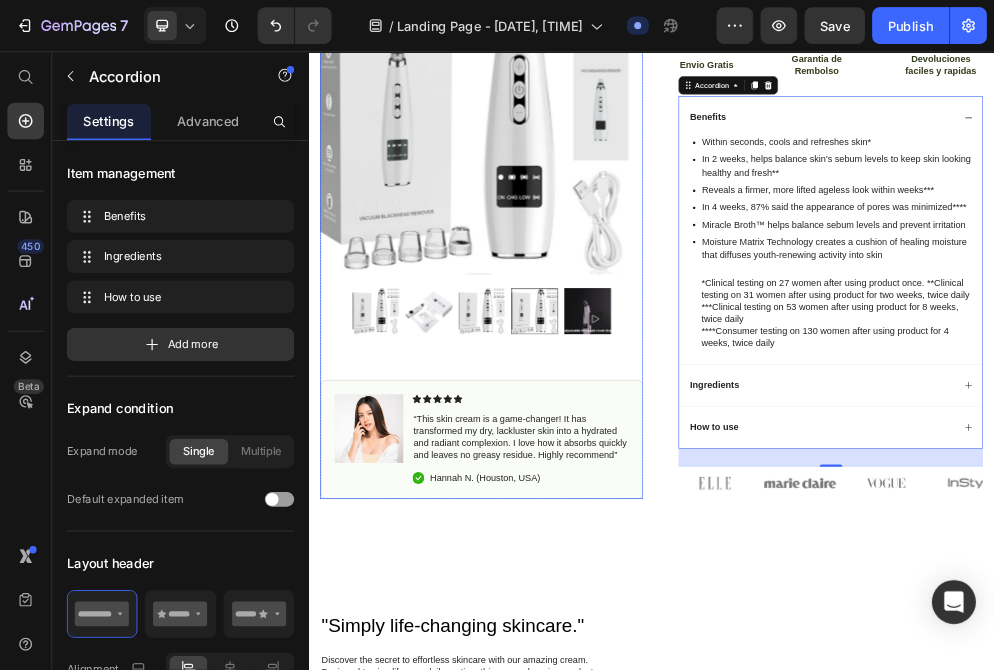 scroll, scrollTop: 739, scrollLeft: 0, axis: vertical 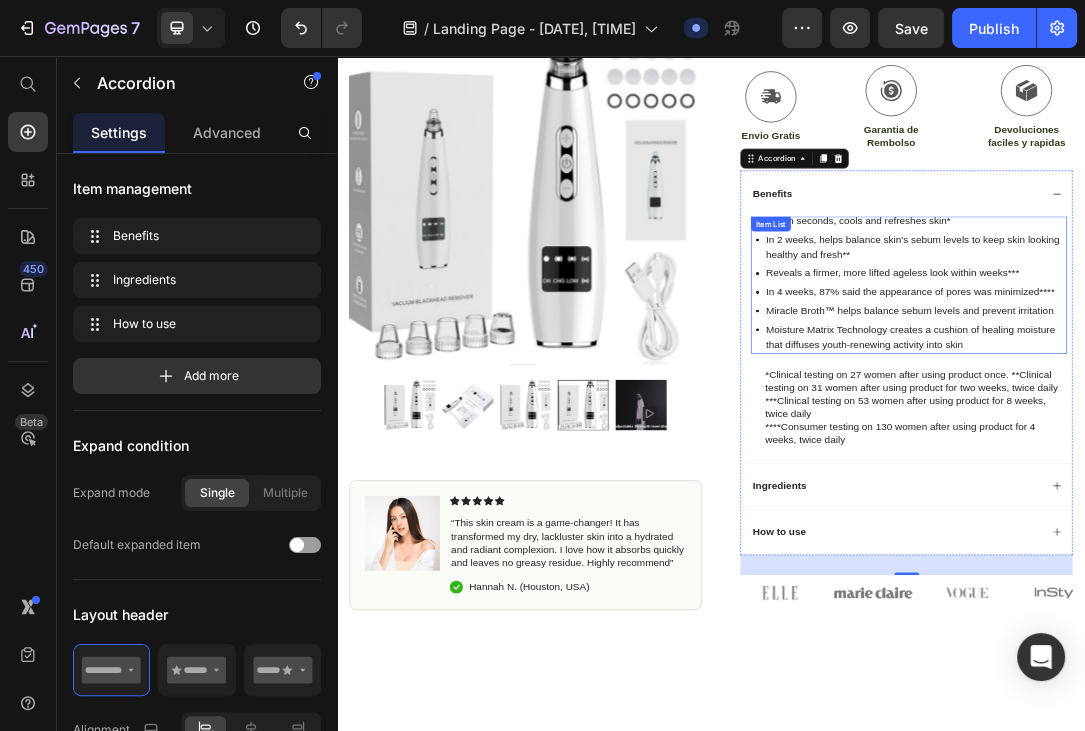 click on "Within seconds, cools and refreshes skin*" at bounding box center (1265, 321) 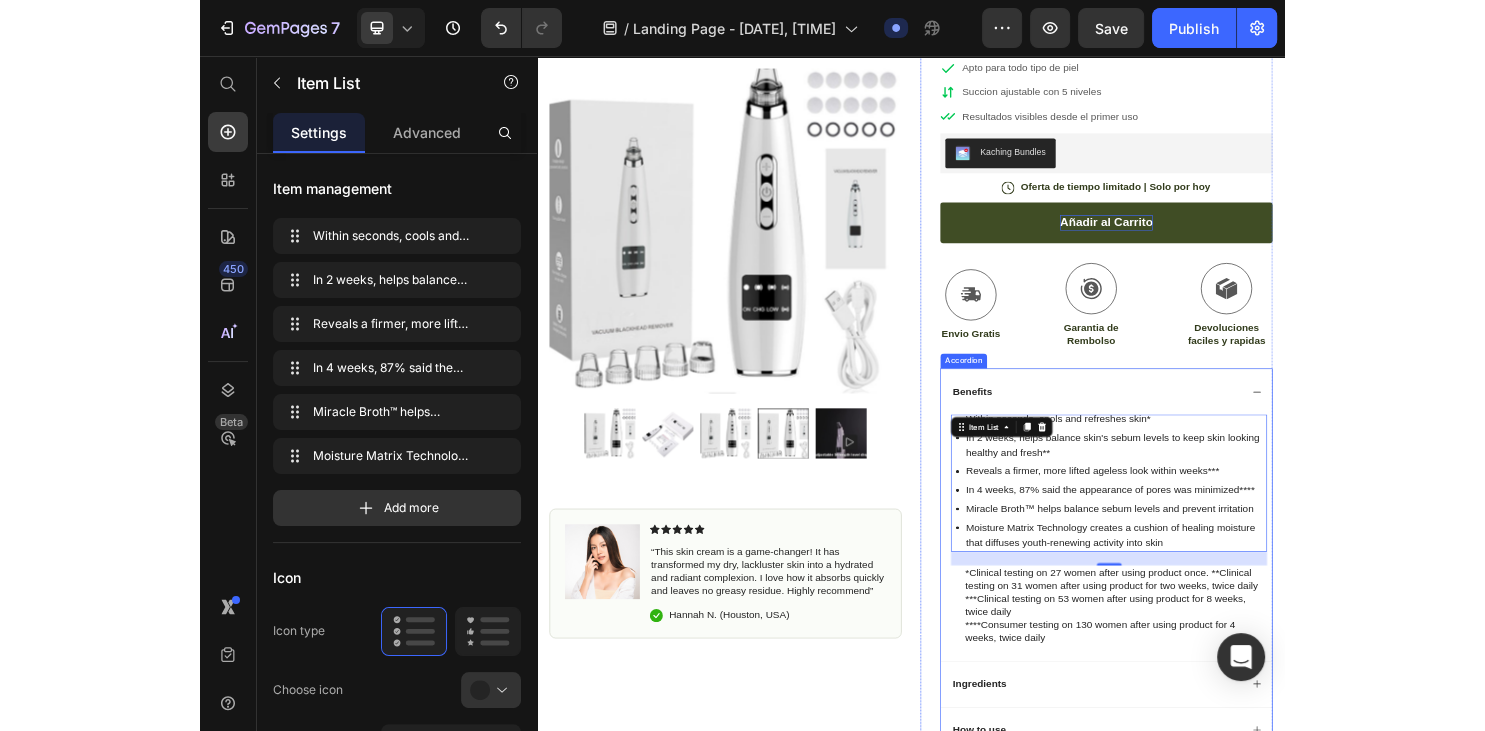 scroll, scrollTop: 211, scrollLeft: 0, axis: vertical 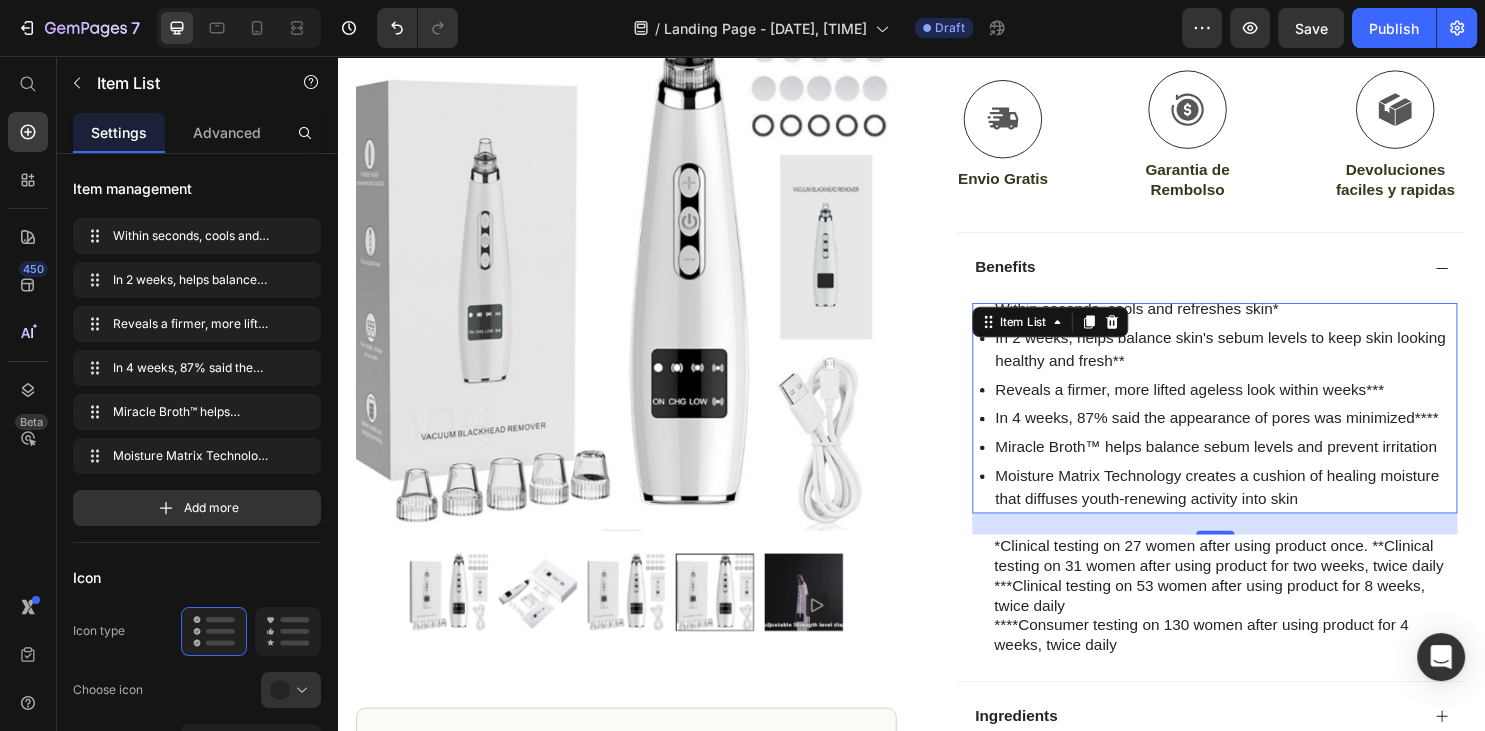 click on "Within seconds, cools and refreshes skin*" at bounding box center (1265, 321) 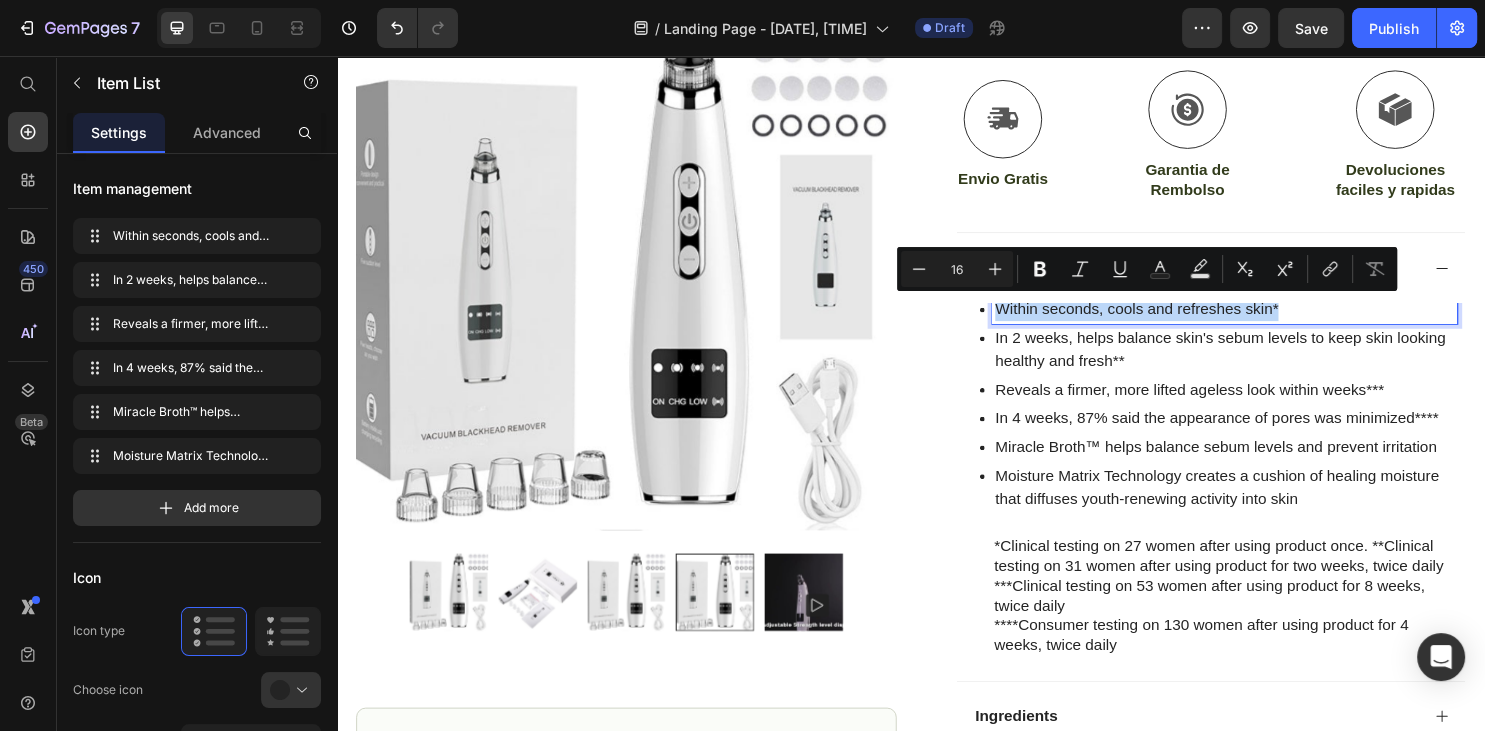 drag, startPoint x: 1323, startPoint y: 319, endPoint x: 1022, endPoint y: 310, distance: 301.13452 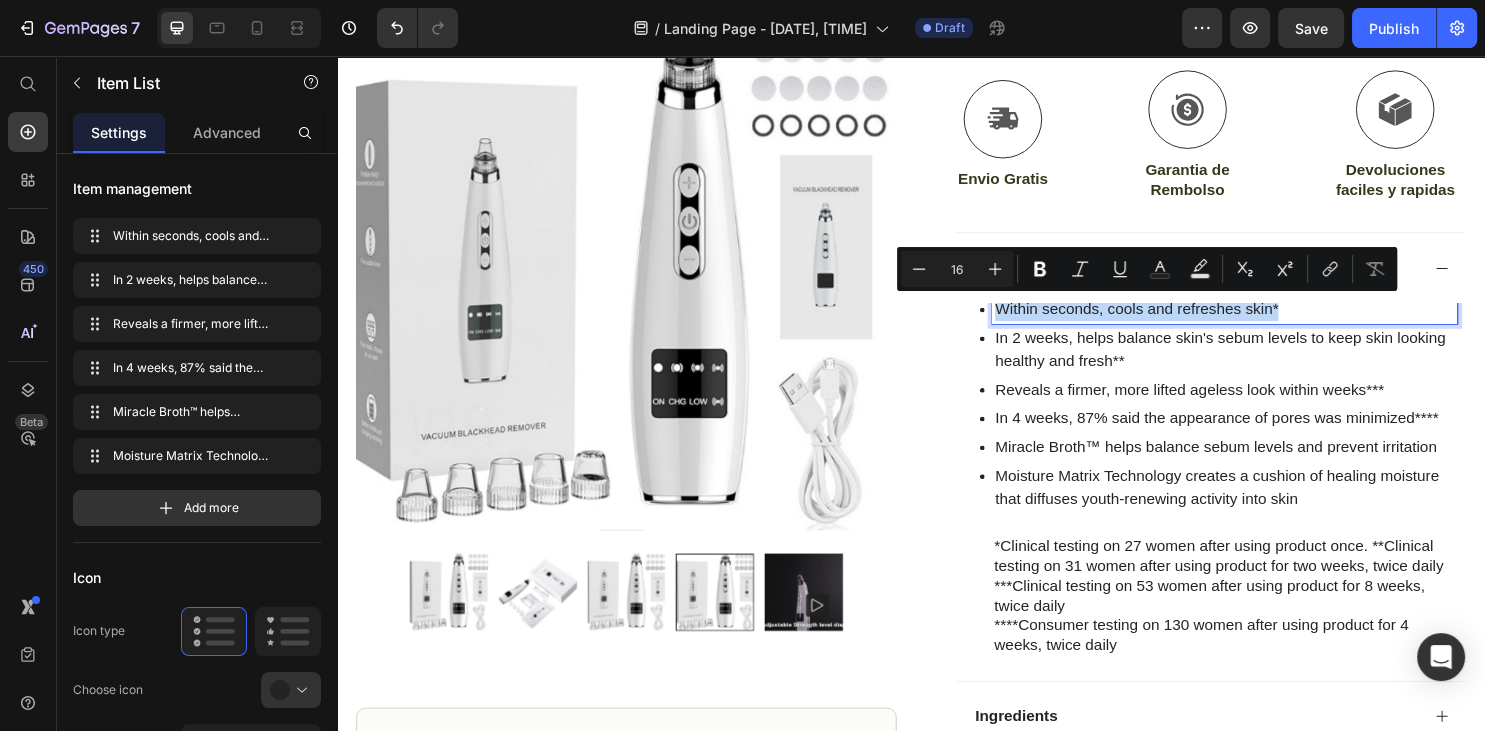 click on "Within seconds, cools and refreshes skin*" at bounding box center (1265, 321) 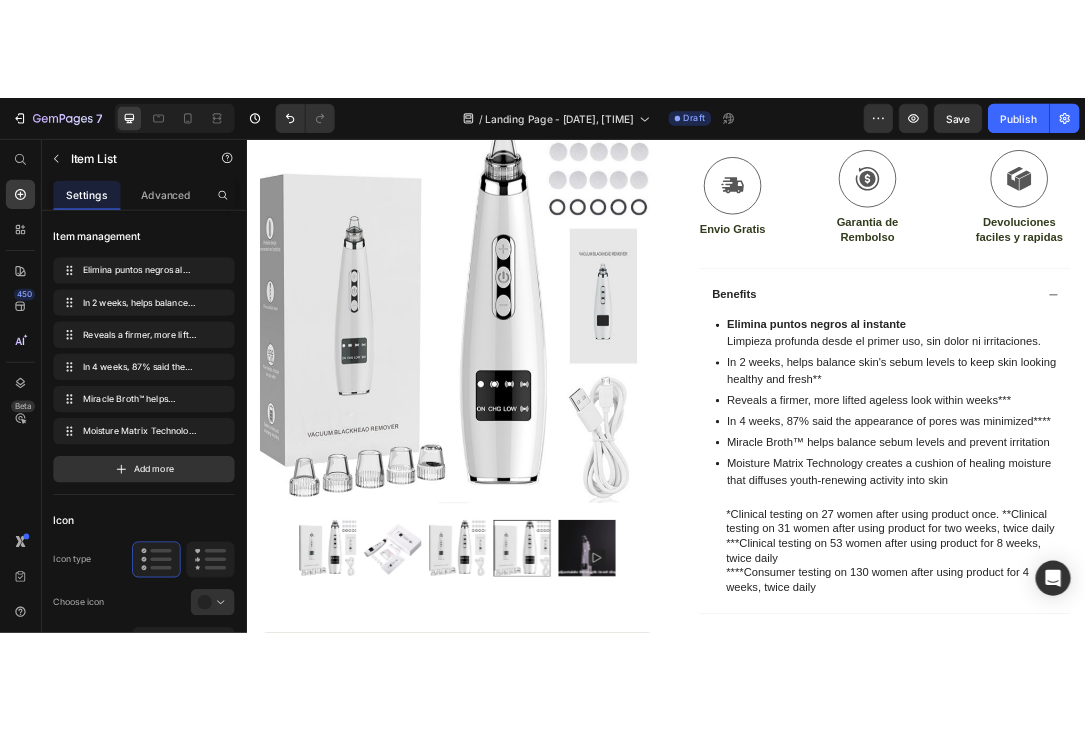 scroll, scrollTop: 633, scrollLeft: 0, axis: vertical 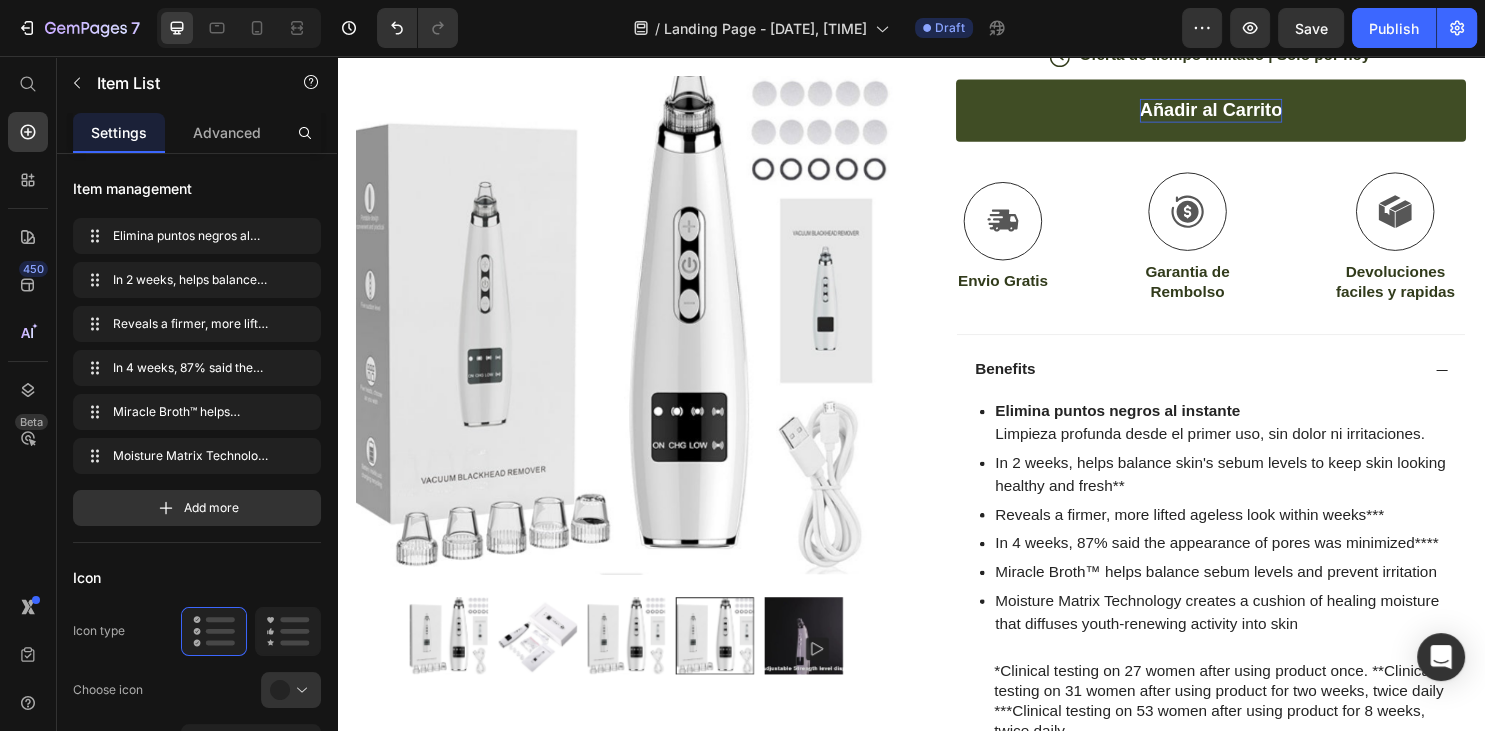click on "Elimina puntos negros al instante Limpieza profunda desde el primer uso, sin dolor ni irritaciones." at bounding box center (1265, 439) 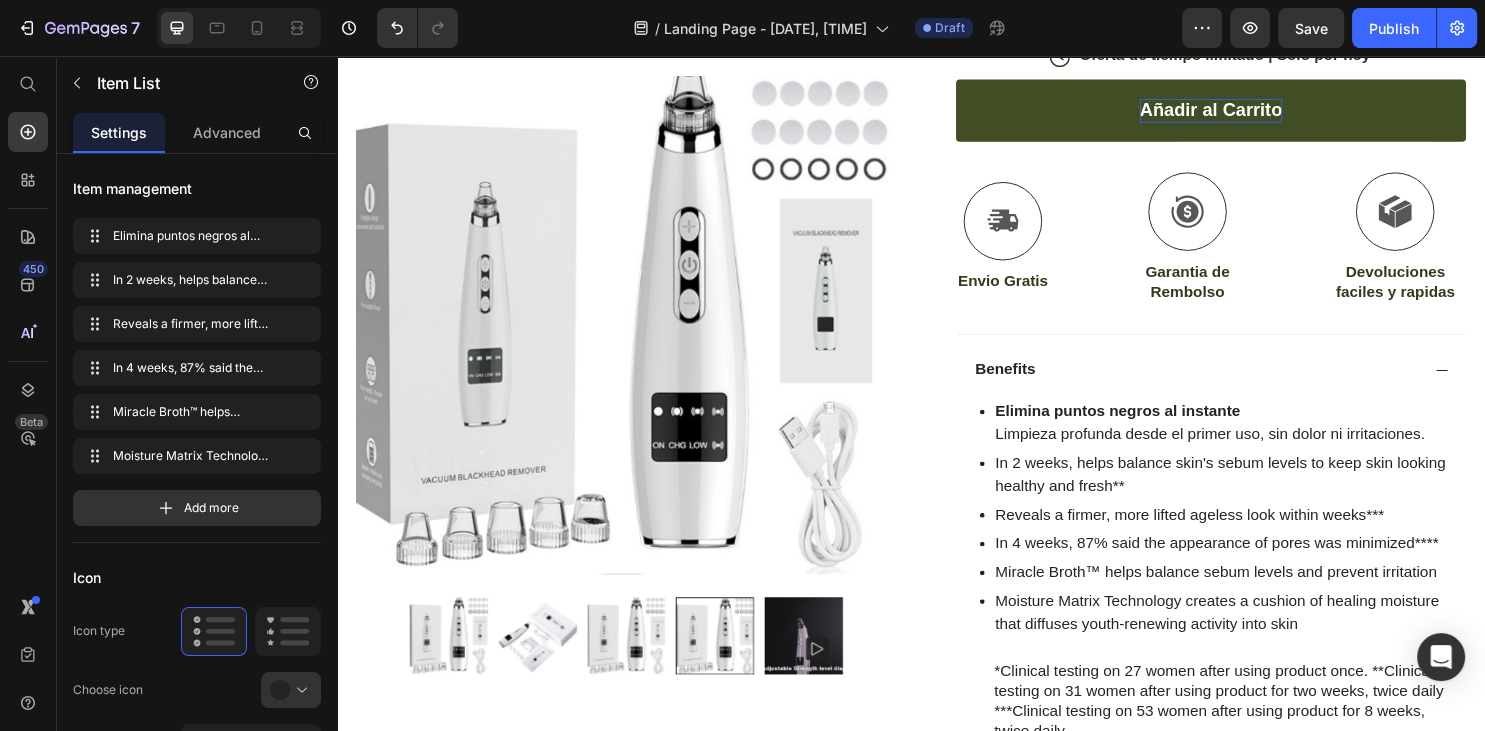 click on "In 2 weeks, helps balance skin's sebum levels to keep skin looking healthy and fresh**" at bounding box center [1265, 493] 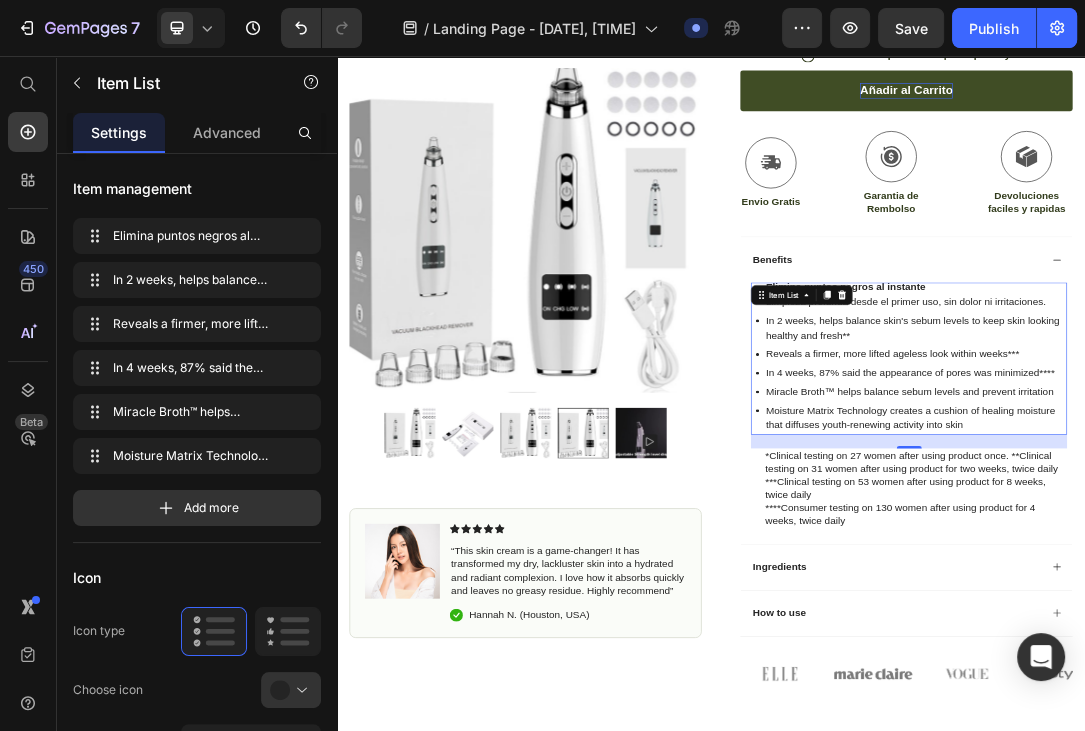 click on "In 2 weeks, helps balance skin's sebum levels to keep skin looking healthy and fresh**" at bounding box center (1265, 493) 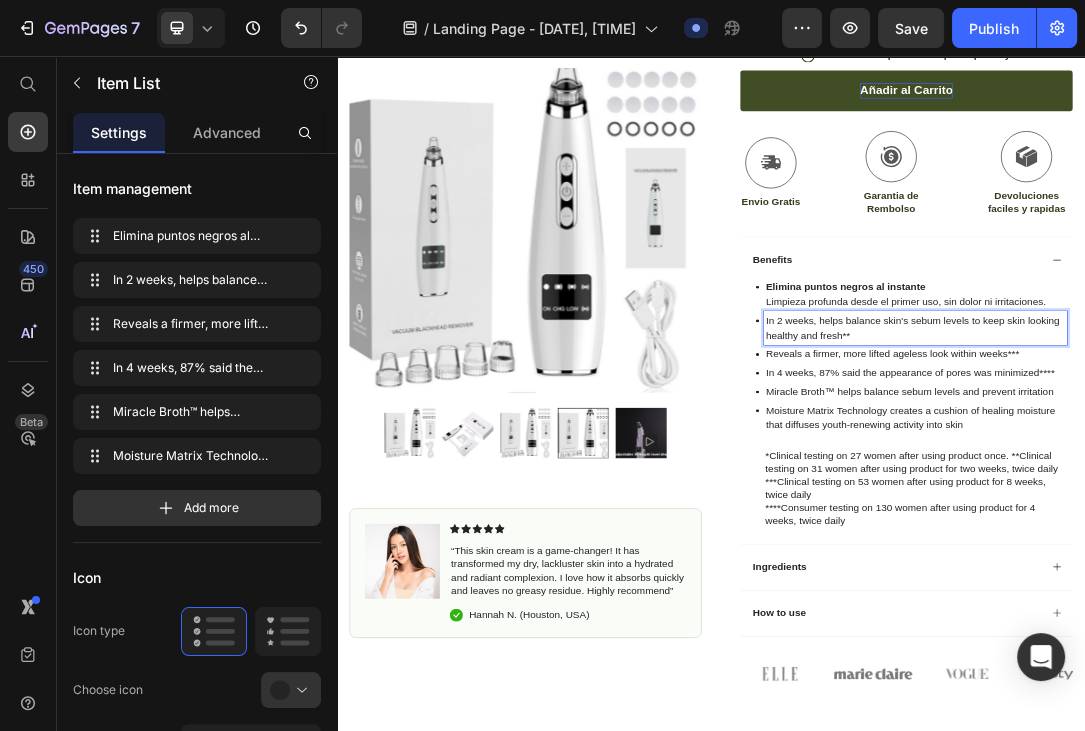 click on "In 2 weeks, helps balance skin's sebum levels to keep skin looking healthy and fresh**" at bounding box center [1265, 493] 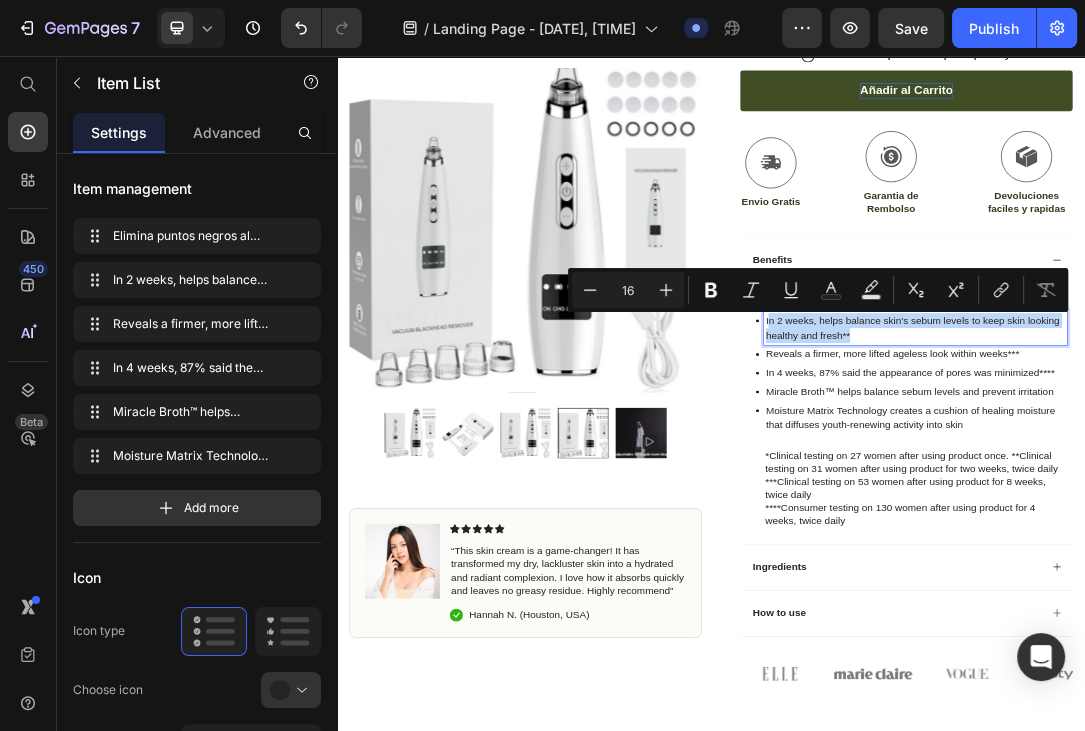 drag, startPoint x: 1031, startPoint y: 477, endPoint x: 1258, endPoint y: 519, distance: 230.85277 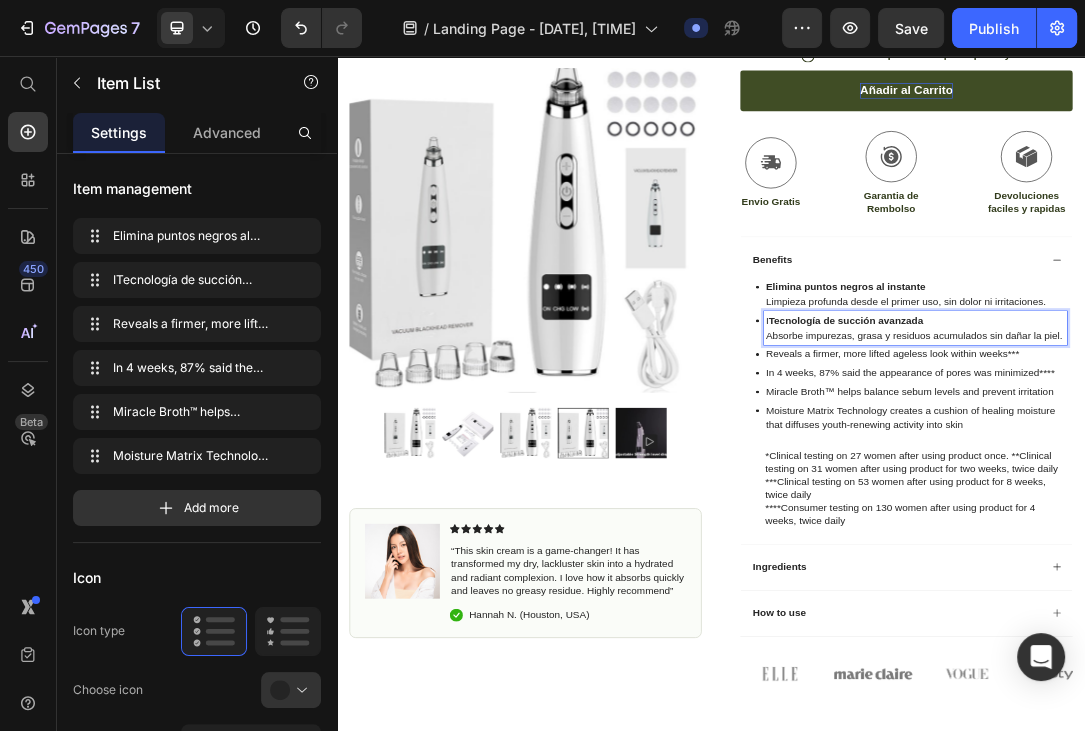 click on "Tecnología de succión avanzada" at bounding box center [1153, 480] 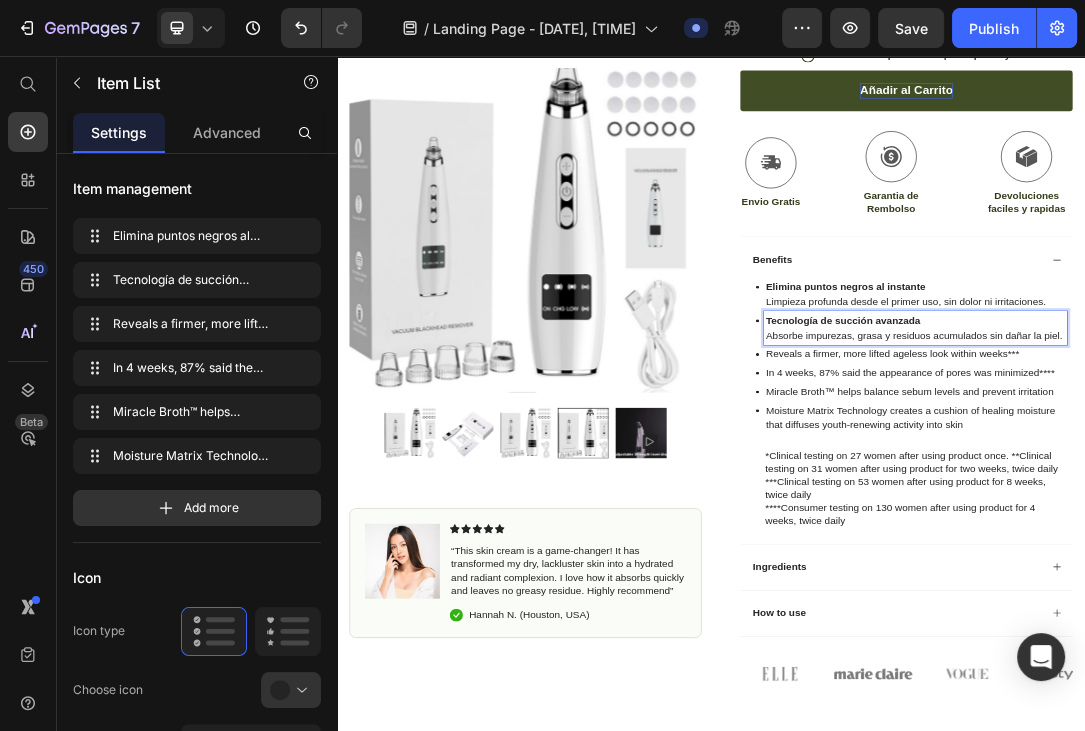 click on "Reveals a firmer, more lifted ageless look within weeks***" at bounding box center [1265, 535] 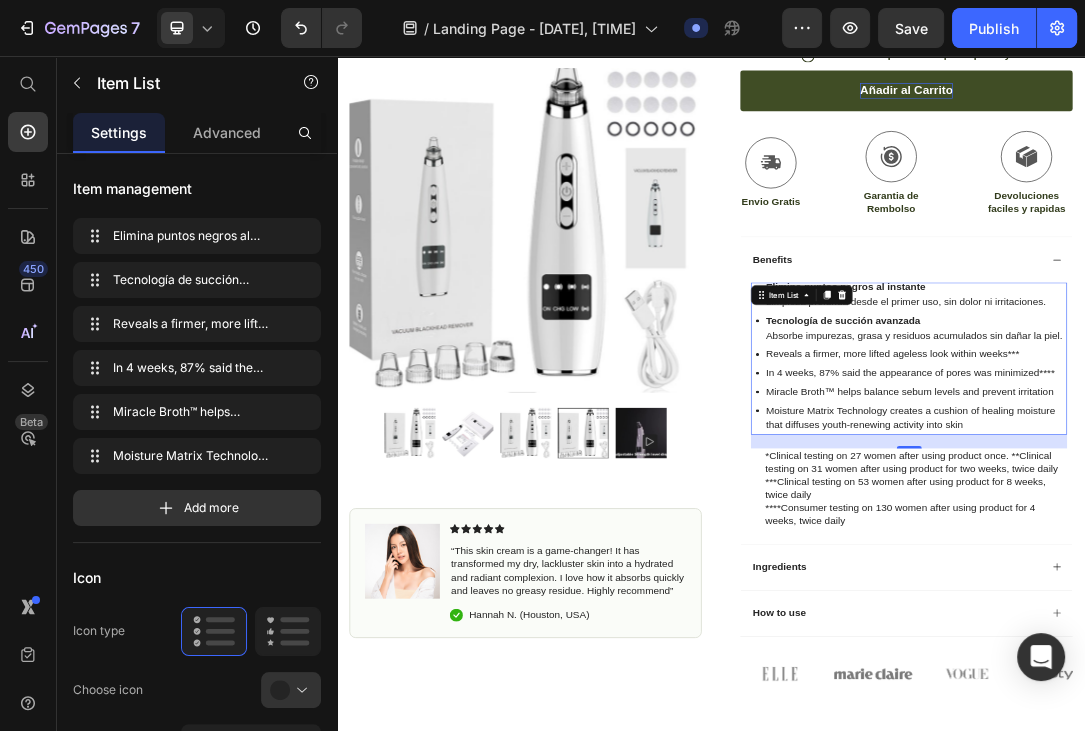 click on "Reveals a firmer, more lifted ageless look within weeks***" at bounding box center (1265, 535) 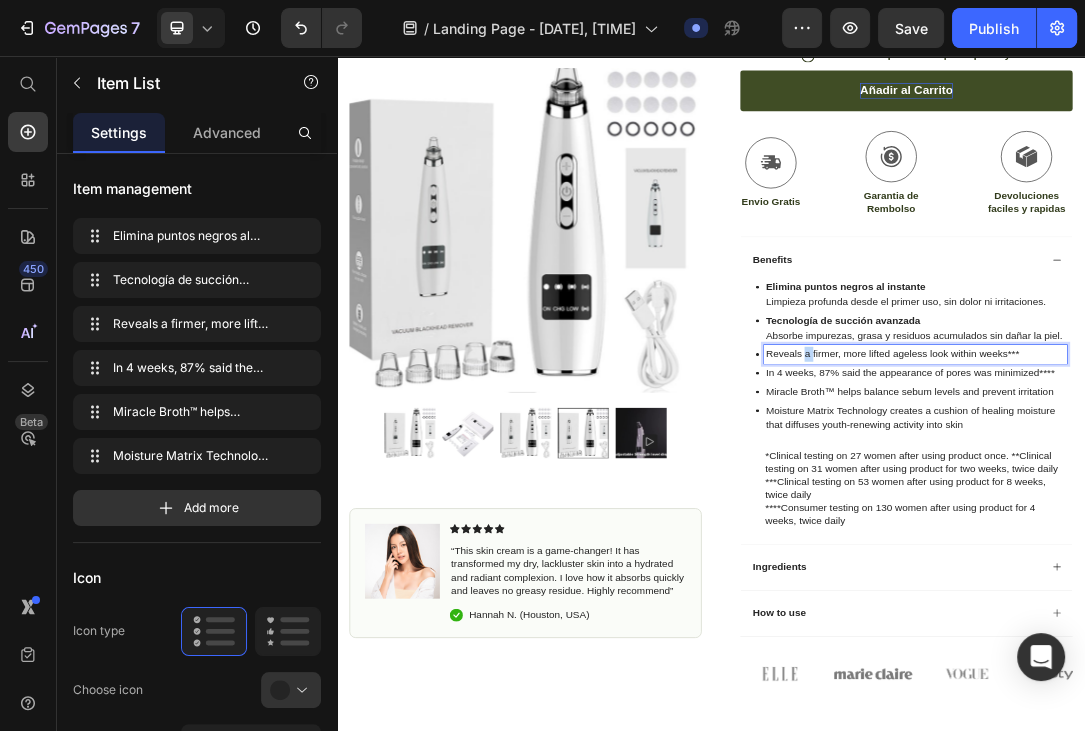 click on "Reveals a firmer, more lifted ageless look within weeks***" at bounding box center (1265, 535) 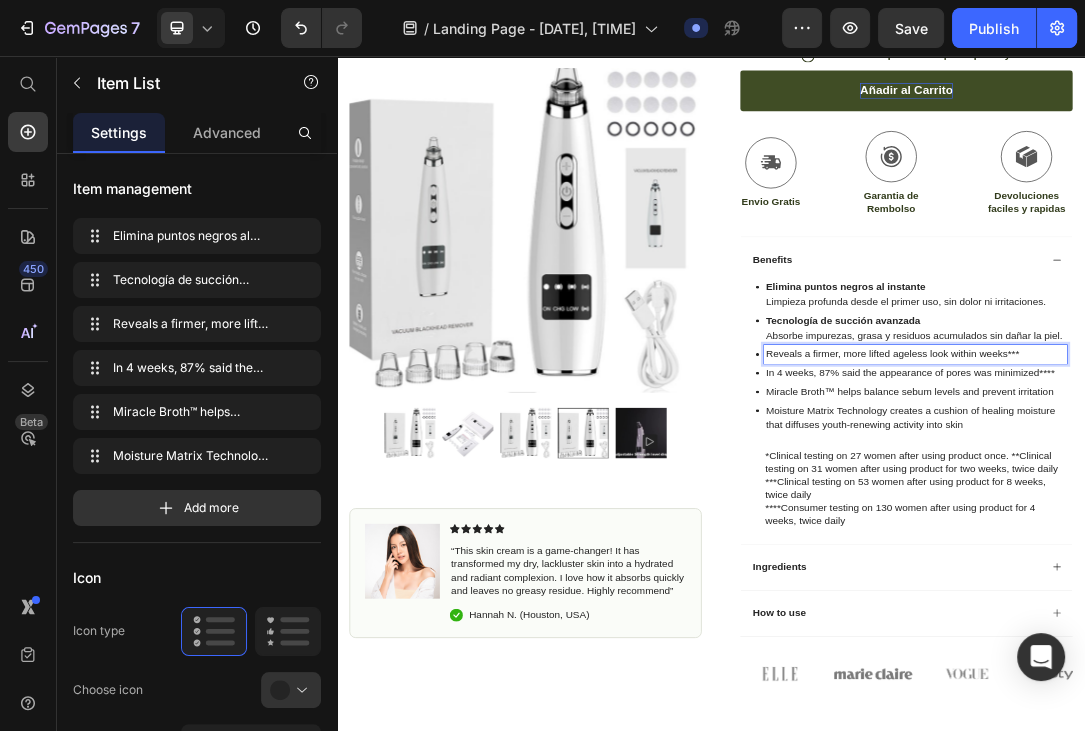 click on "Reveals a firmer, more lifted ageless look within weeks***" at bounding box center (1265, 535) 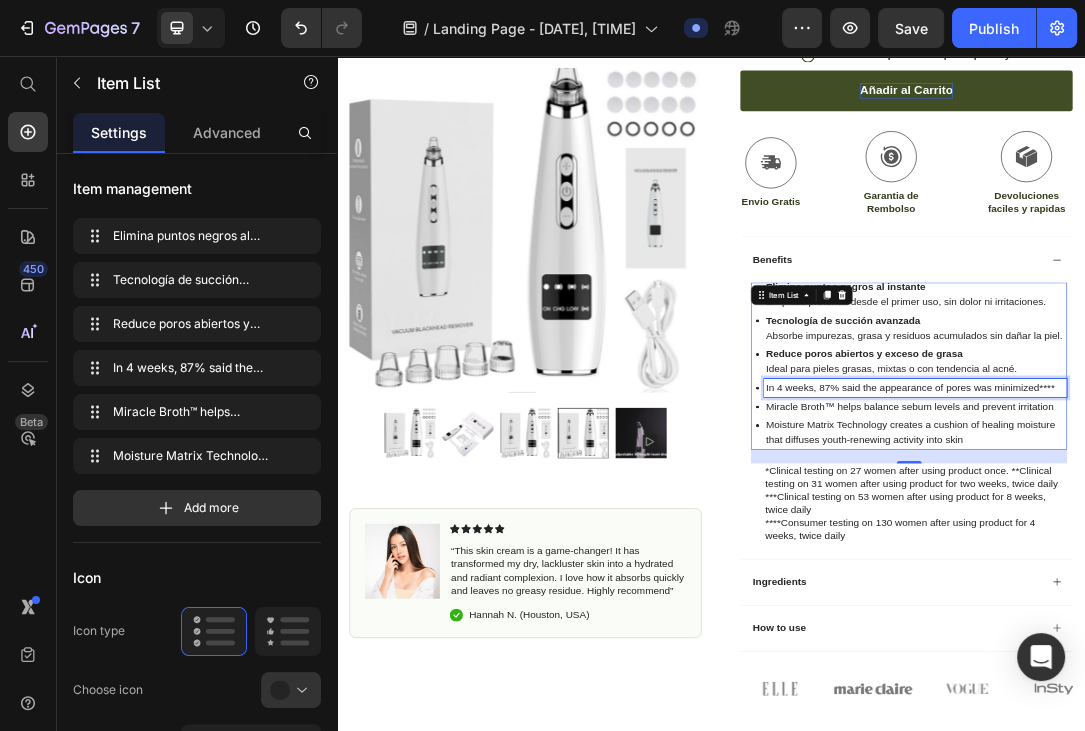 click on "In 4 weeks, 87% said the appearance of pores was minimized****" at bounding box center (1265, 589) 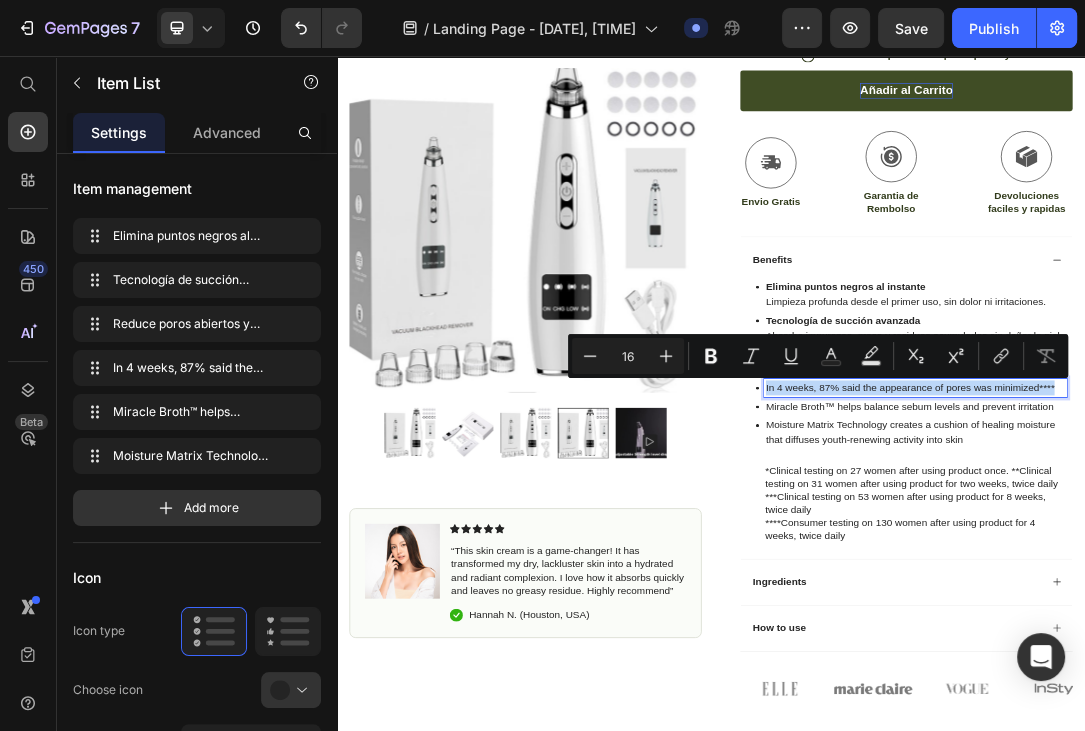 drag, startPoint x: 1026, startPoint y: 582, endPoint x: 1399, endPoint y: 434, distance: 401.28918 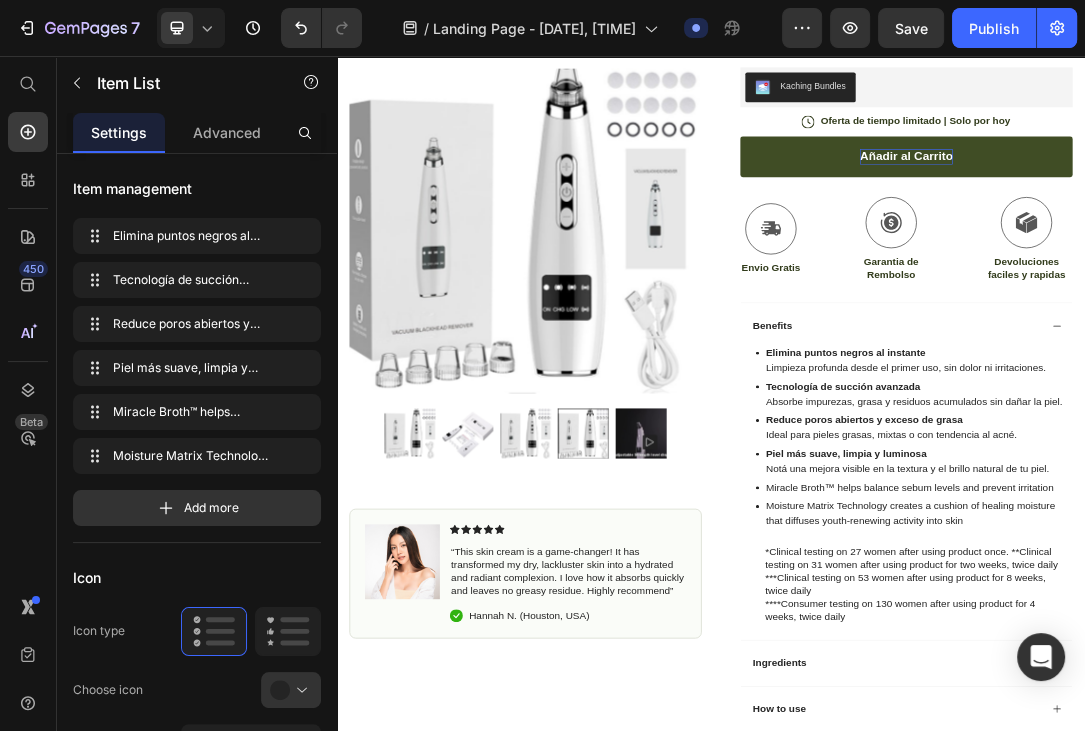 scroll, scrollTop: 633, scrollLeft: 0, axis: vertical 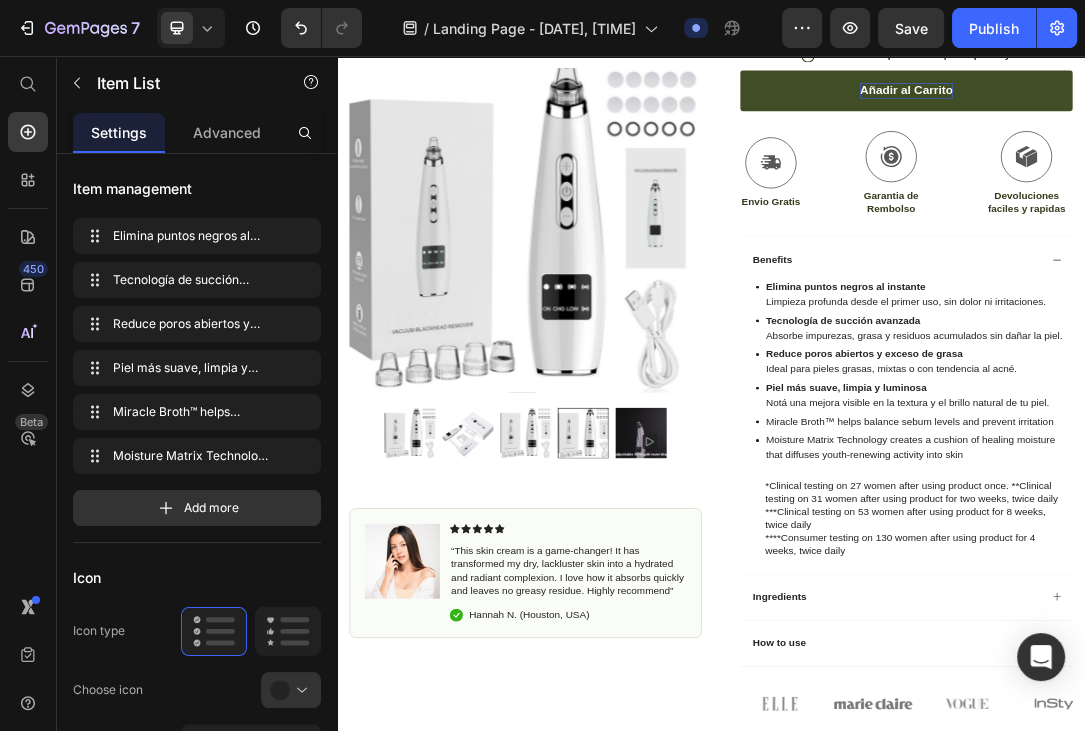 click on "Miracle Broth™ helps balance sebum levels and prevent irritation" at bounding box center (1265, 643) 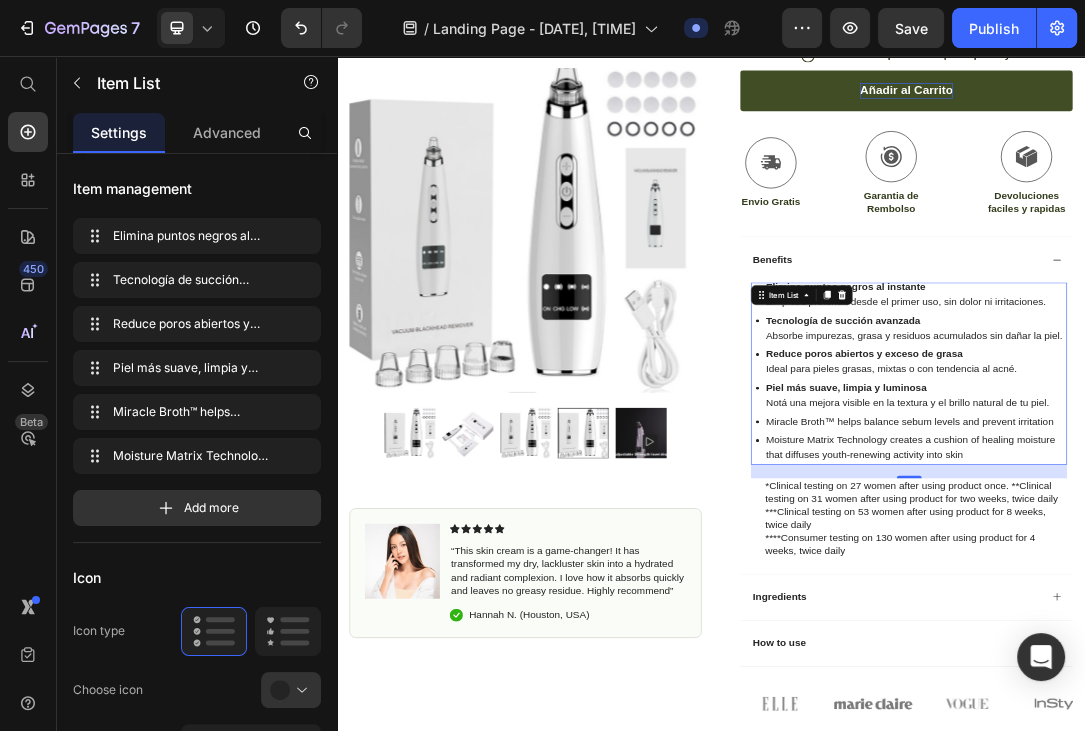 click on "Miracle Broth™ helps balance sebum levels and prevent irritation" at bounding box center [1265, 643] 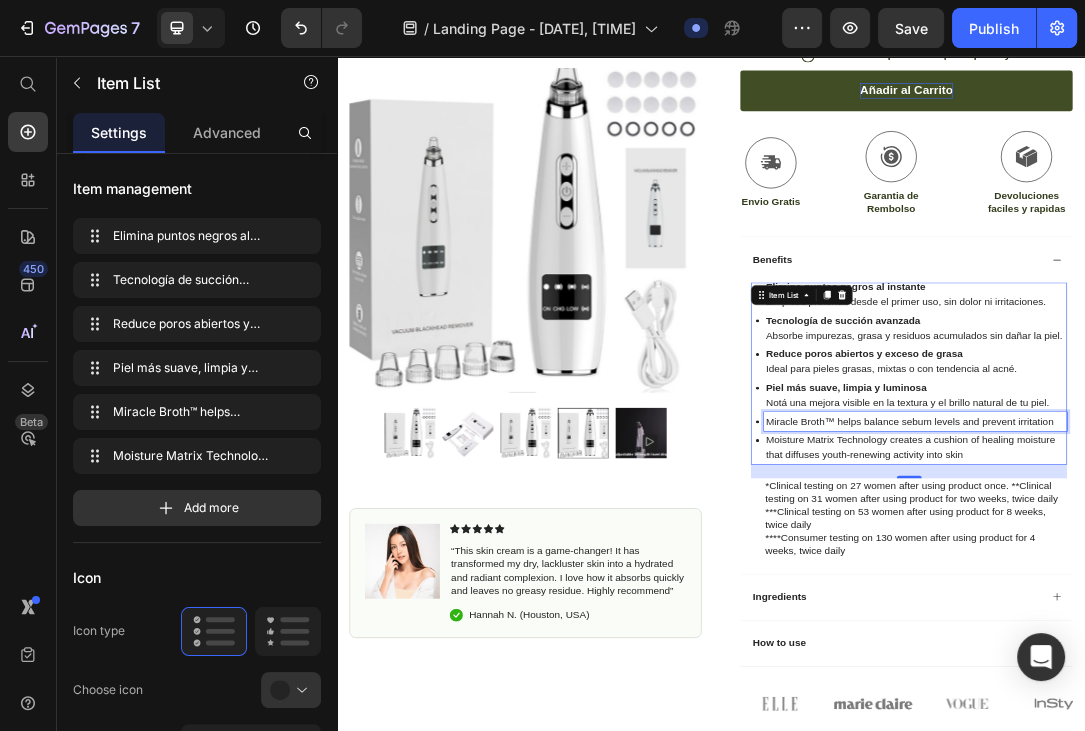 click on "Miracle Broth™ helps balance sebum levels and prevent irritation" at bounding box center [1265, 643] 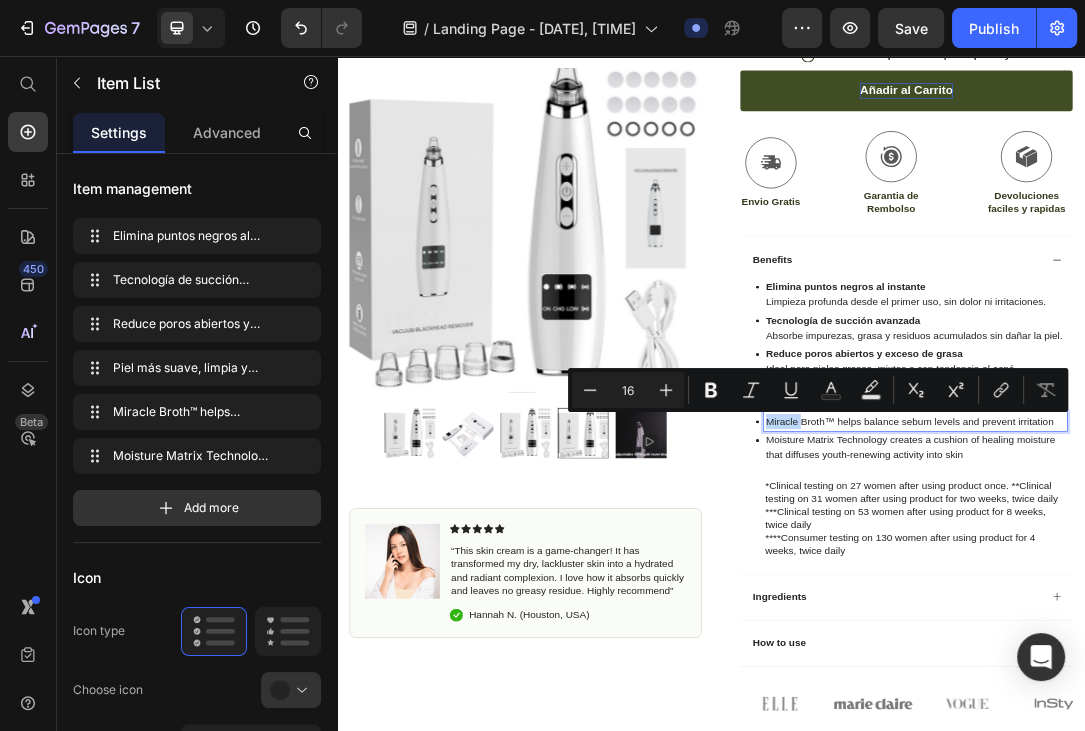 click on "Miracle Broth™ helps balance sebum levels and prevent irritation" at bounding box center [1265, 643] 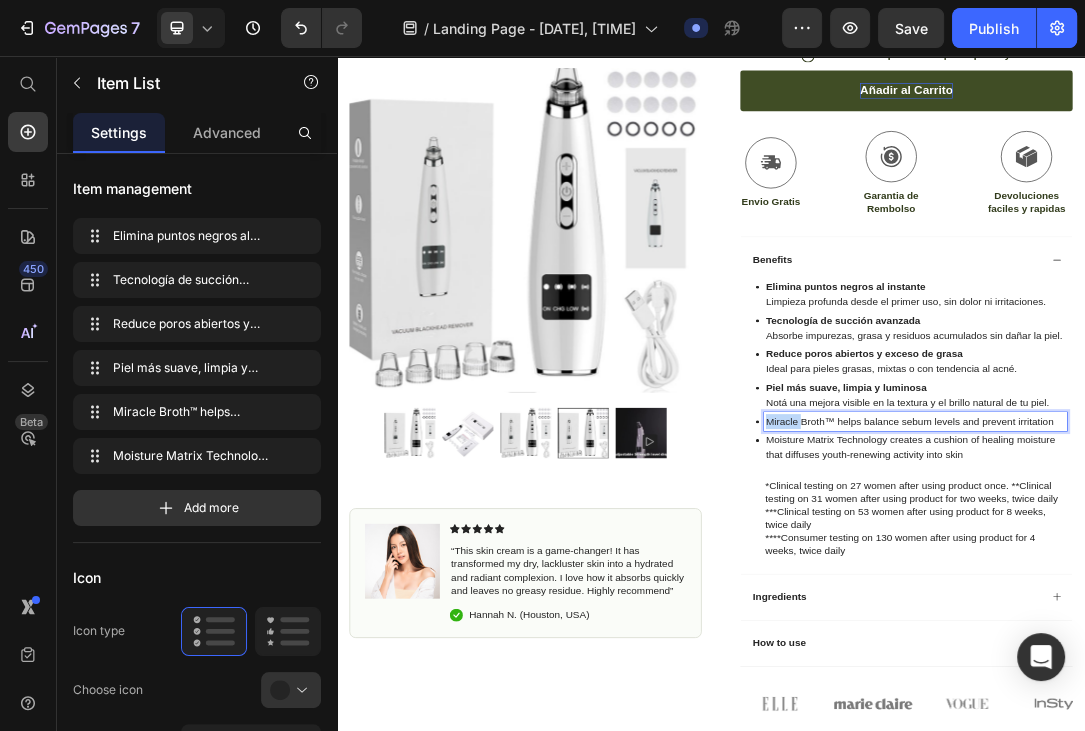 click on "Miracle Broth™ helps balance sebum levels and prevent irritation" at bounding box center [1265, 643] 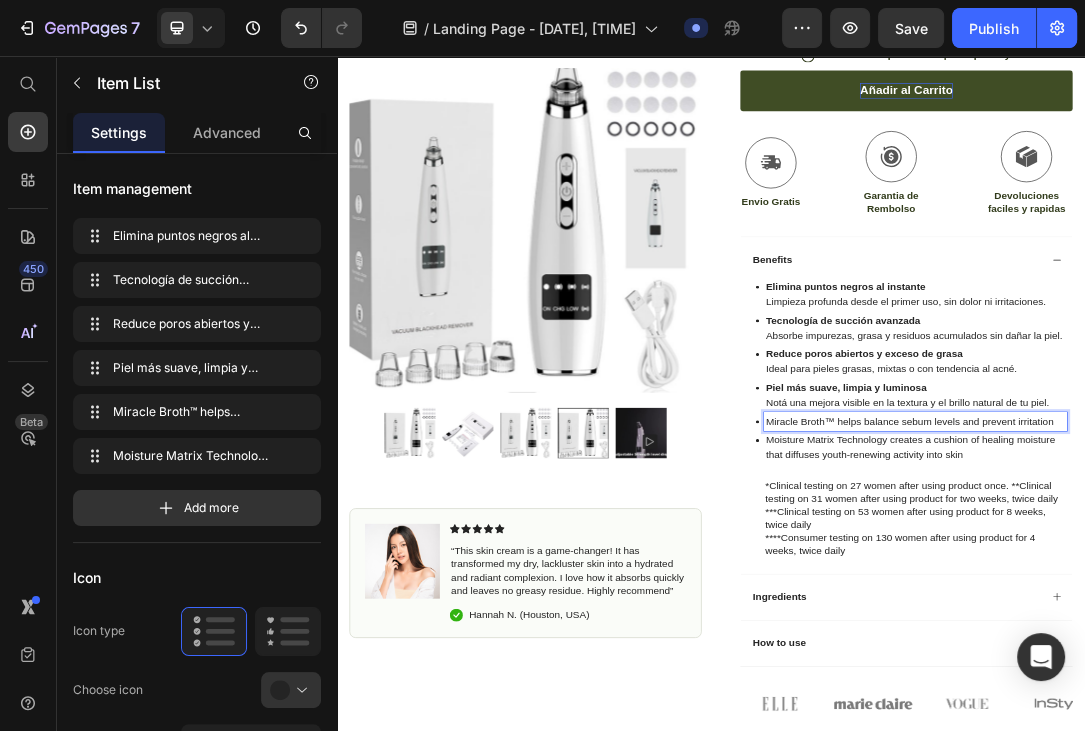click on "Miracle Broth™ helps balance sebum levels and prevent irritation" at bounding box center (1265, 643) 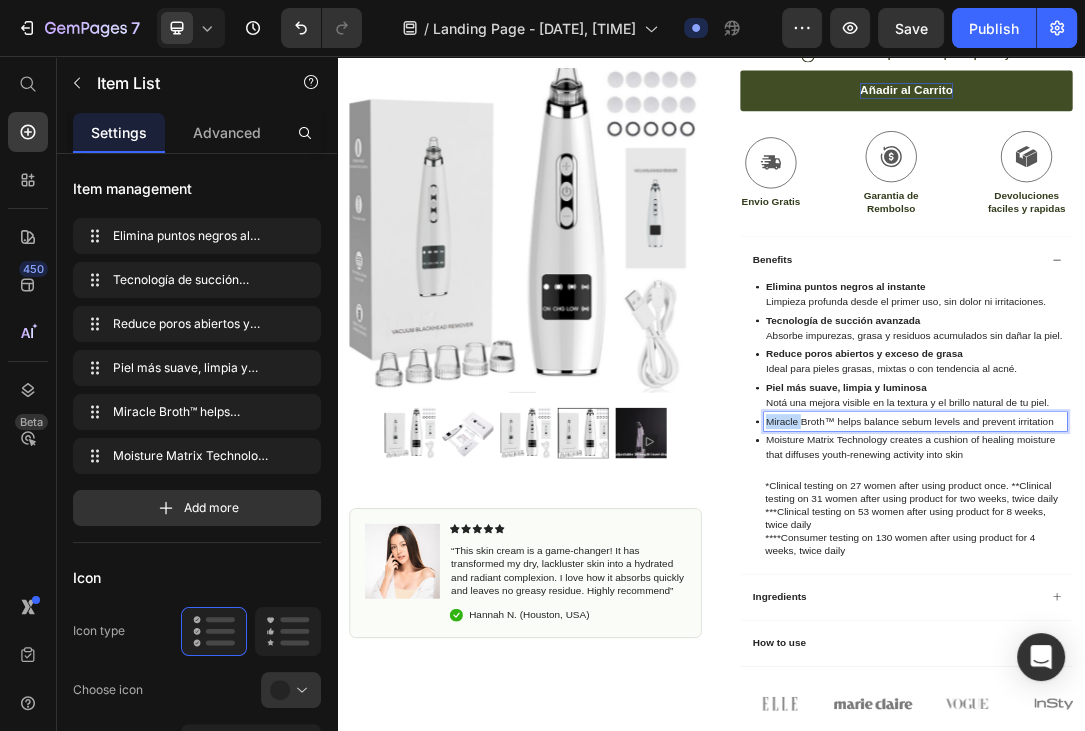 click on "Miracle Broth™ helps balance sebum levels and prevent irritation" at bounding box center (1265, 643) 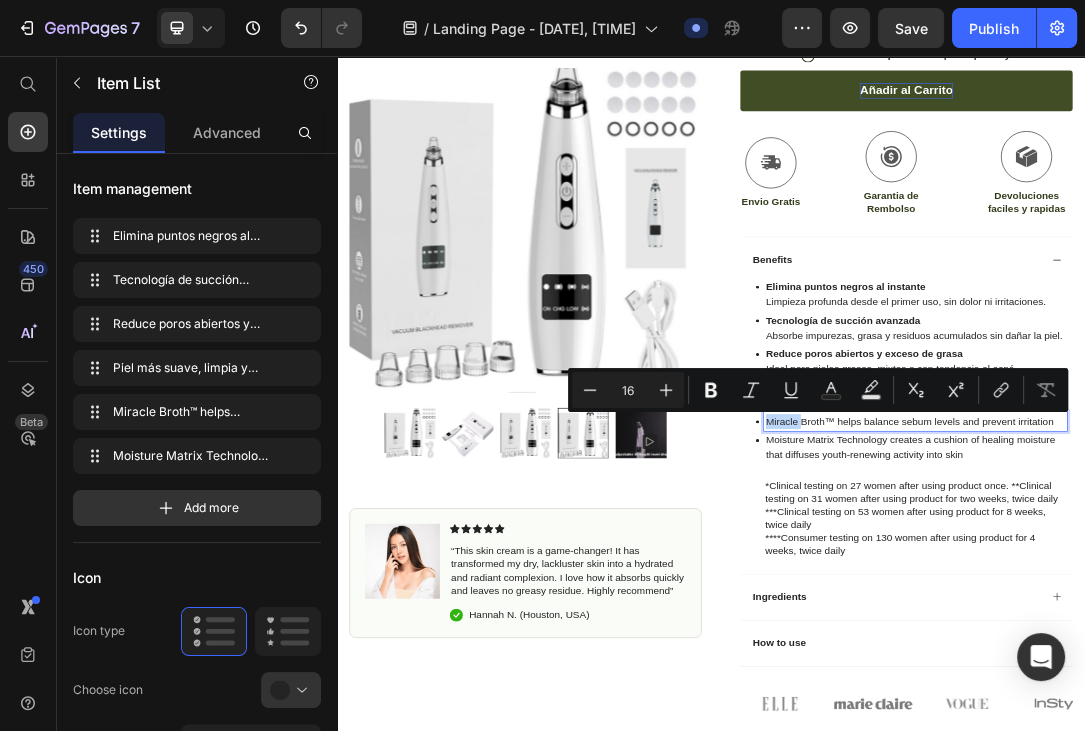 click on "Miracle Broth™ helps balance sebum levels and prevent irritation" at bounding box center [1265, 643] 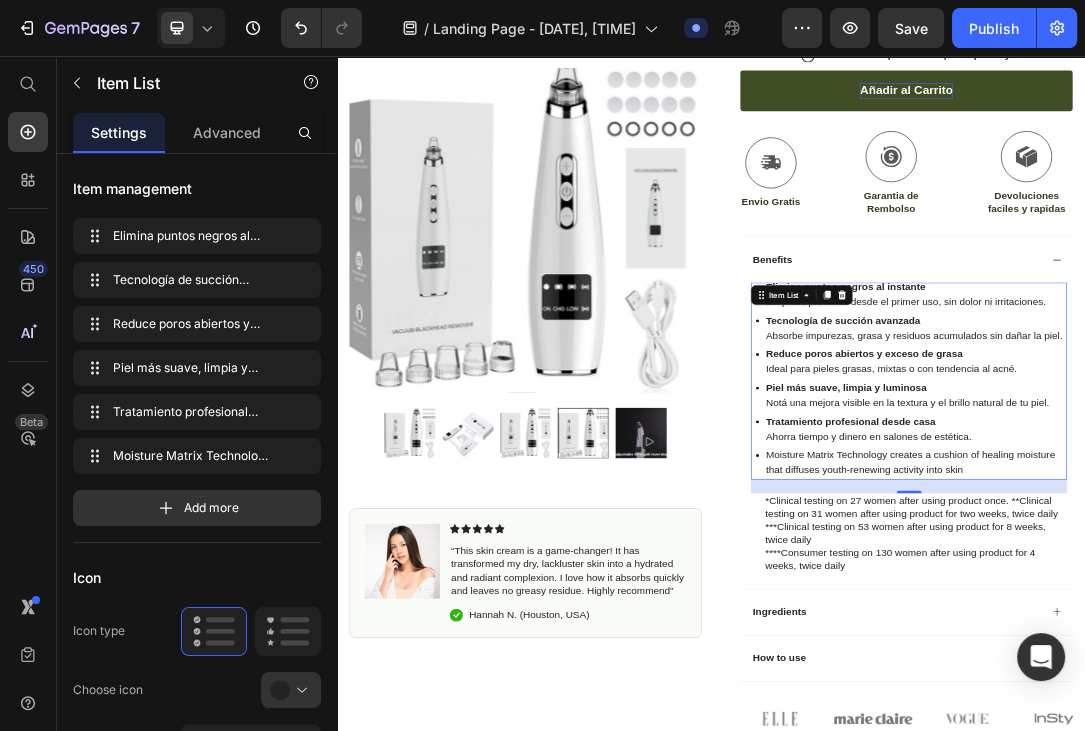 click on "Moisture Matrix Technology creates a cushion of healing moisture that diffuses youth-renewing activity into skin" at bounding box center (1265, 709) 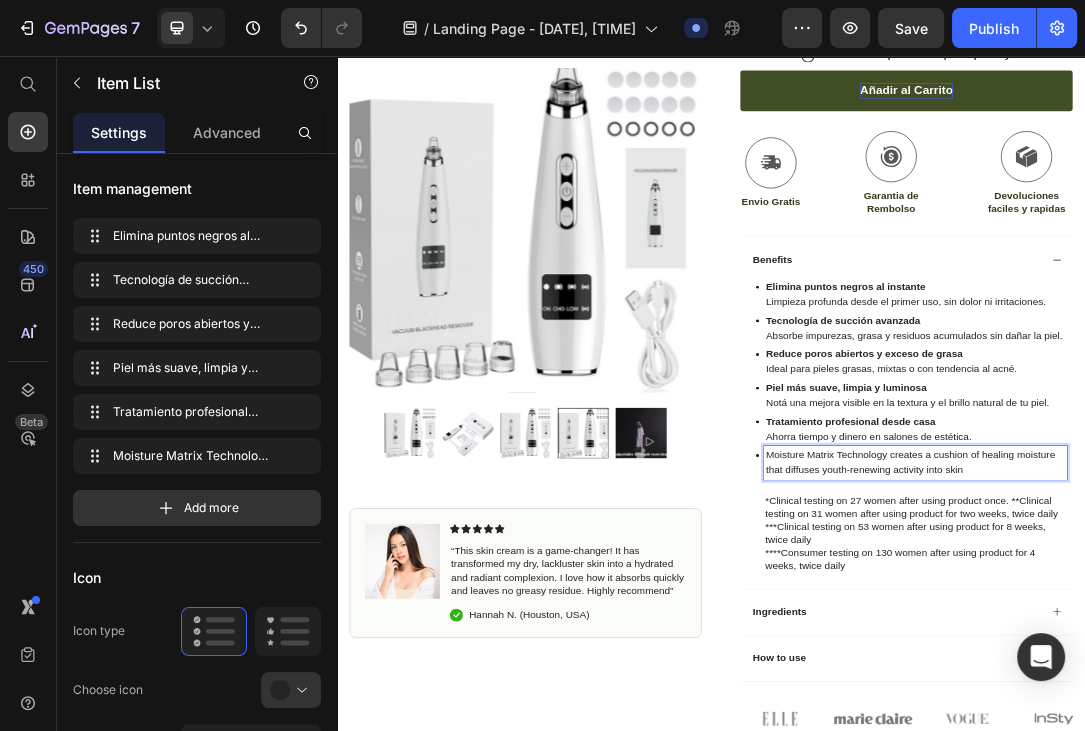 scroll, scrollTop: 739, scrollLeft: 0, axis: vertical 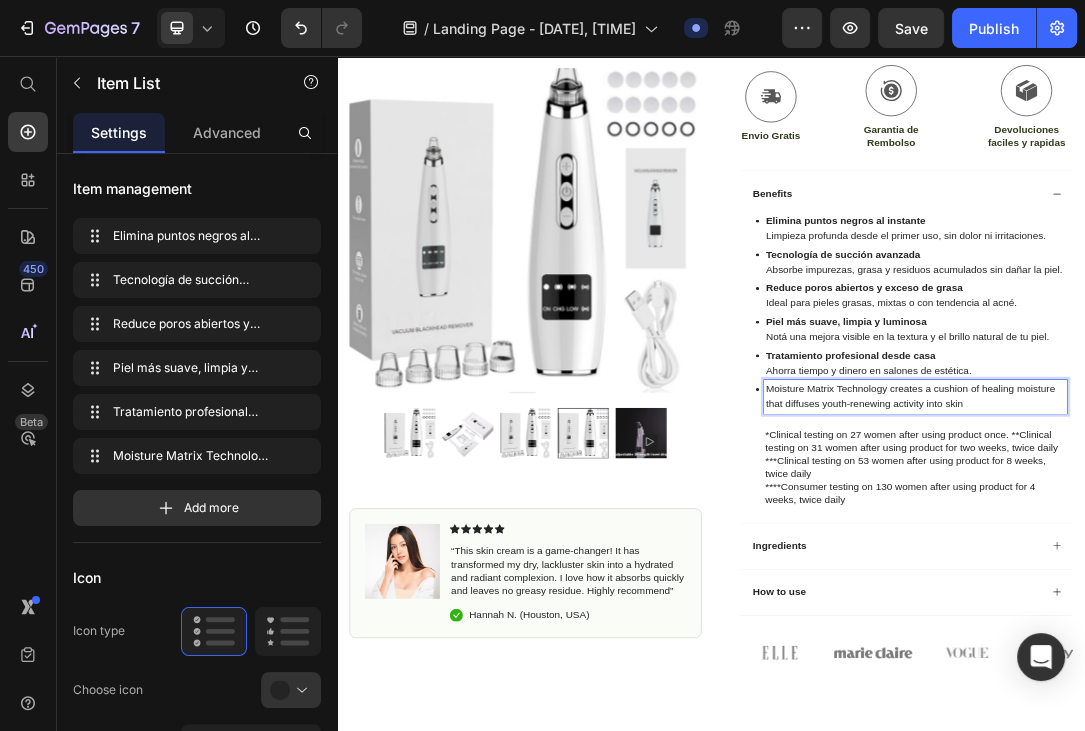 click on "Moisture Matrix Technology creates a cushion of healing moisture that diffuses youth-renewing activity into skin" at bounding box center [1265, 603] 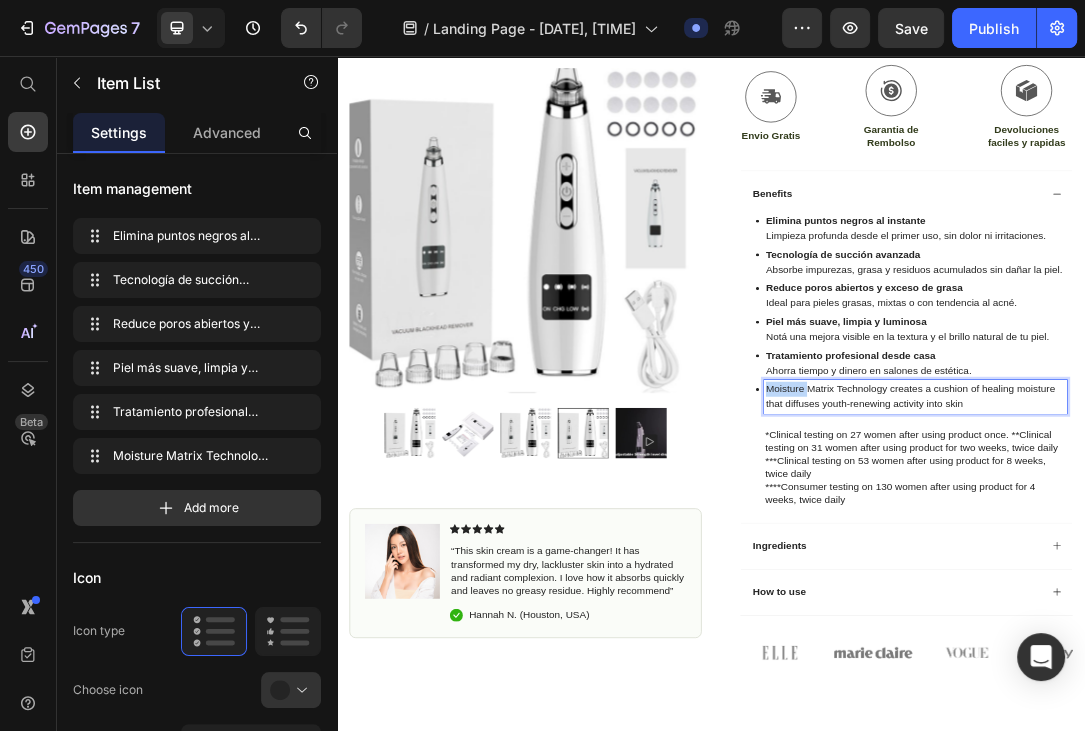 click on "Moisture Matrix Technology creates a cushion of healing moisture that diffuses youth-renewing activity into skin" at bounding box center [1265, 603] 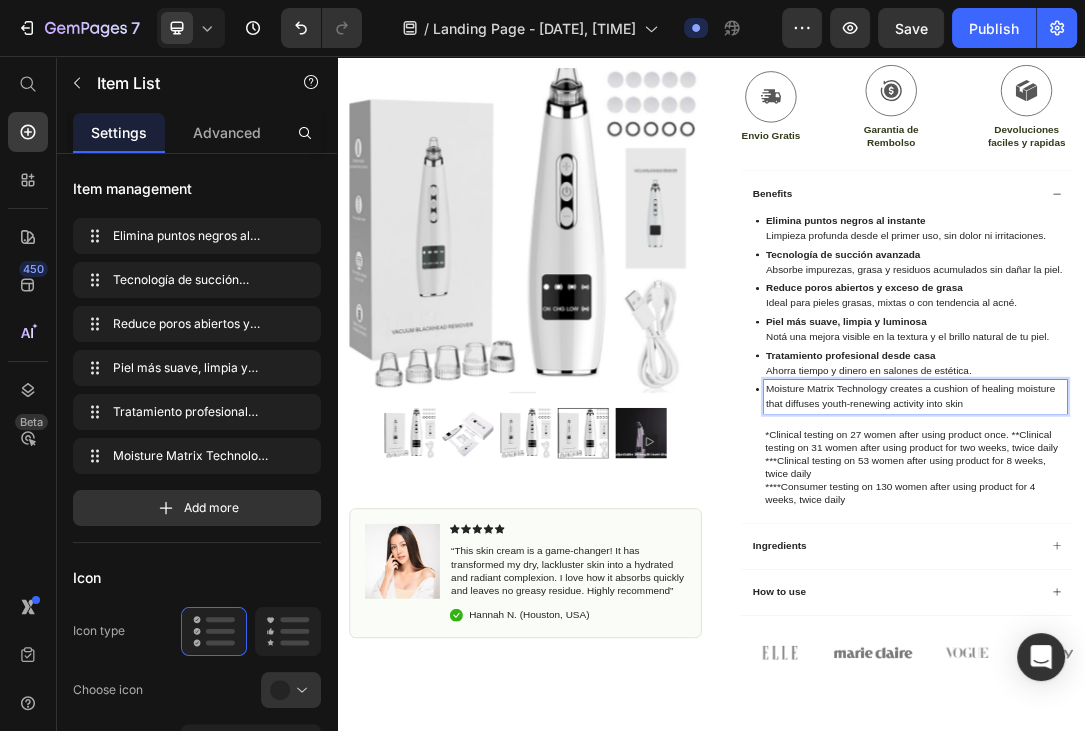 click on "Moisture Matrix Technology creates a cushion of healing moisture that diffuses youth-renewing activity into skin" at bounding box center (1265, 603) 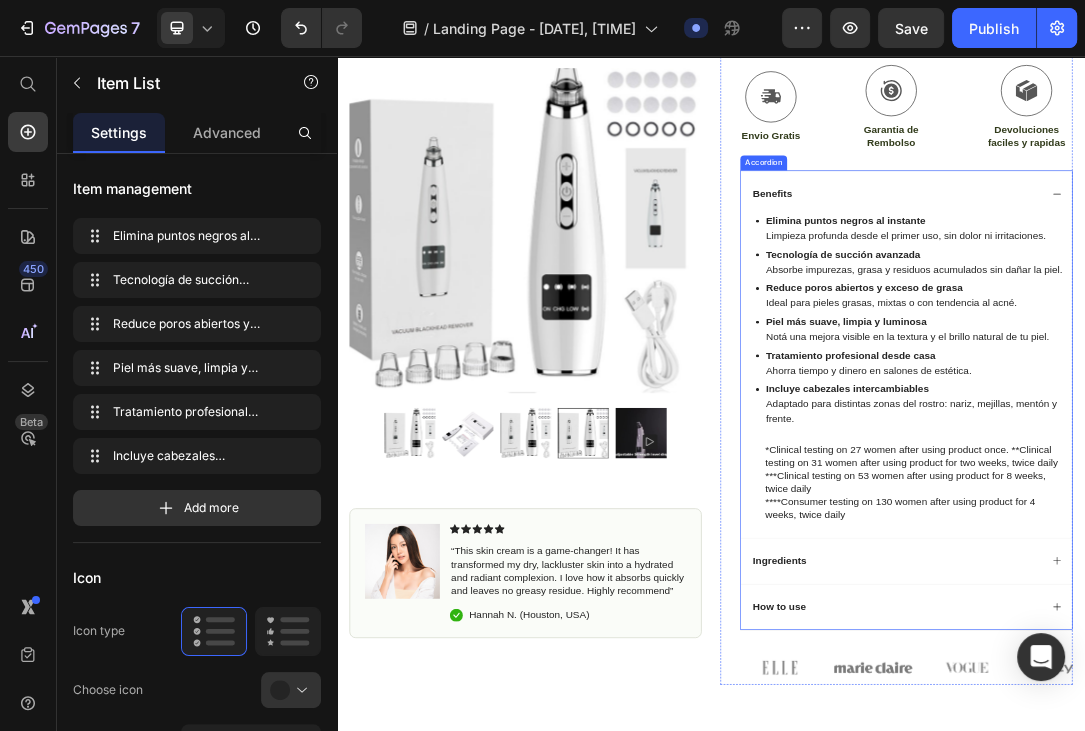 click on "Elimina puntos negros al instante Limpieza profunda desde el primer uso, sin dolor ni irritaciones.
Tecnología de succión avanzada Absorbe impurezas, grasa y residuos acumulados sin dañar la piel.
Reduce poros abiertos y exceso de grasa Ideal para pieles grasas, mixtas o con tendencia al acné.
Piel más suave, limpia y luminosa Notá una mejora visible en la textura y el brillo natural de tu piel.
Tratamiento profesional desde casa Ahorra tiempo y dinero en salones de estética.
Incluye cabezales intercambiables Adaptado para distintas zonas del rostro: nariz, mejillas, mentón y frente. Item List   22 *Clinical testing on 27 women after using product once. **Clinical testing on 31 women after using product for two weeks, twice daily  ***Clinical testing on 53 women after using product for 8 weeks, twice daily  ****Consumer testing on 130 women after using product for 4 weeks, twice daily Text Block" at bounding box center (1254, 559) 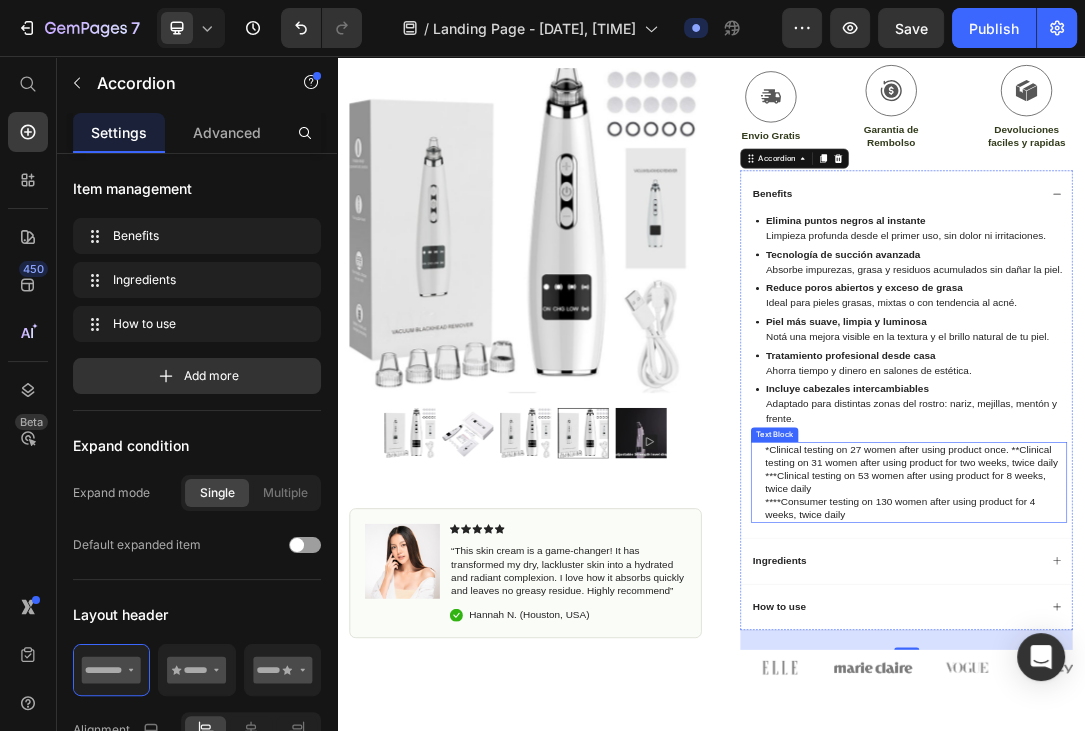click on "*Clinical testing on 27 women after using product once. **Clinical testing on 31 women after using product for two weeks, twice daily" at bounding box center [1265, 699] 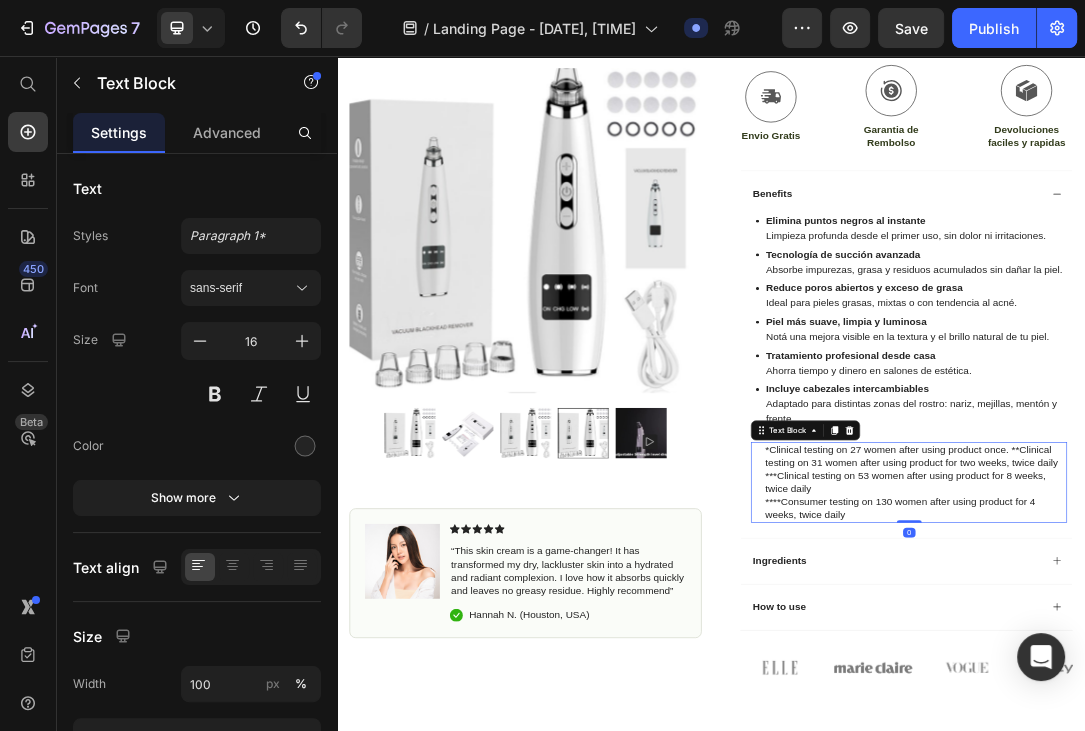 click on "***Clinical testing on 53 women after using product for 8 weeks, twice daily" at bounding box center [1265, 741] 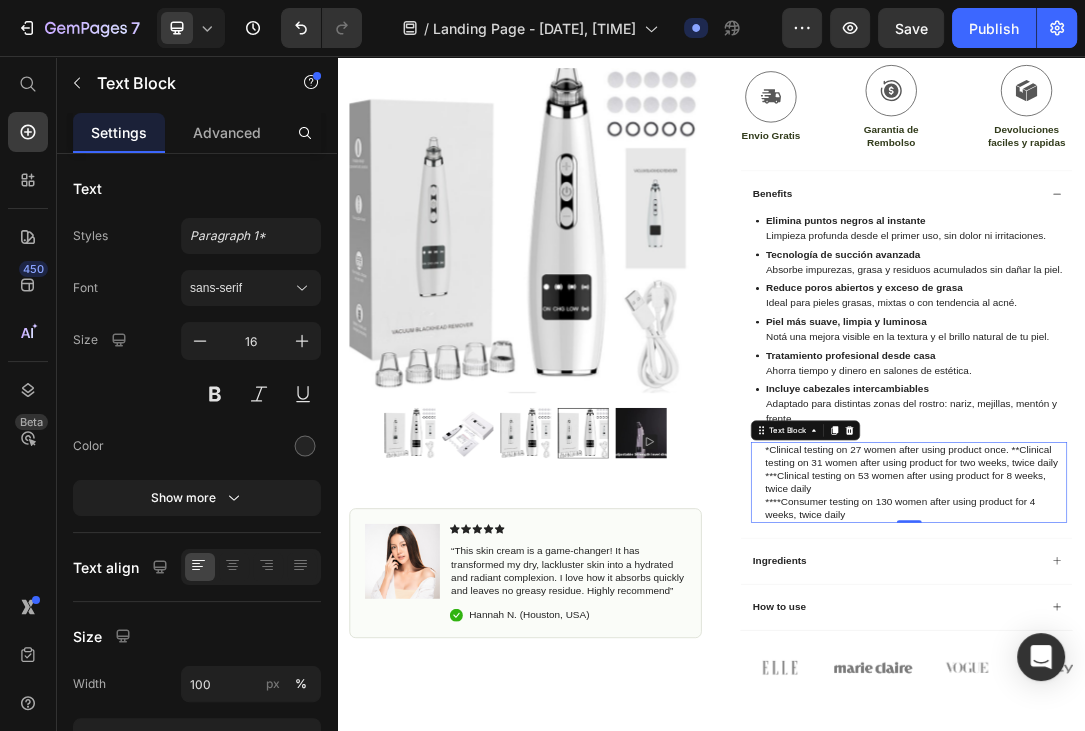 click on "***Clinical testing on 53 women after using product for 8 weeks, twice daily" at bounding box center [1265, 741] 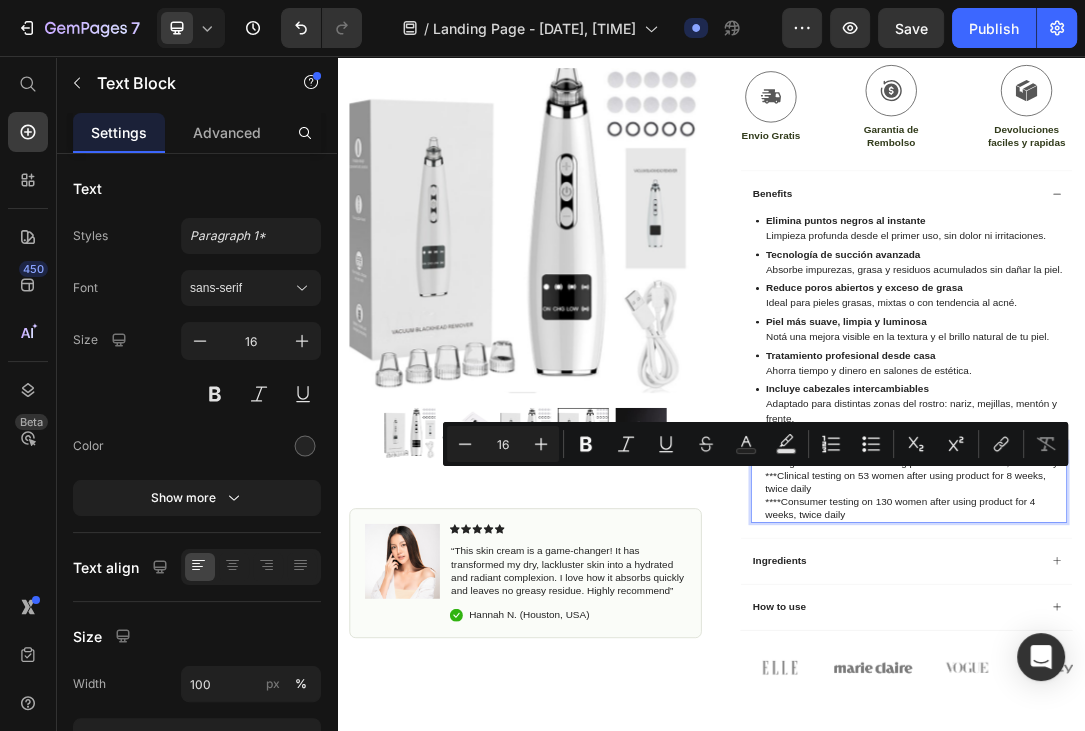 click on "***Clinical testing on 53 women after using product for 8 weeks, twice daily" at bounding box center [1265, 741] 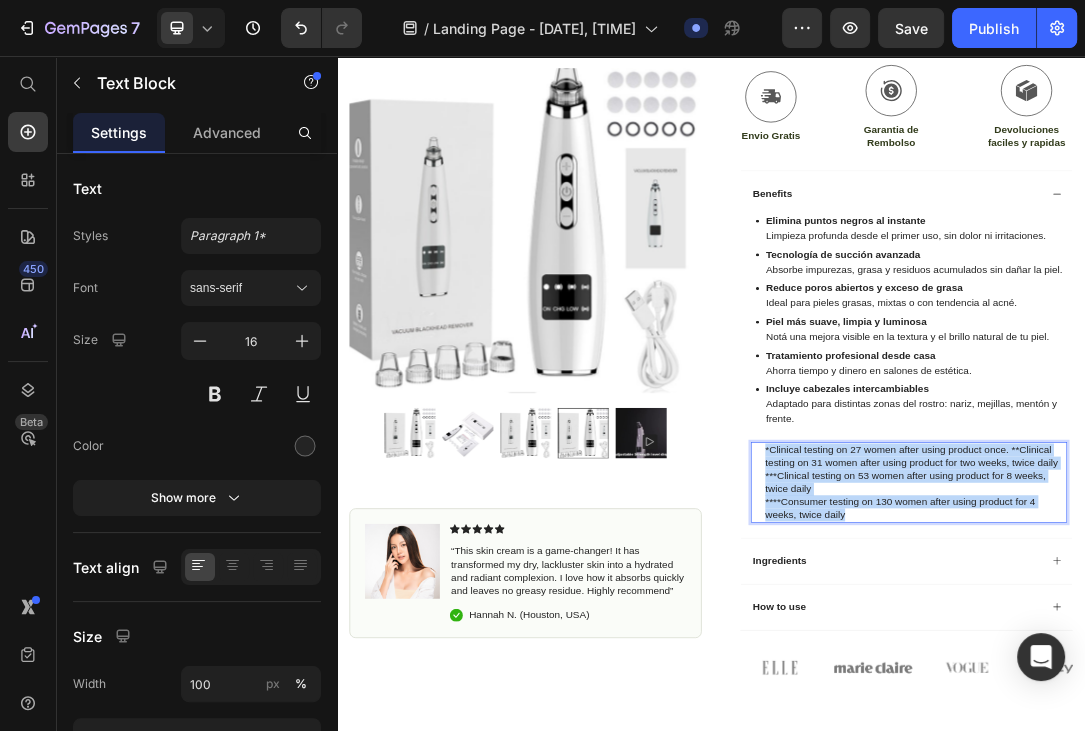 drag, startPoint x: 1025, startPoint y: 685, endPoint x: 1329, endPoint y: 832, distance: 337.67587 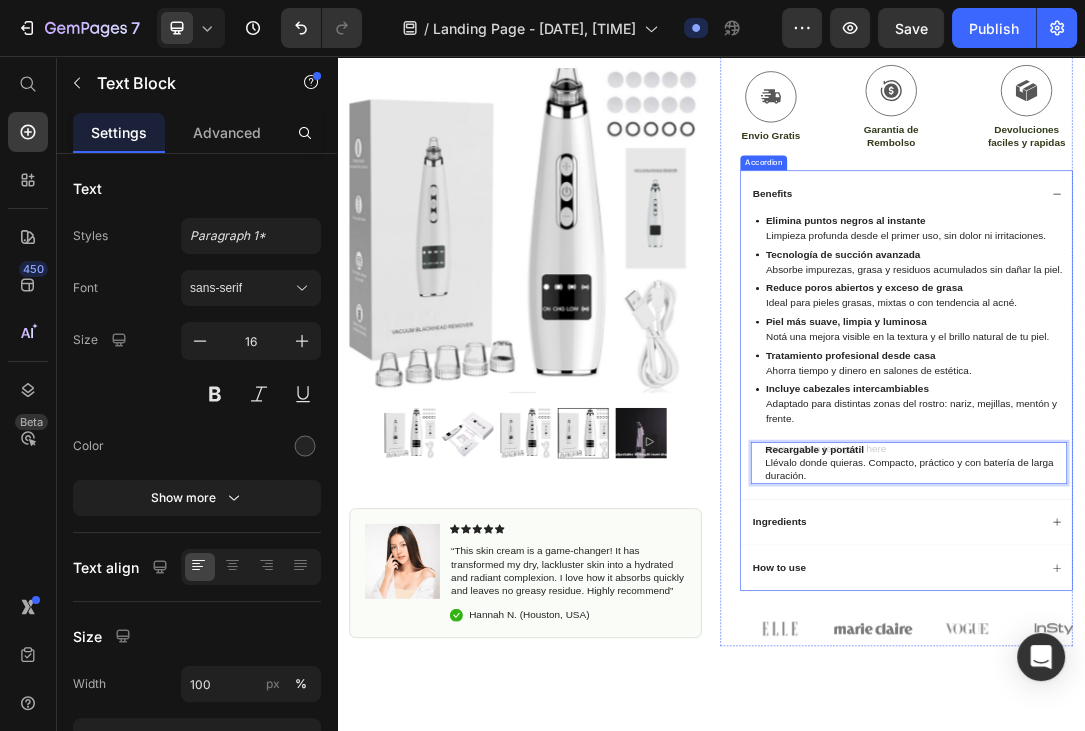 scroll, scrollTop: 23, scrollLeft: 0, axis: vertical 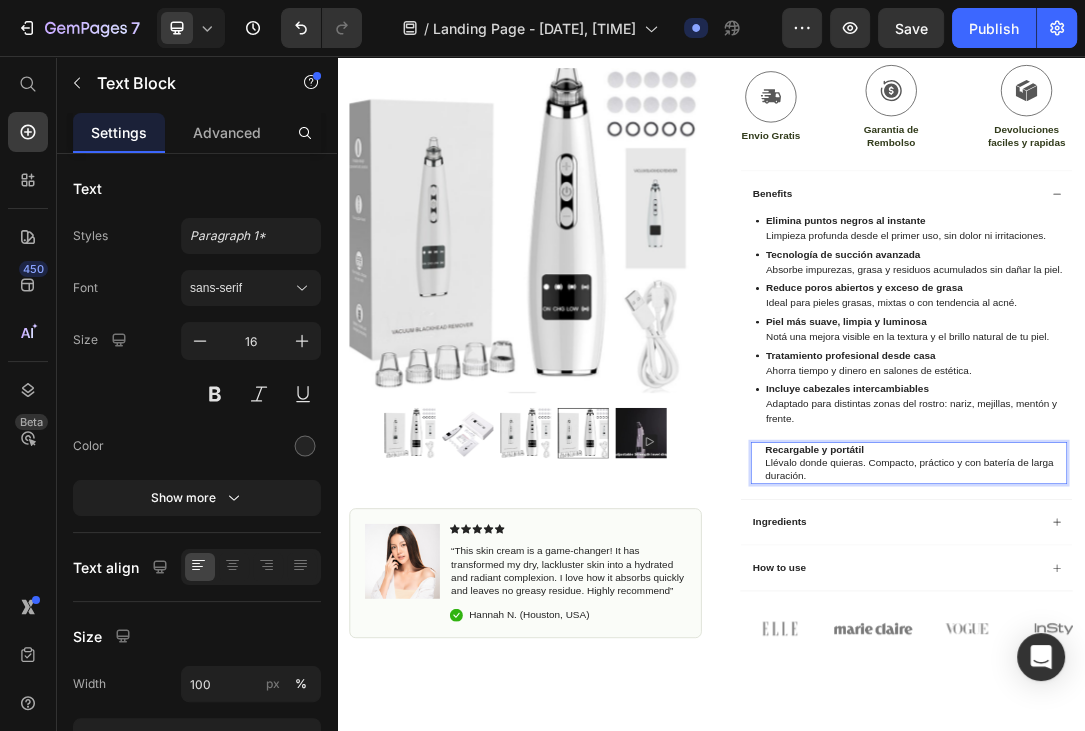 click on "Recargable y portátil Llévalo donde quieras. Compacto, práctico y con batería de larga duración. Text Block   0" at bounding box center [1254, 709] 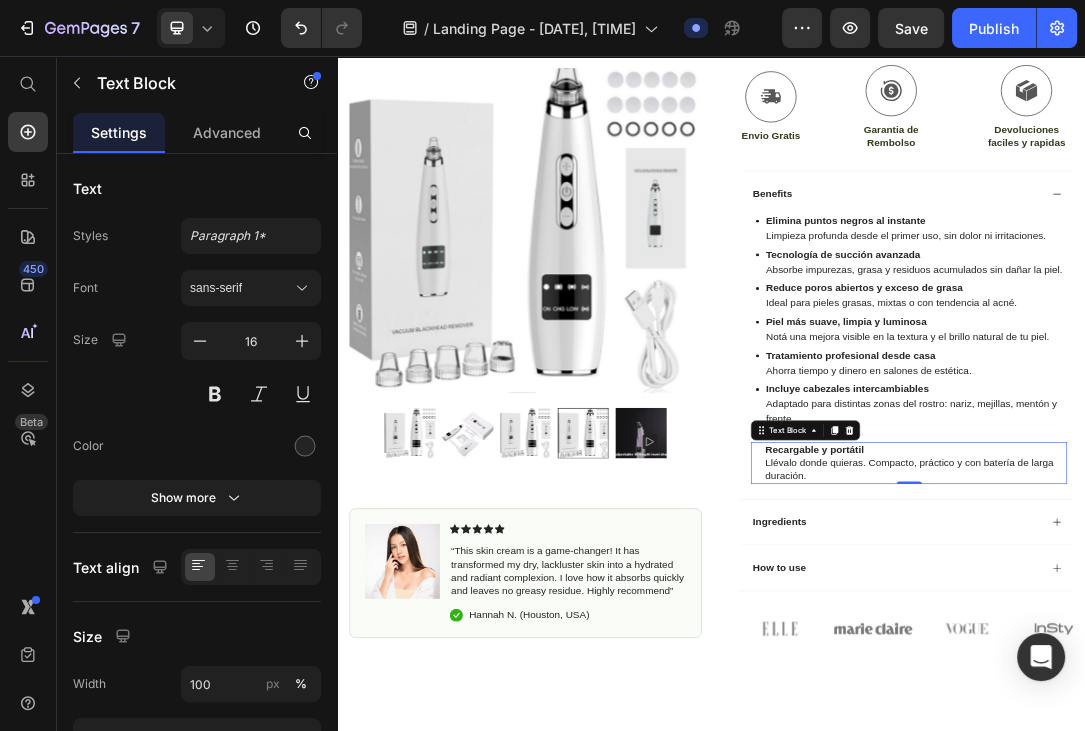 click on "Recargable y portátil" at bounding box center [1103, 687] 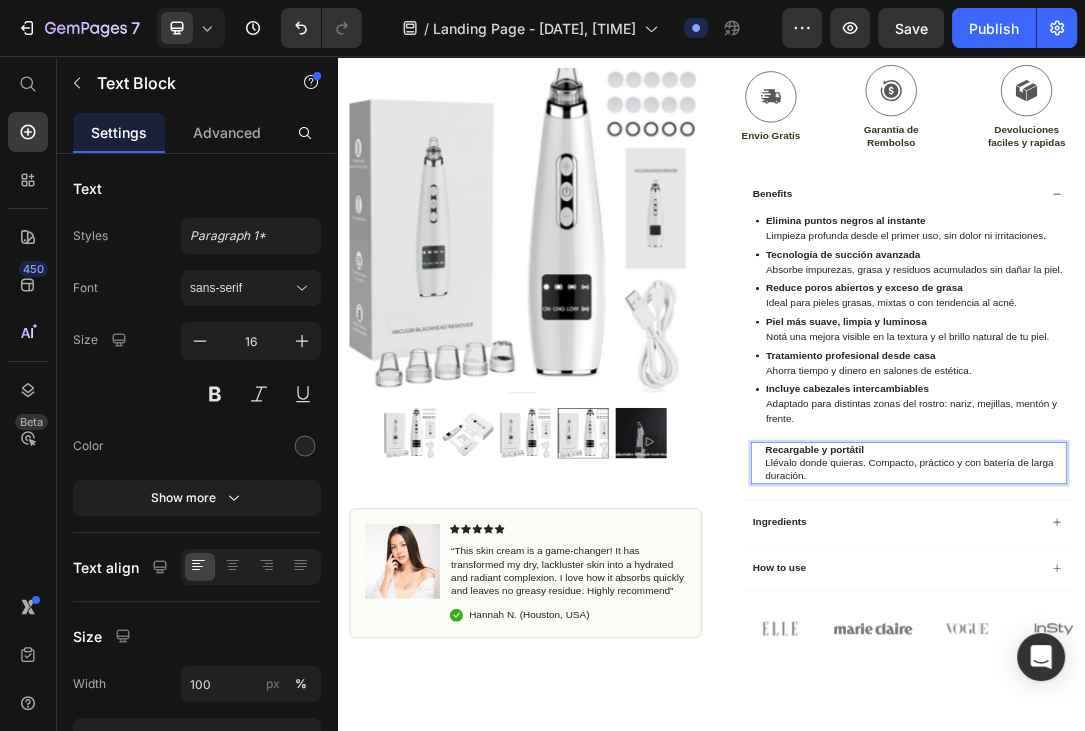 click on "Recargable y portátil Llévalo donde quieras. Compacto, práctico y con batería de larga duración." at bounding box center (1265, 709) 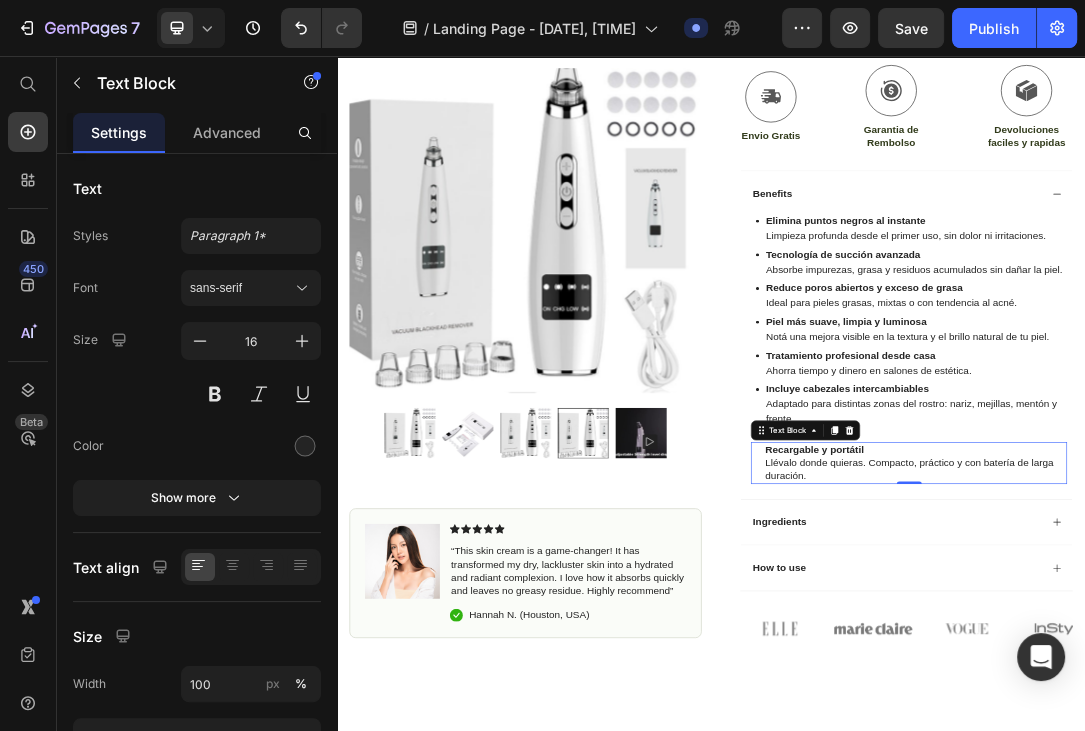 click on "Recargable y portátil" at bounding box center (1103, 687) 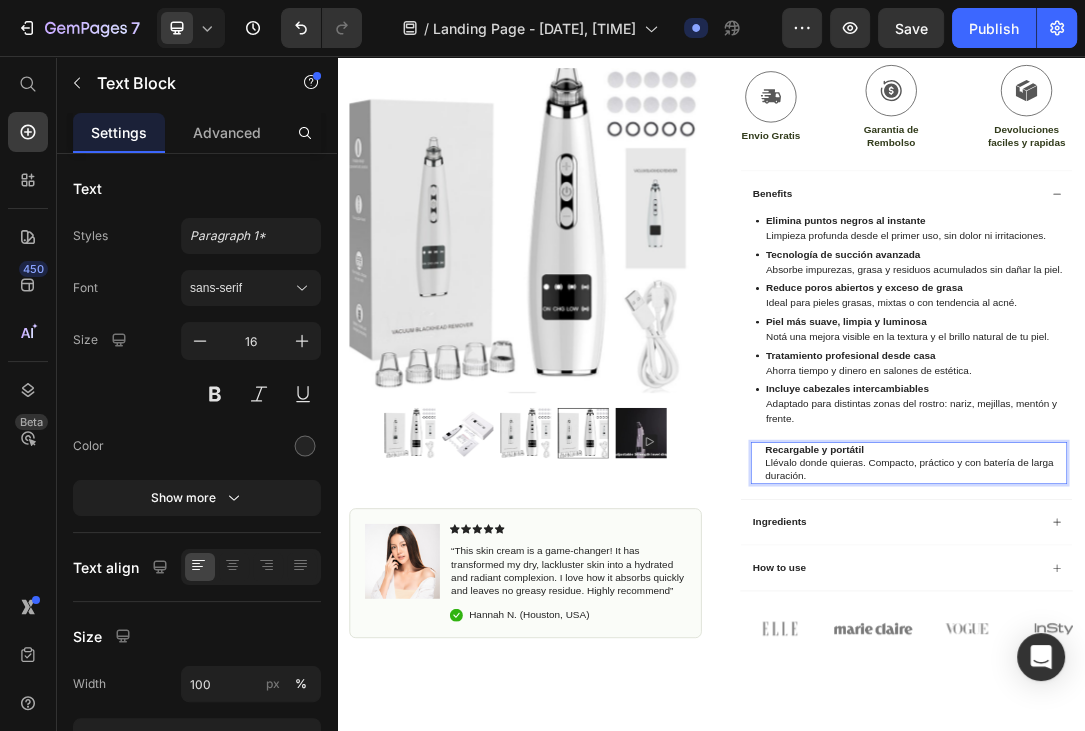 click on "Recargable y portátil Llévalo donde quieras. Compacto, práctico y con batería de larga duración." at bounding box center (1265, 709) 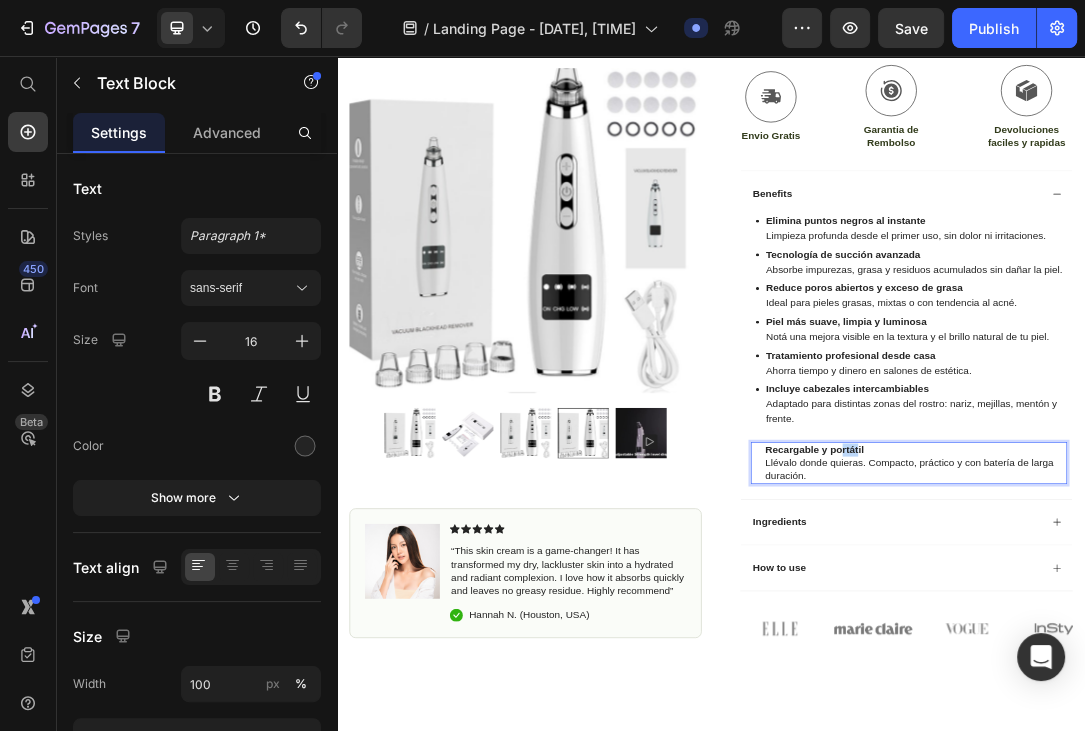 drag, startPoint x: 1174, startPoint y: 687, endPoint x: 1148, endPoint y: 684, distance: 26.172504 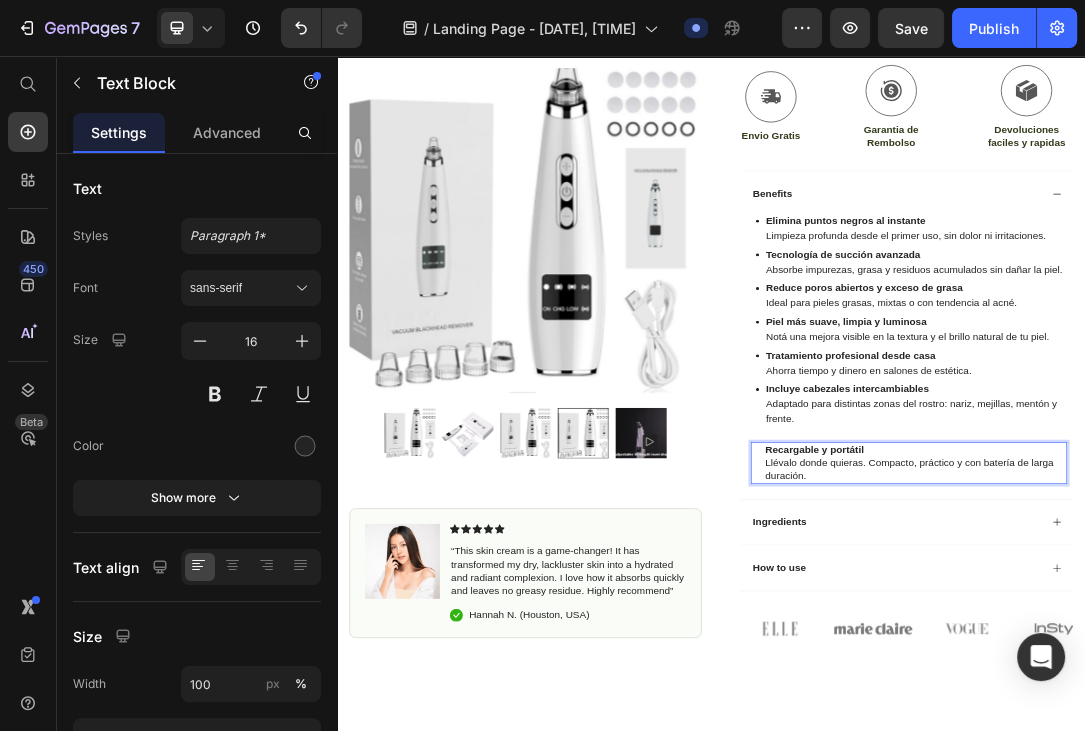 click on "Recargable y portátil" at bounding box center [1103, 687] 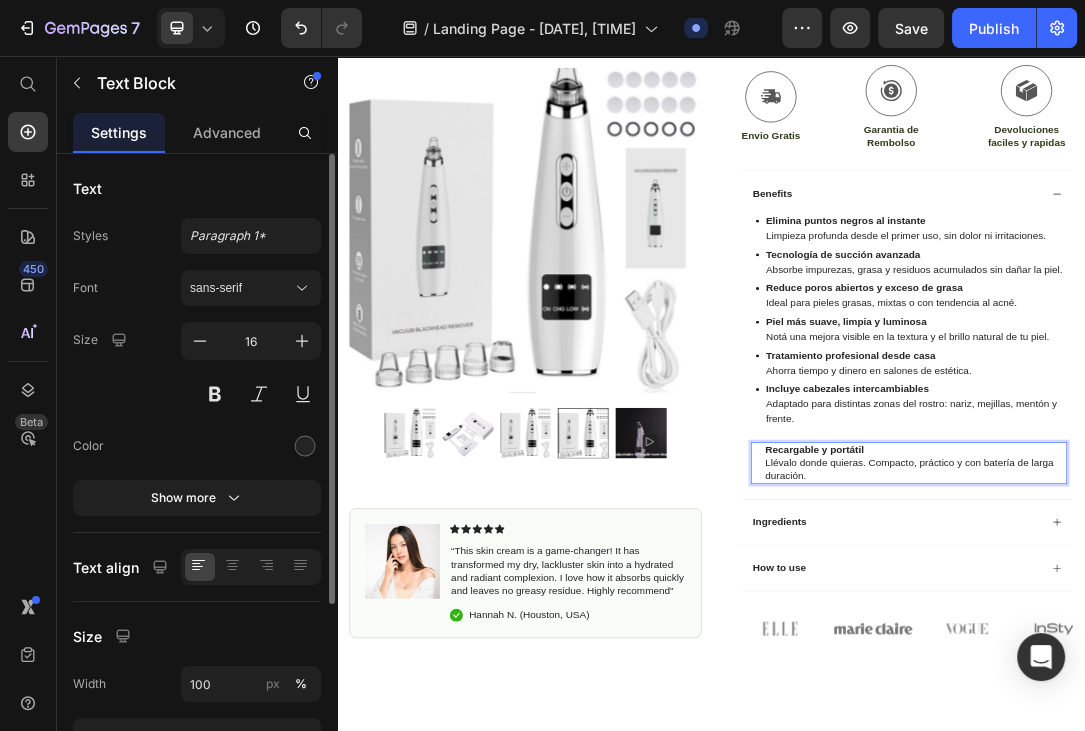 scroll, scrollTop: 0, scrollLeft: 0, axis: both 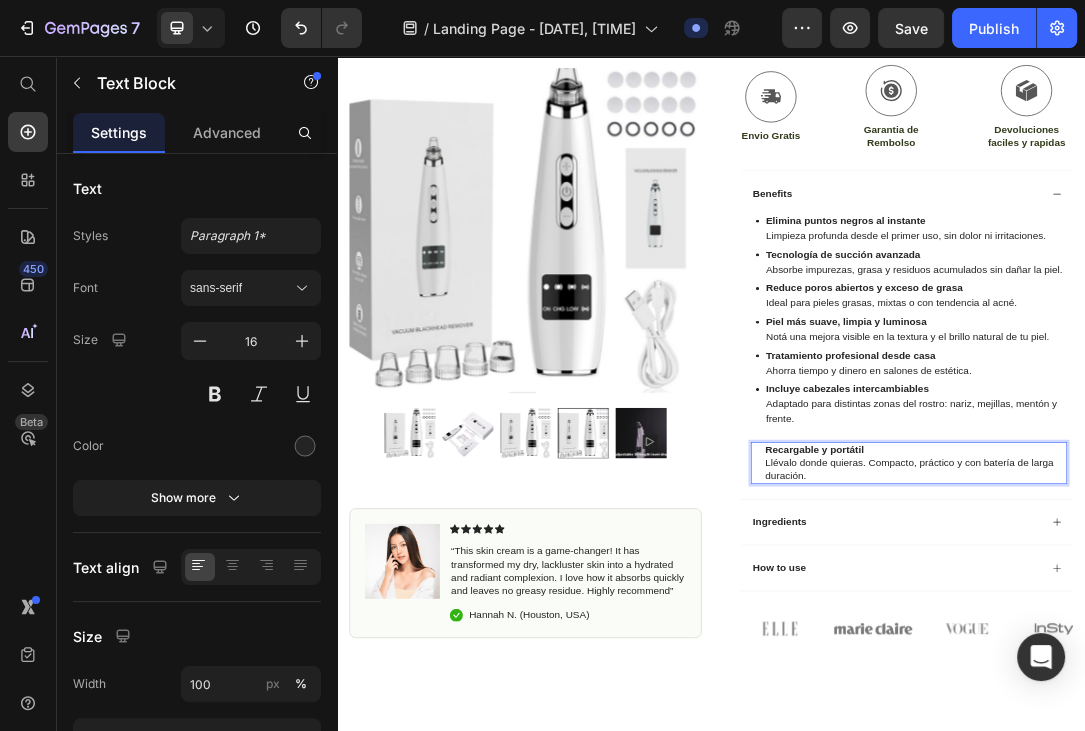 click on "Recargable y portátil Llévalo donde quieras. Compacto, práctico y con batería de larga duración." at bounding box center (1265, 709) 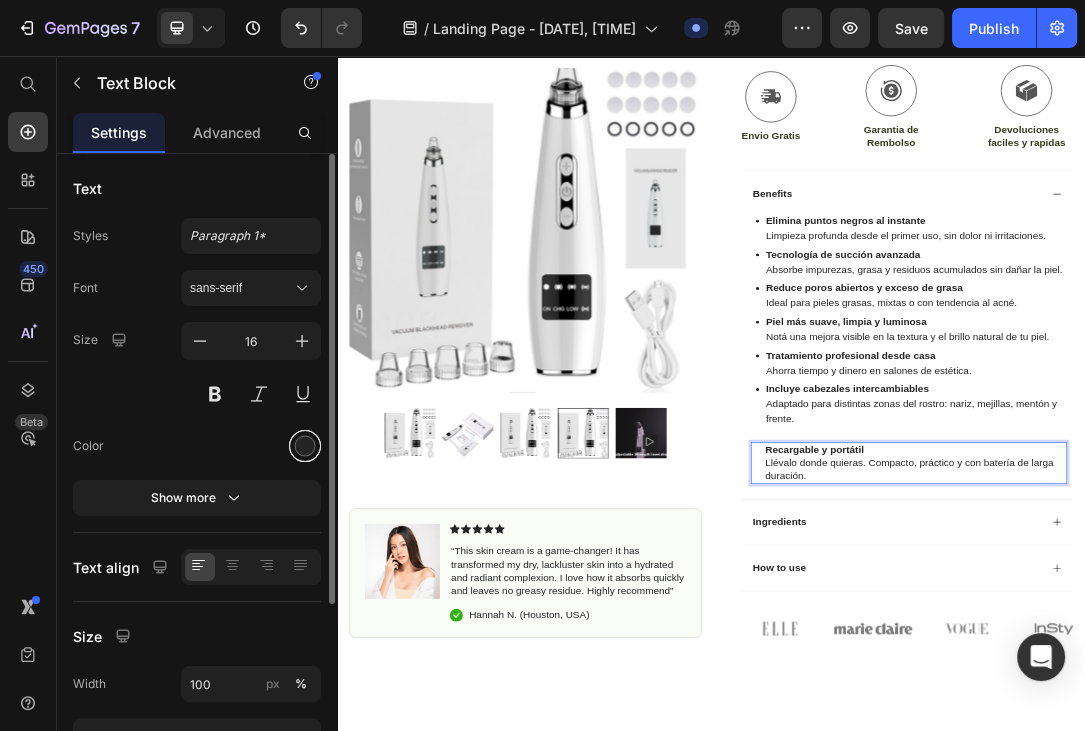 click at bounding box center (305, 446) 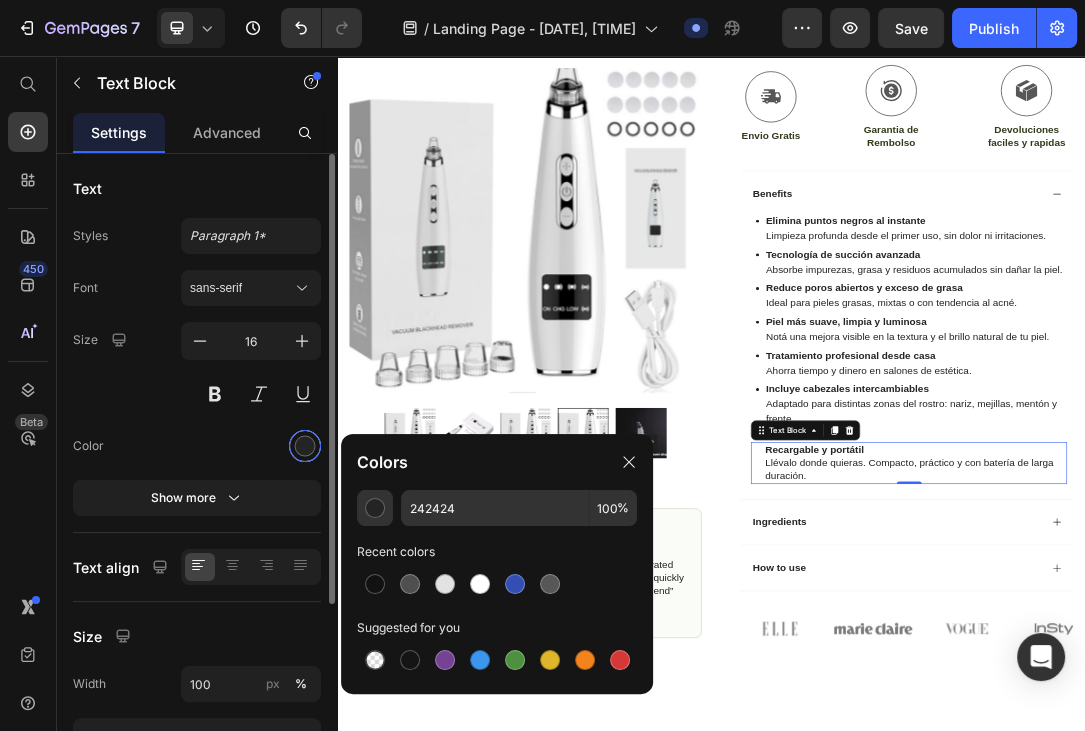 click at bounding box center [305, 446] 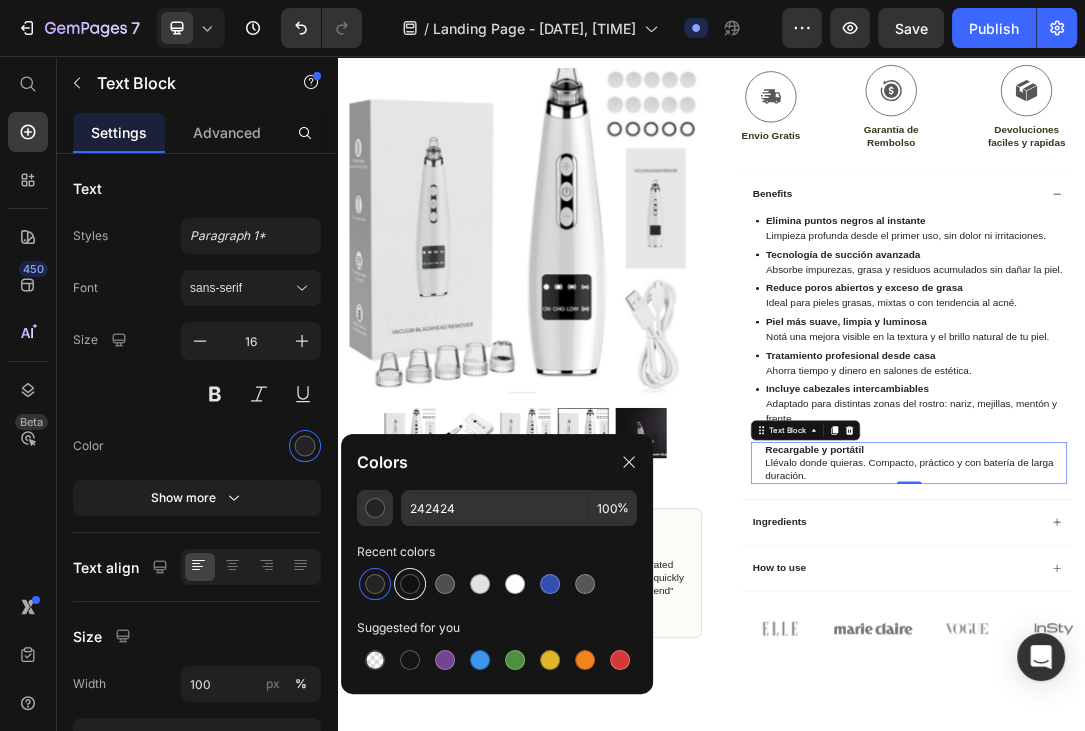 click at bounding box center (410, 584) 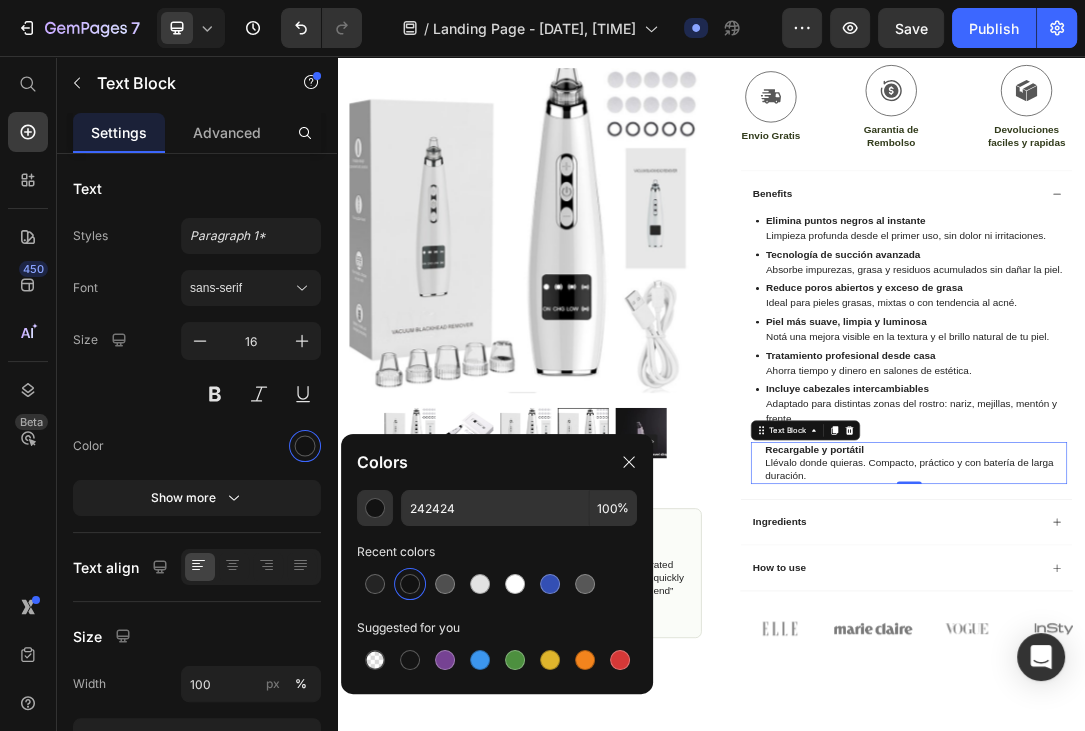 type on "121212" 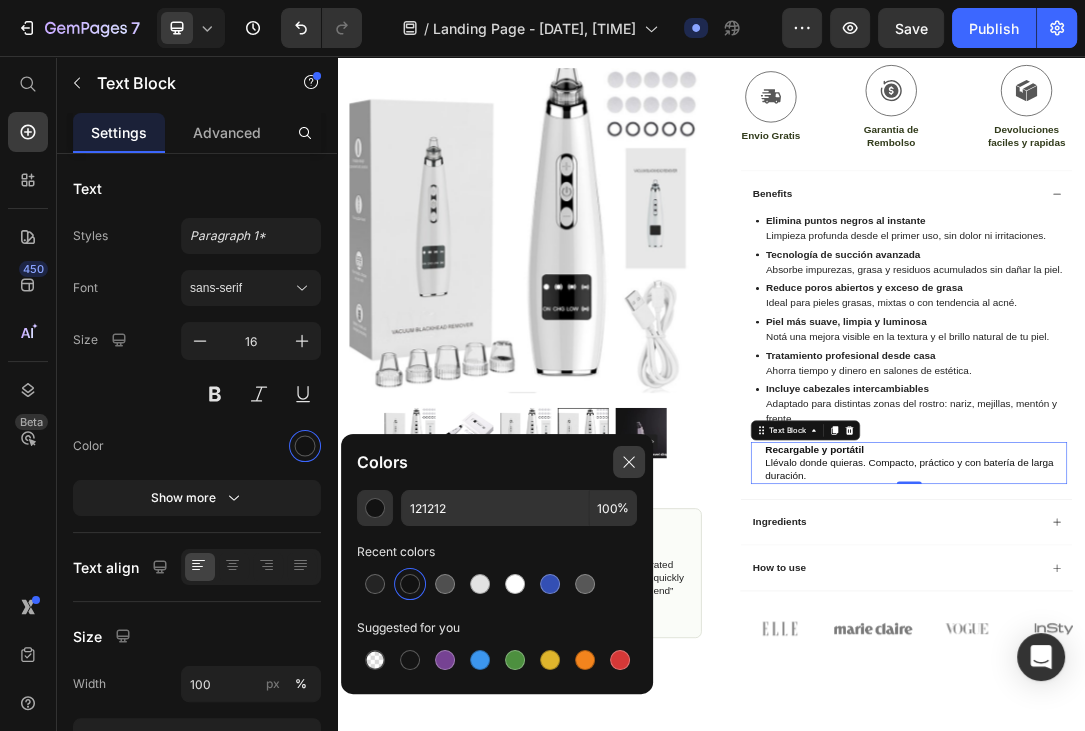 click 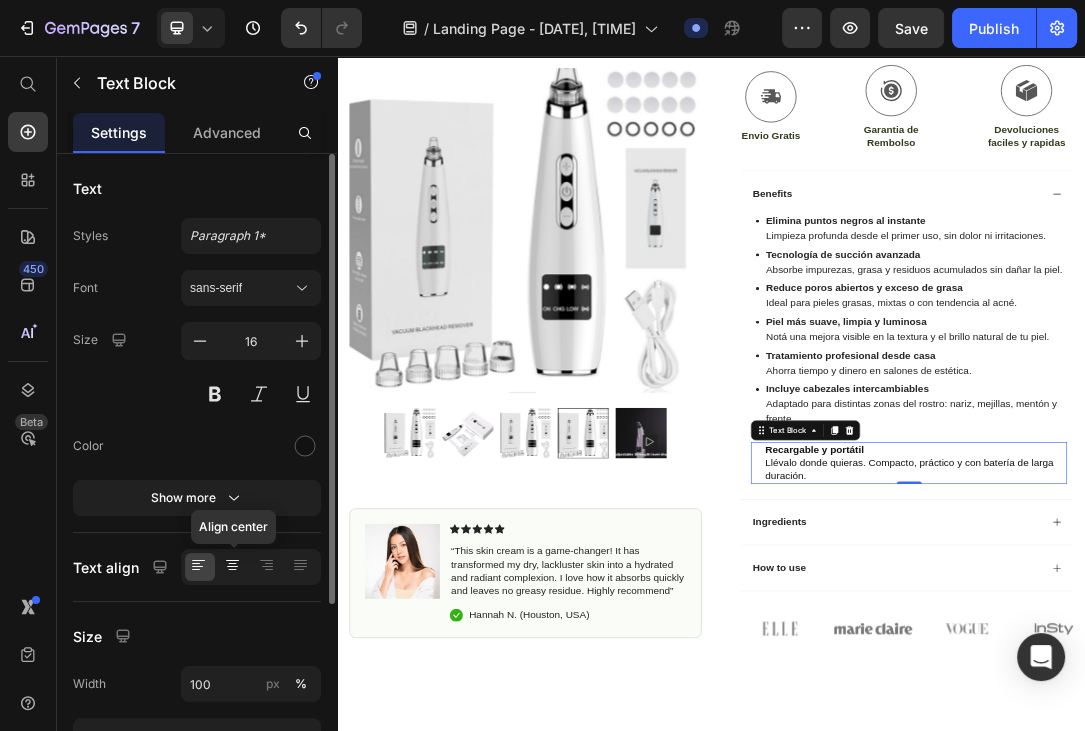 scroll, scrollTop: 108, scrollLeft: 0, axis: vertical 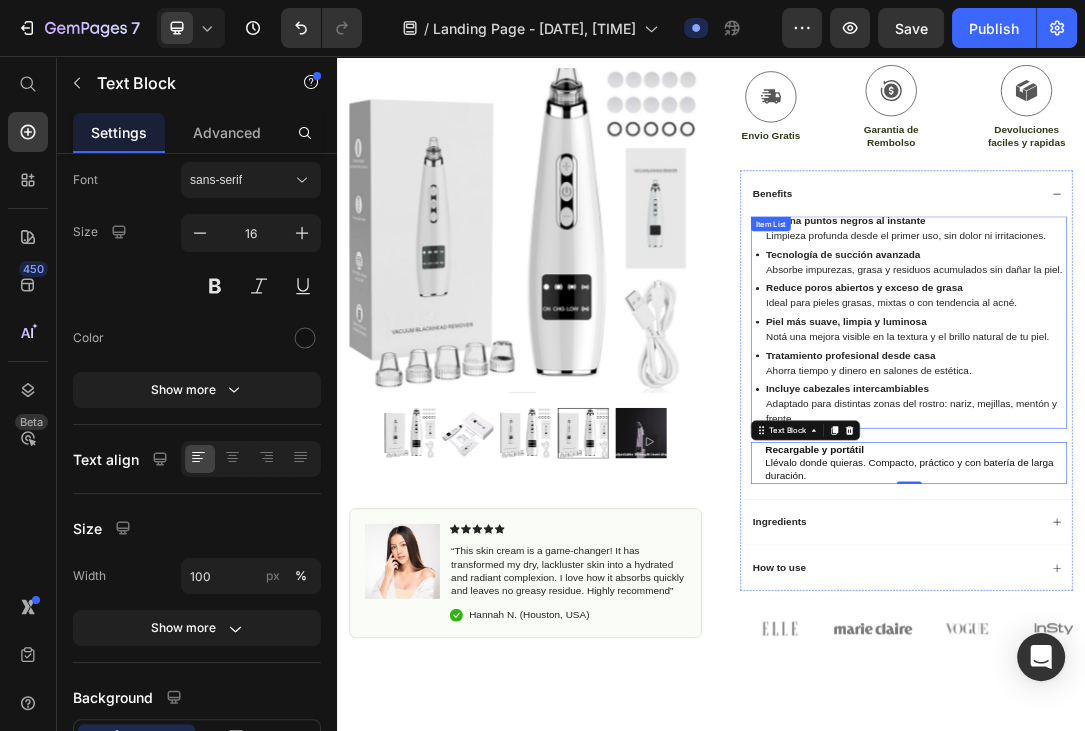 click on "Incluye cabezales intercambiables" at bounding box center (1155, 590) 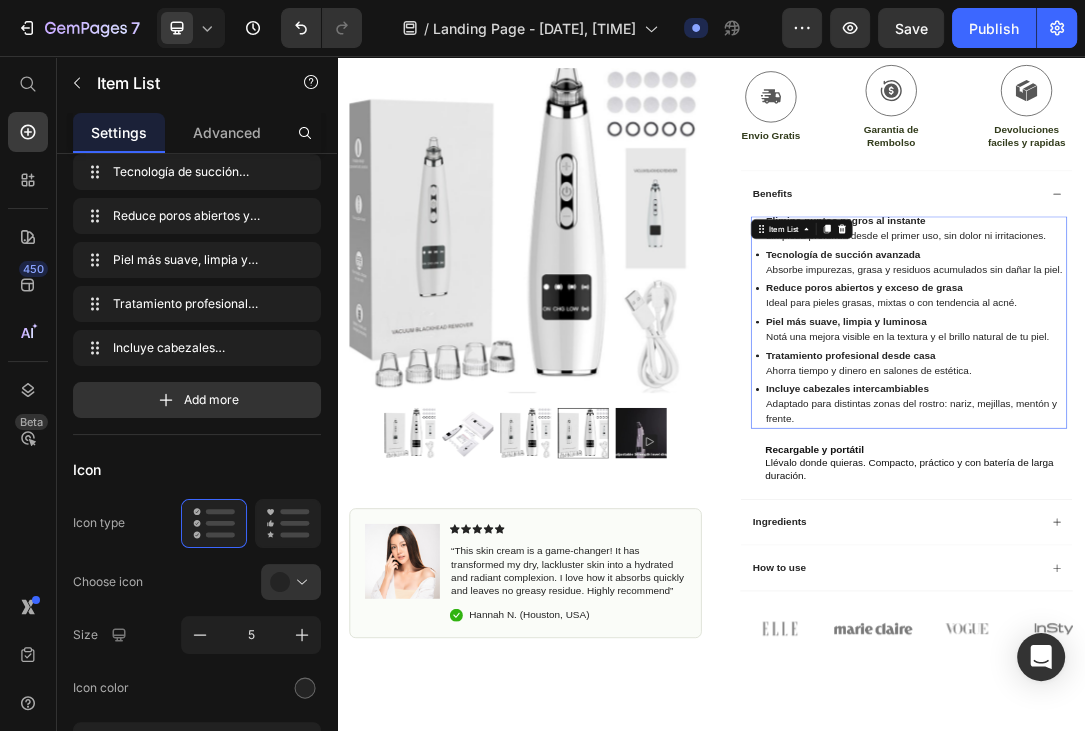 scroll, scrollTop: 0, scrollLeft: 0, axis: both 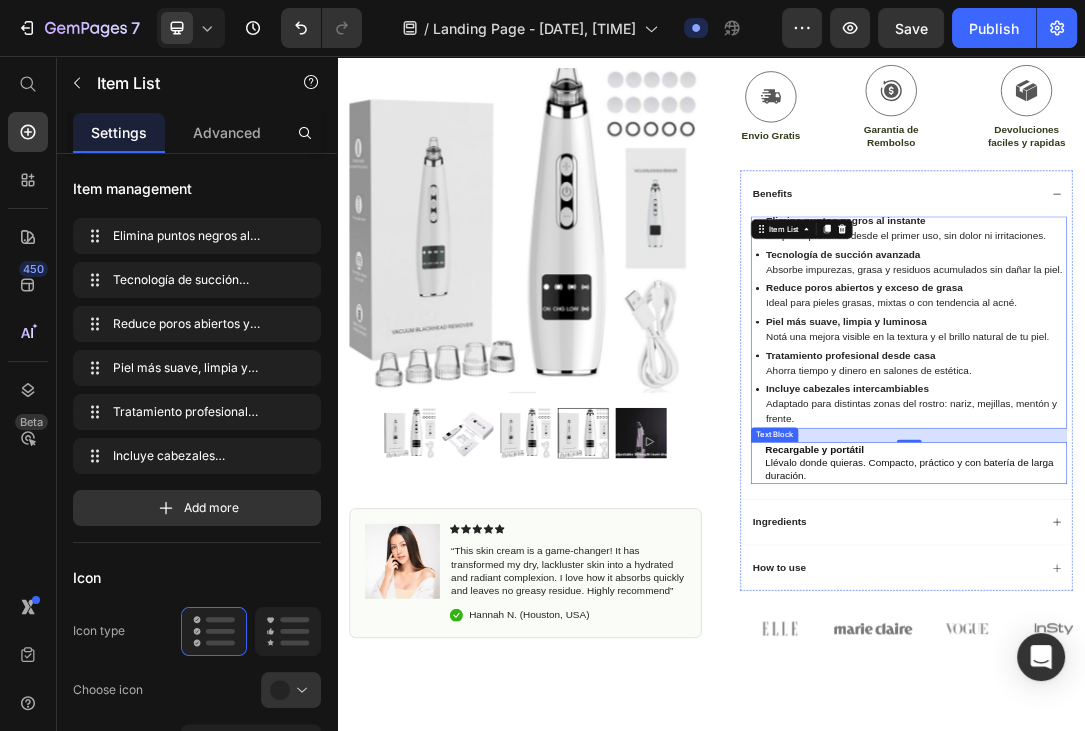 click on "Recargable y portátil Llévalo donde quieras. Compacto, práctico y con batería de larga duración." at bounding box center (1265, 709) 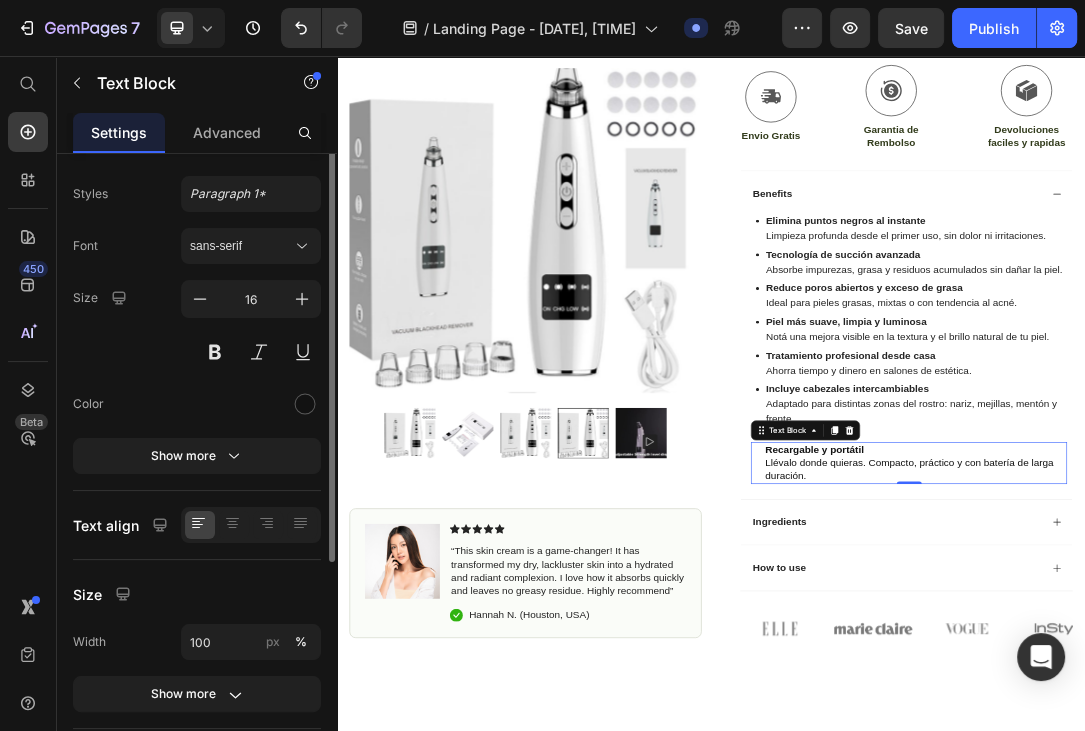 scroll, scrollTop: 0, scrollLeft: 0, axis: both 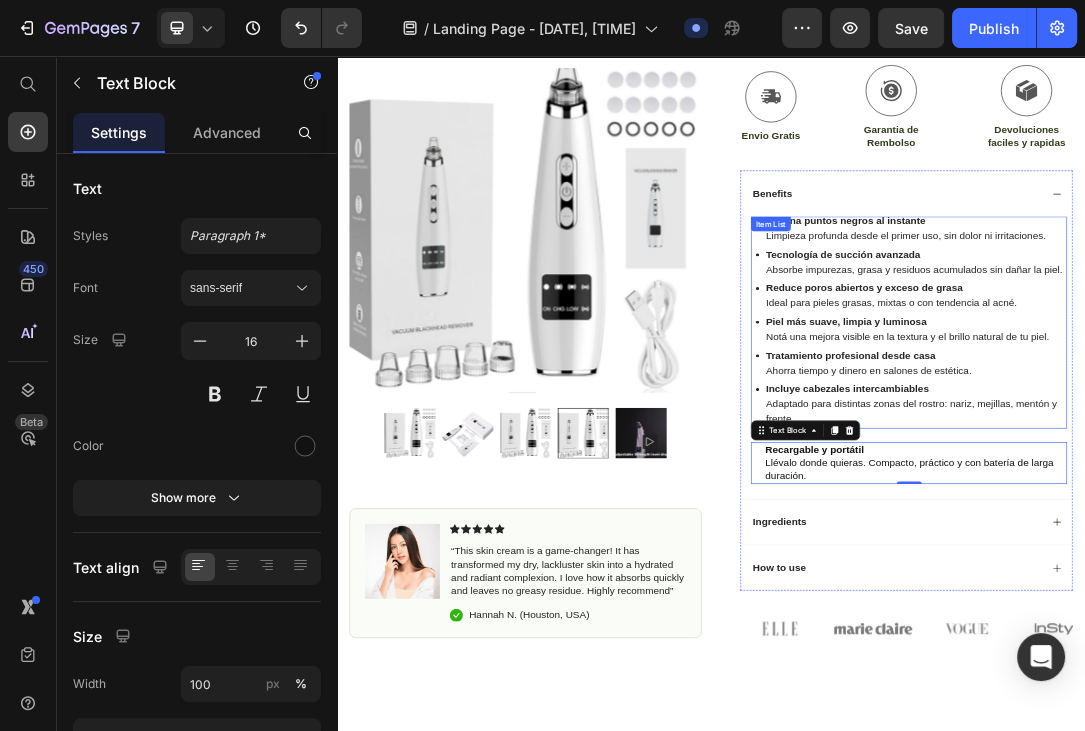 click on "Incluye cabezales intercambiables Adaptado para distintas zonas del rostro: nariz, mejillas, mentón y frente." at bounding box center (1265, 615) 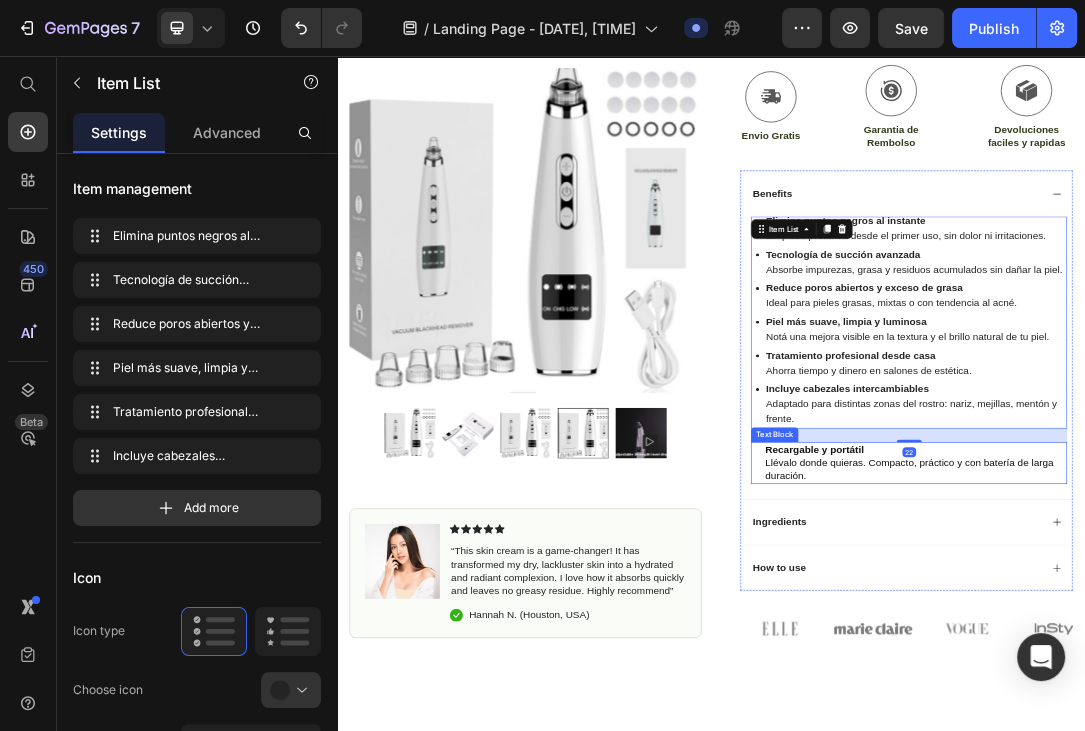 click on "Recargable y portátil Llévalo donde quieras. Compacto, práctico y con batería de larga duración." at bounding box center (1265, 709) 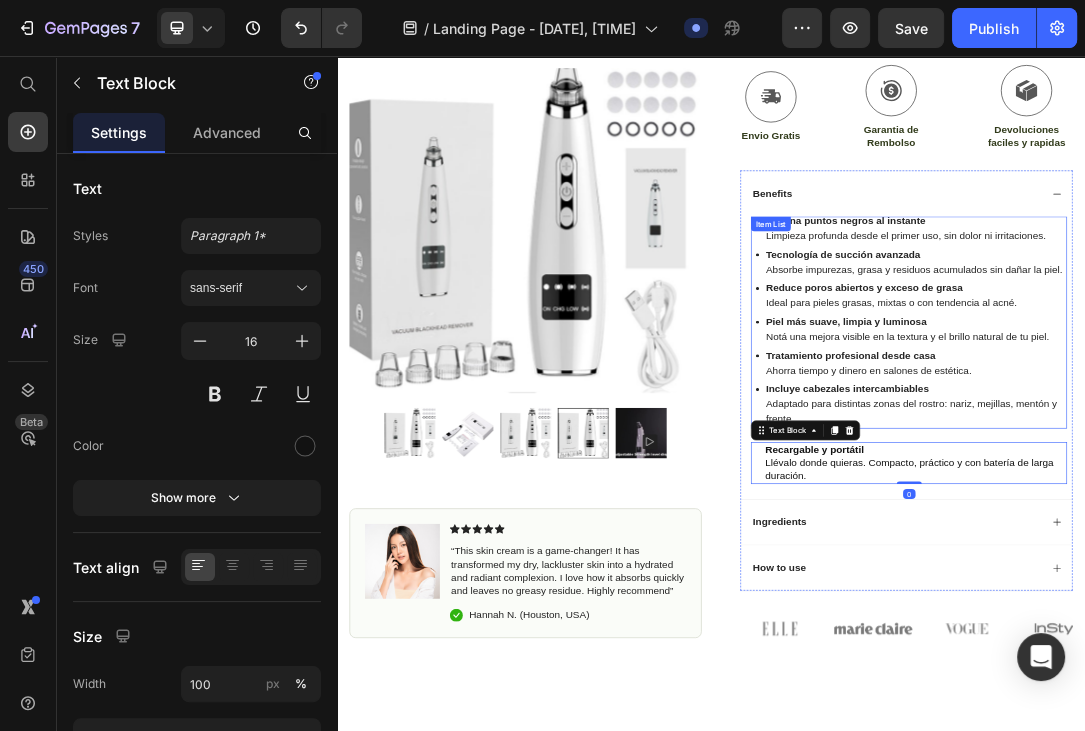 click on "Incluye cabezales intercambiables Adaptado para distintas zonas del rostro: nariz, mejillas, mentón y frente." at bounding box center (1265, 615) 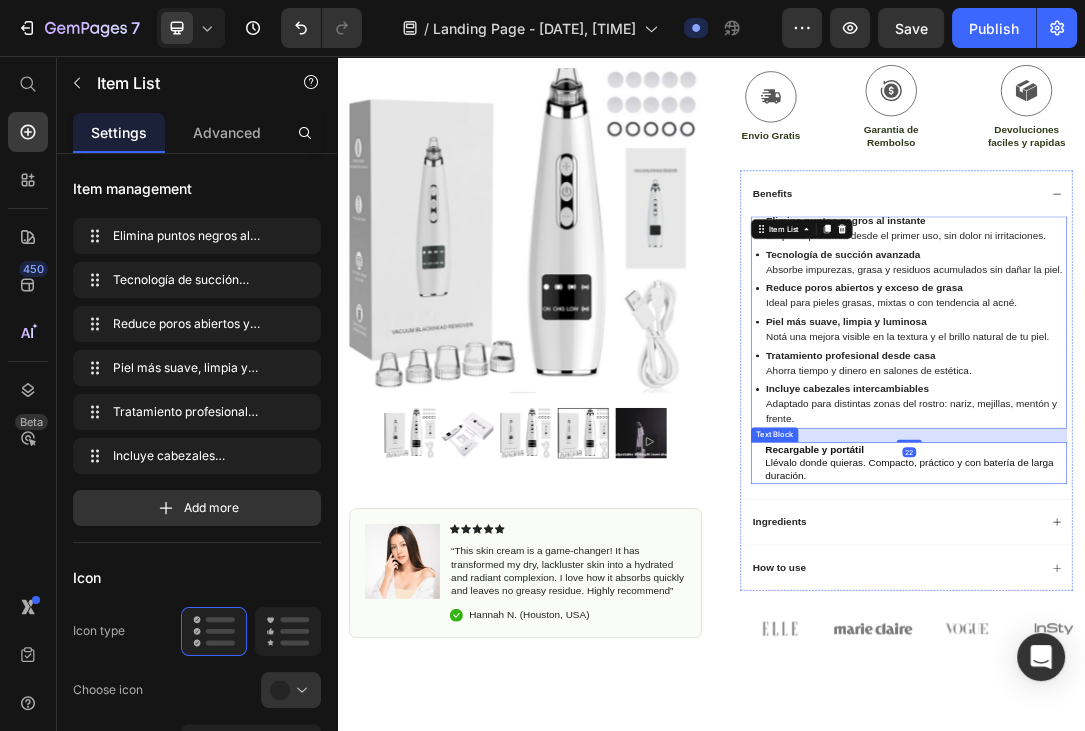 click on "Recargable y portátil Llévalo donde quieras. Compacto, práctico y con batería de larga duración." at bounding box center [1265, 709] 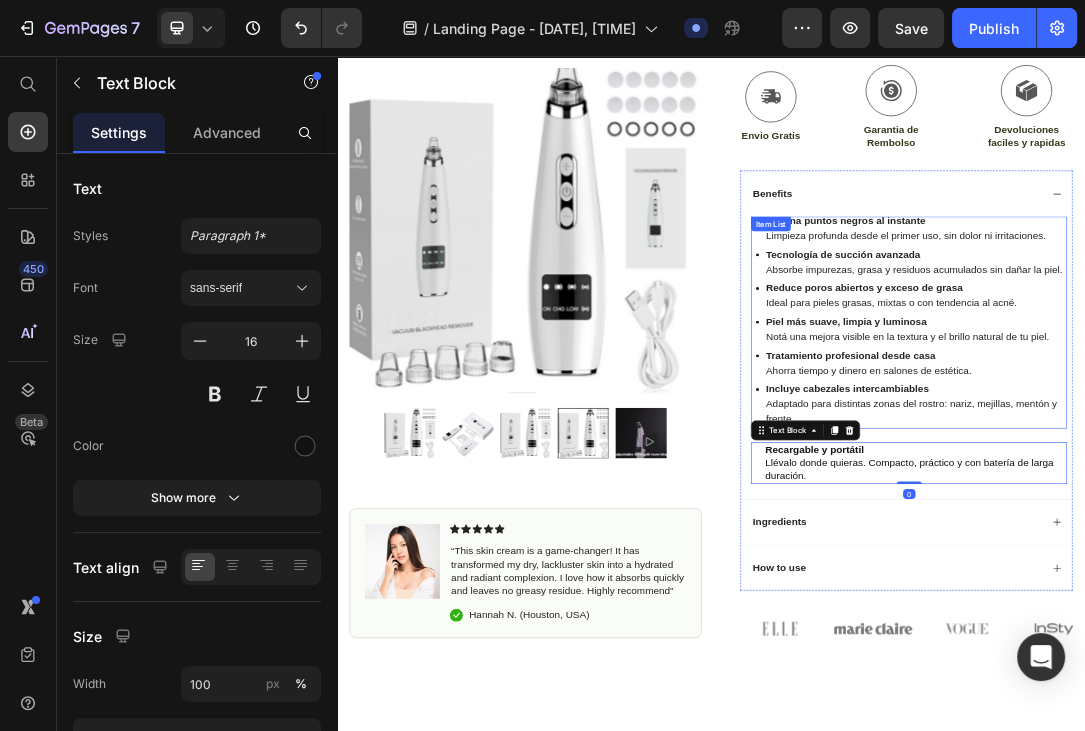 click on "Incluye cabezales intercambiables Adaptado para distintas zonas del rostro: nariz, mejillas, mentón y frente." at bounding box center [1265, 615] 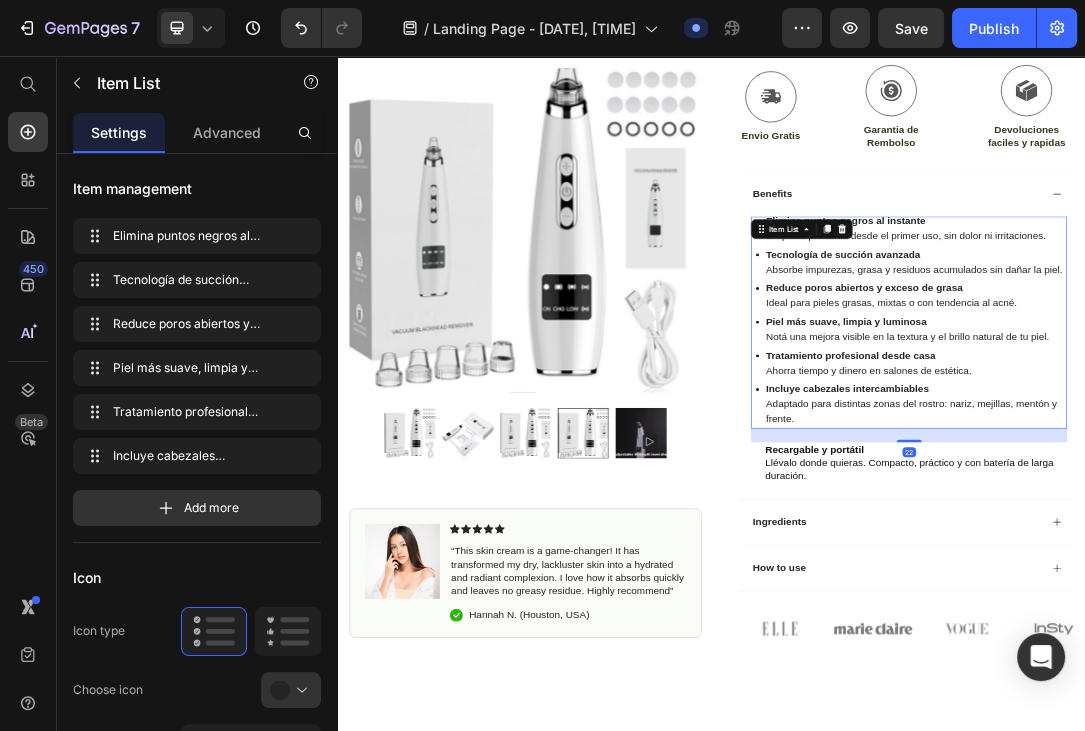 click on "Recargable y portátil" at bounding box center [1103, 687] 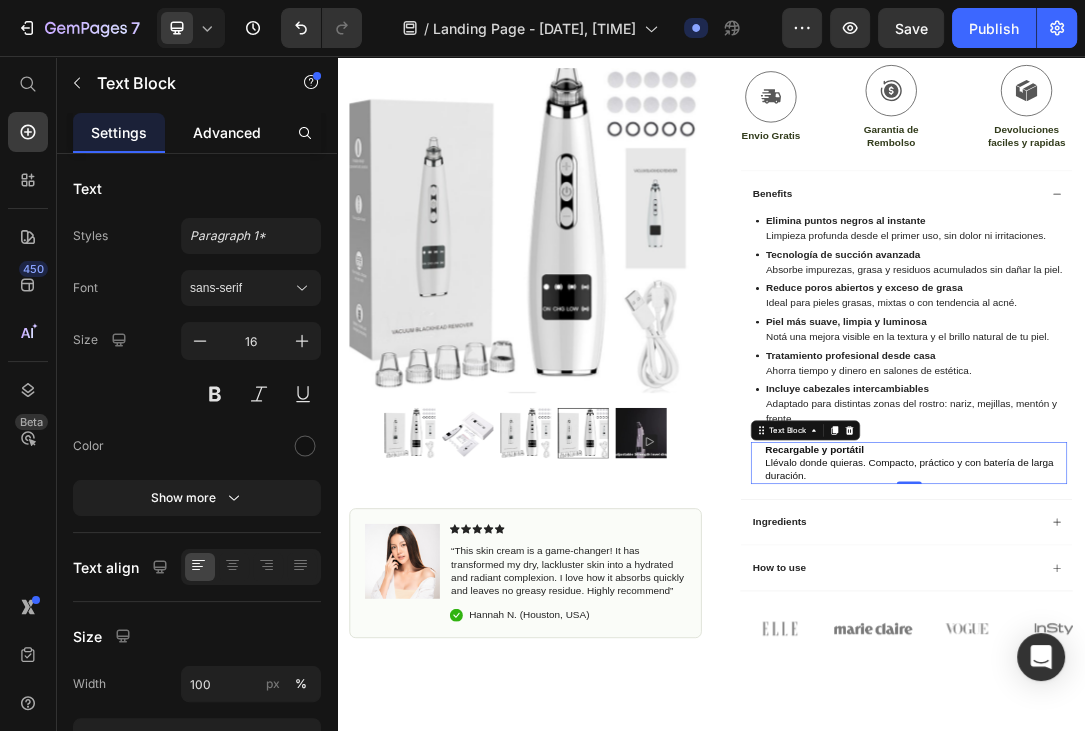 click on "Advanced" at bounding box center (227, 132) 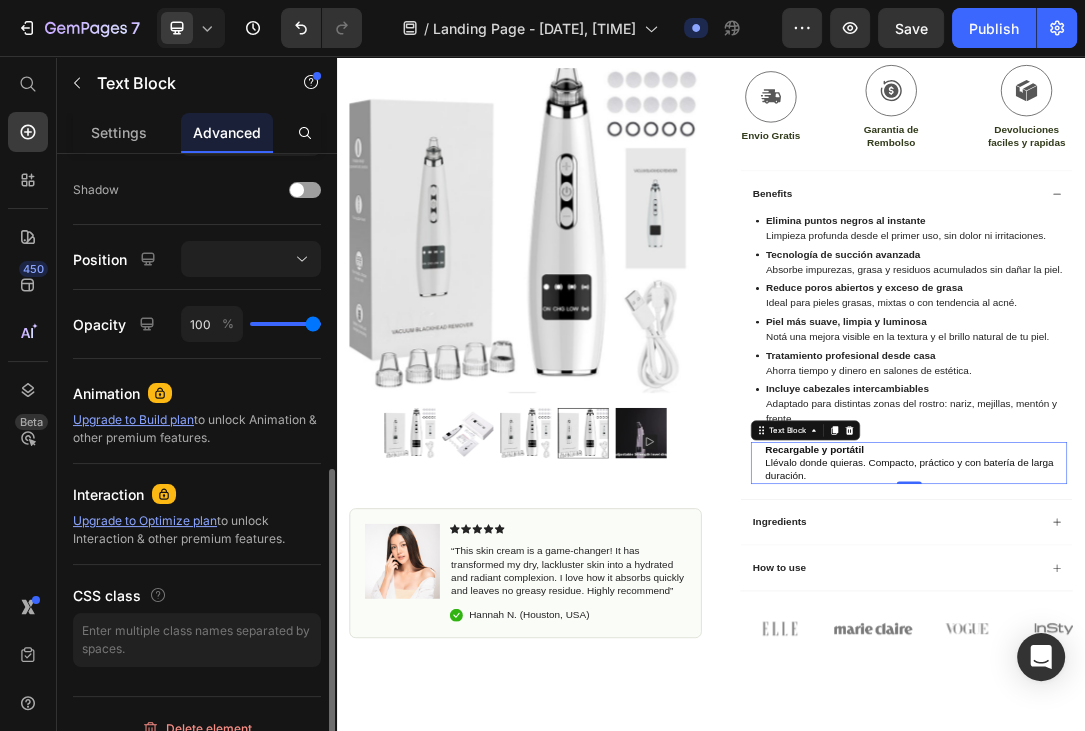 scroll, scrollTop: 540, scrollLeft: 0, axis: vertical 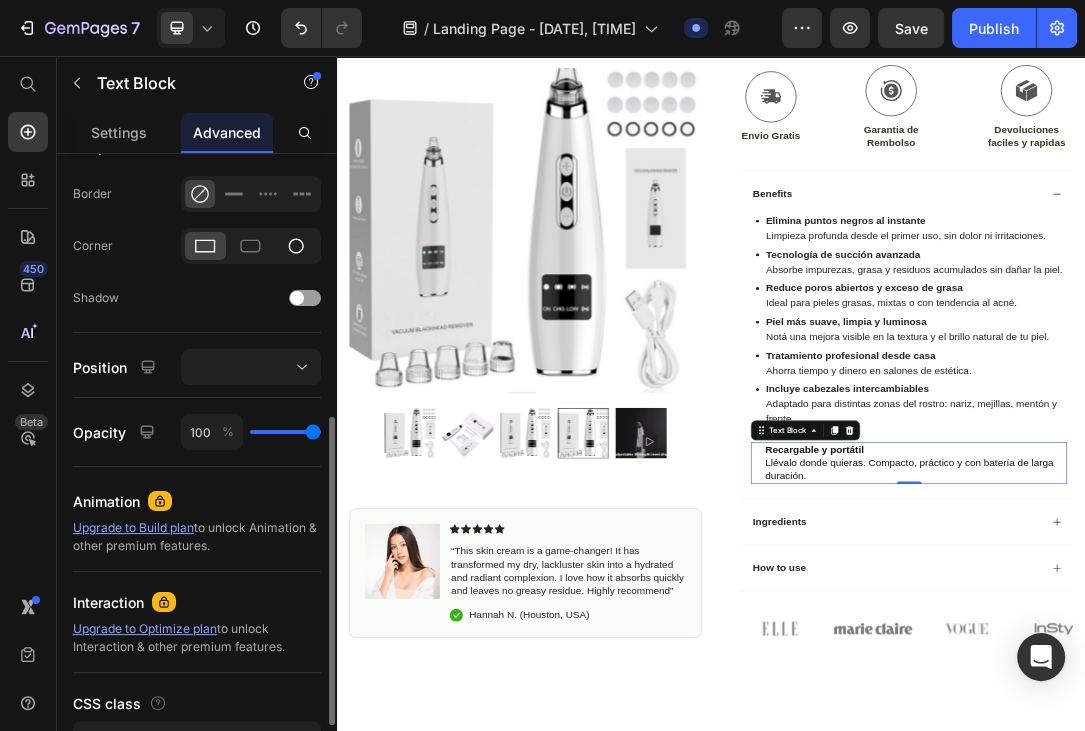 click 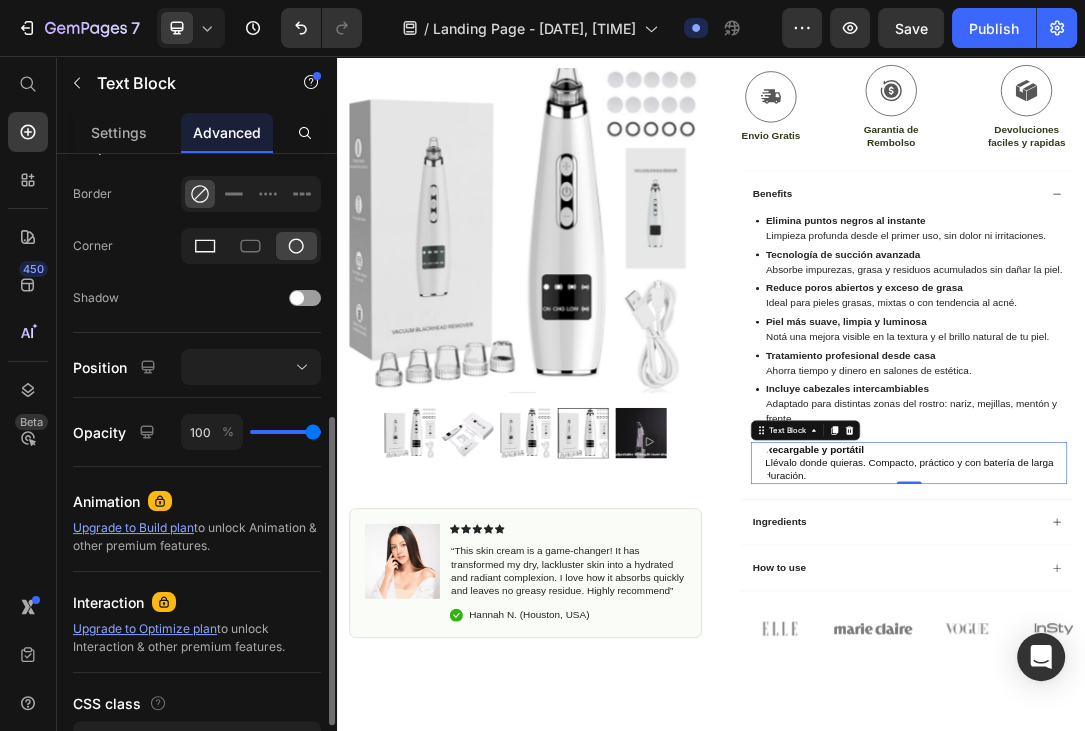 click 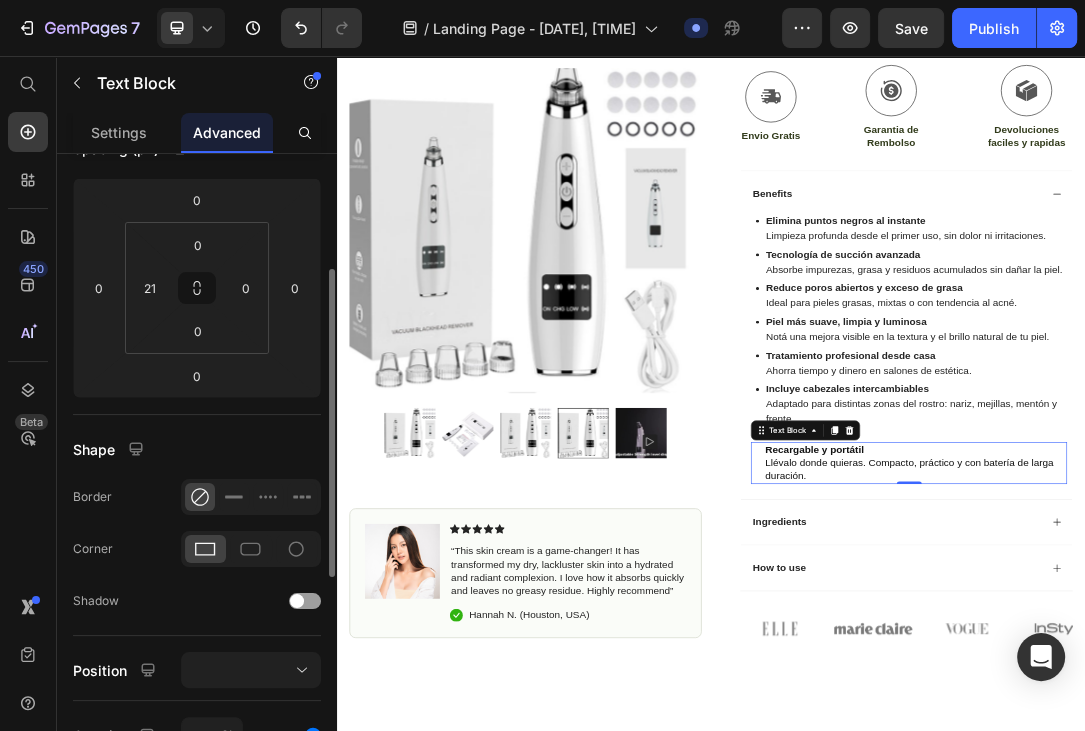 scroll, scrollTop: 129, scrollLeft: 0, axis: vertical 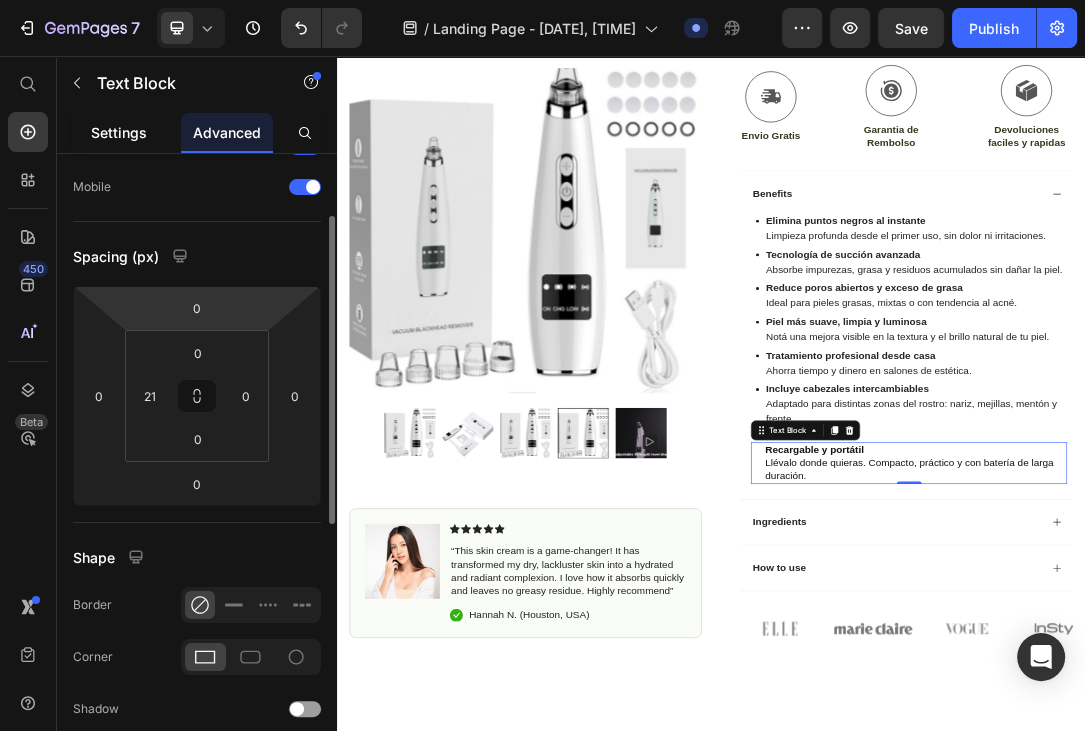 click on "Settings" 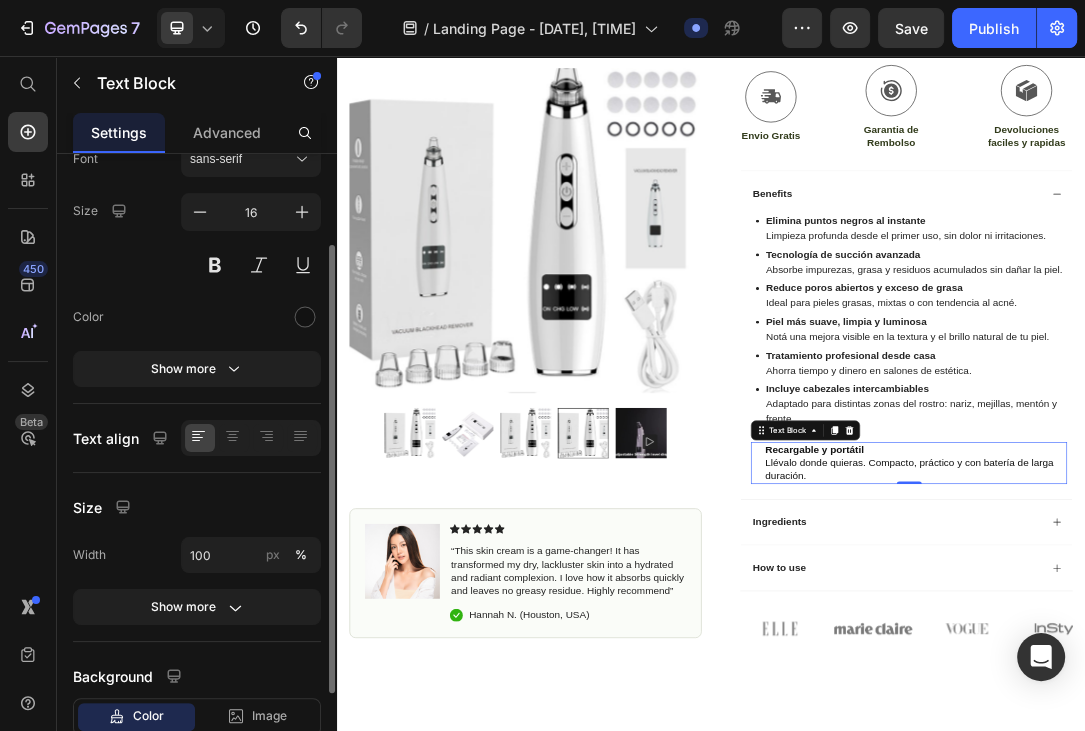 scroll, scrollTop: 0, scrollLeft: 0, axis: both 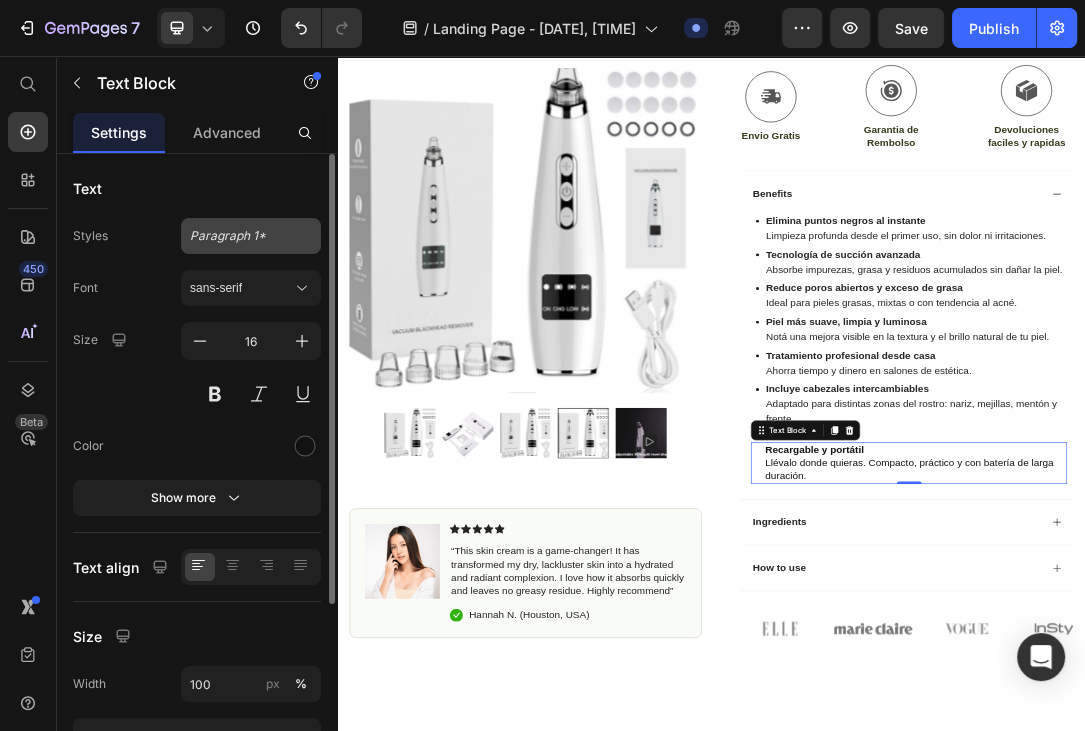 click on "Paragraph 1*" 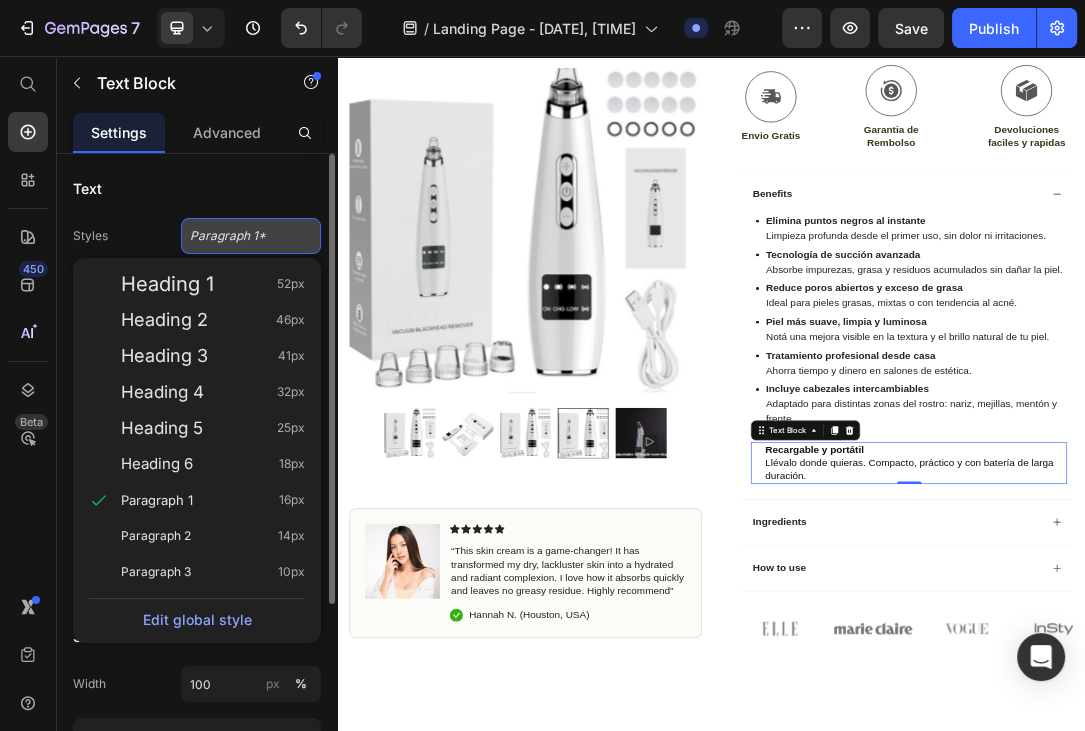 click on "Paragraph 1*" 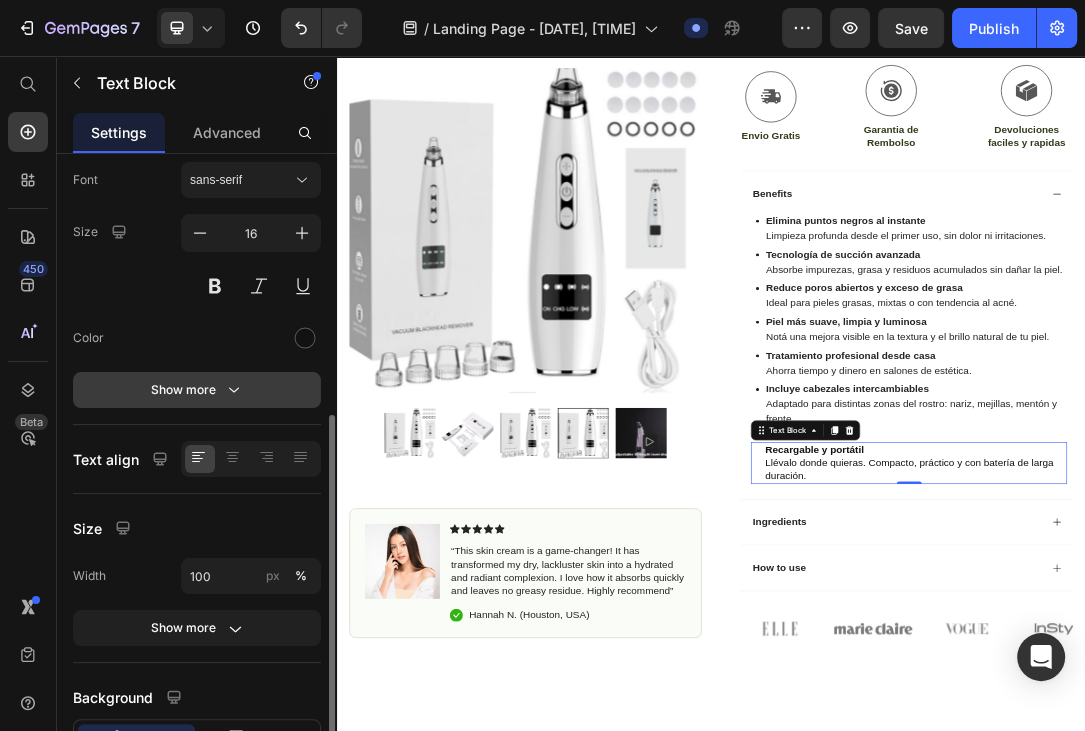 scroll, scrollTop: 216, scrollLeft: 0, axis: vertical 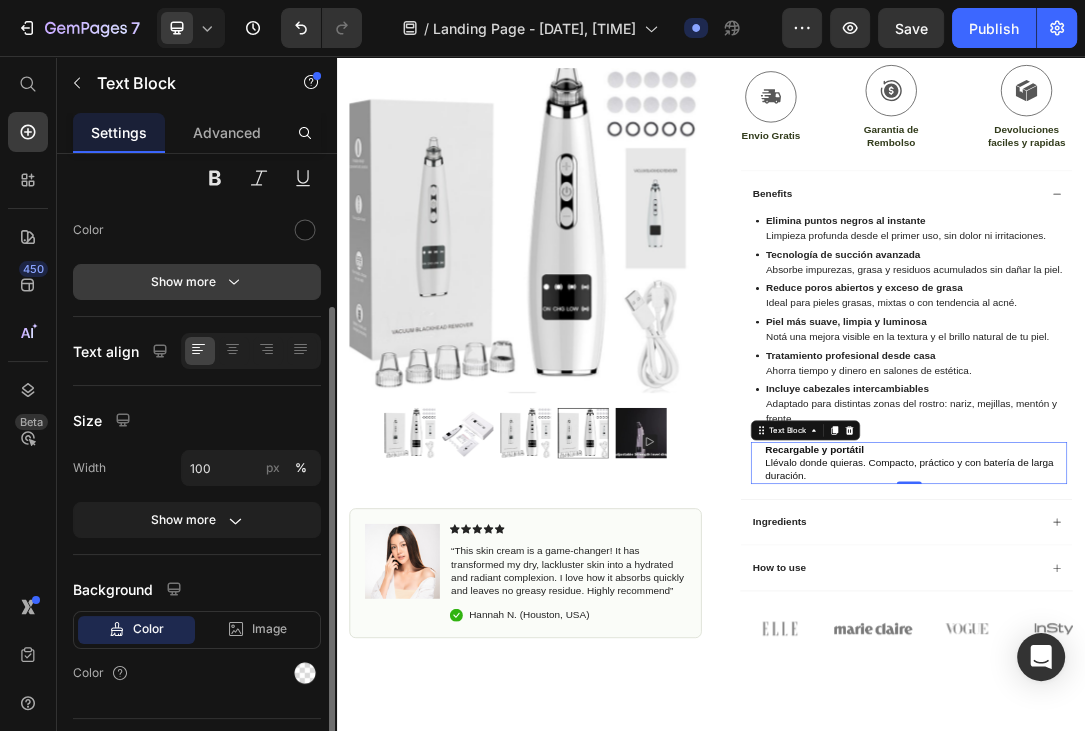 click on "Show more" at bounding box center [197, 282] 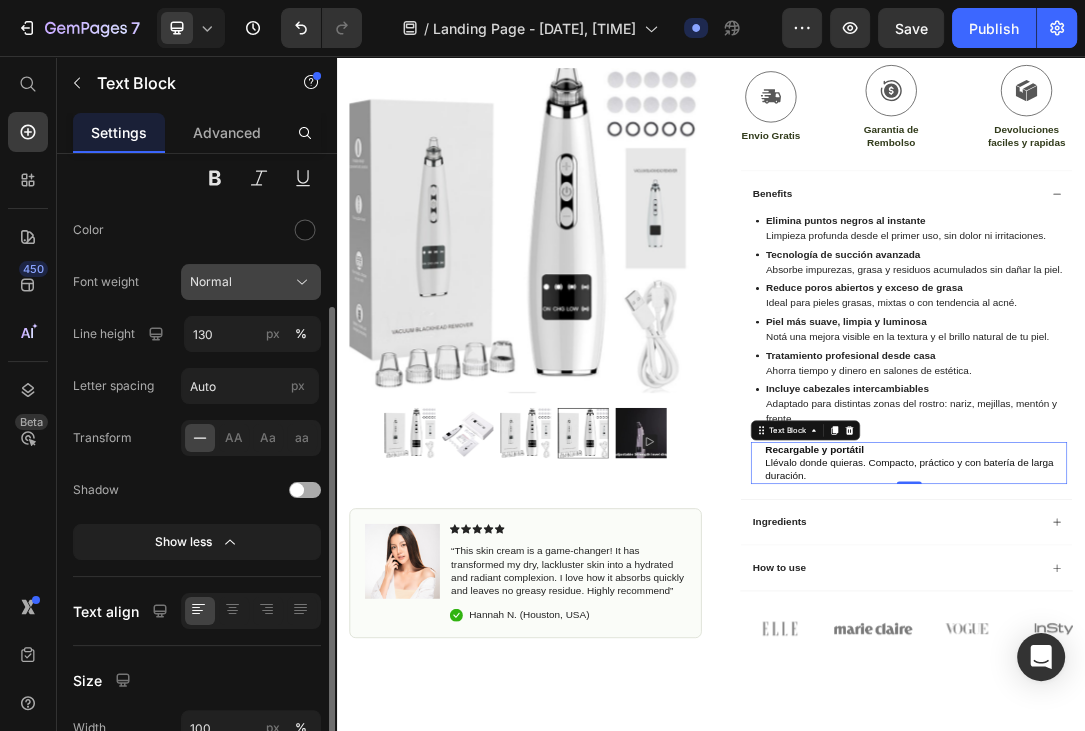 click on "Normal" 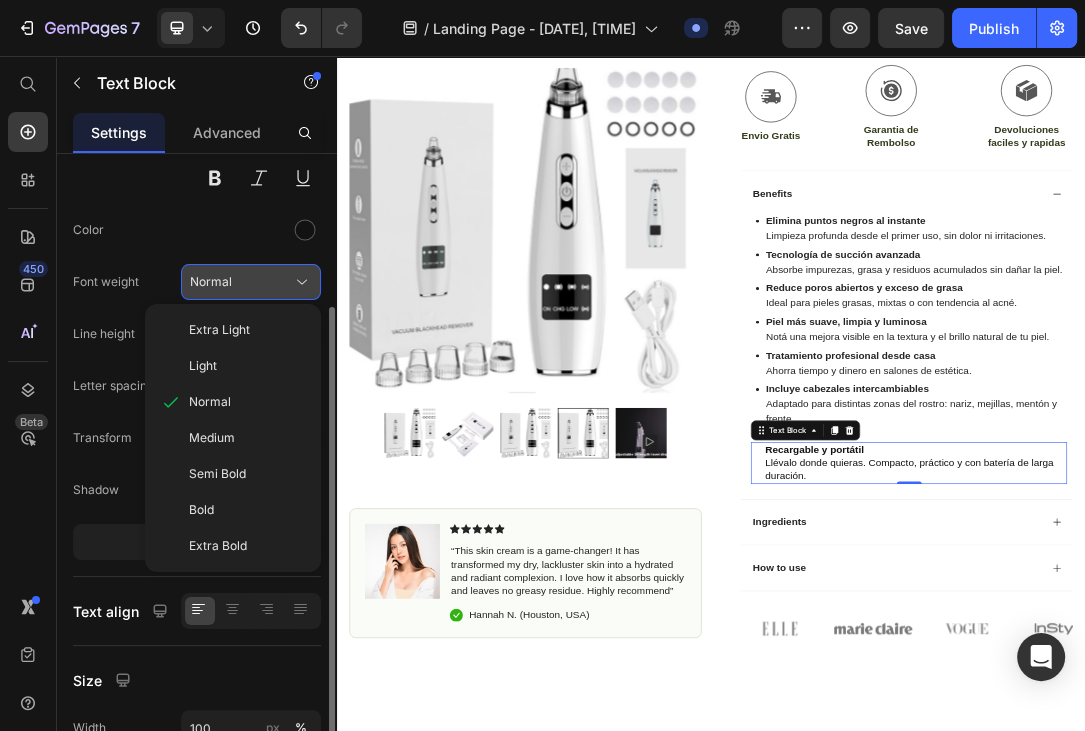 click on "Normal" 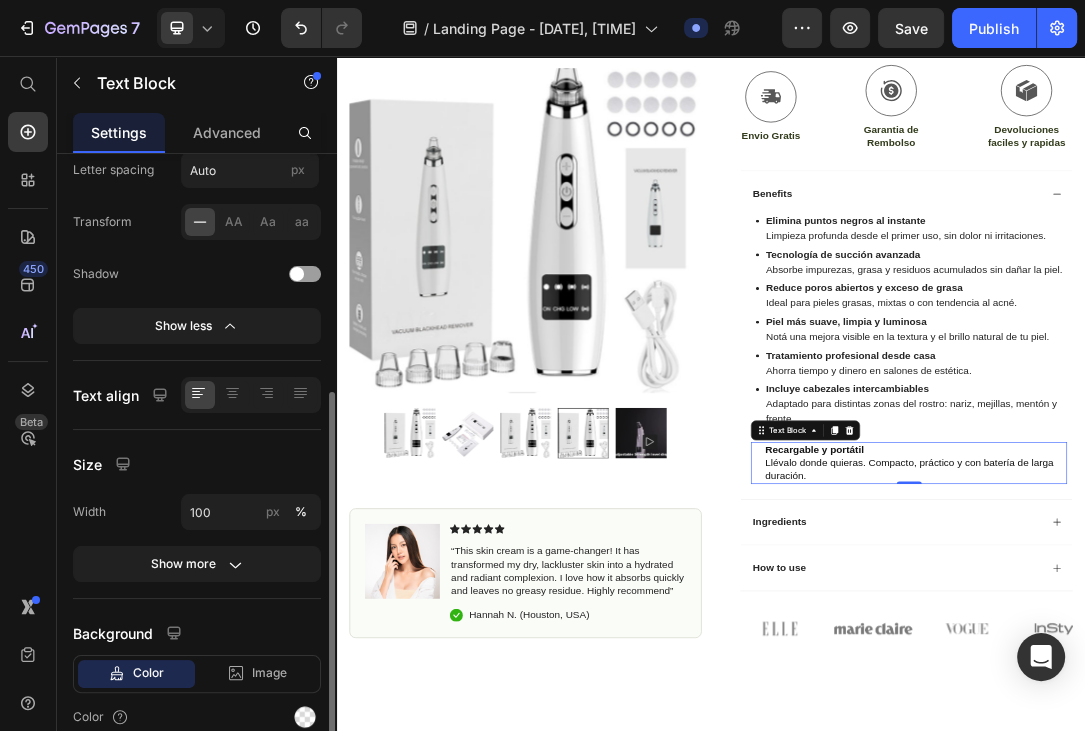 scroll, scrollTop: 518, scrollLeft: 0, axis: vertical 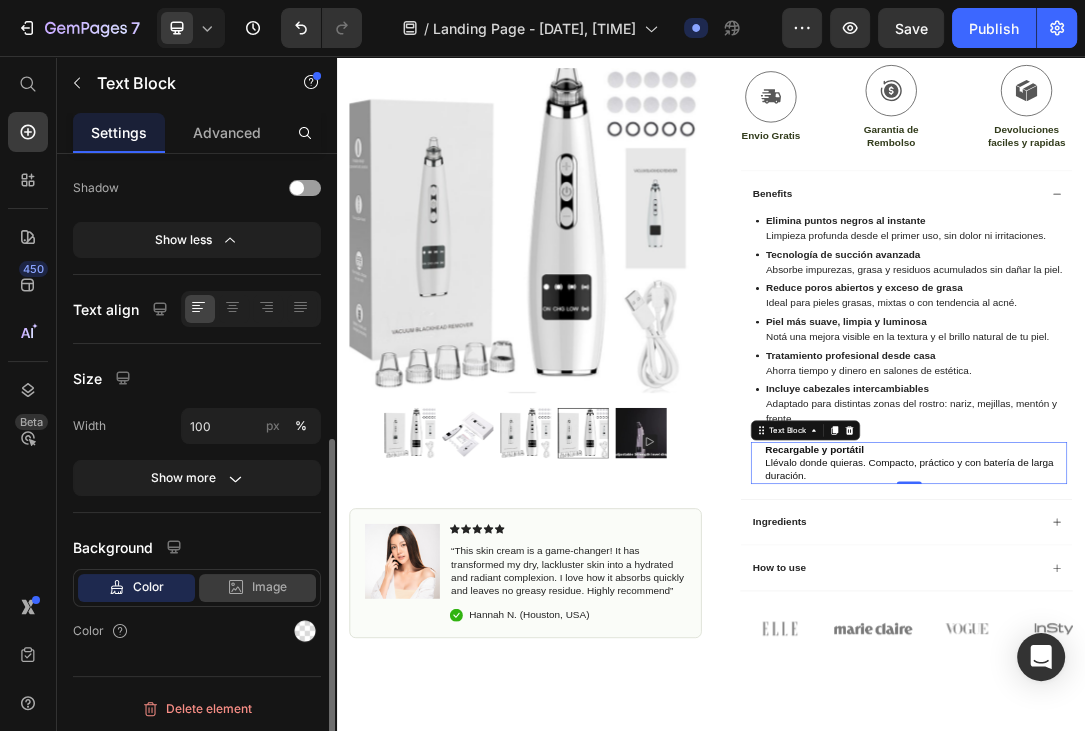click on "Image" 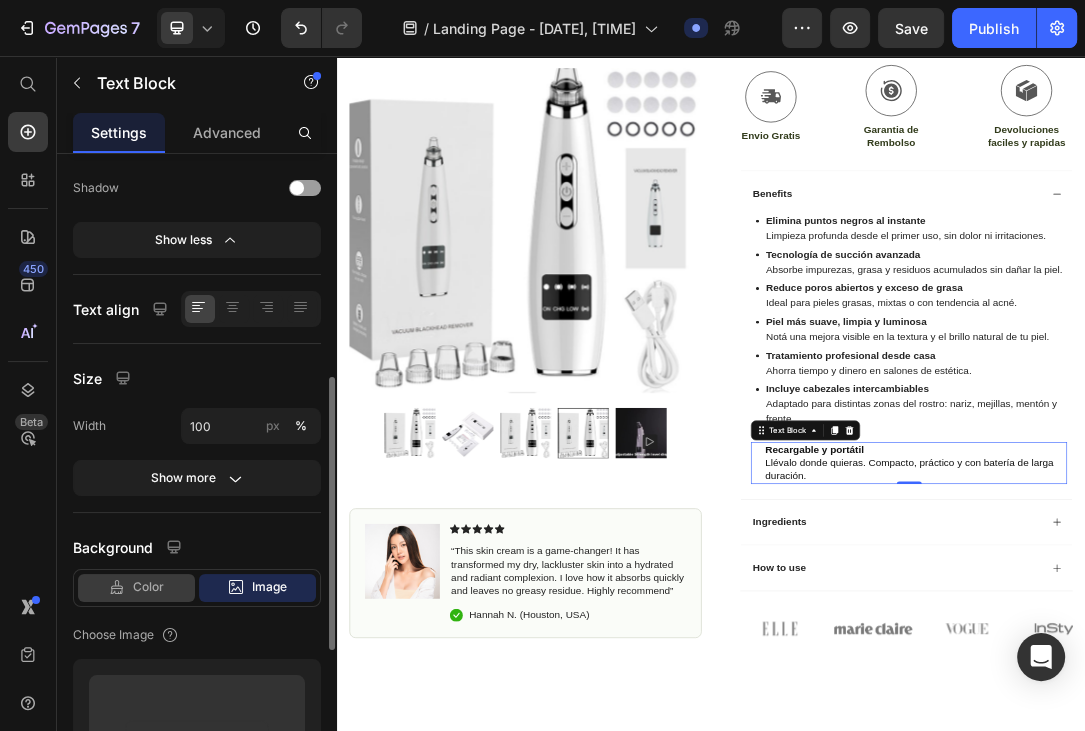 click on "Color" at bounding box center [148, 587] 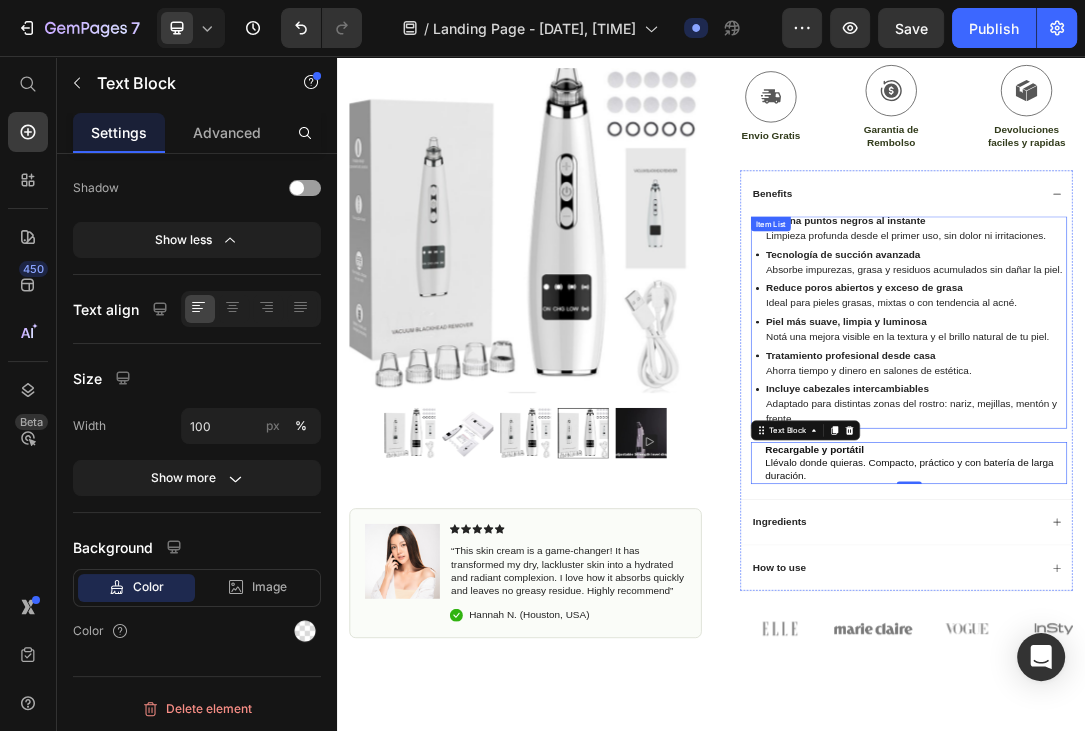 click on "Incluye cabezales intercambiables Adaptado para distintas zonas del rostro: nariz, mejillas, mentón y frente." at bounding box center [1265, 615] 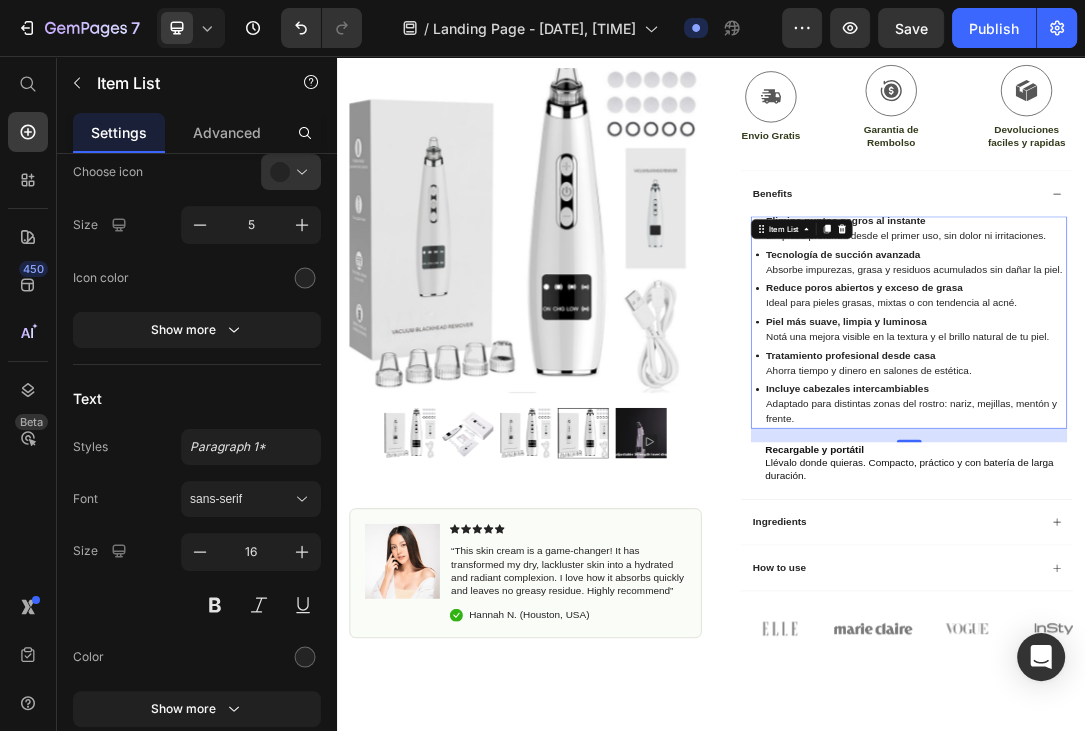 scroll, scrollTop: 0, scrollLeft: 0, axis: both 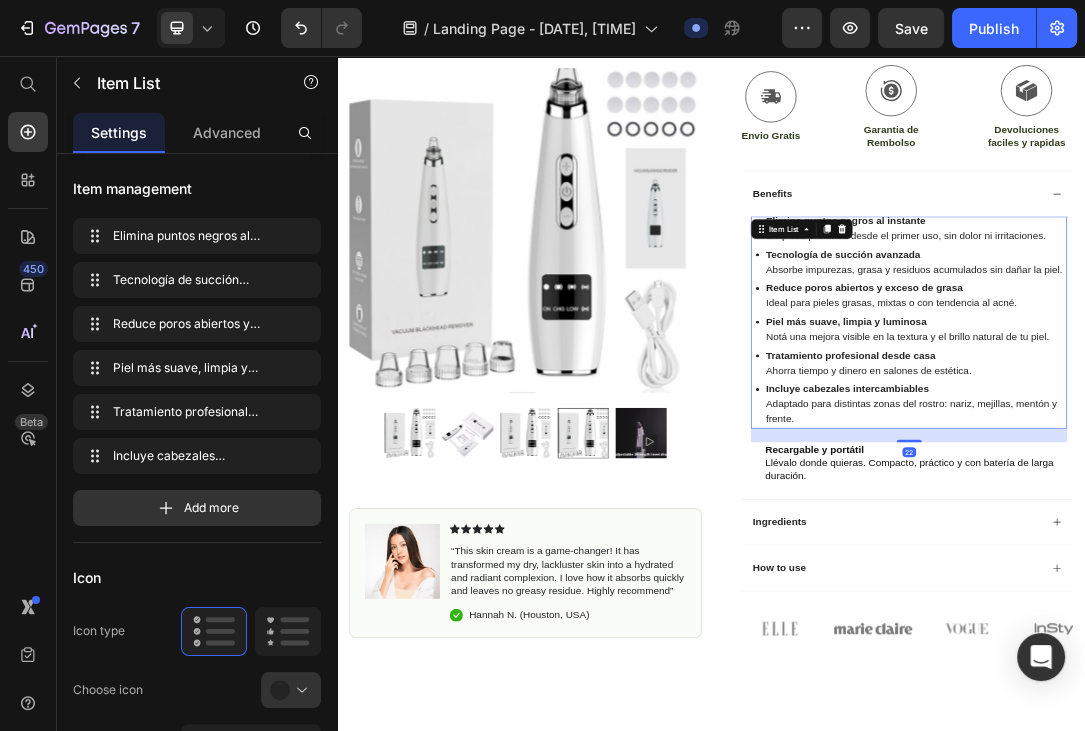 click on "Incluye cabezales intercambiables Adaptado para distintas zonas del rostro: nariz, mejillas, mentón y frente." at bounding box center (1265, 615) 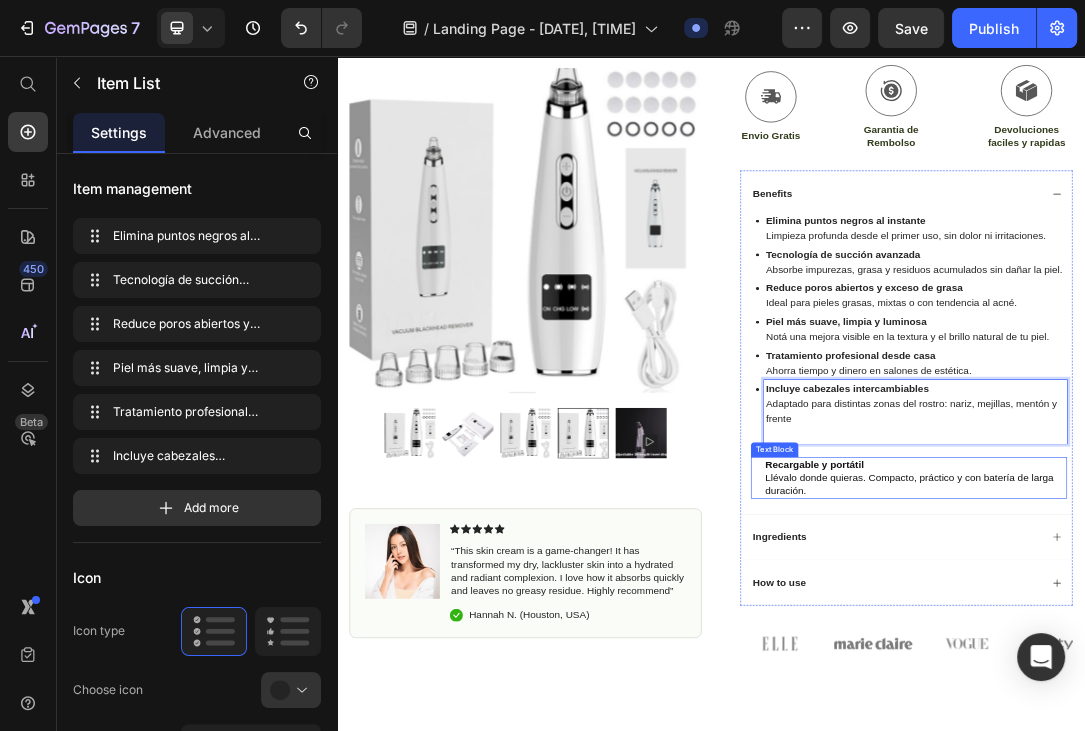 scroll, scrollTop: 4, scrollLeft: 0, axis: vertical 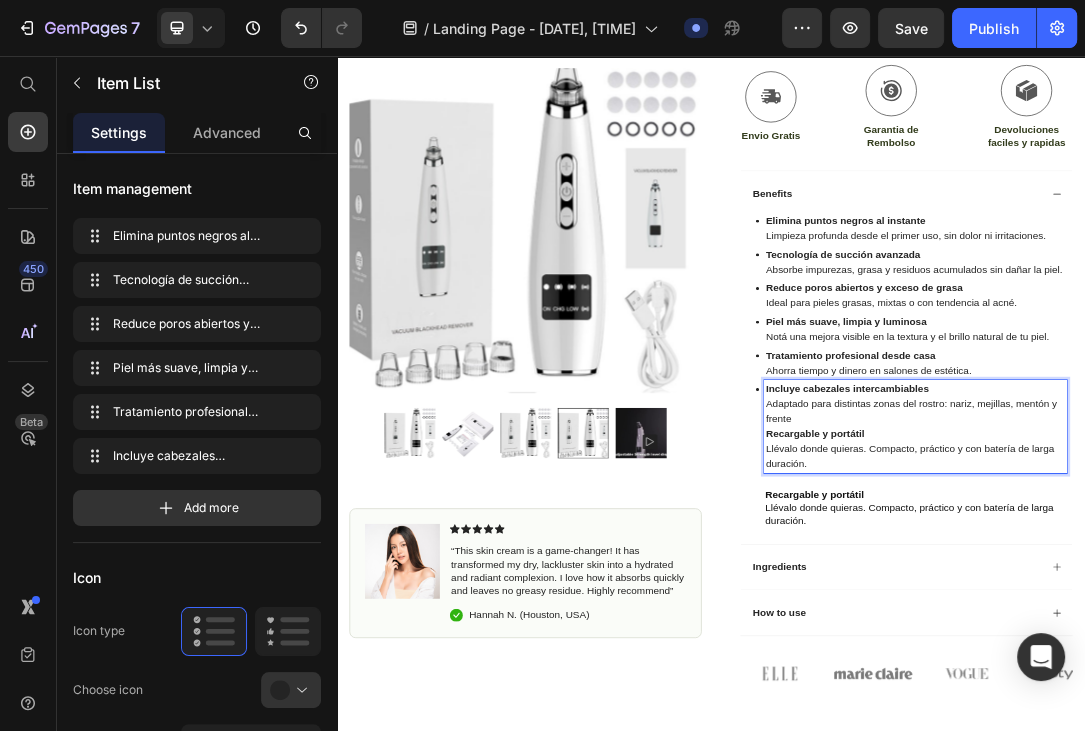click on "Incluye cabezales intercambiables Adaptado para distintas zonas del rostro: nariz, mejillas, mentón y frente Recargable y portátil Llévalo donde quieras. Compacto, práctico y con batería de larga duración." at bounding box center [1265, 651] 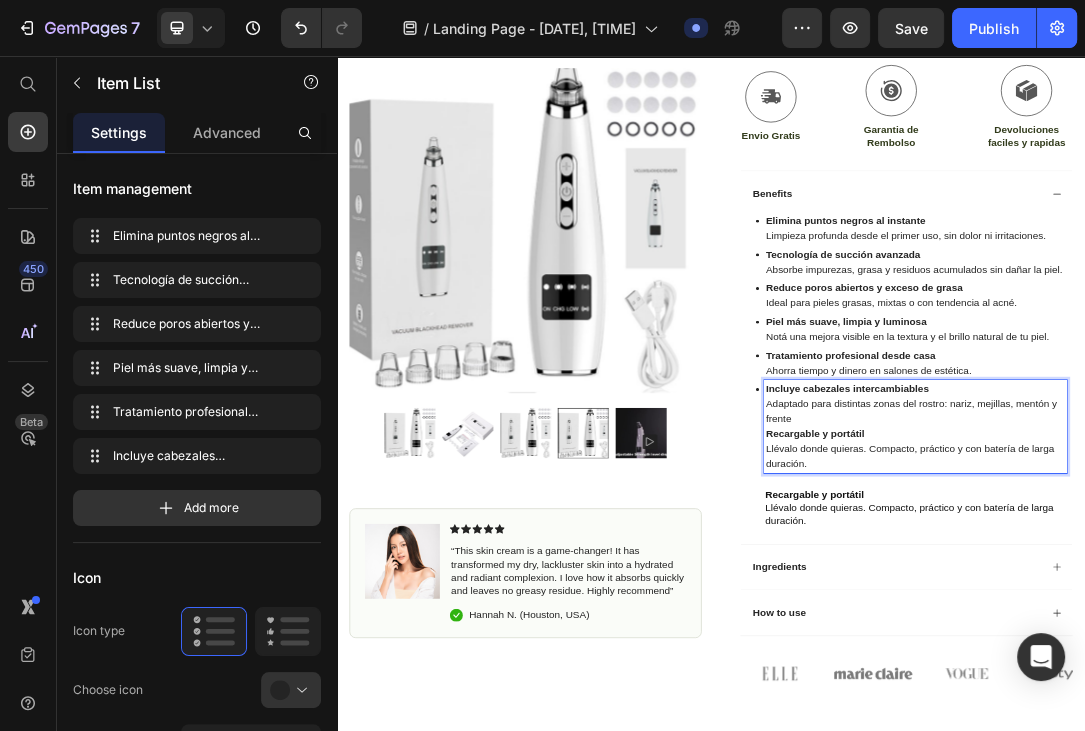 click on "Incluye cabezales intercambiables Adaptado para distintas zonas del rostro: nariz, mejillas, mentón y frente" at bounding box center [1265, 615] 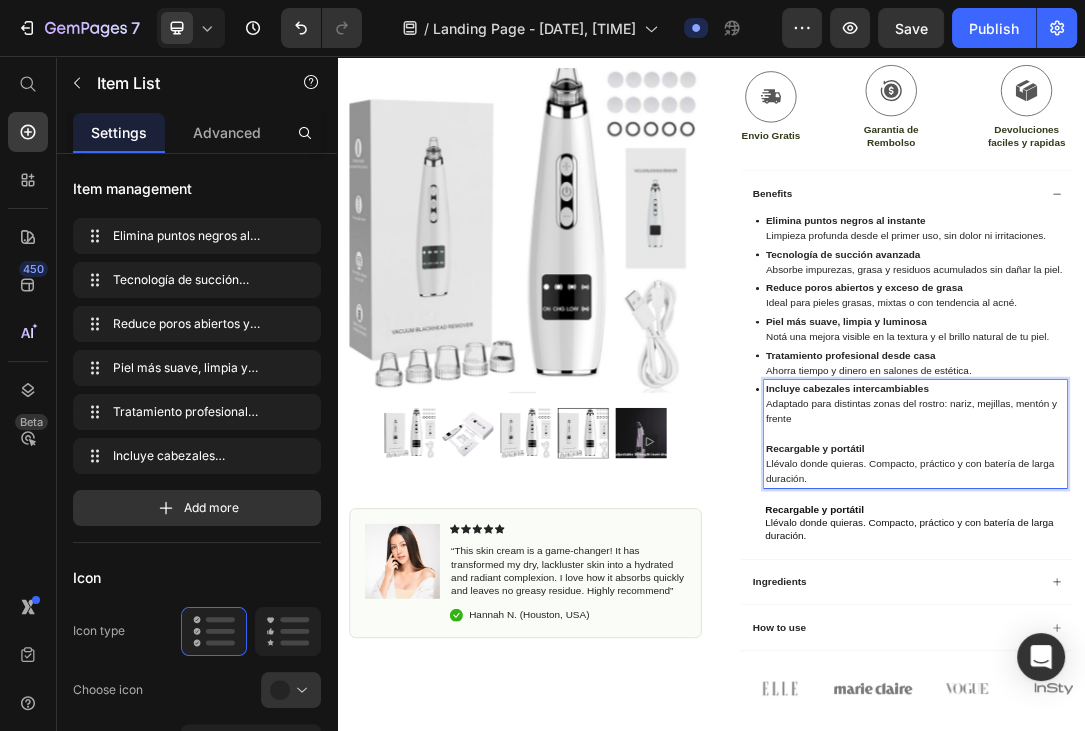 click at bounding box center [1265, 663] 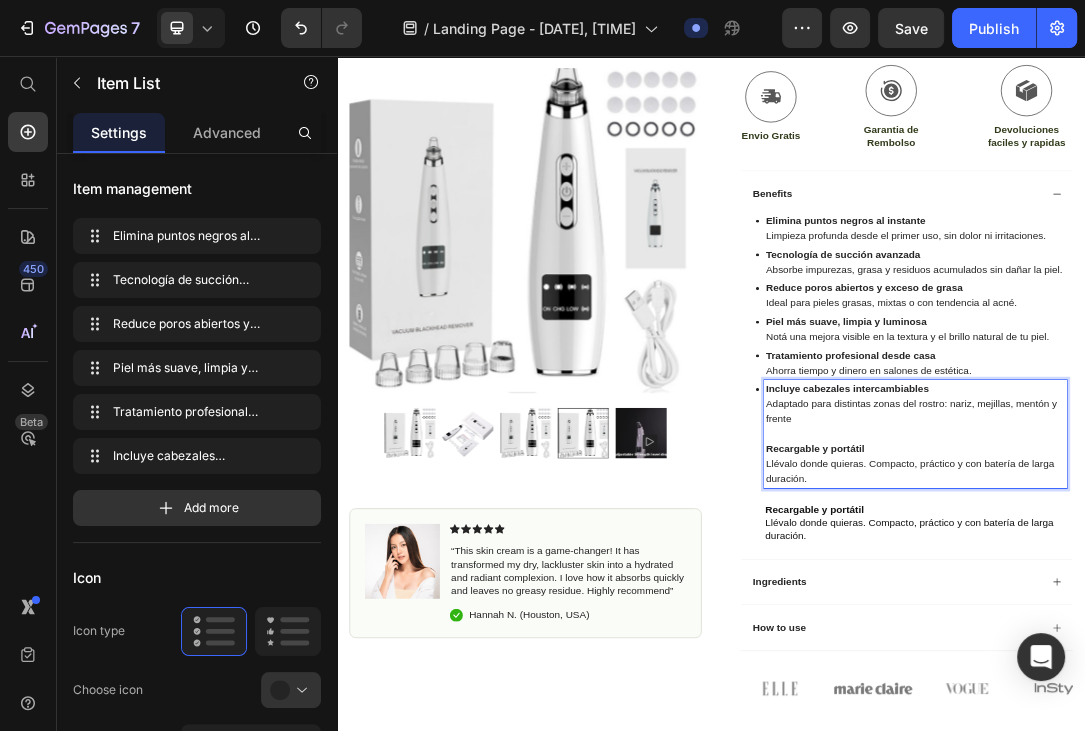 click at bounding box center (1265, 663) 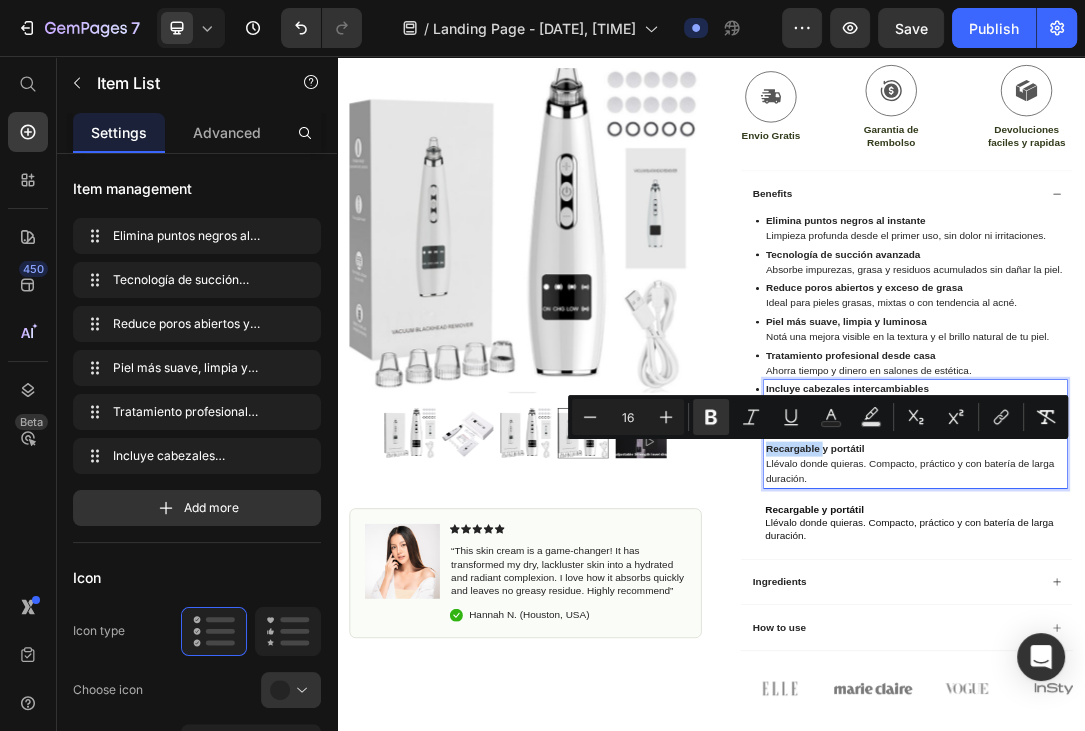 click on "Recargable y portátil" at bounding box center [1104, 686] 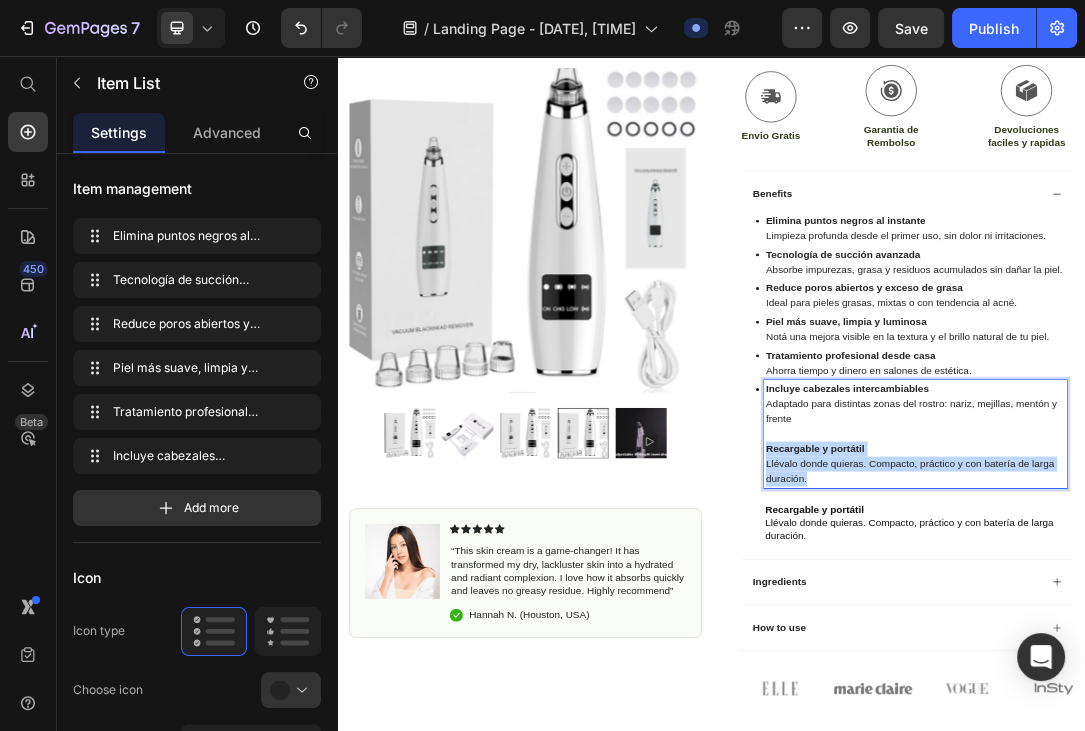 drag, startPoint x: 1027, startPoint y: 682, endPoint x: 1235, endPoint y: 718, distance: 211.09239 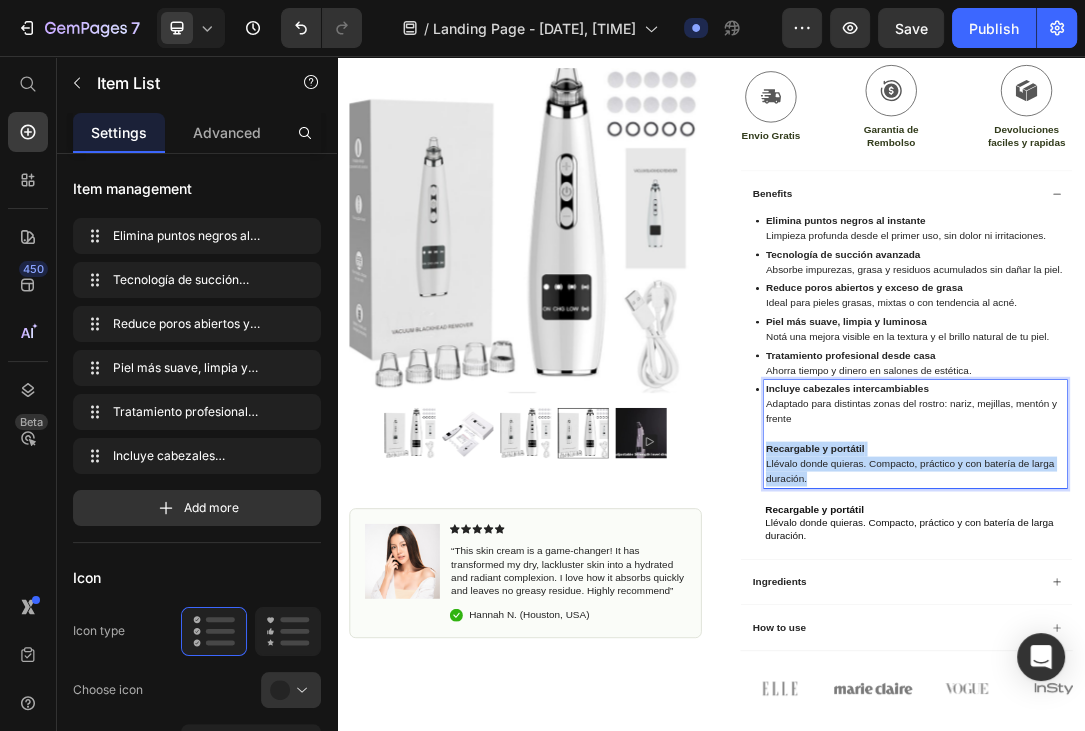 click on "Recargable y portátil Llévalo donde quieras. Compacto, práctico y con batería de larga duración." at bounding box center [1265, 711] 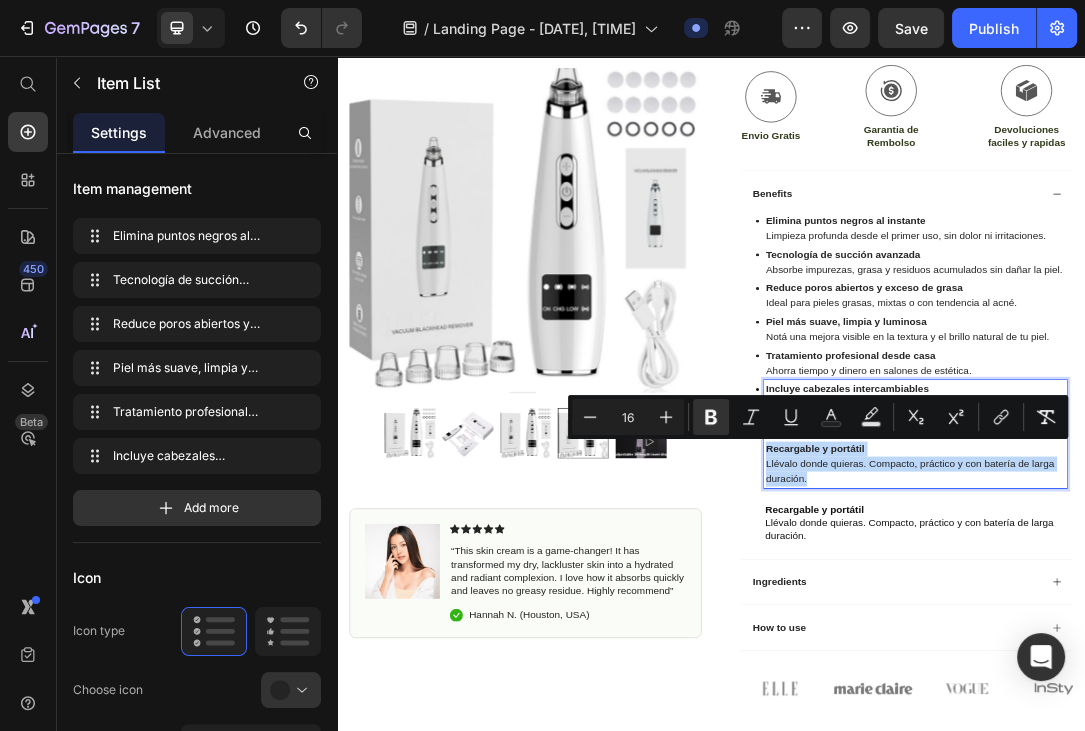 click on "Recargable y portátil" at bounding box center (1104, 686) 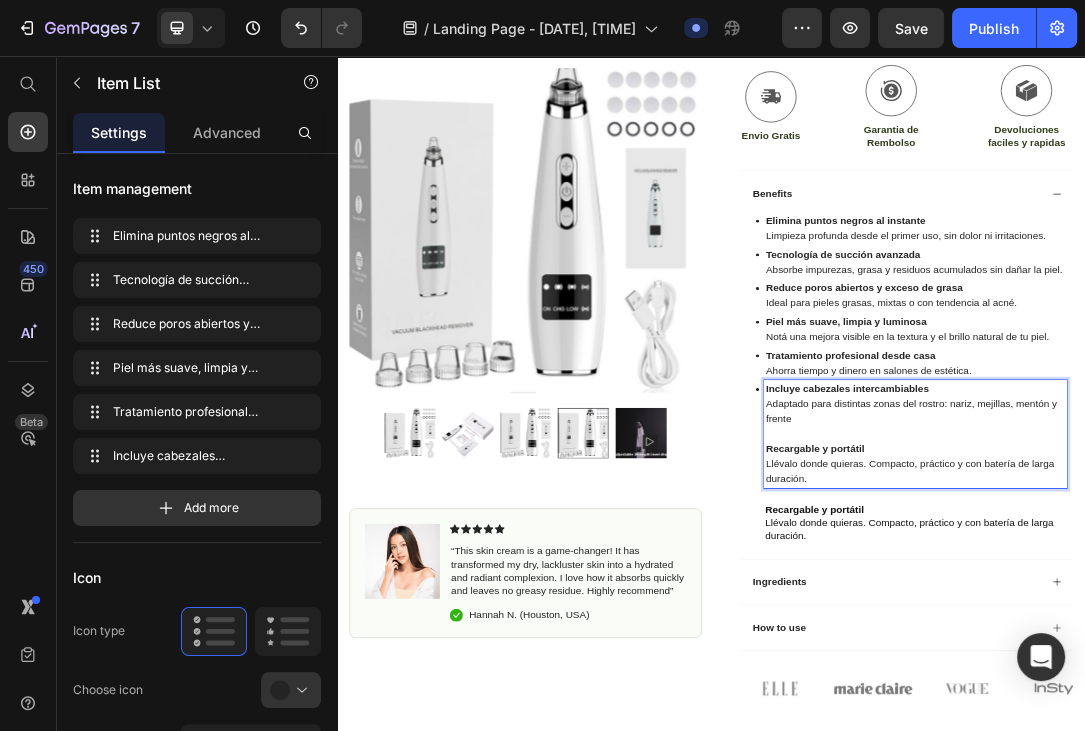 click on "Recargable y portátil" at bounding box center (1104, 686) 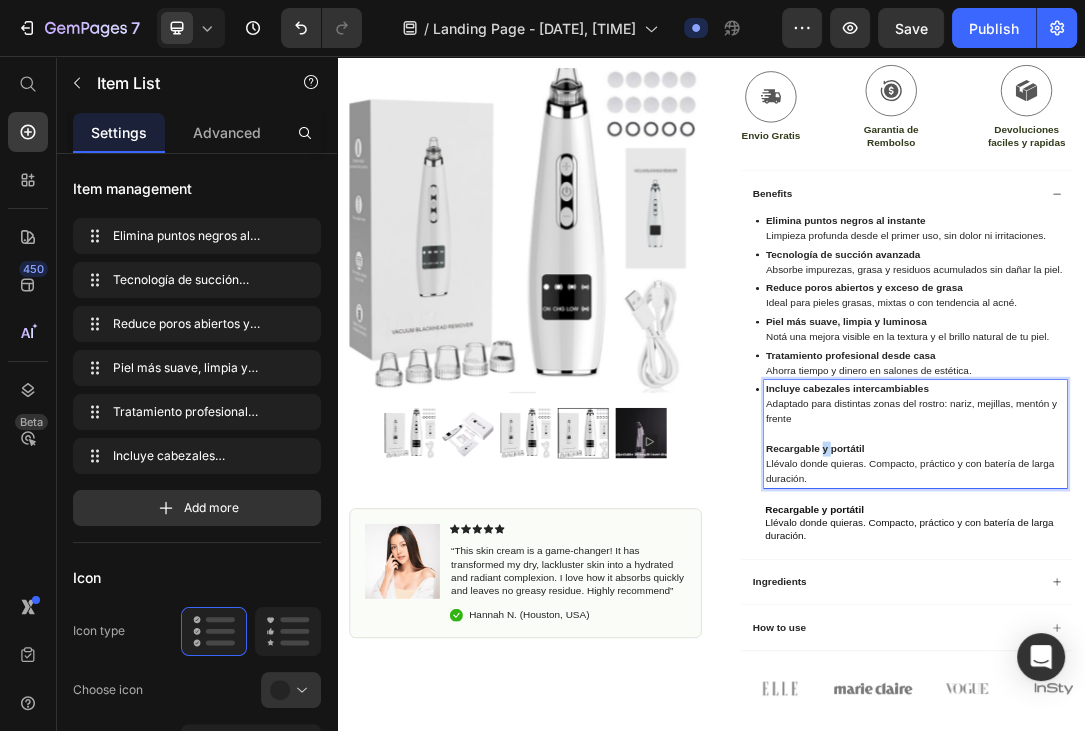 click on "Recargable y portátil" at bounding box center [1104, 686] 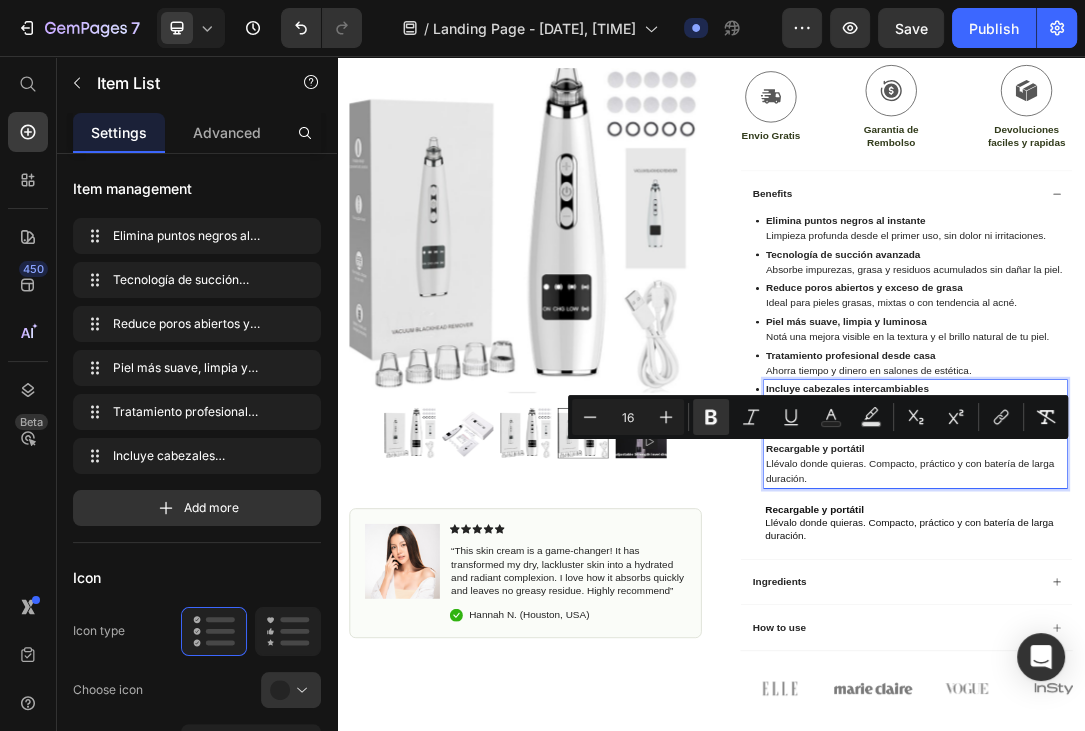 click on "Recargable y portátil Llévalo donde quieras. Compacto, práctico y con batería de larga duración." at bounding box center [1265, 711] 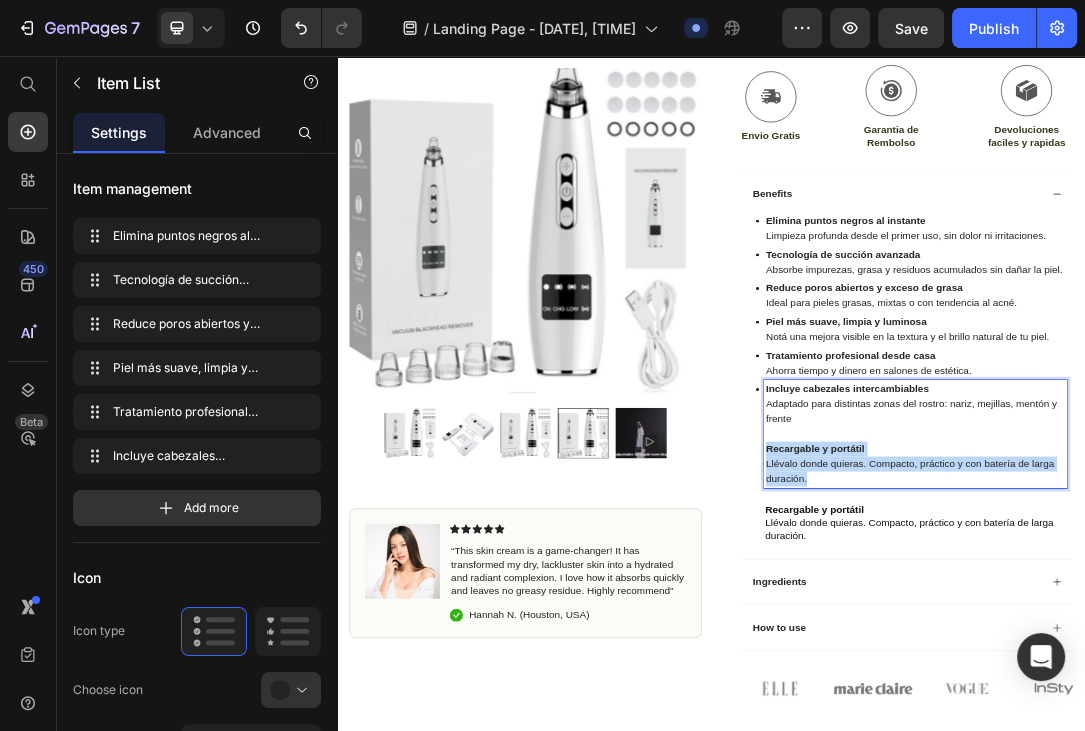 drag, startPoint x: 1185, startPoint y: 729, endPoint x: 995, endPoint y: 676, distance: 197.25365 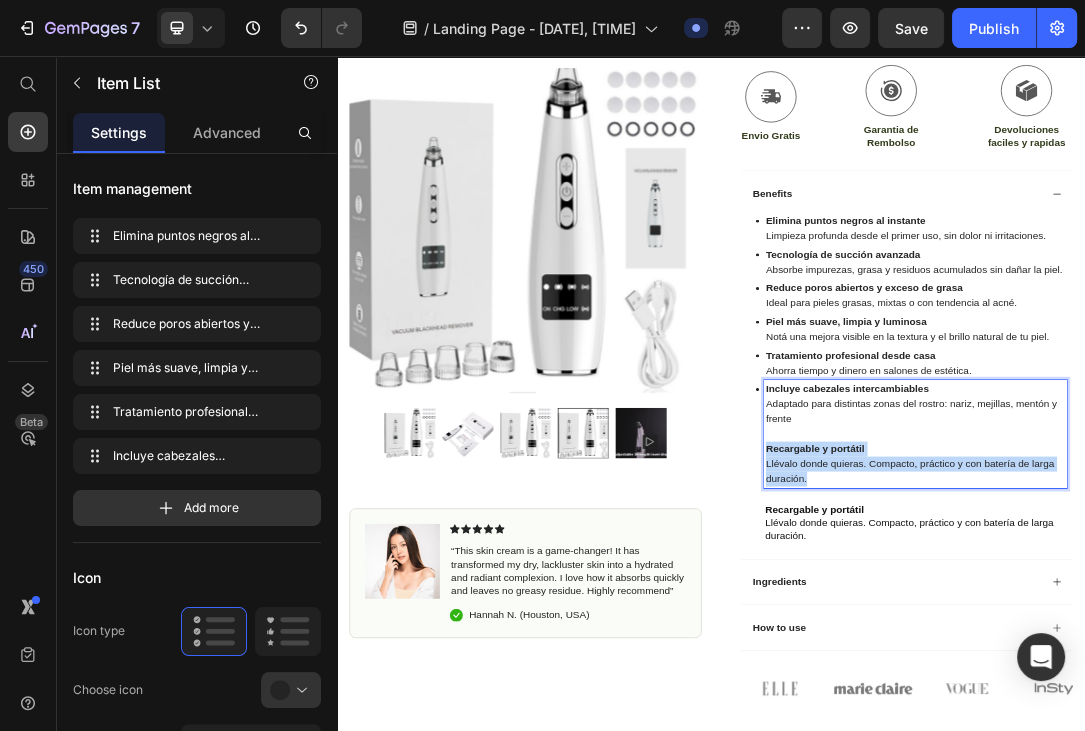 click on "Incluye cabezales intercambiables Adaptado para distintas zonas del rostro: nariz, mejillas, mentón y frente Recargable y portátil Llévalo donde quieras. Compacto, práctico y con batería de larga duración." at bounding box center (1265, 663) 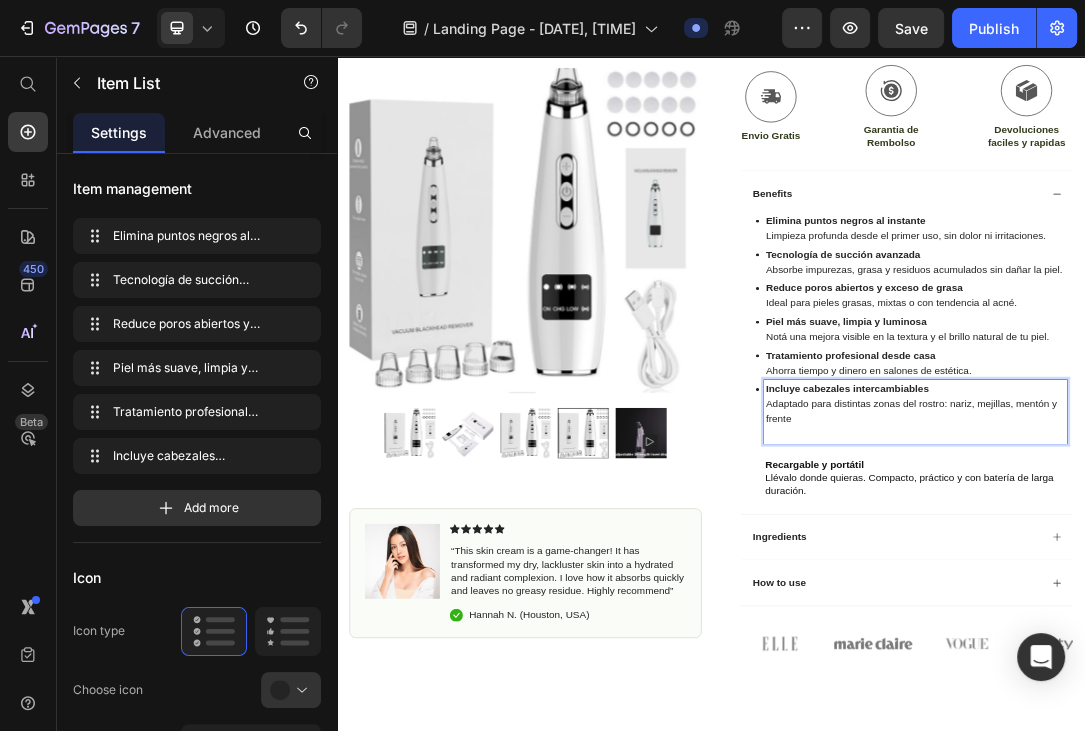 click on "Elimina puntos negros al instante Limpieza profunda desde el primer uso, sin dolor ni irritaciones.
Tecnología de succión avanzada Absorbe impurezas, grasa y residuos acumulados sin dañar la piel.
Reduce poros abiertos y exceso de grasa Ideal para pieles grasas, mixtas o con tendencia al acné.
Piel más suave, limpia y luminosa Notá una mejora visible en la textura y el brillo natural de tu piel.
Tratamiento profesional desde casa Ahorra tiempo y dinero en salones de estética.
Incluye cabezales intercambiables Adaptado para distintas zonas del rostro: nariz, mejillas, mentón y frente. Item List   22 Recargable y portátil Llévalo donde quieras. Compacto, práctico y con batería de larga duración. Text Block" at bounding box center [1254, 540] 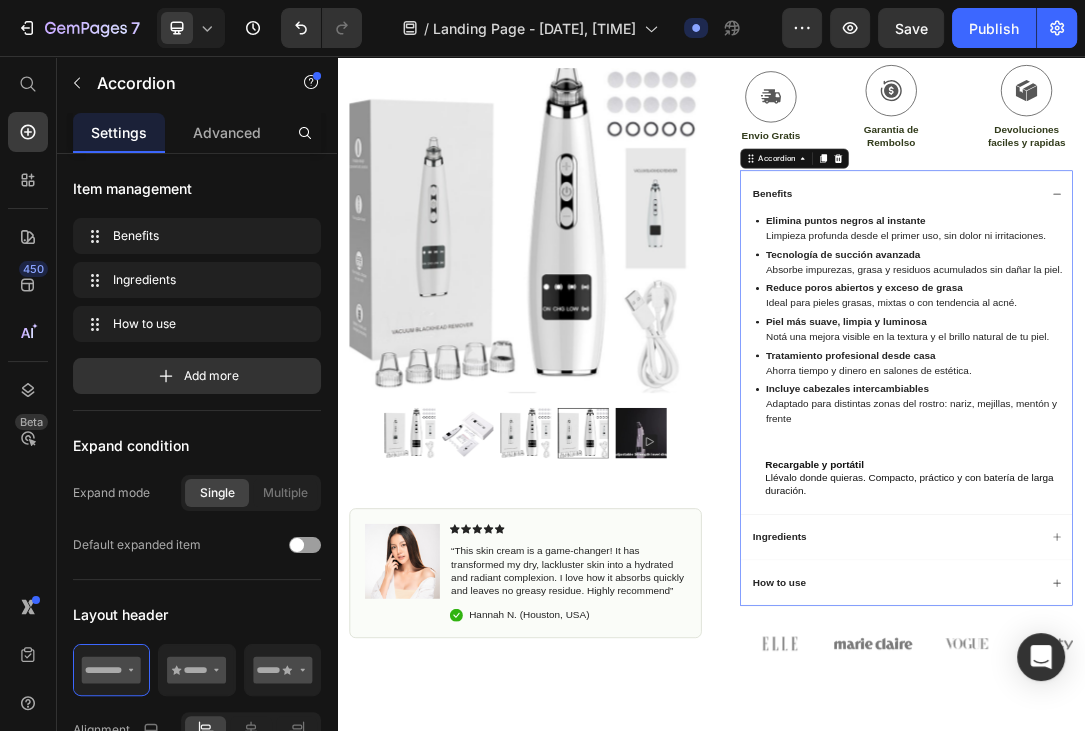 scroll, scrollTop: 0, scrollLeft: 0, axis: both 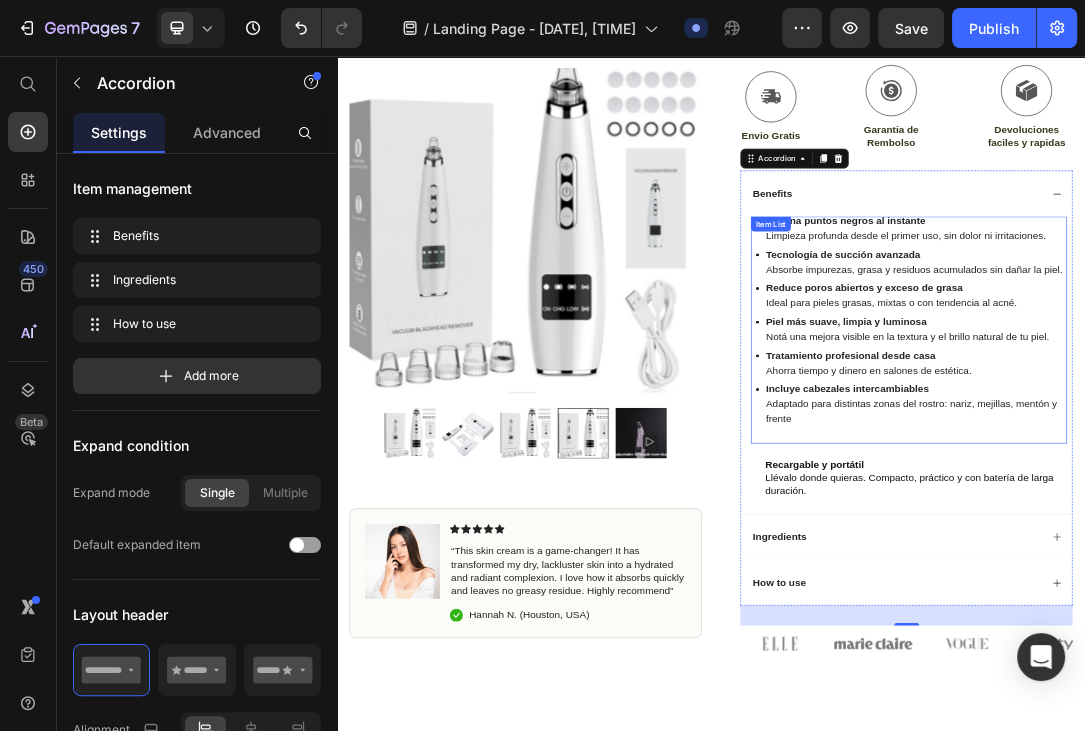 click on "Item List" at bounding box center [1033, 326] 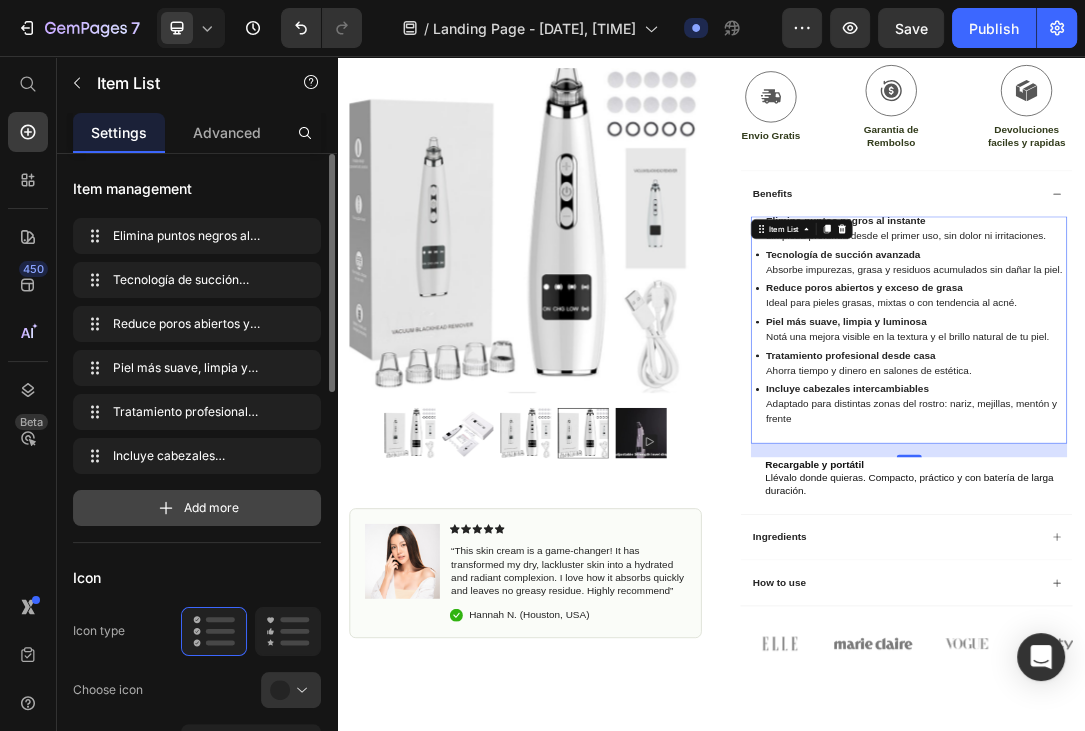 click on "Add more" at bounding box center [197, 508] 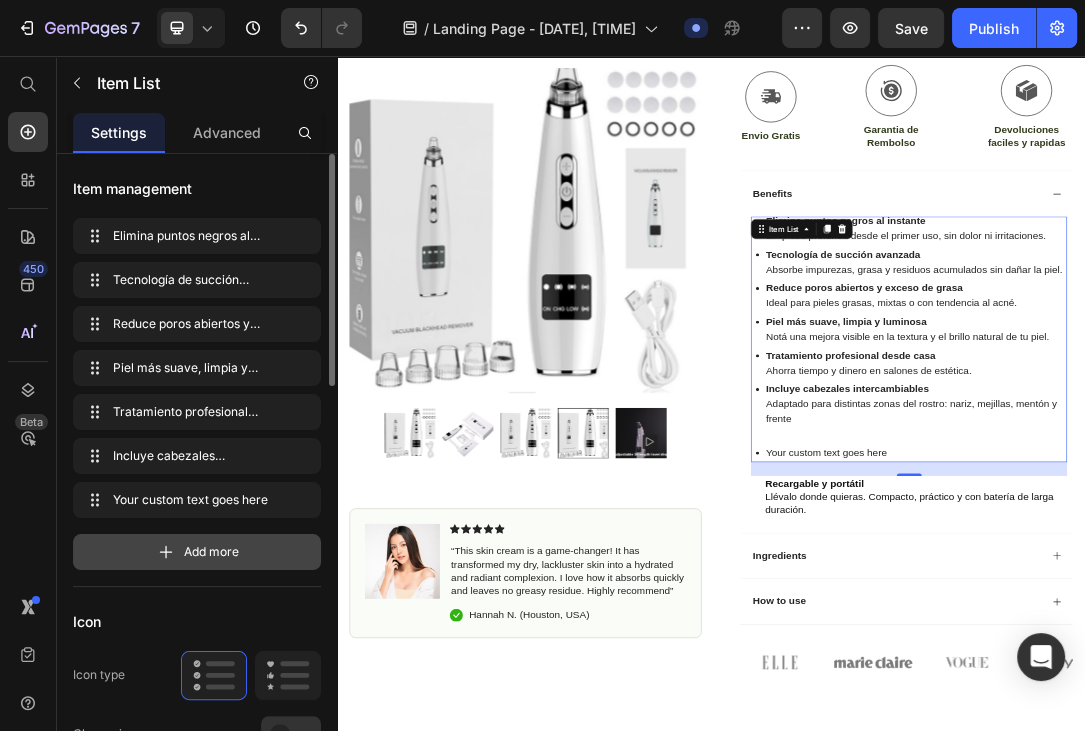 click on "Add more" at bounding box center (197, 552) 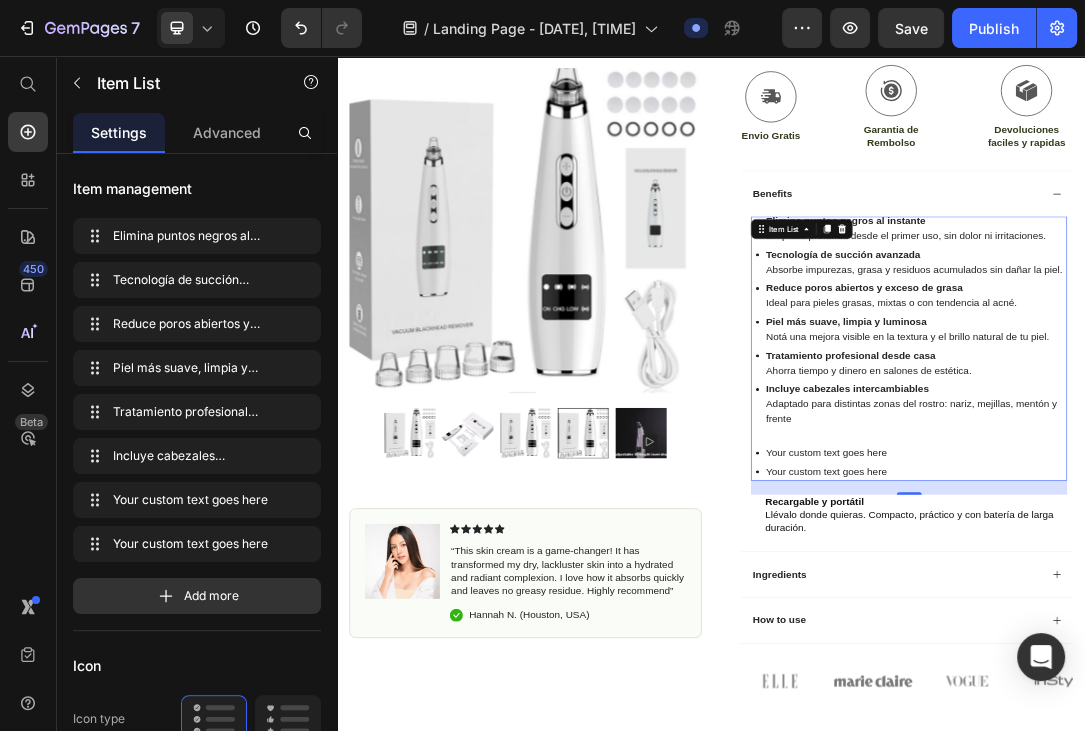click on "Your custom text goes here" at bounding box center (1265, 693) 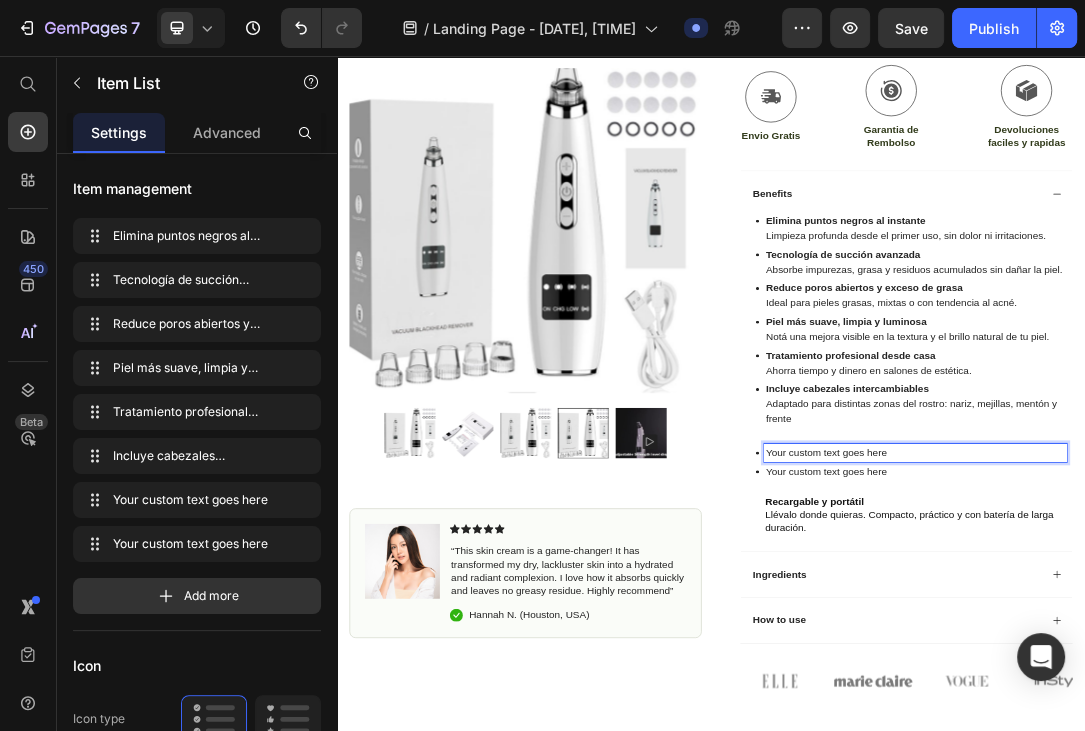 click on "Your custom text goes here" at bounding box center (1265, 693) 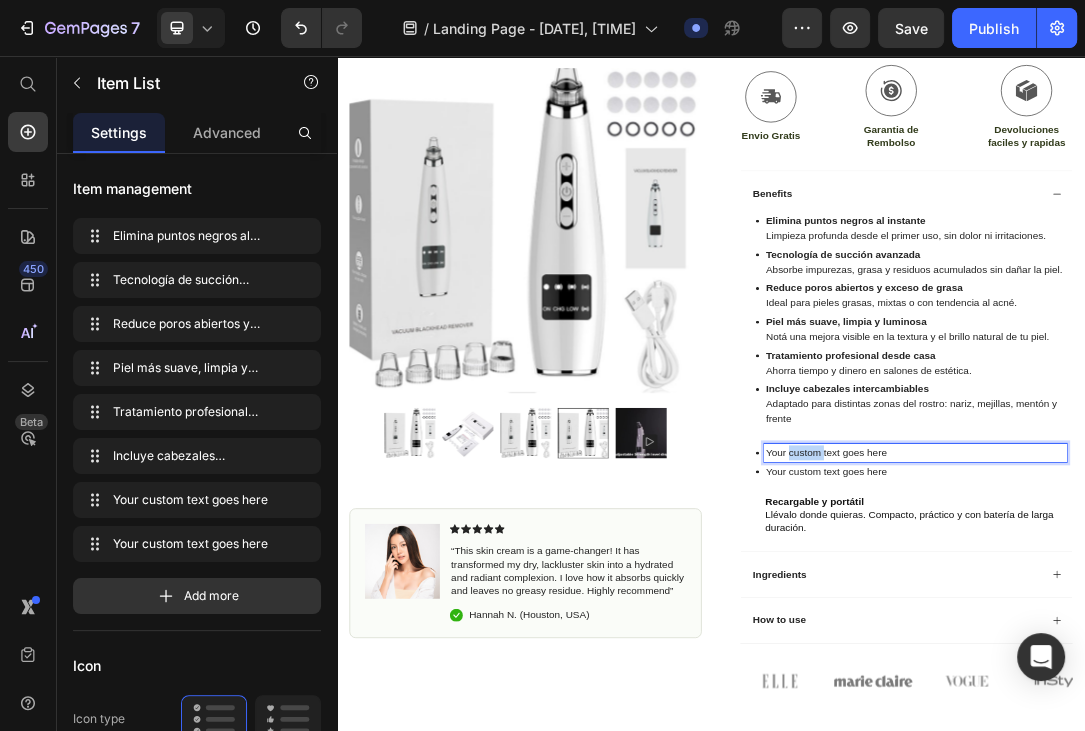 click on "Your custom text goes here" at bounding box center [1265, 693] 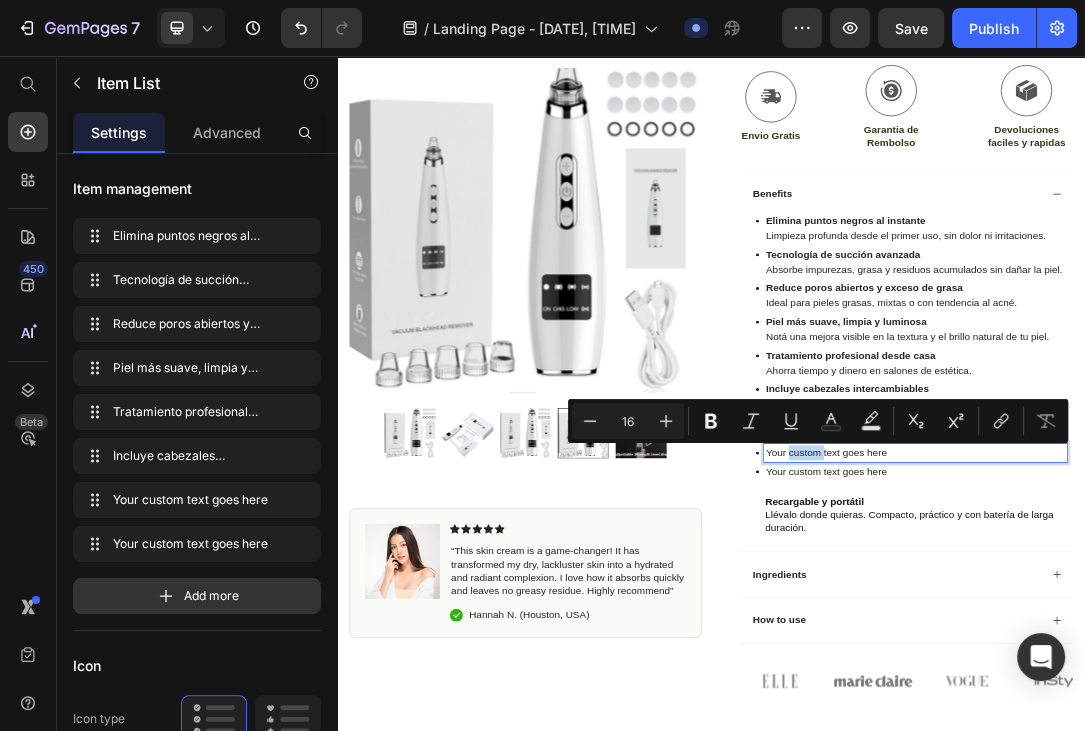 click on "Your custom text goes here" at bounding box center [1265, 693] 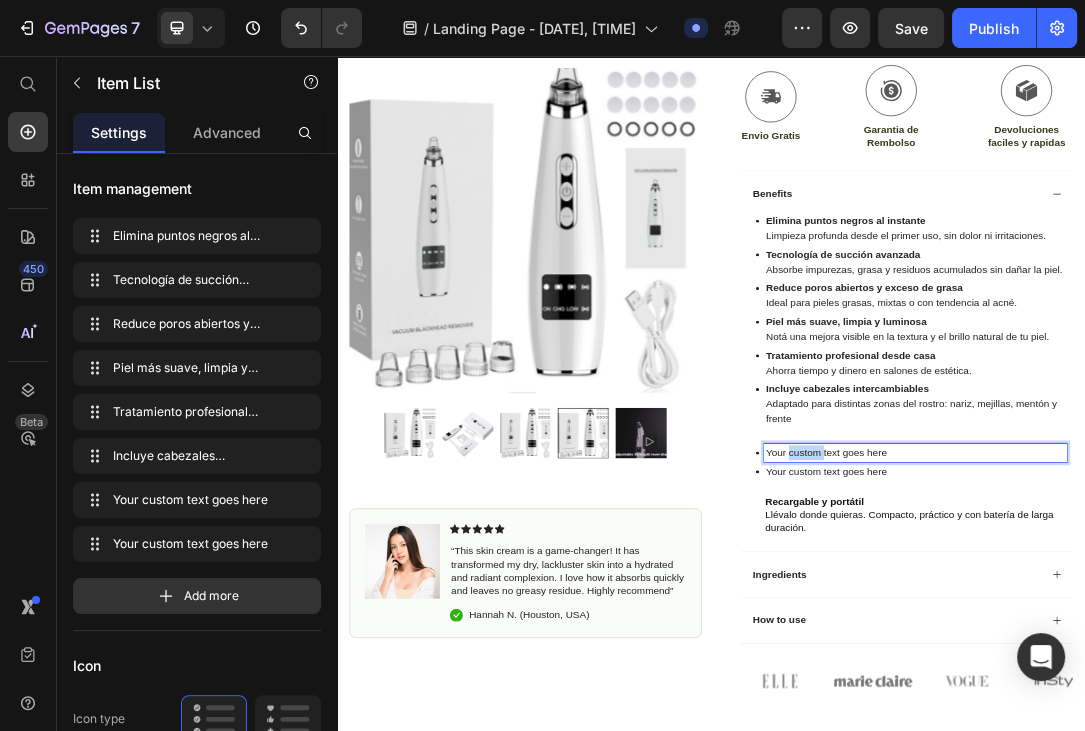 click on "Your custom text goes here" at bounding box center (1265, 693) 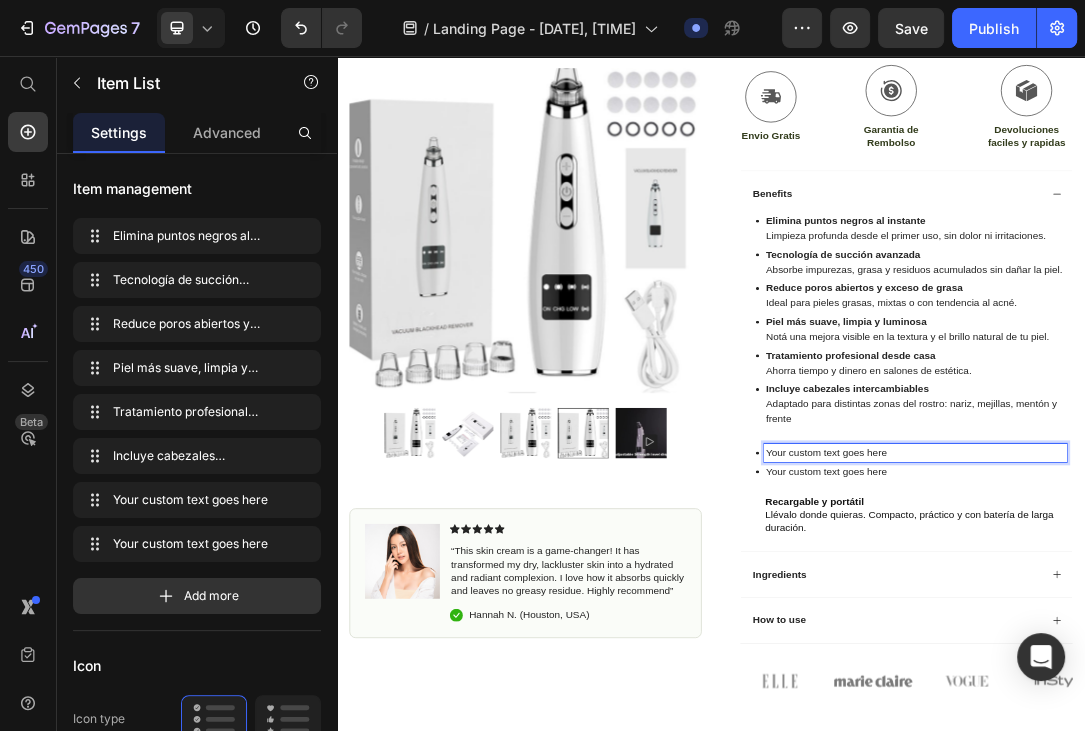 click on "Your custom text goes here" at bounding box center [1265, 693] 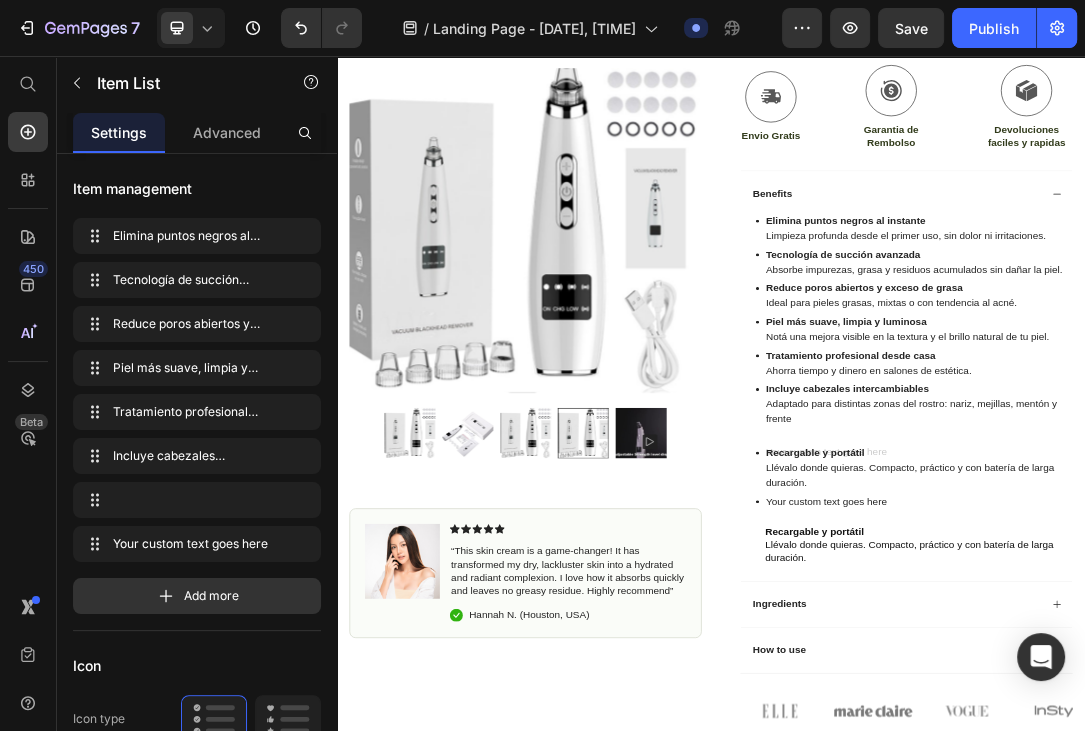 scroll, scrollTop: 34, scrollLeft: 0, axis: vertical 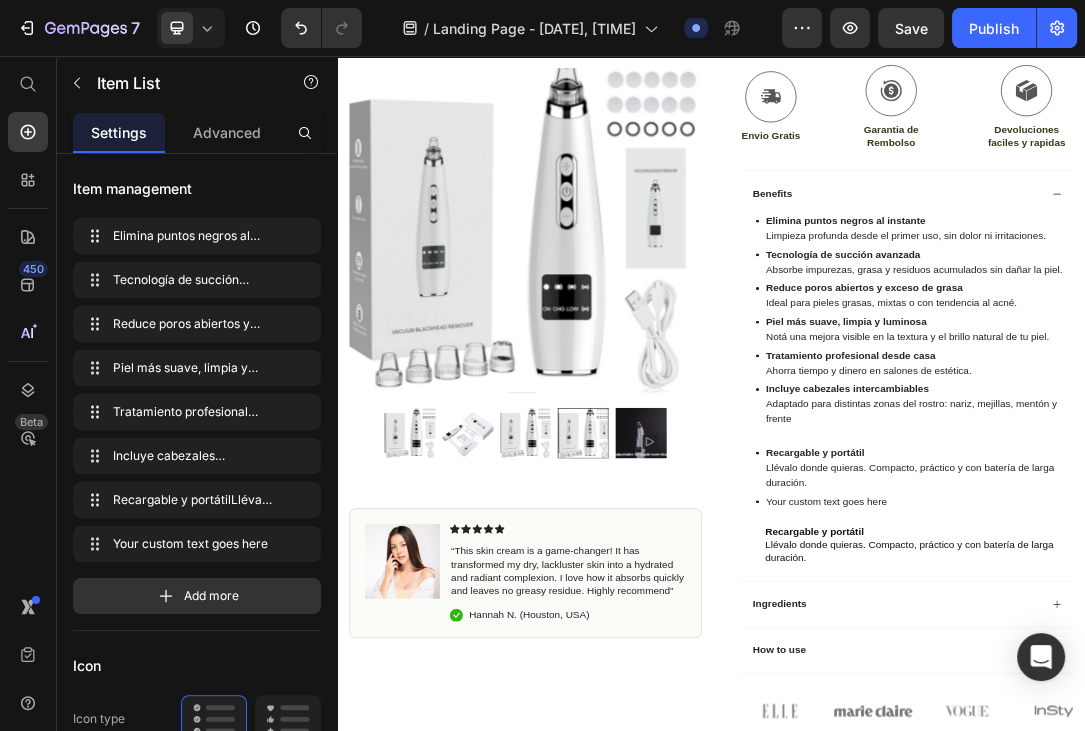 click on "Elimina puntos negros al instante Limpieza profunda desde el primer uso, sin dolor ni irritaciones.
Tecnología de succión avanzada Absorbe impurezas, grasa y residuos acumulados sin dañar la piel.
Reduce poros abiertos y exceso de grasa Ideal para pieles grasas, mixtas o con tendencia al acné.
Piel más suave, limpia y luminosa Notá una mejora visible en la textura y el brillo natural de tu piel.
Tratamiento profesional desde casa Ahorra tiempo y dinero en salones de estética.
Incluye cabezales intercambiables Adaptado para distintas zonas del rostro: nariz, mejillas, mentón y frente
Recargable y portátil Llévalo donde quieras. Compacto, práctico y con batería de larga duración.
Your custom text goes here" at bounding box center [1254, 546] 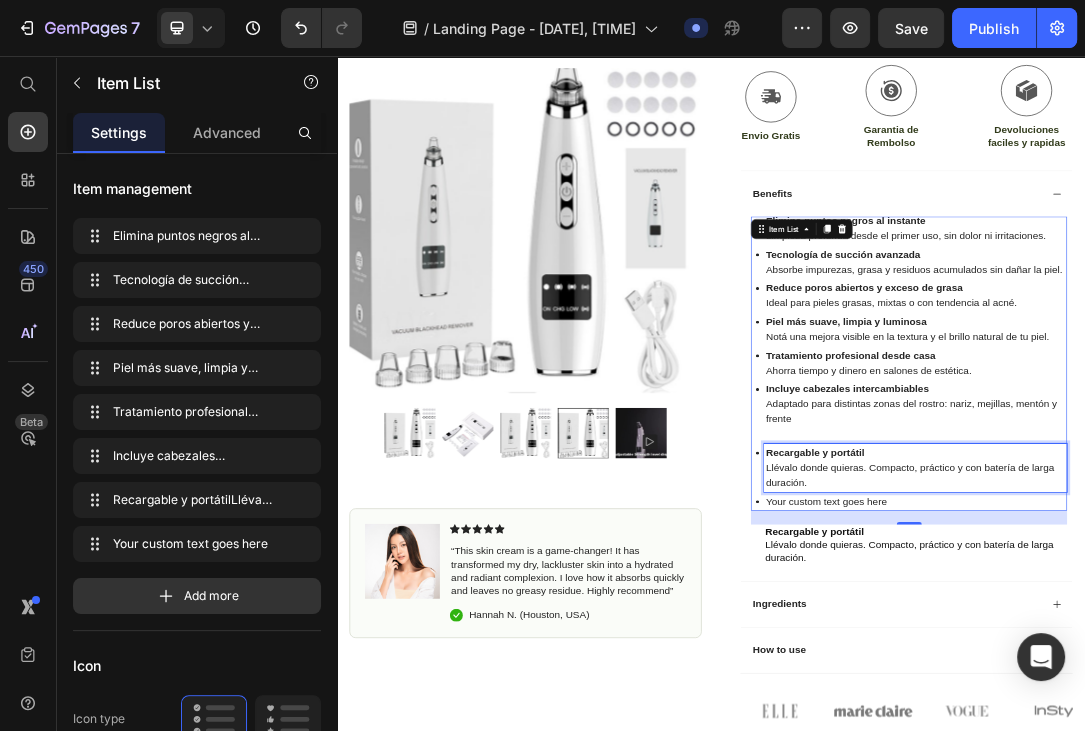click on "Recargable y portátil Llévalo donde quieras. Compacto, práctico y con batería de larga duración." at bounding box center [1265, 717] 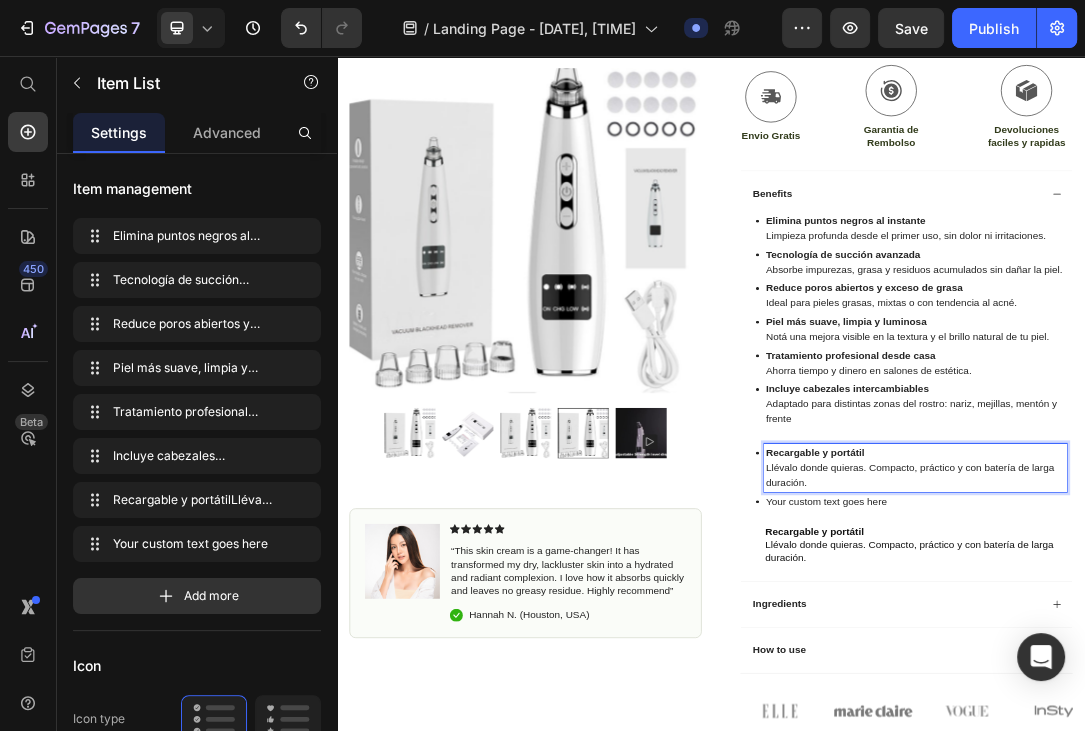 click on "Recargable y portátil Llévalo donde quieras. Compacto, práctico y con batería de larga duración." at bounding box center [1265, 717] 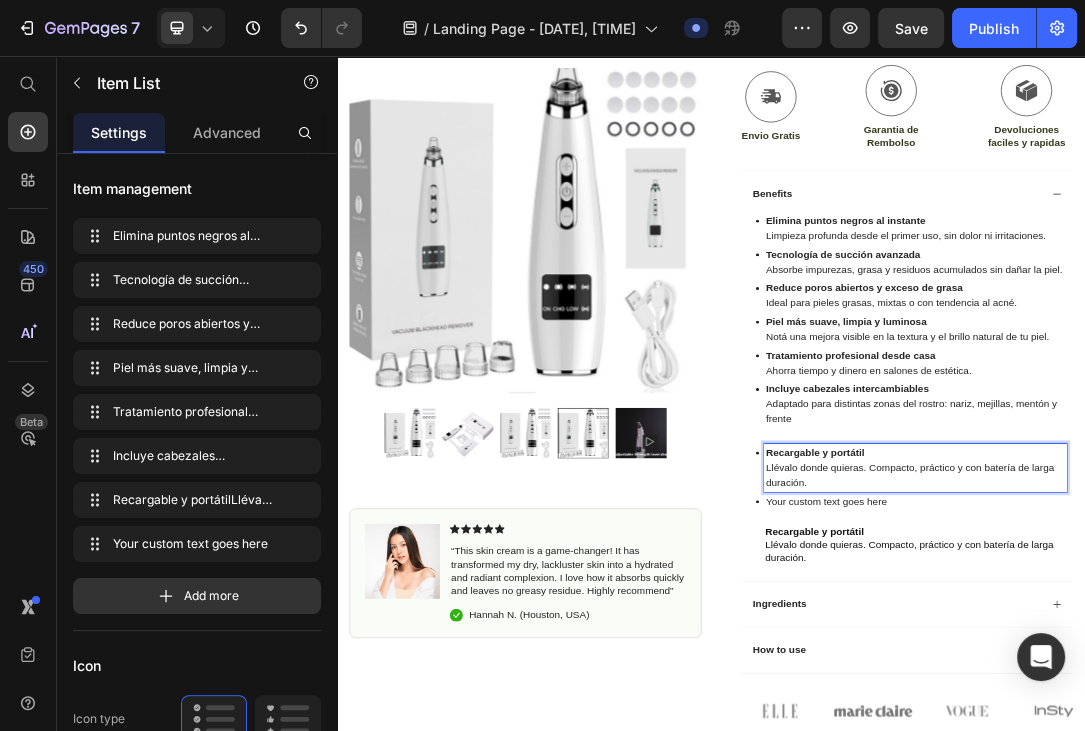 click at bounding box center [1265, 663] 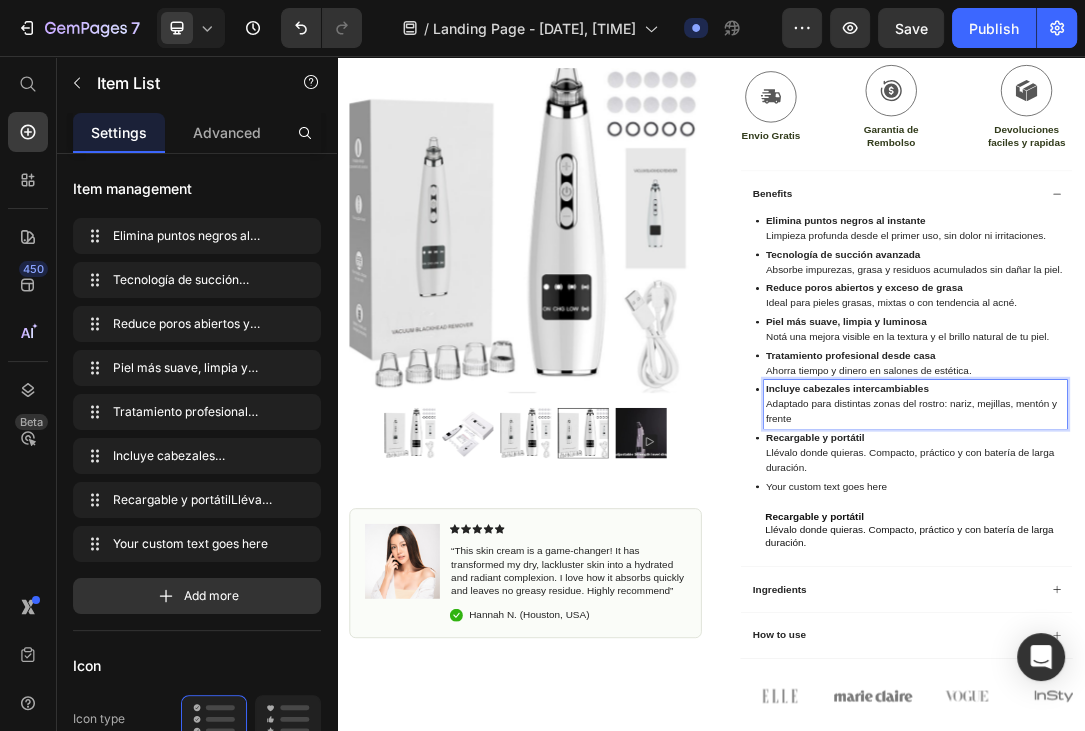 click on "Your custom text goes here" at bounding box center (1265, 747) 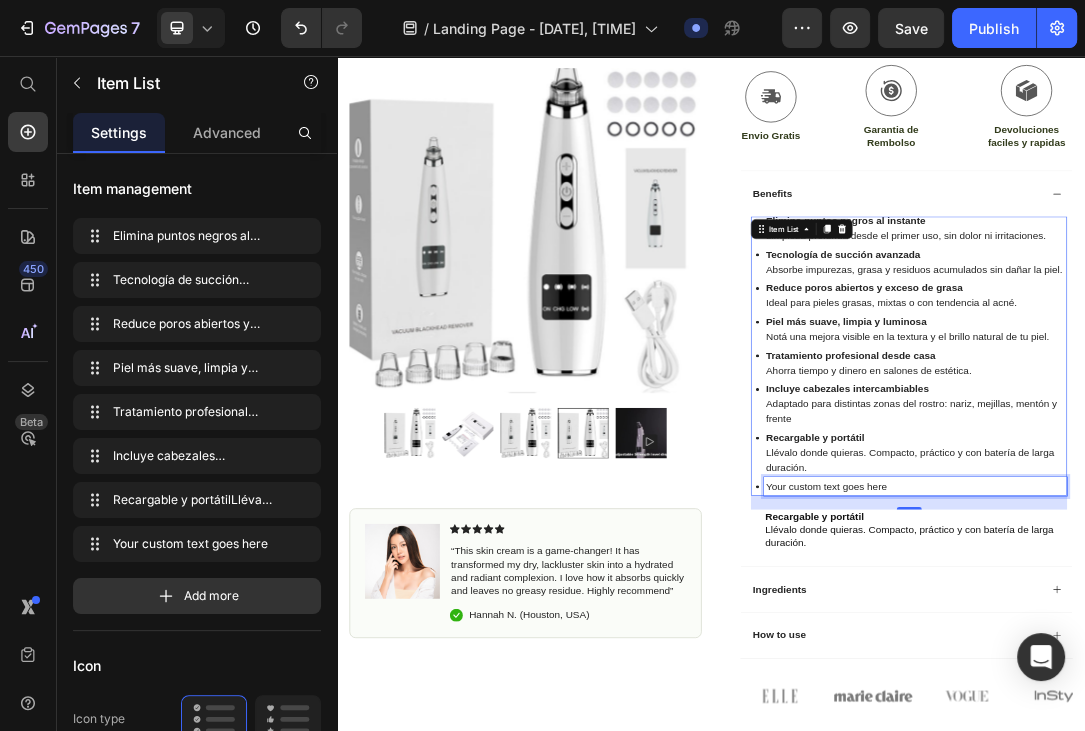 click on "Your custom text goes here" at bounding box center [1265, 747] 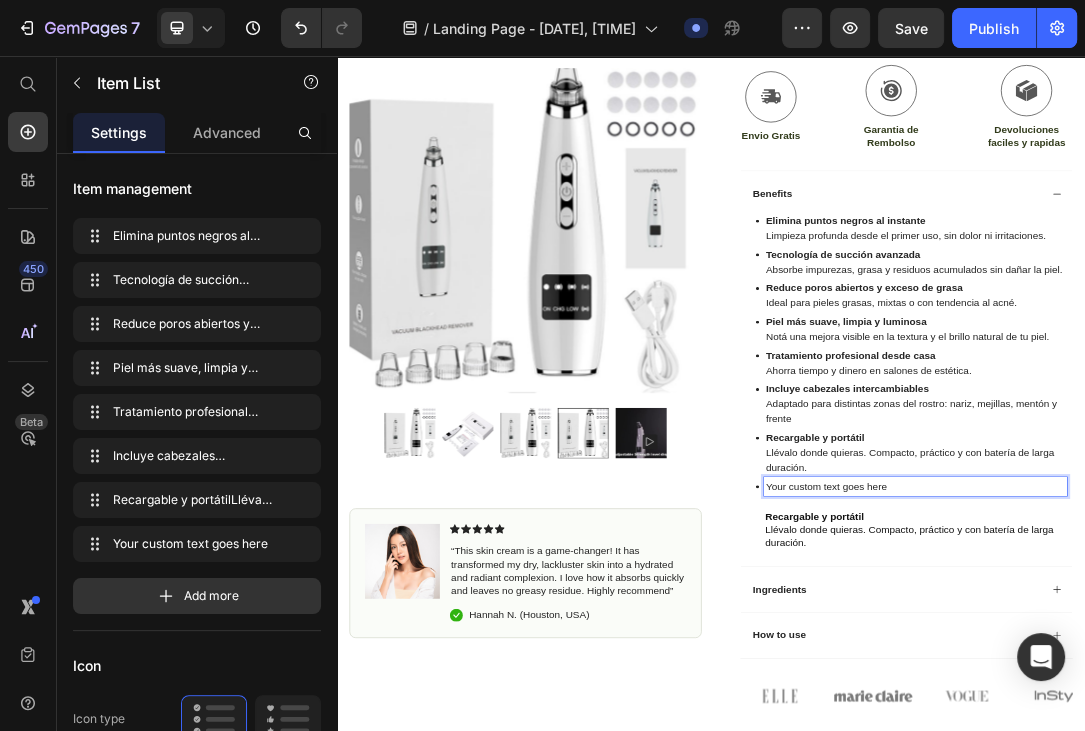 click on "Your custom text goes here" at bounding box center [1265, 747] 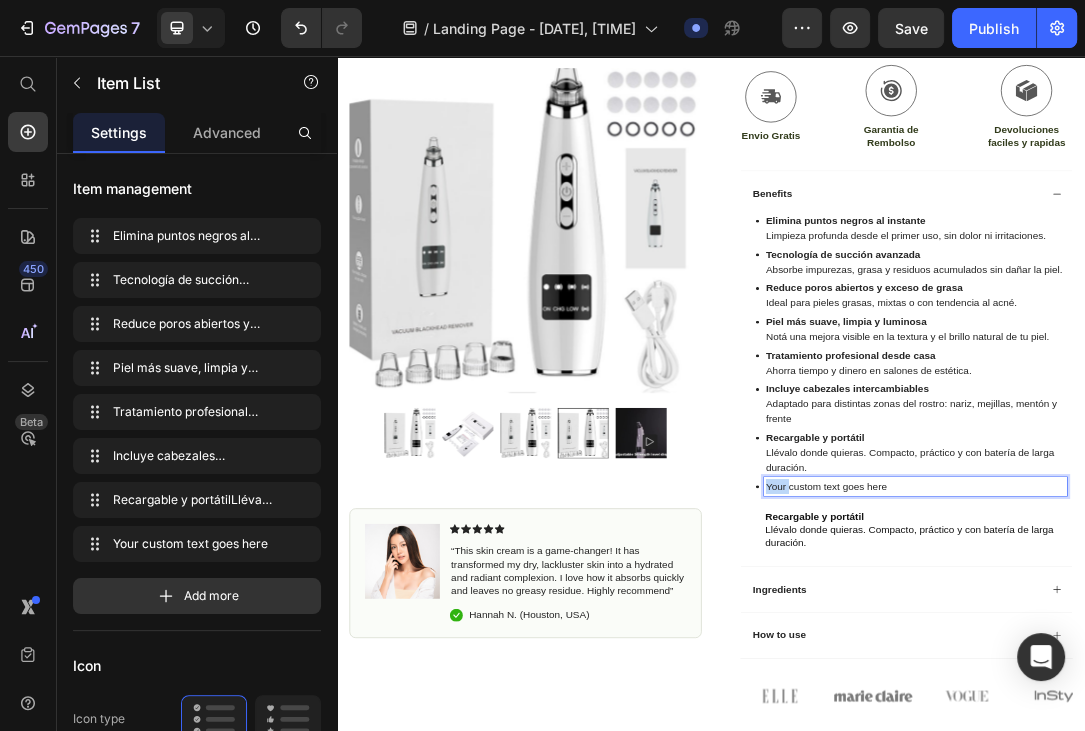 click on "Your custom text goes here" at bounding box center [1265, 747] 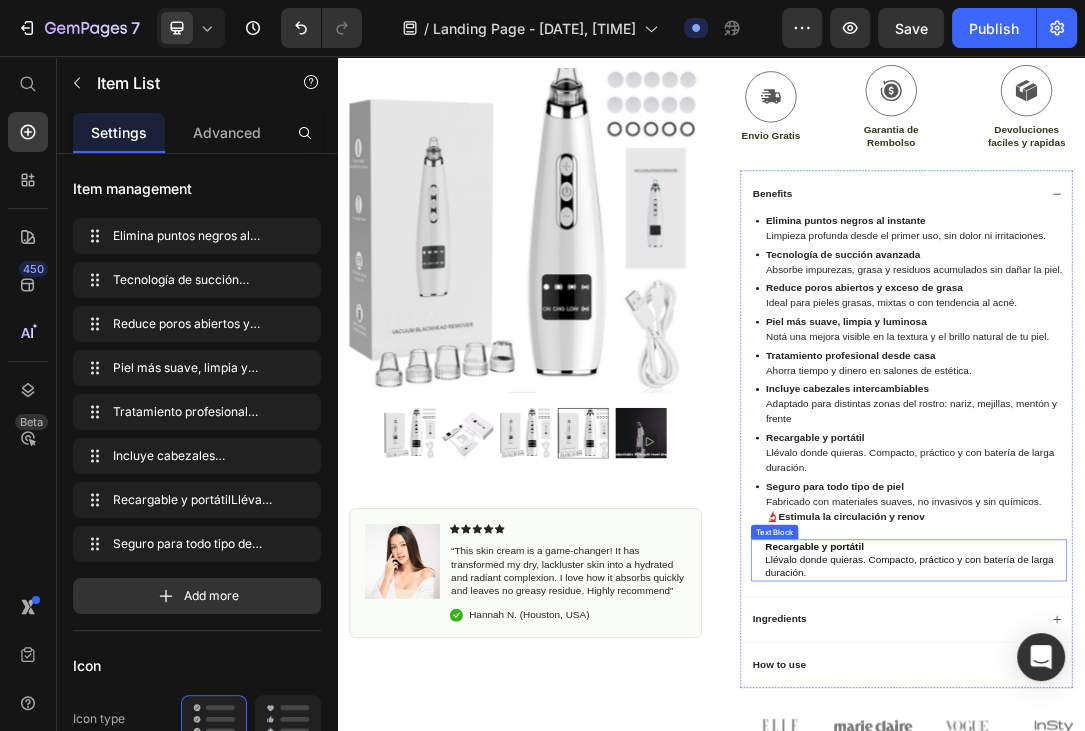 scroll, scrollTop: 844, scrollLeft: 0, axis: vertical 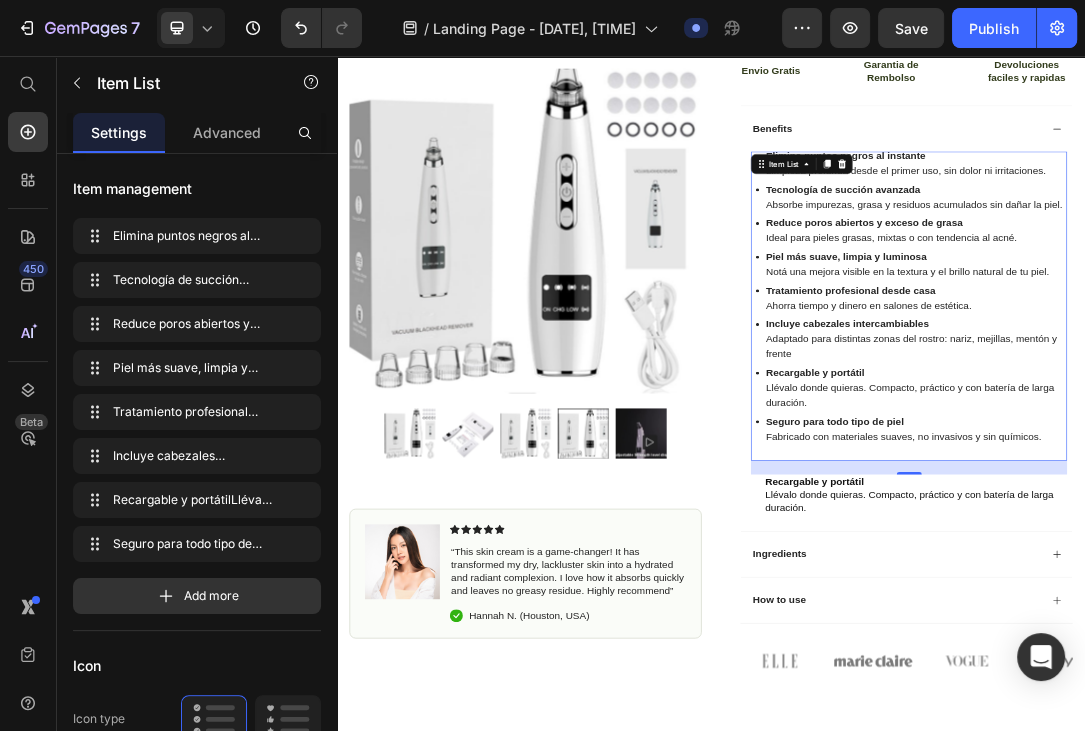 click on "Seguro para todo tipo de piel Fabricado con materiales suaves, no invasivos y sin químicos." at bounding box center (1265, 654) 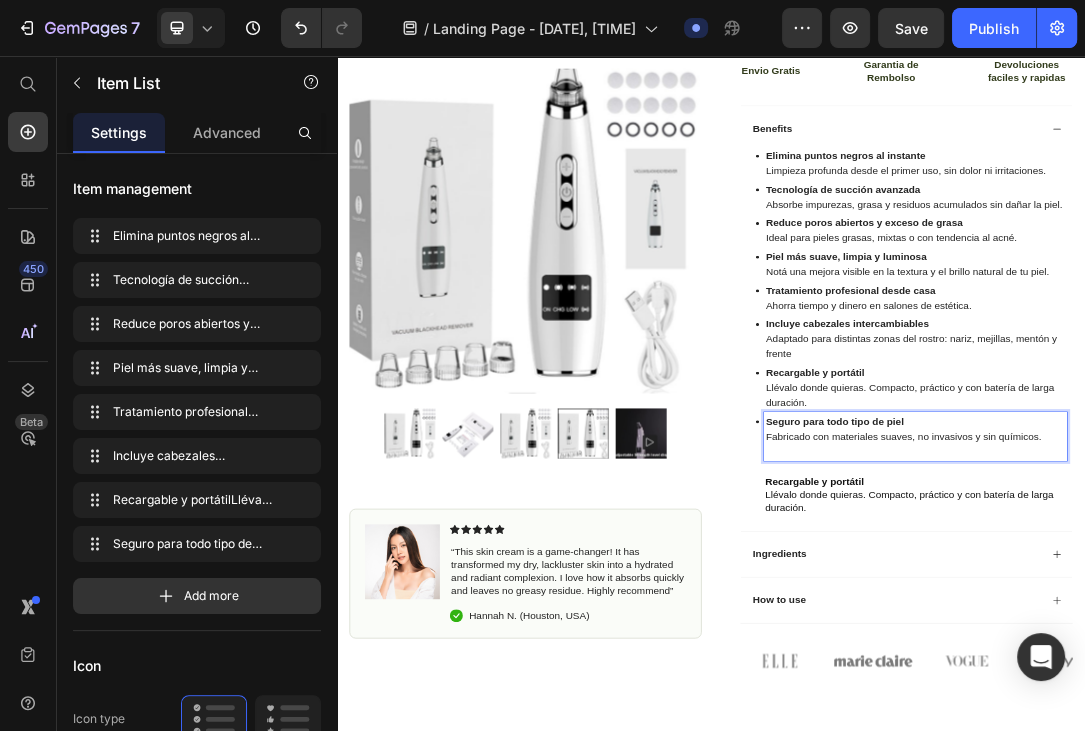 click on "Seguro para todo tipo de piel Fabricado con materiales suaves, no invasivos y sin químicos." at bounding box center (1265, 654) 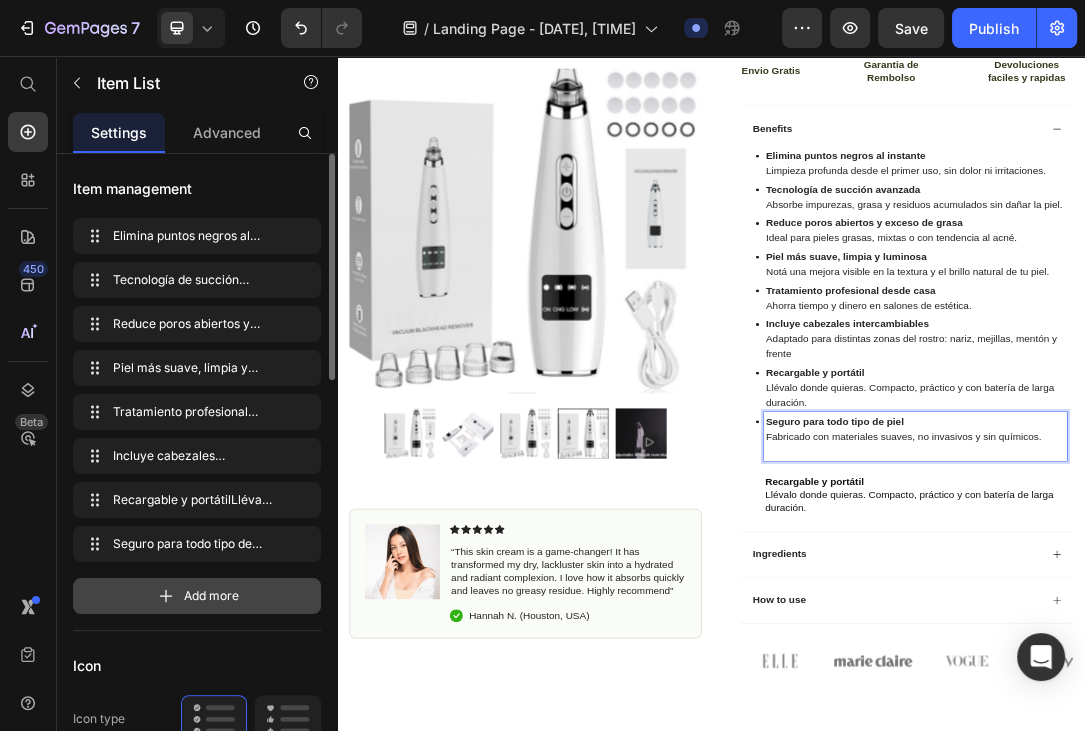 click on "Add more" at bounding box center [211, 596] 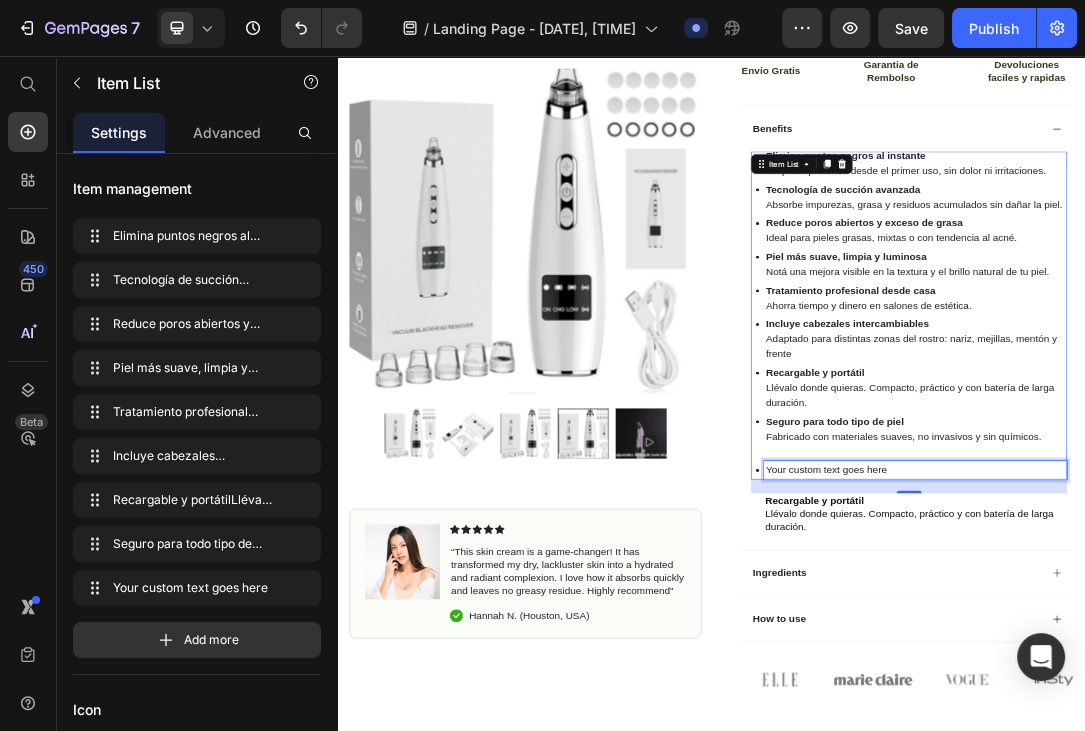 click on "Your custom text goes here" at bounding box center [1265, 720] 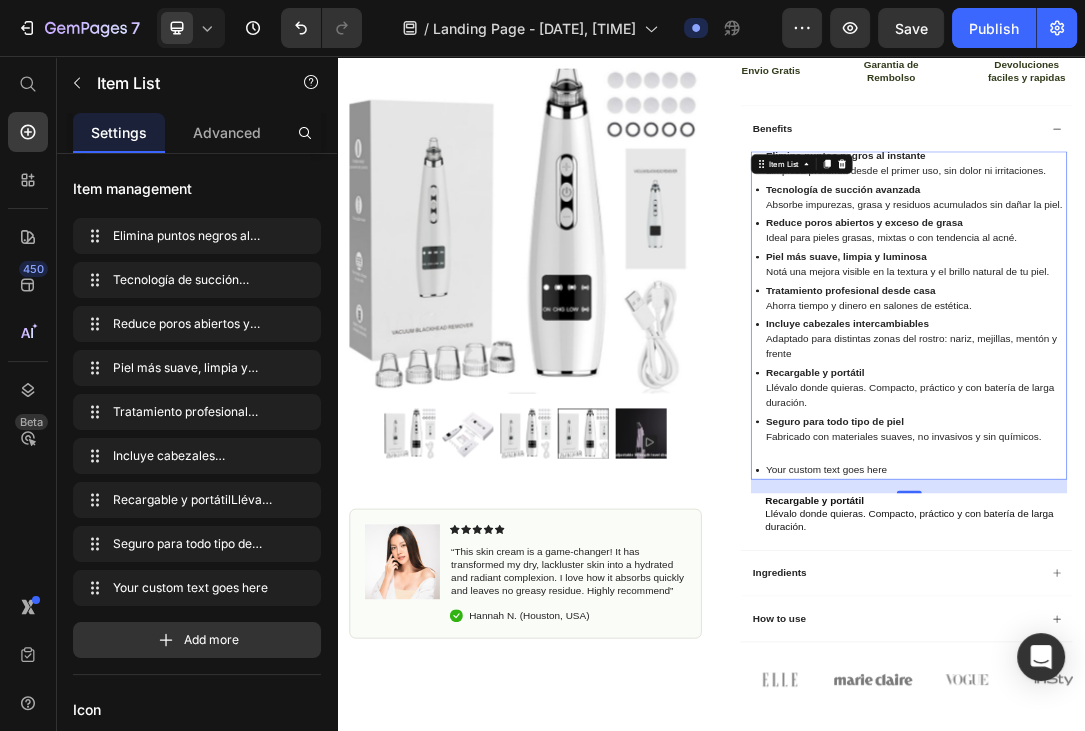 click on "Your custom text goes here" at bounding box center [1265, 720] 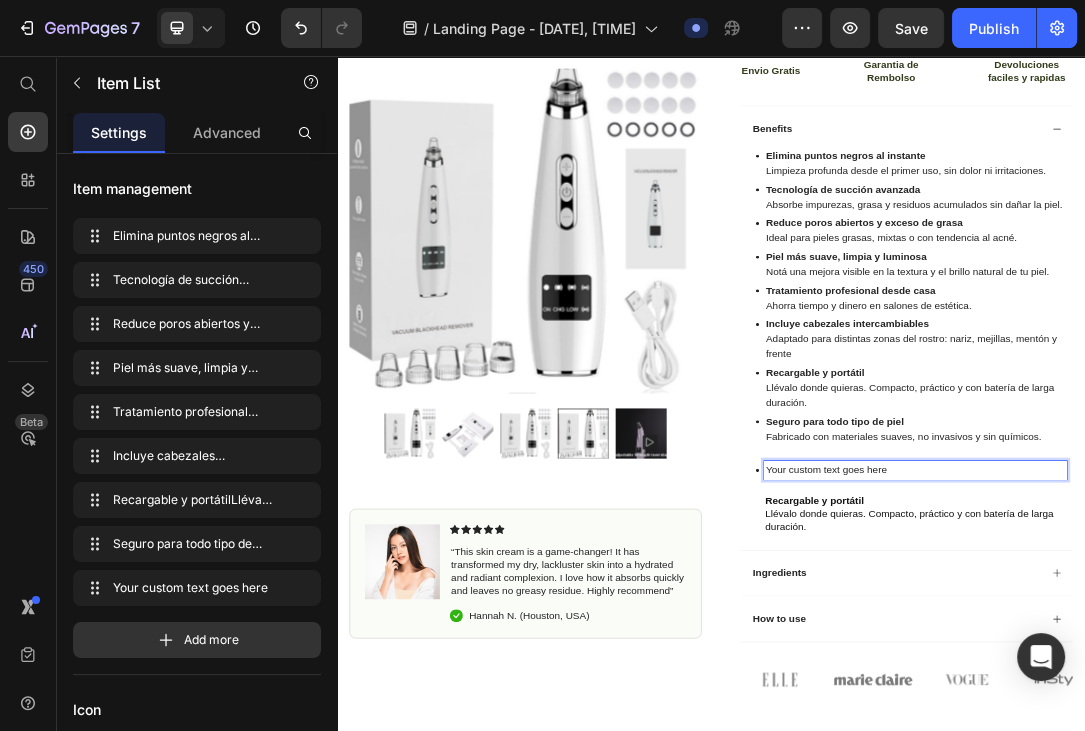 click on "Your custom text goes here" at bounding box center [1265, 720] 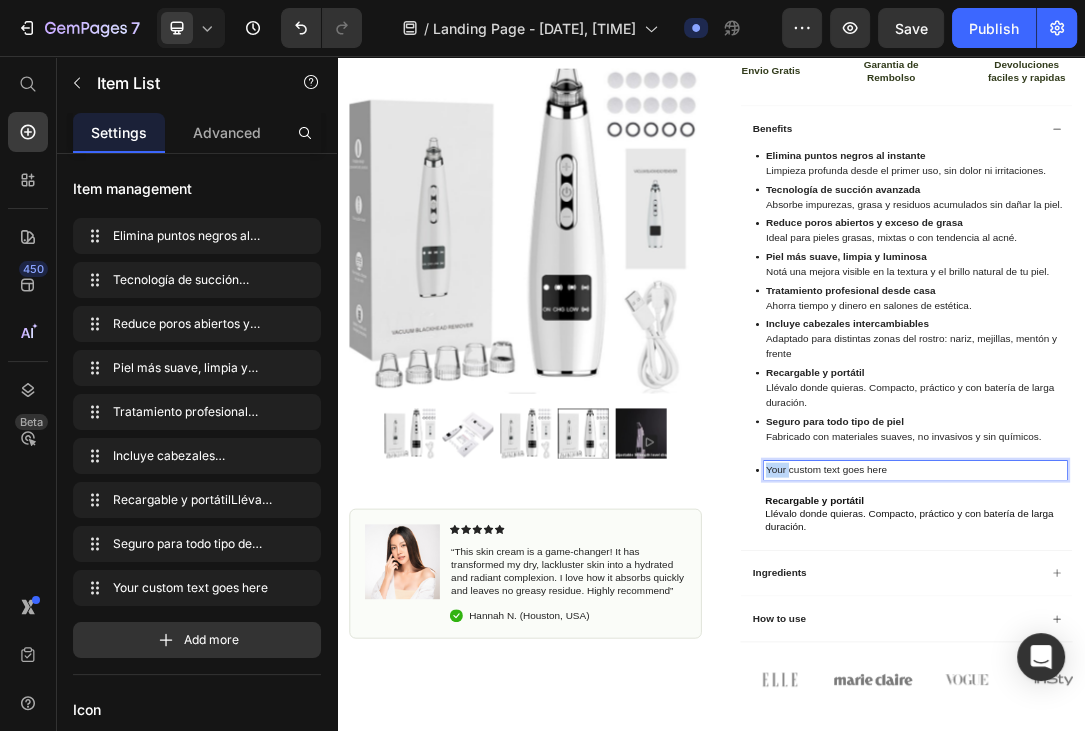 click on "Your custom text goes here" at bounding box center (1265, 720) 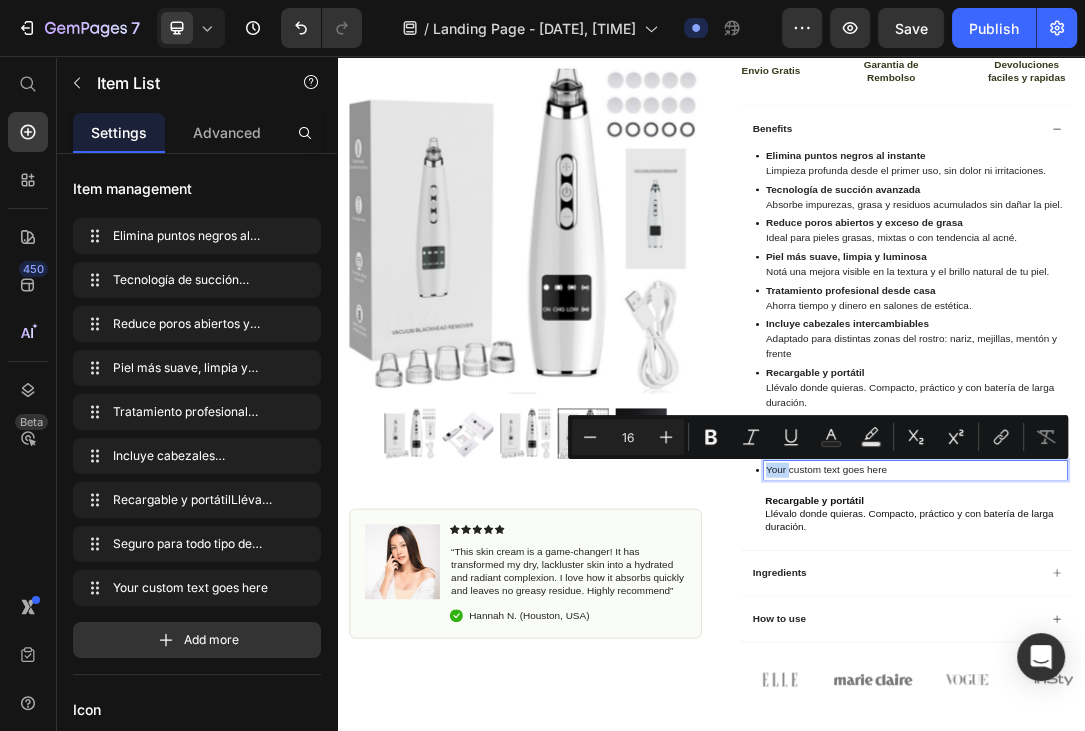 click on "Your custom text goes here" at bounding box center [1265, 720] 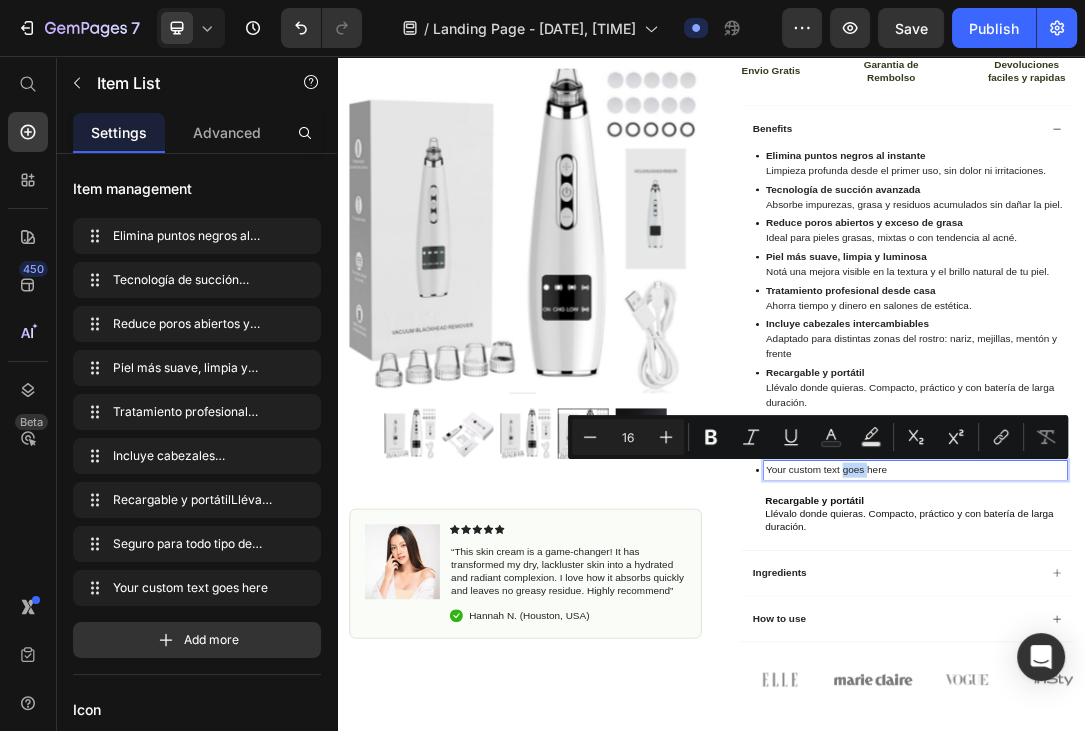 click on "Your custom text goes here" at bounding box center [1265, 720] 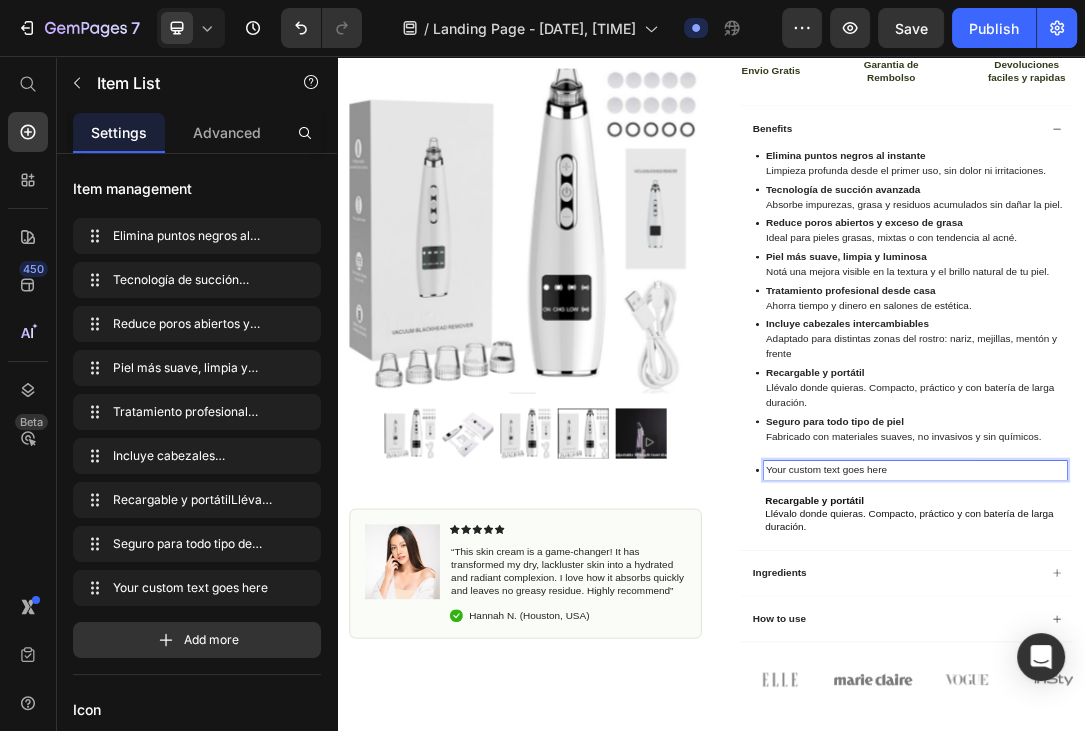 click on "Your custom text goes here" at bounding box center (1265, 720) 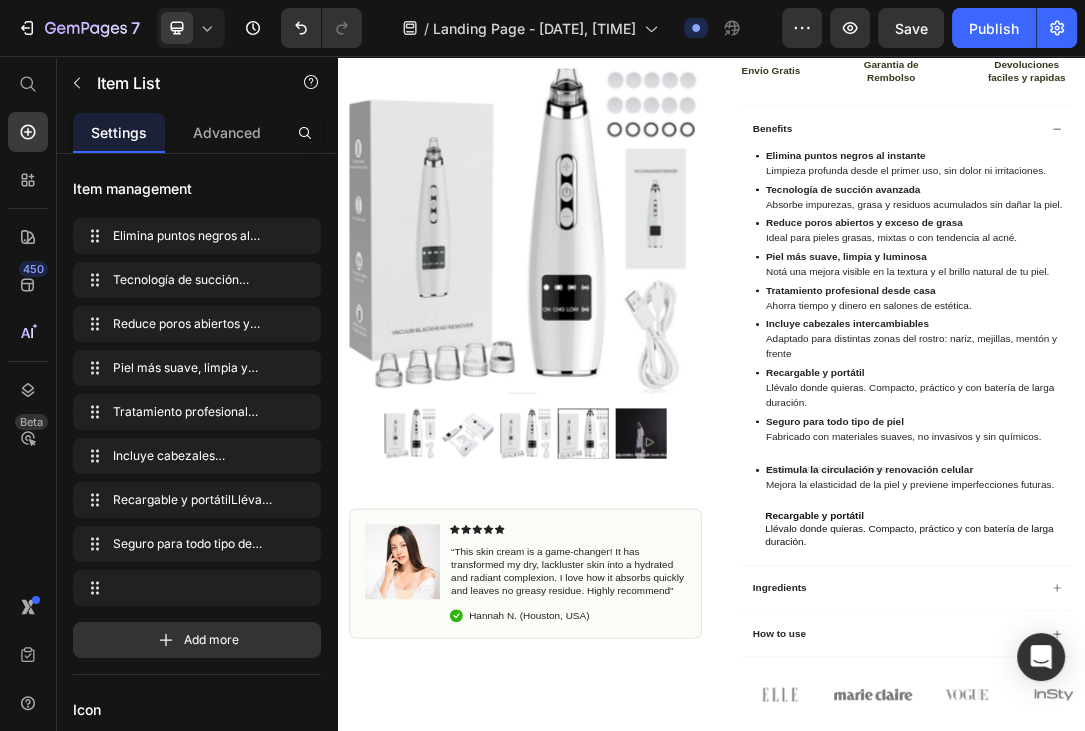 scroll, scrollTop: 215, scrollLeft: 0, axis: vertical 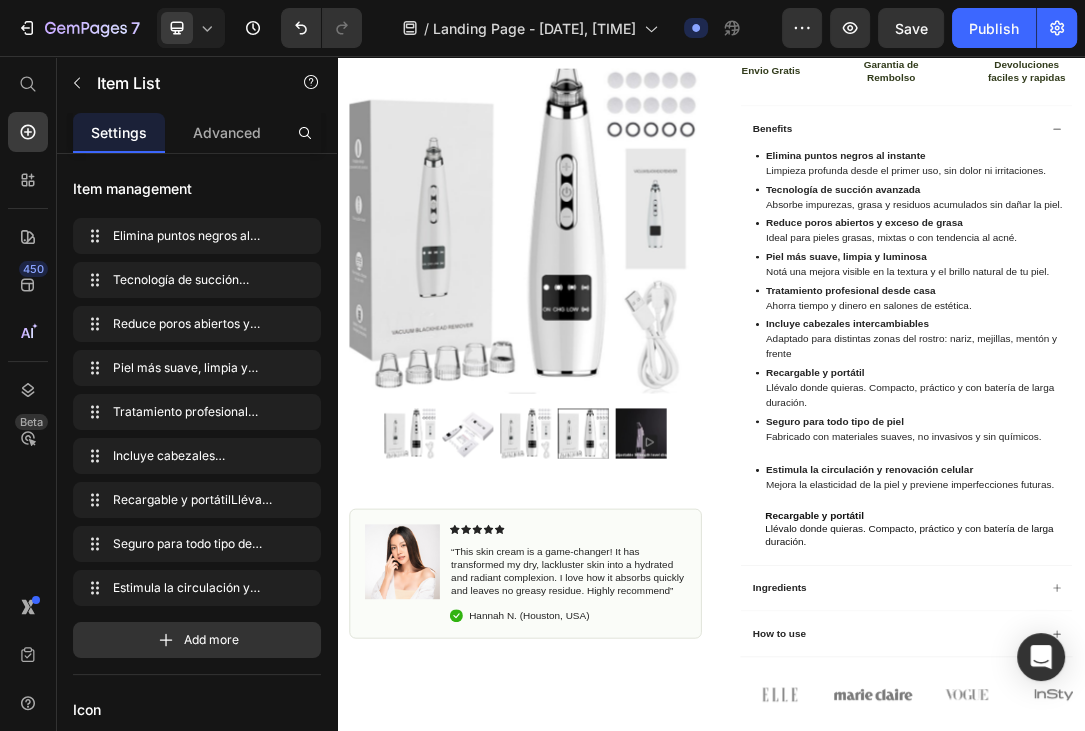 click on "Estimula la circulación y renovación celular" at bounding box center [1191, 719] 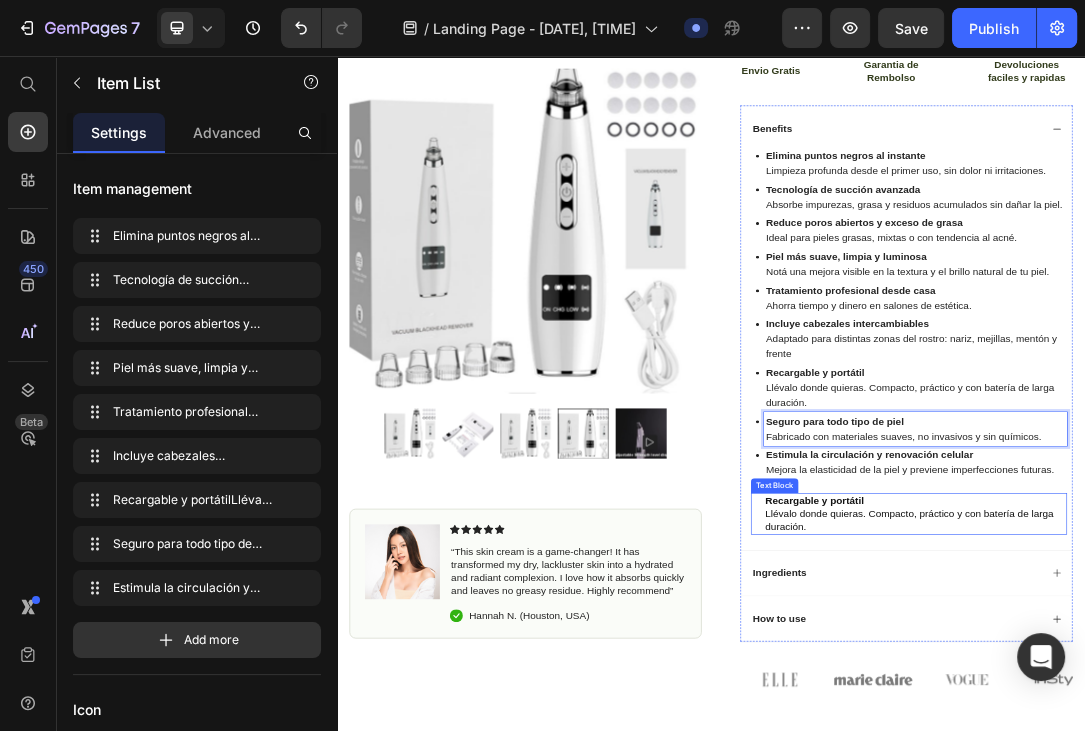 click on "Recargable y portátil Llévalo donde quieras. Compacto, práctico y con batería de larga duración." at bounding box center (1265, 790) 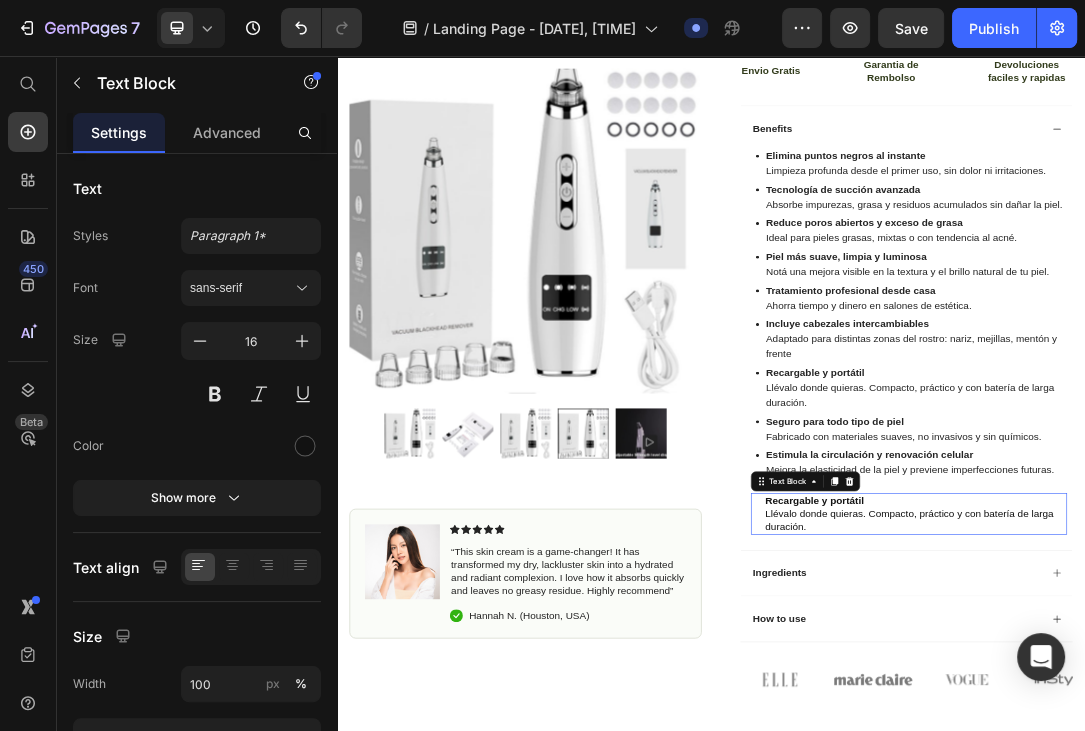 scroll, scrollTop: 0, scrollLeft: 0, axis: both 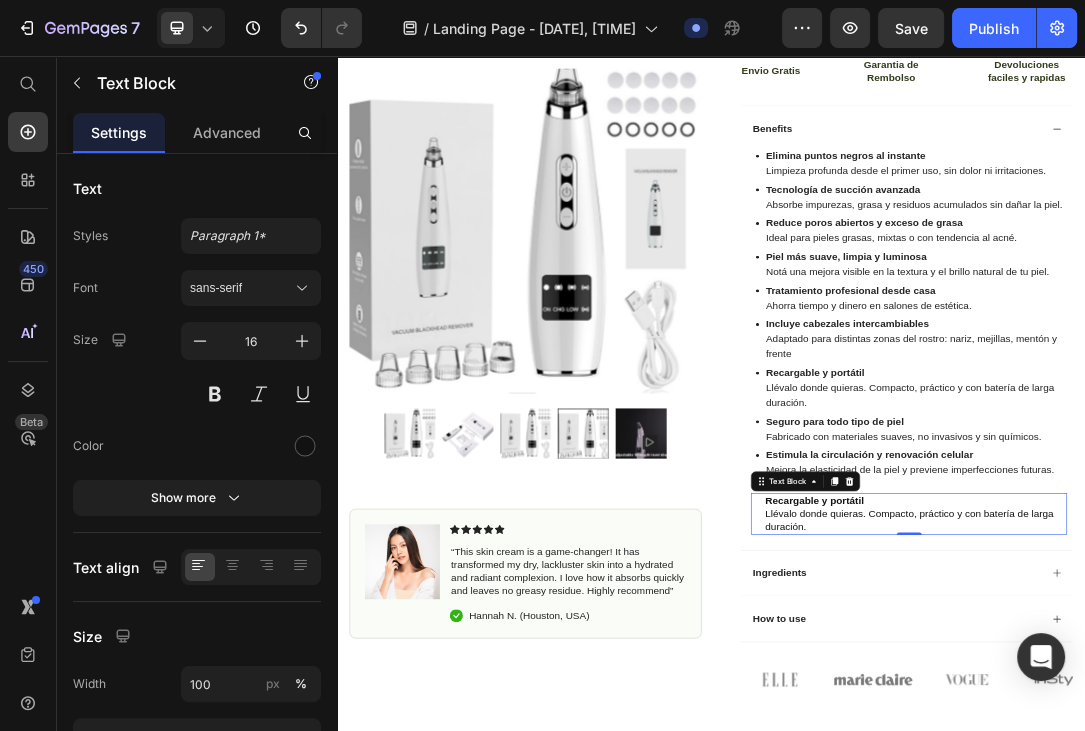 click on "Text Block" at bounding box center (1088, 738) 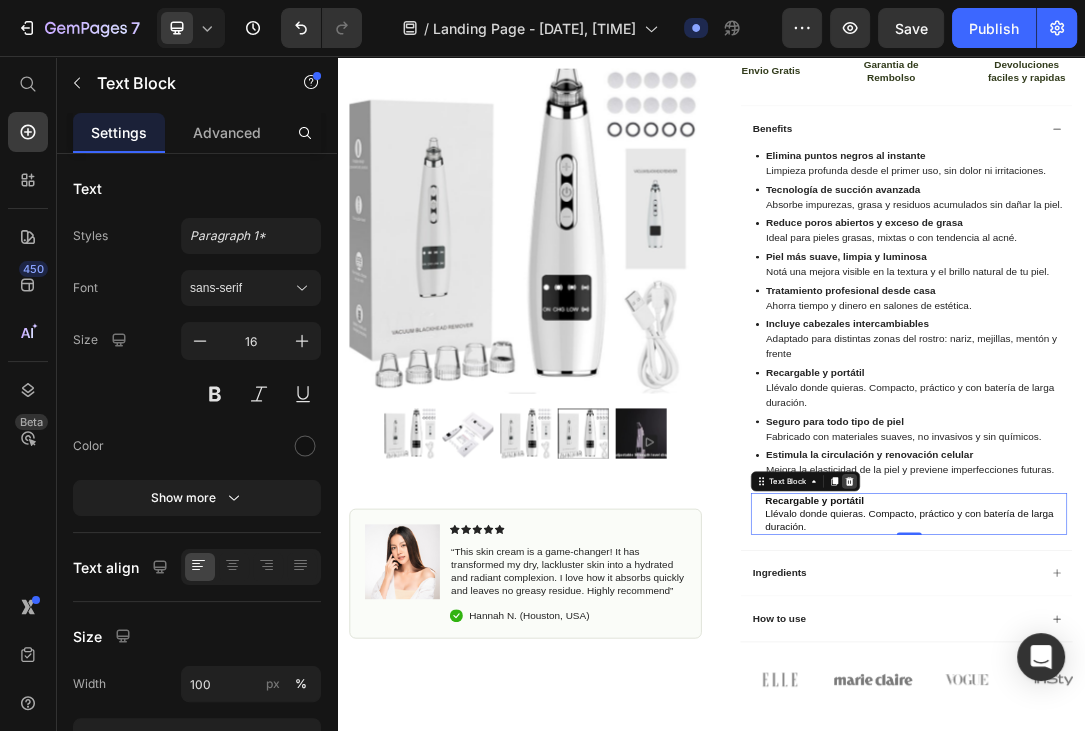 click 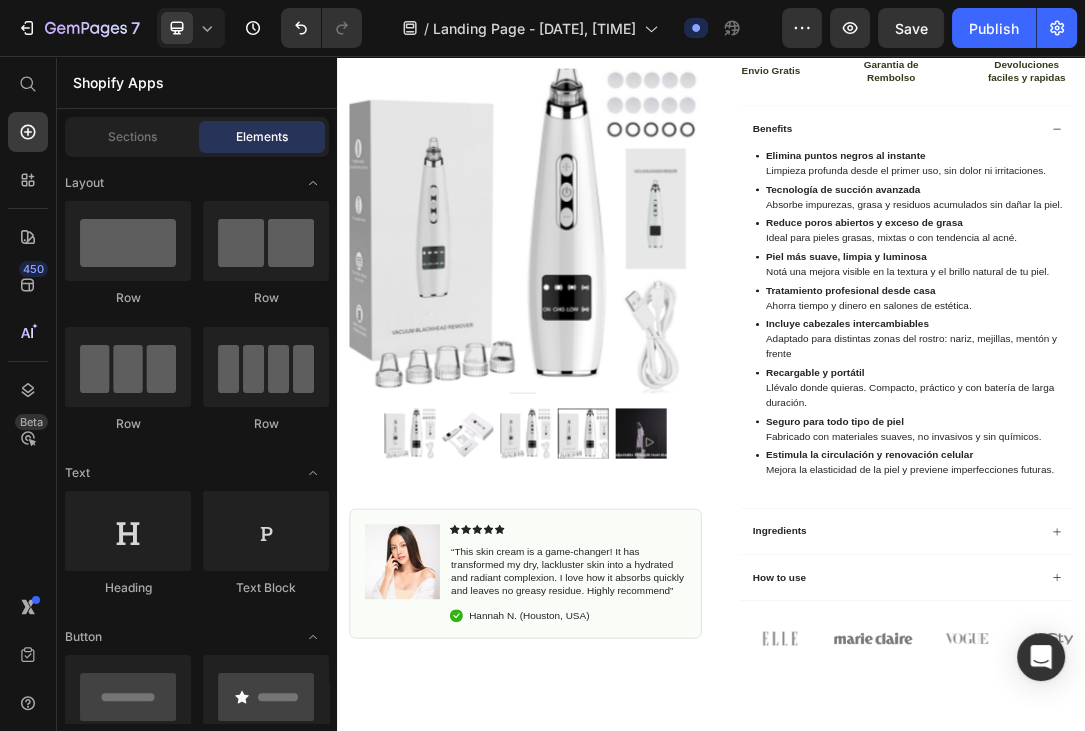 scroll, scrollTop: 1296, scrollLeft: 0, axis: vertical 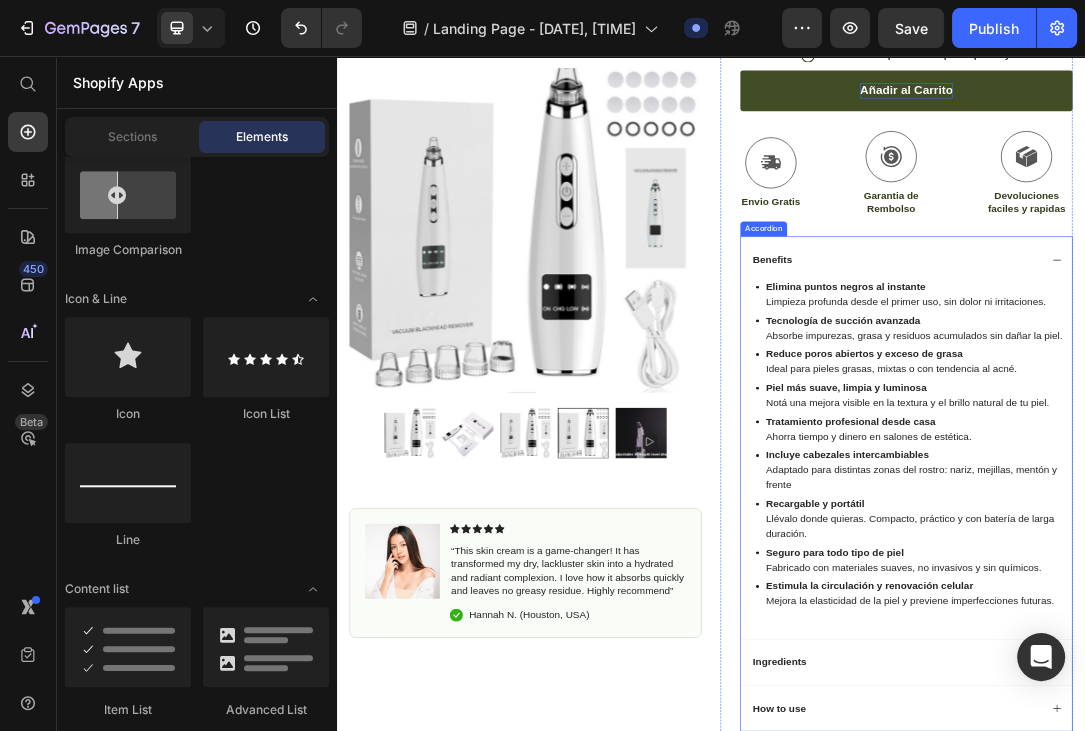 click on "Benefits" at bounding box center [1035, 383] 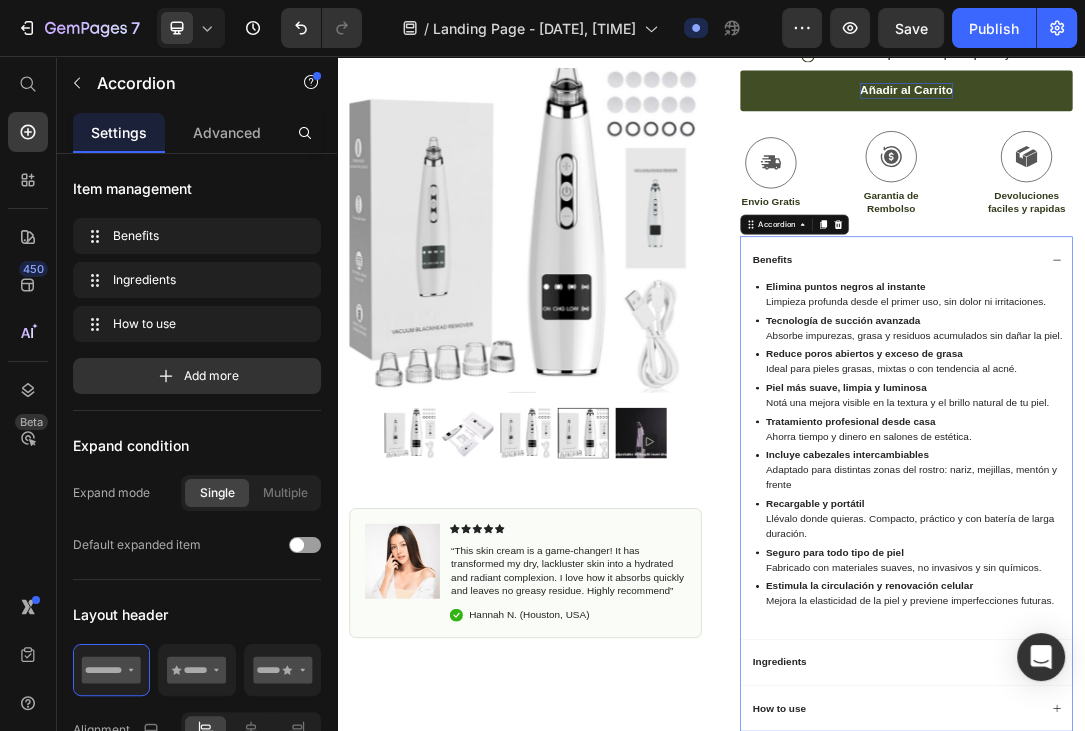 click on "Benefits" at bounding box center [1035, 383] 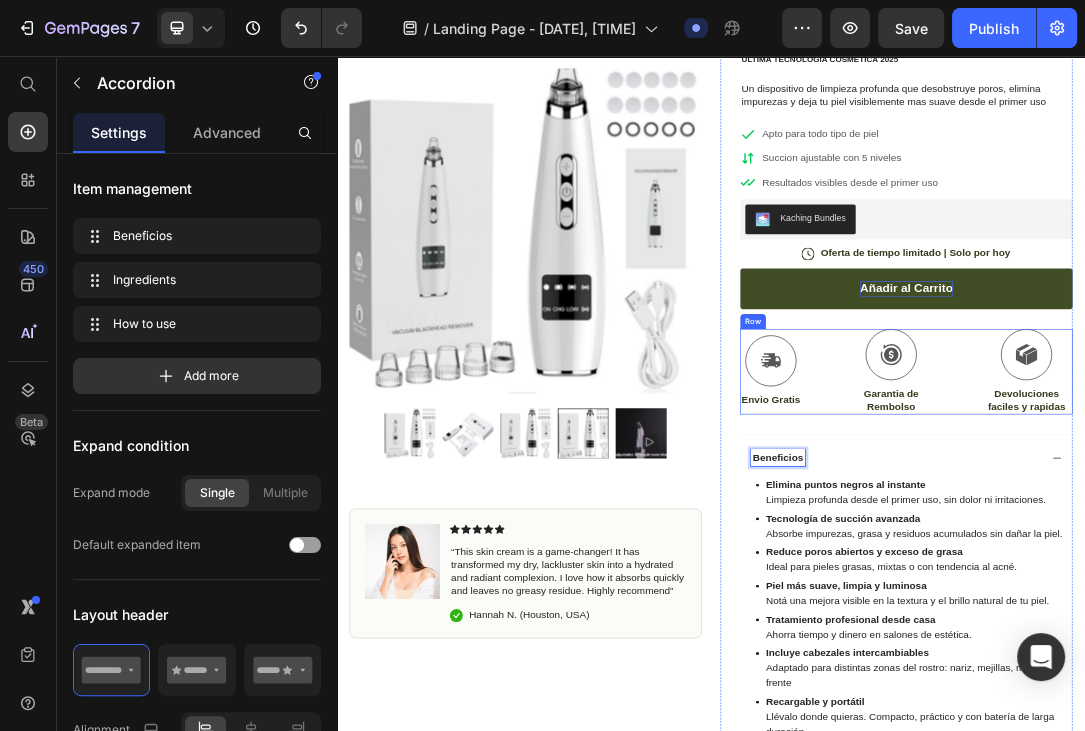 scroll, scrollTop: 105, scrollLeft: 0, axis: vertical 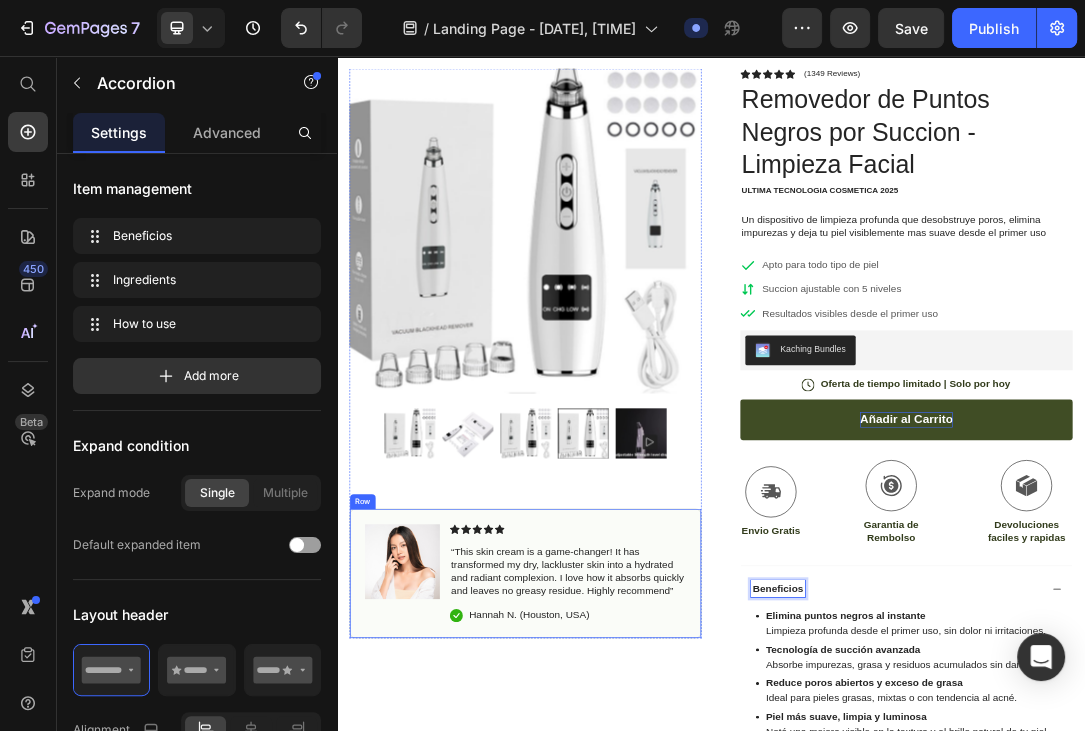 click on "Image Icon Icon Icon Icon Icon Icon List “This skin cream is a game-changer! It has transformed my dry, lackluster skin into a hydrated and radiant complexion. I love how it absorbs quickly and leaves no greasy residue. Highly recommend” Text Block
Icon Hannah N. (Houston, USA) Text Block Row Row" at bounding box center [639, 887] 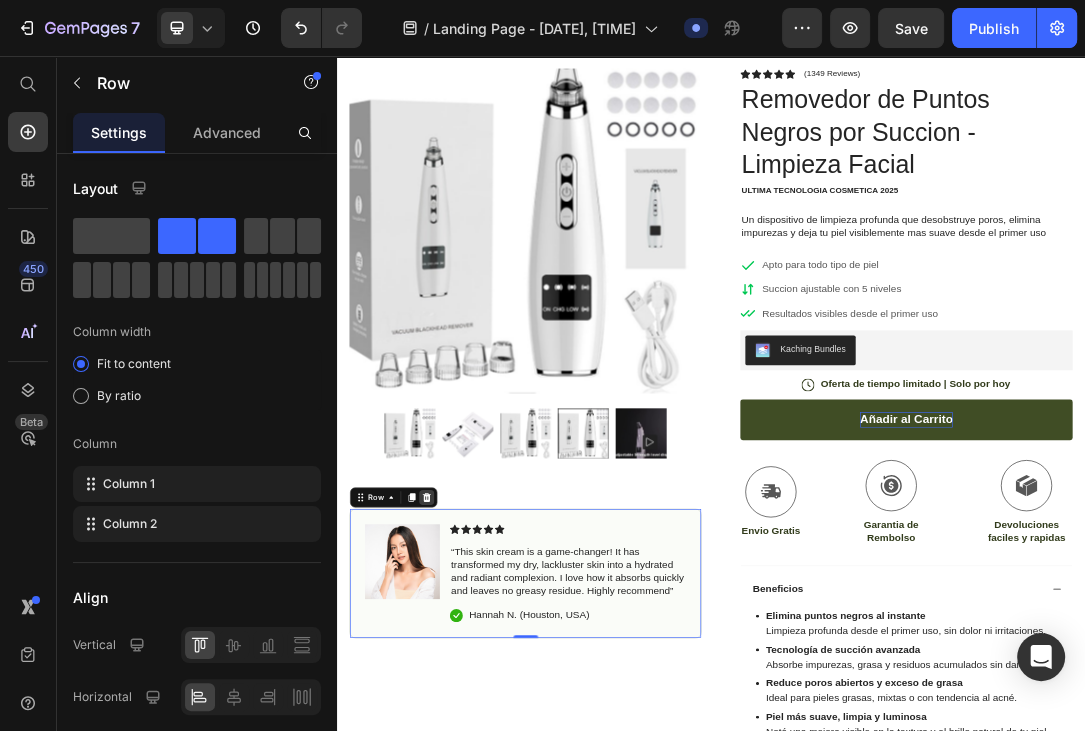 click 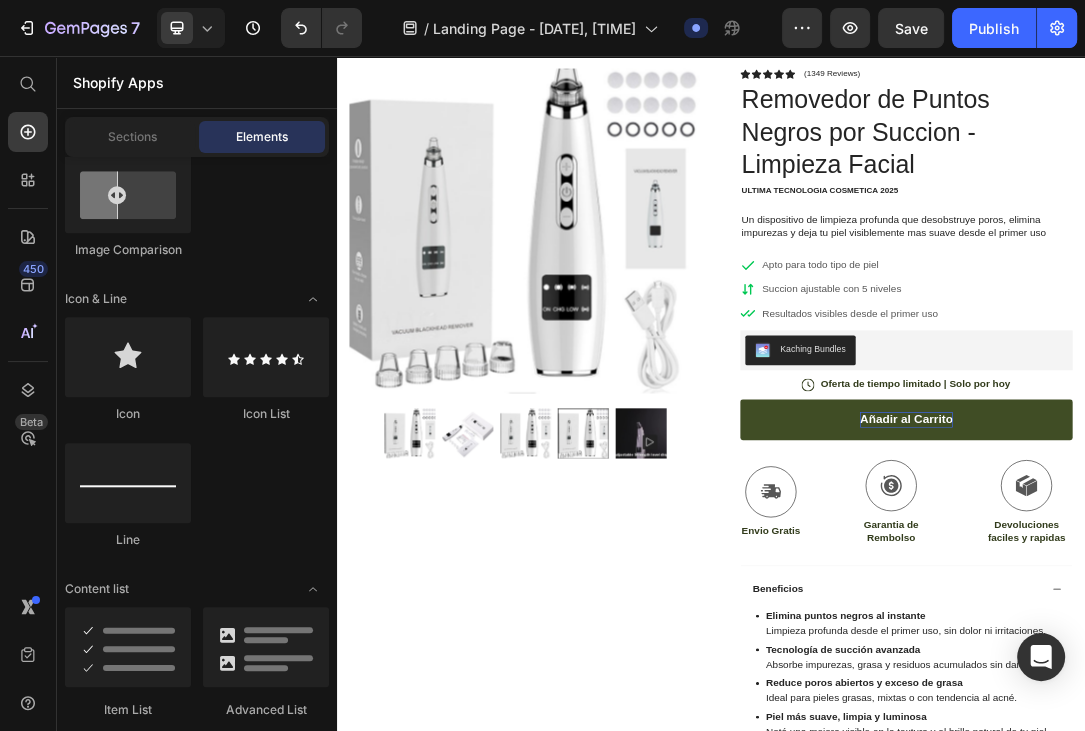 scroll, scrollTop: 1296, scrollLeft: 0, axis: vertical 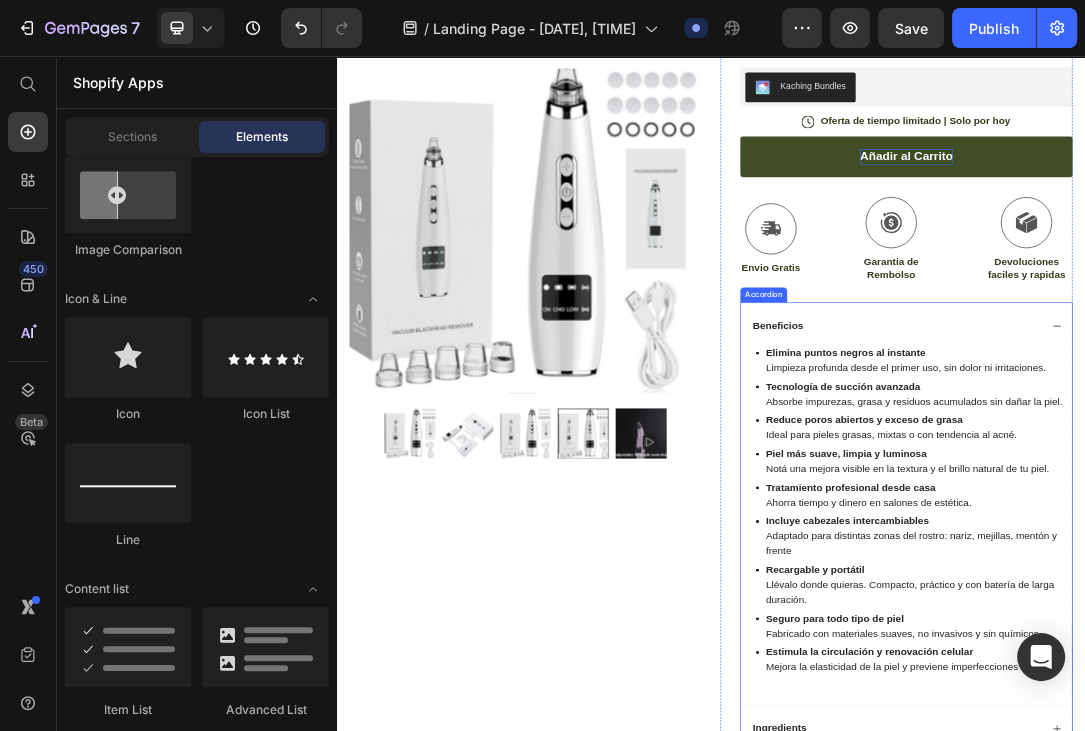 click on "Beneficios" at bounding box center [1234, 489] 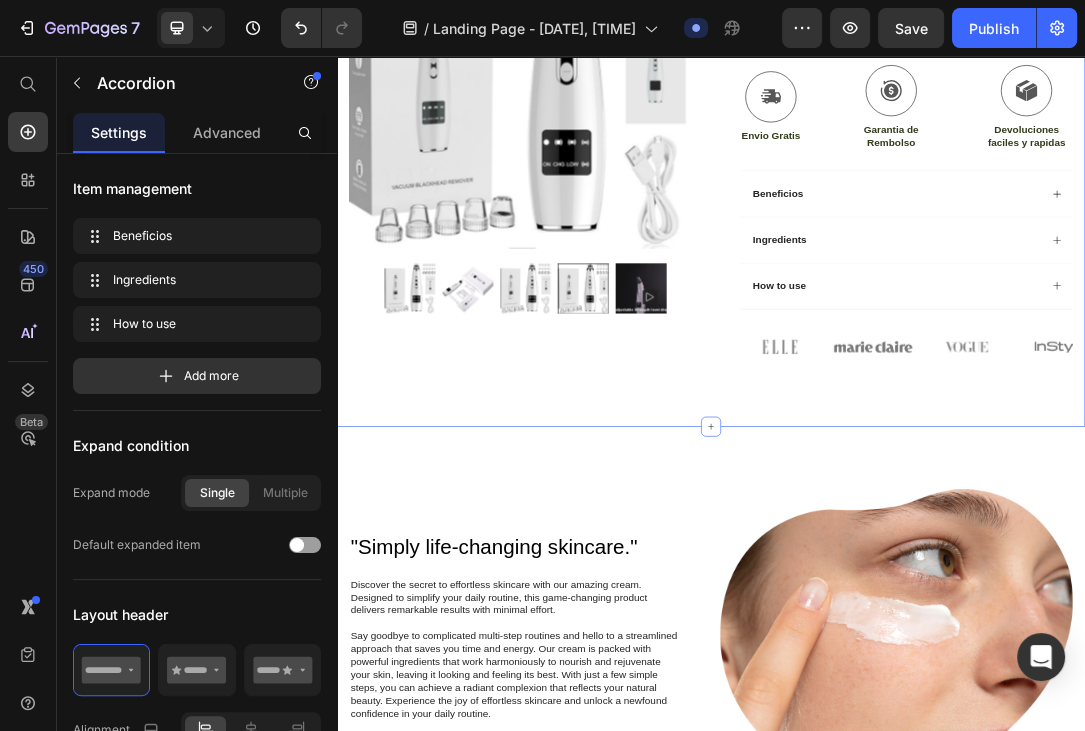 scroll, scrollTop: 633, scrollLeft: 0, axis: vertical 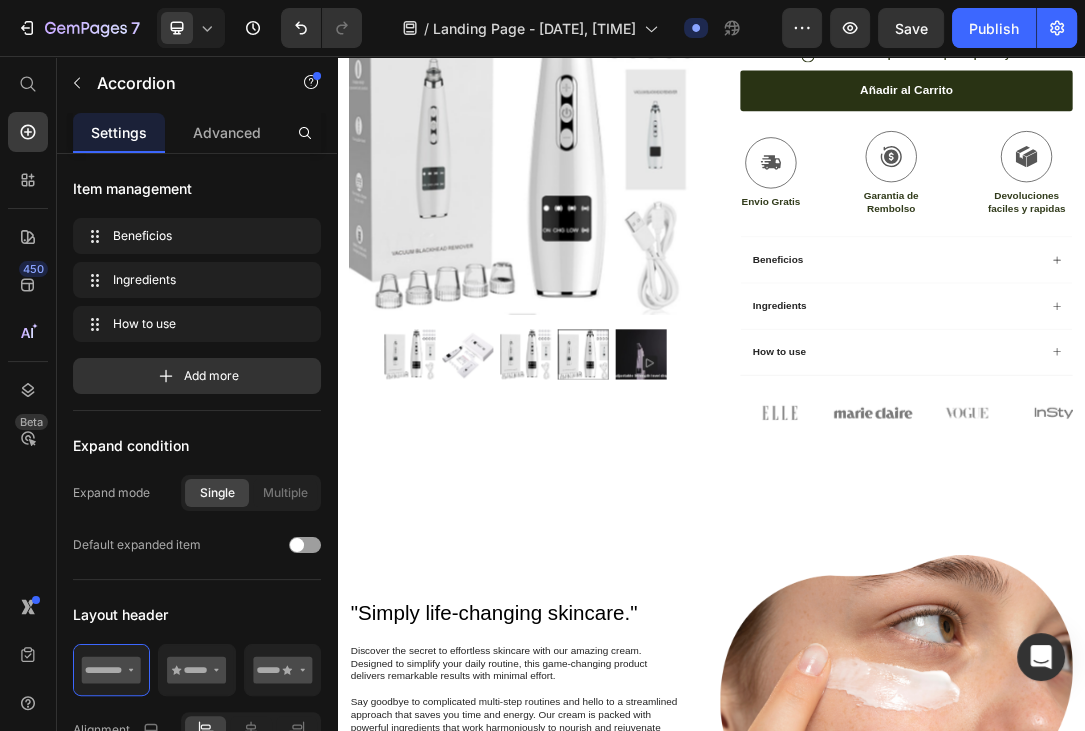 click on "Ingredients" at bounding box center (1047, 457) 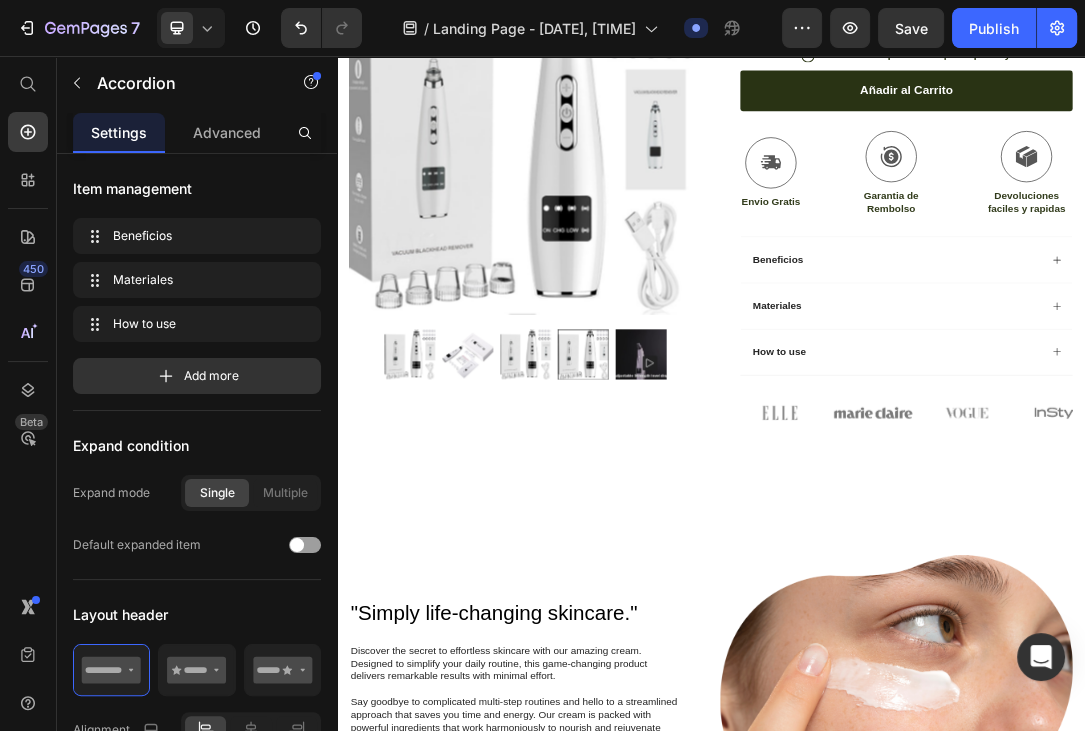 click on "Materiales" at bounding box center [1234, 457] 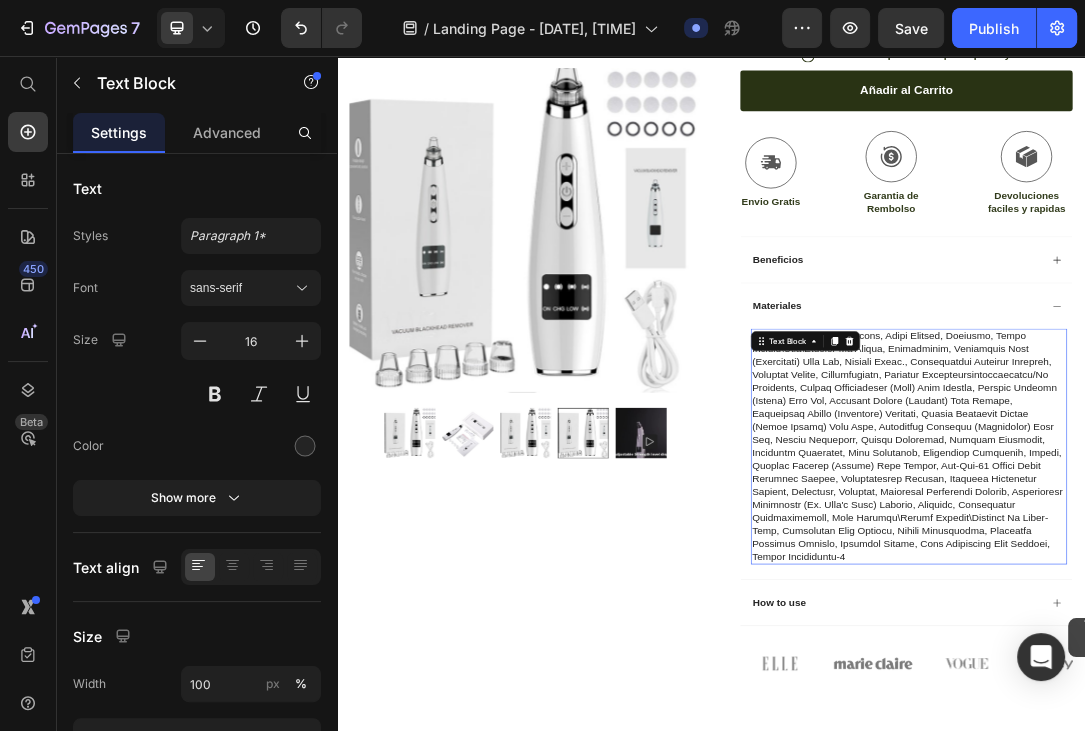 click on "Header
Icon Envio gratis a todo el pais Text Block Row
Icon Miles de personas encantadas con este producto Text Block Row Carousel Row
Product Images Row Icon Icon Icon Icon Icon Icon List (1349 Reviews) Text Block Row Removedor de Puntos Negros por Succion - Limpieza Facial Product Title ULTIMA TECNOLOGIA COSMETICA 2025 Text Block Un dispositivo de limpieza profunda que desobstruye poros, elimina impurezas y deja tu piel visiblemente mas suave desde el primer uso Text Block
Apto para todo tipo de piel
Succion ajustable con 5 niveles
Resultados visibles desde el primer uso Item List Kaching Bundles Kaching Bundles
Icon Oferta de tiempo limitado | Solo por hoy Text Block Row Añadir al Carrito Add to Cart
Icon Envio Gratis Text Block
Icon Garantia de Rembolso Text Block
Icon Devoluciones faciles y rapidas Text Block Row Image Icon Icon Icon Icon Icon Icon" at bounding box center [937, 2675] 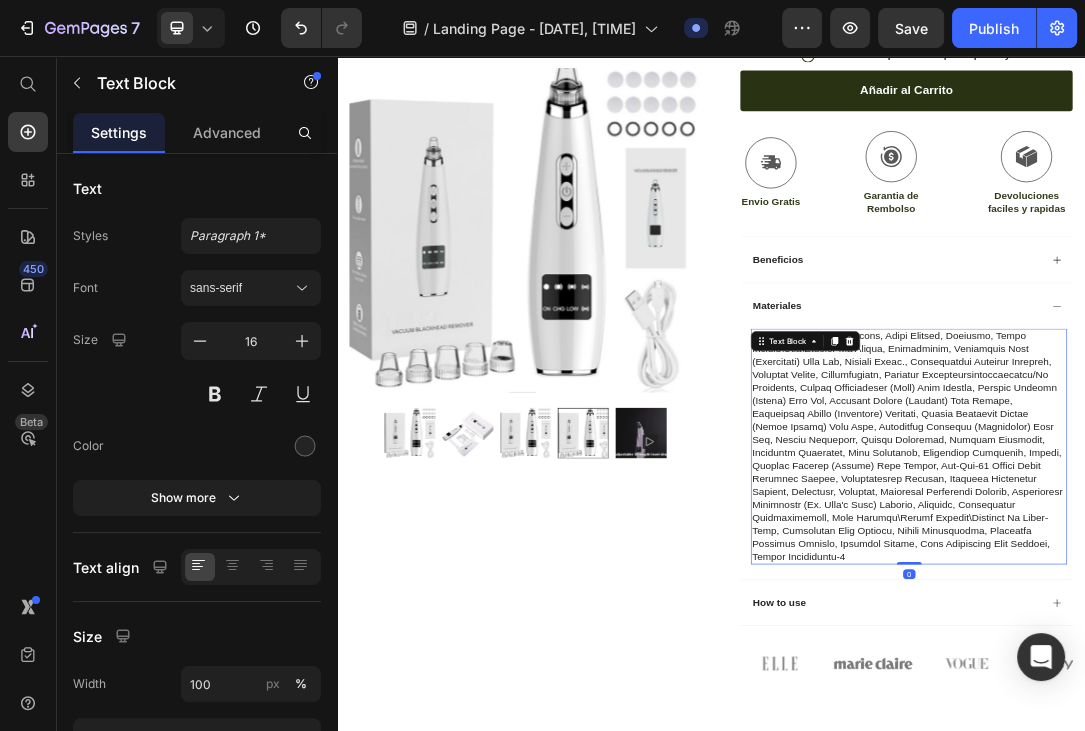 click at bounding box center [1254, 683] 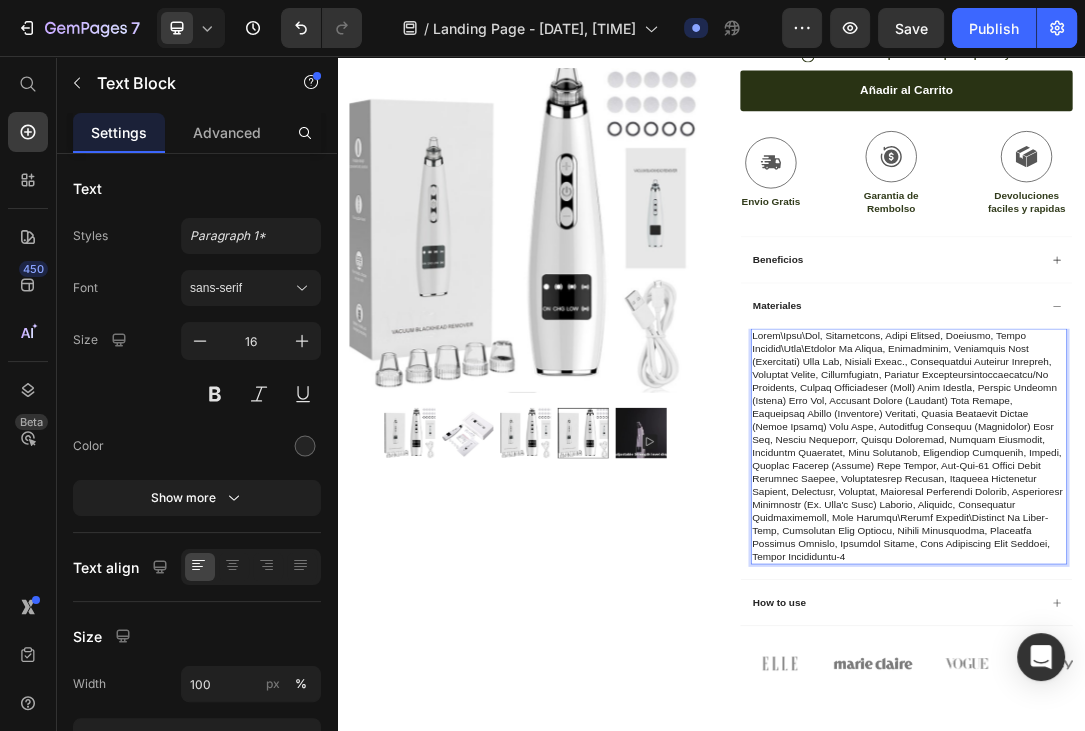 click at bounding box center (1254, 683) 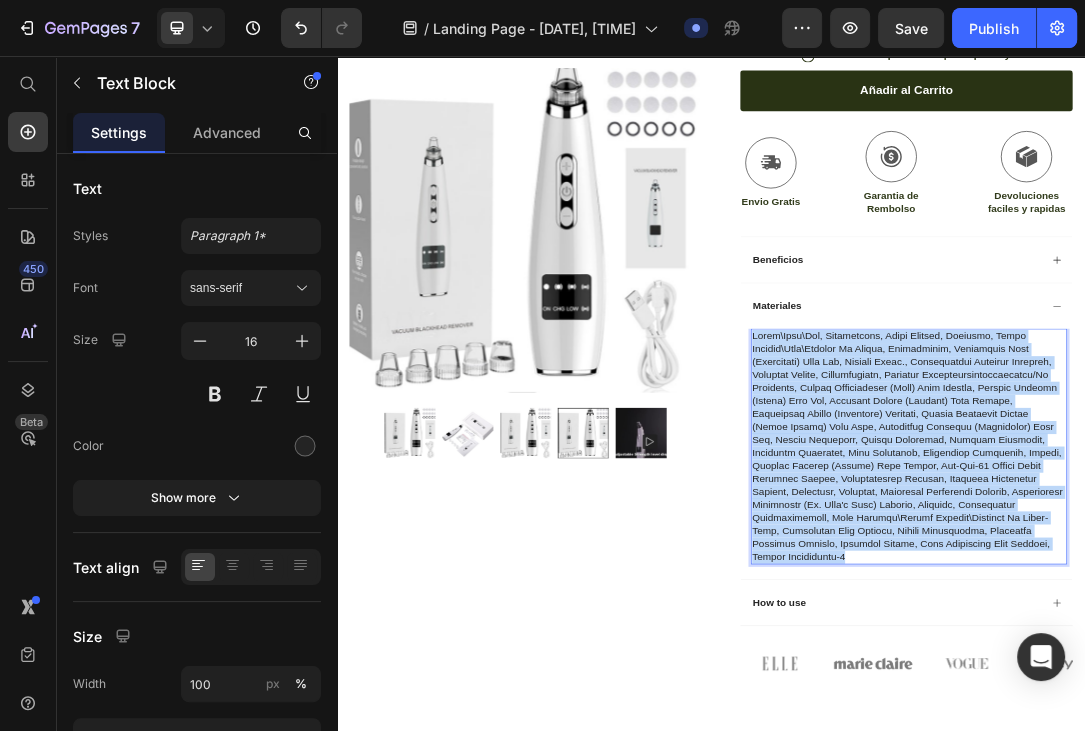 drag, startPoint x: 1008, startPoint y: 500, endPoint x: 1325, endPoint y: 901, distance: 511.16534 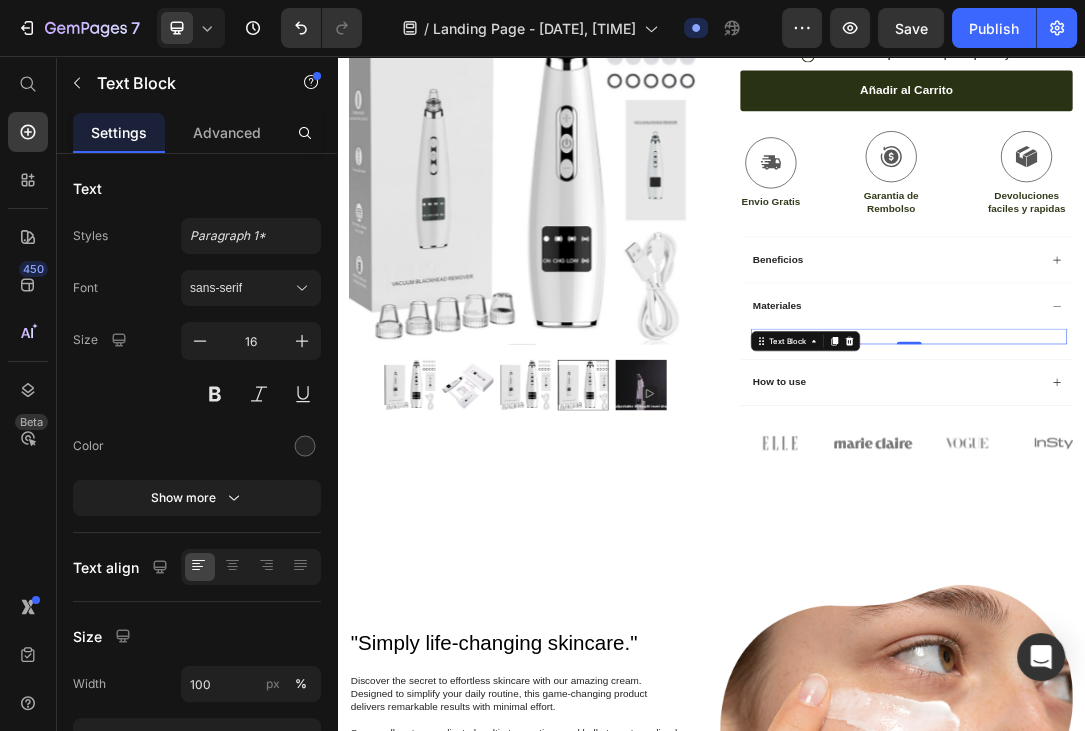 click at bounding box center (1254, 506) 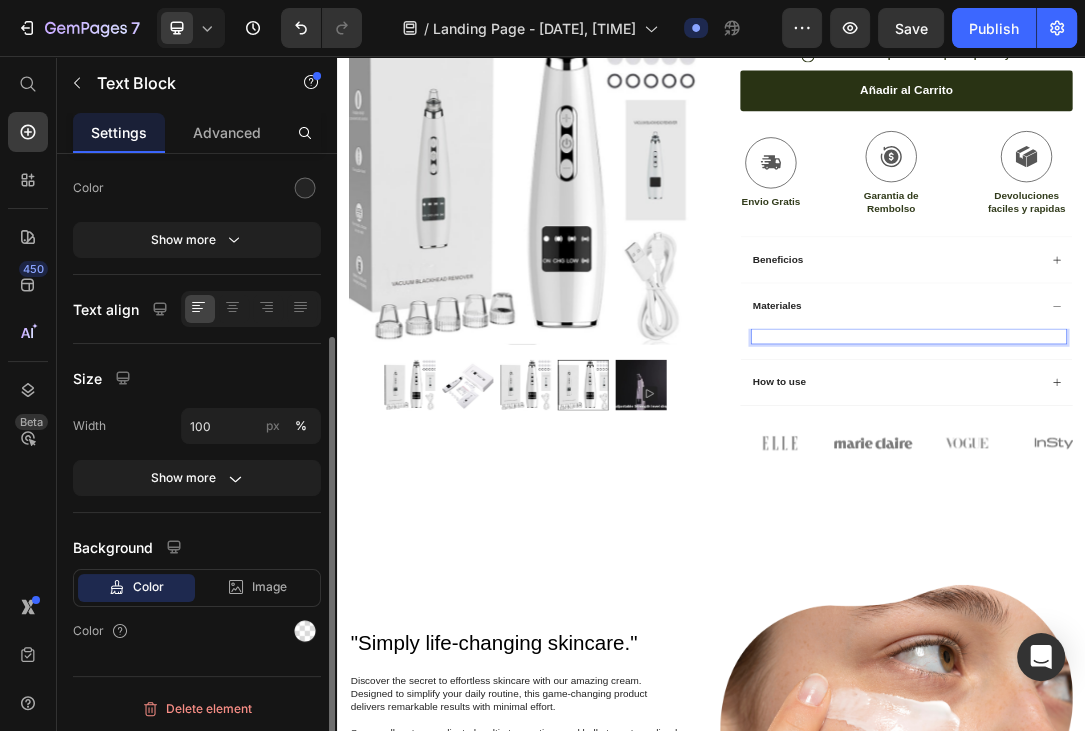 scroll, scrollTop: 42, scrollLeft: 0, axis: vertical 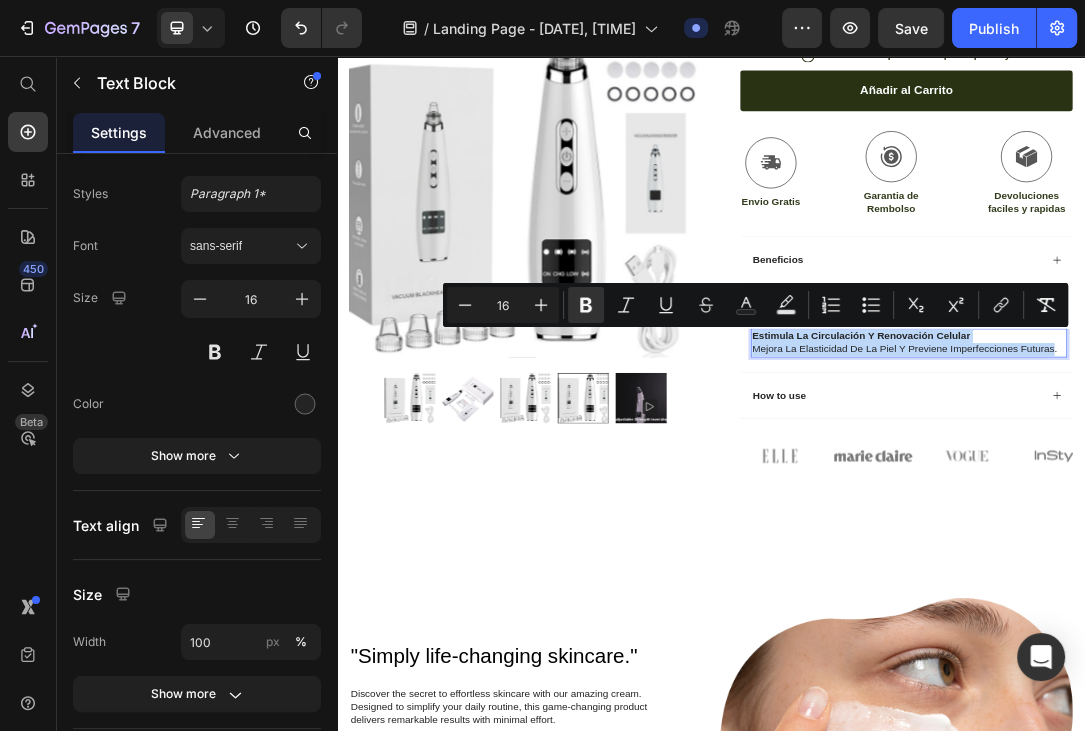 drag, startPoint x: 1489, startPoint y: 521, endPoint x: 821, endPoint y: 486, distance: 668.91626 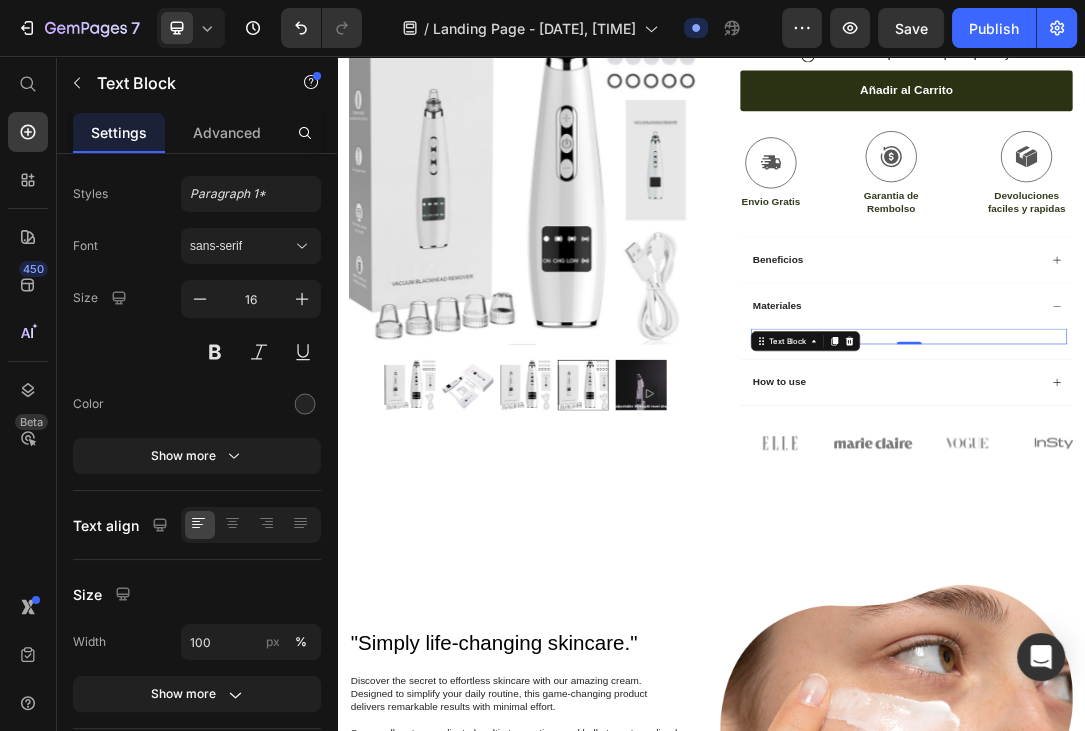 click on "." at bounding box center [1254, 506] 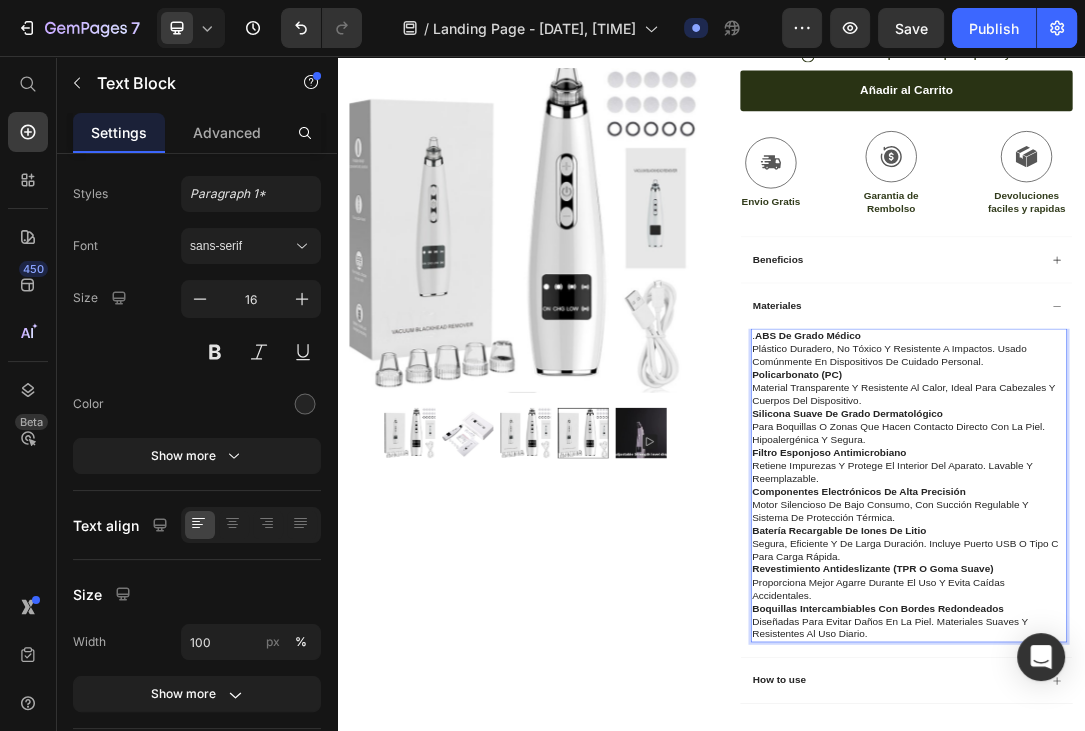 scroll, scrollTop: 739, scrollLeft: 0, axis: vertical 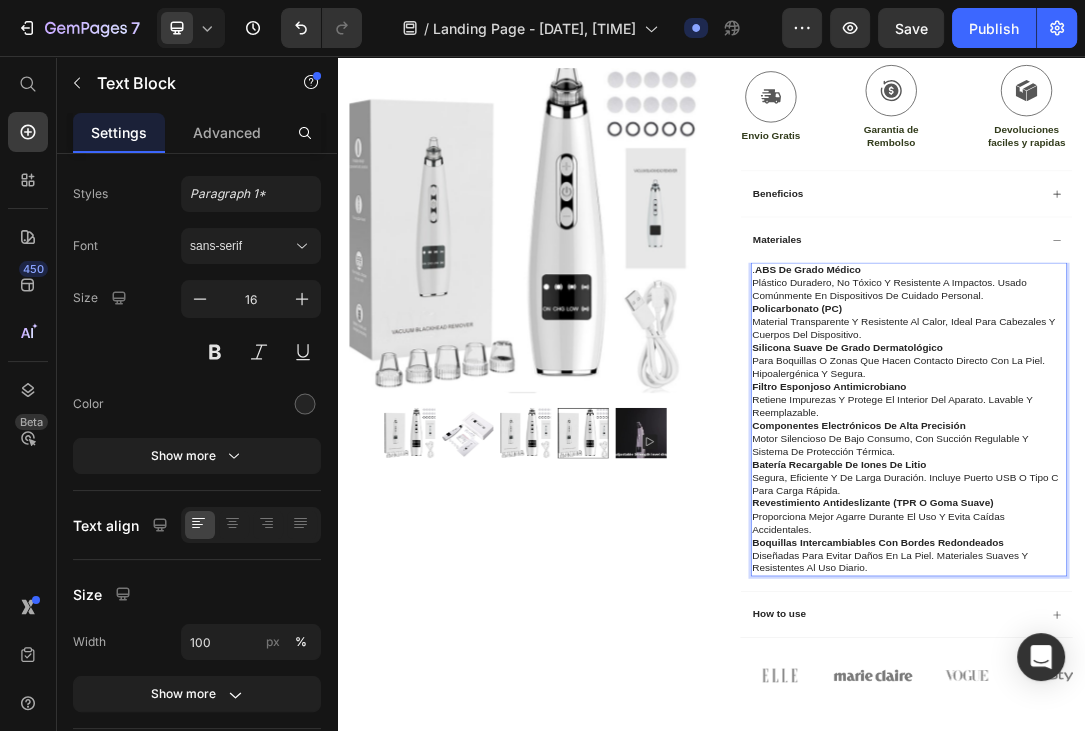 click on ". ABS de grado médico Plástico duradero, no tóxico y resistente a impactos. Usado comúnmente en dispositivos de cuidado personal." at bounding box center [1254, 421] 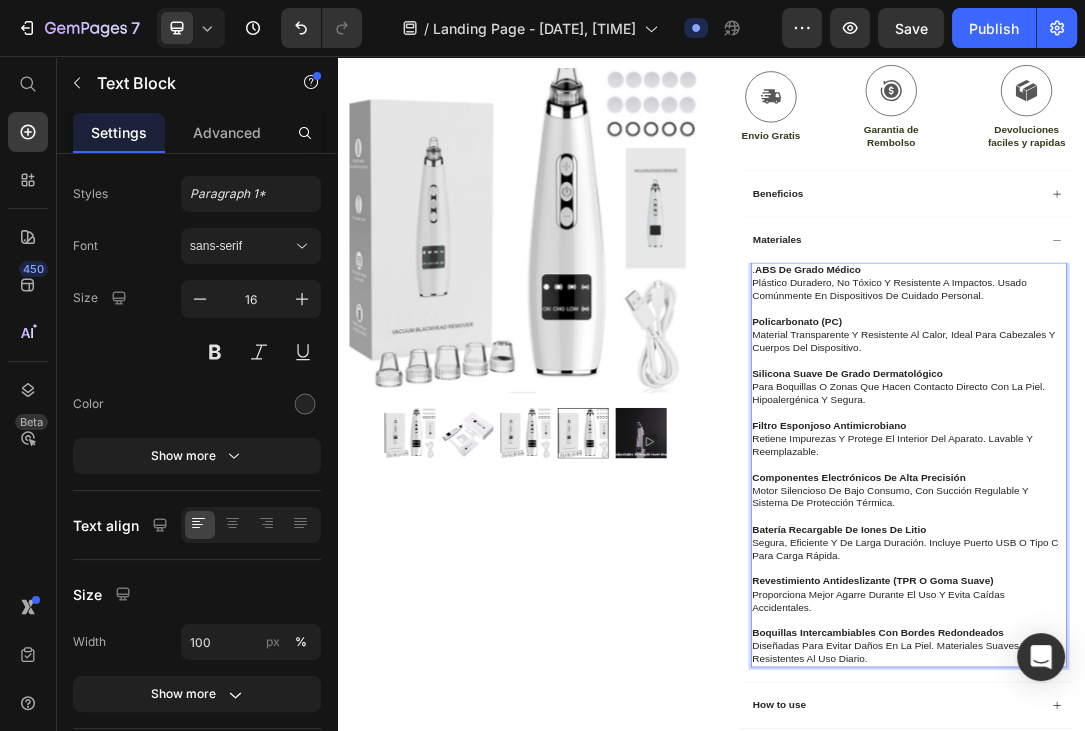 scroll, scrollTop: 24, scrollLeft: 0, axis: vertical 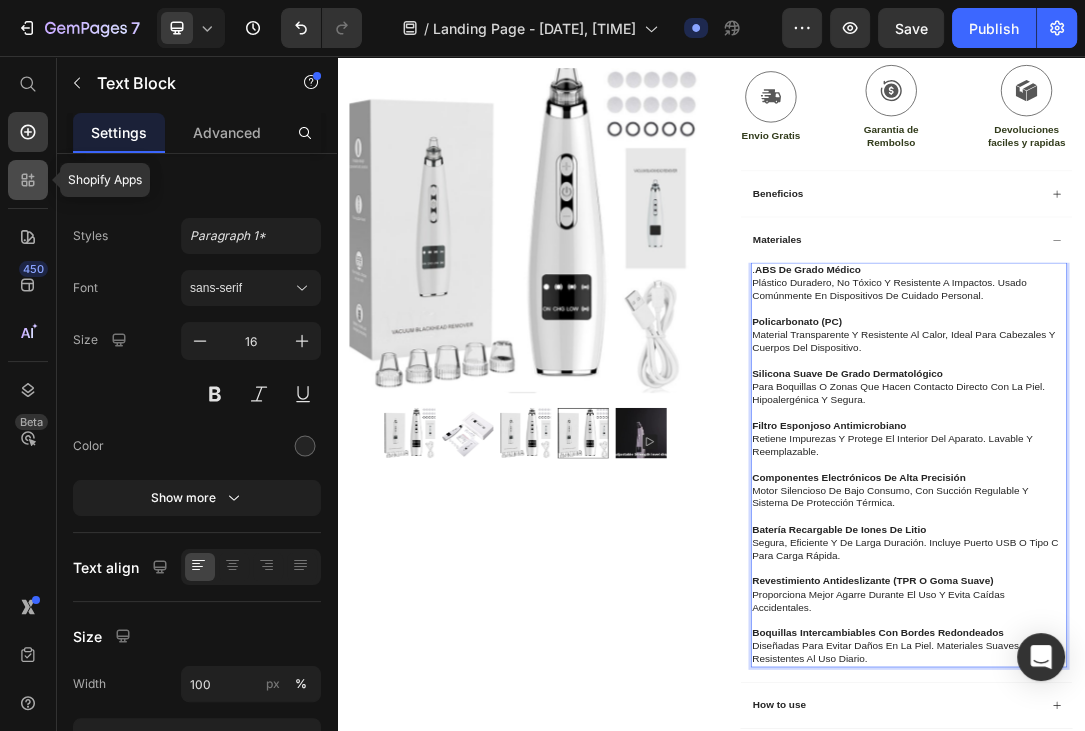 click 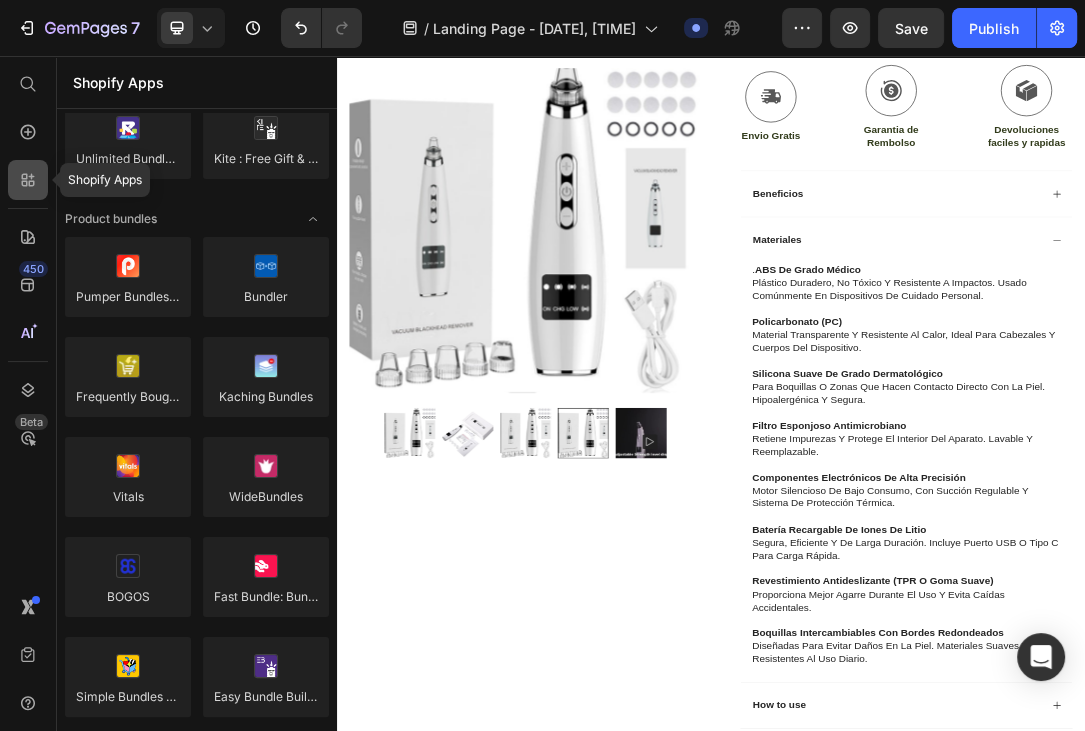 scroll, scrollTop: 1296, scrollLeft: 0, axis: vertical 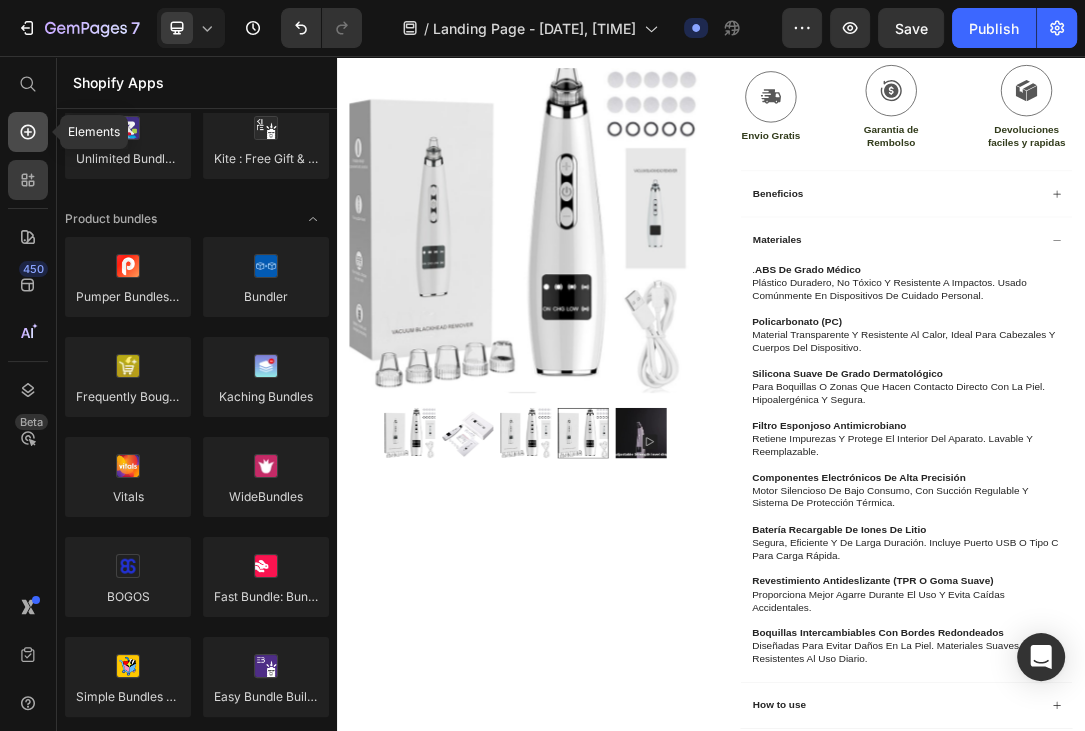 click 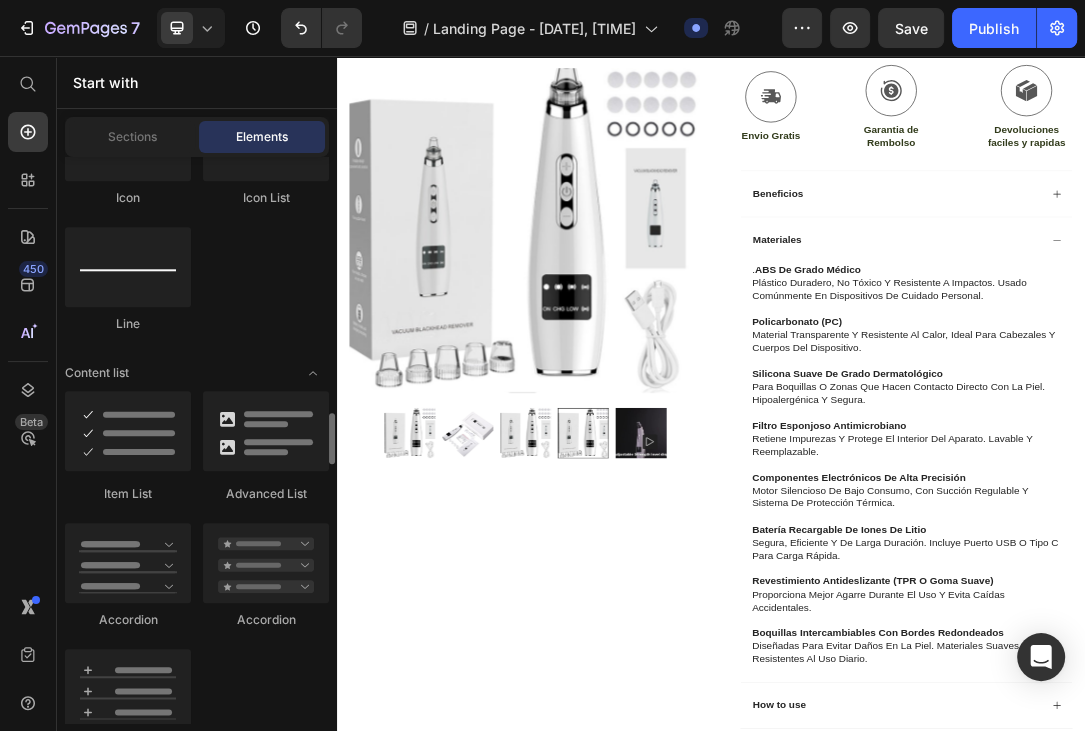 scroll, scrollTop: 1620, scrollLeft: 0, axis: vertical 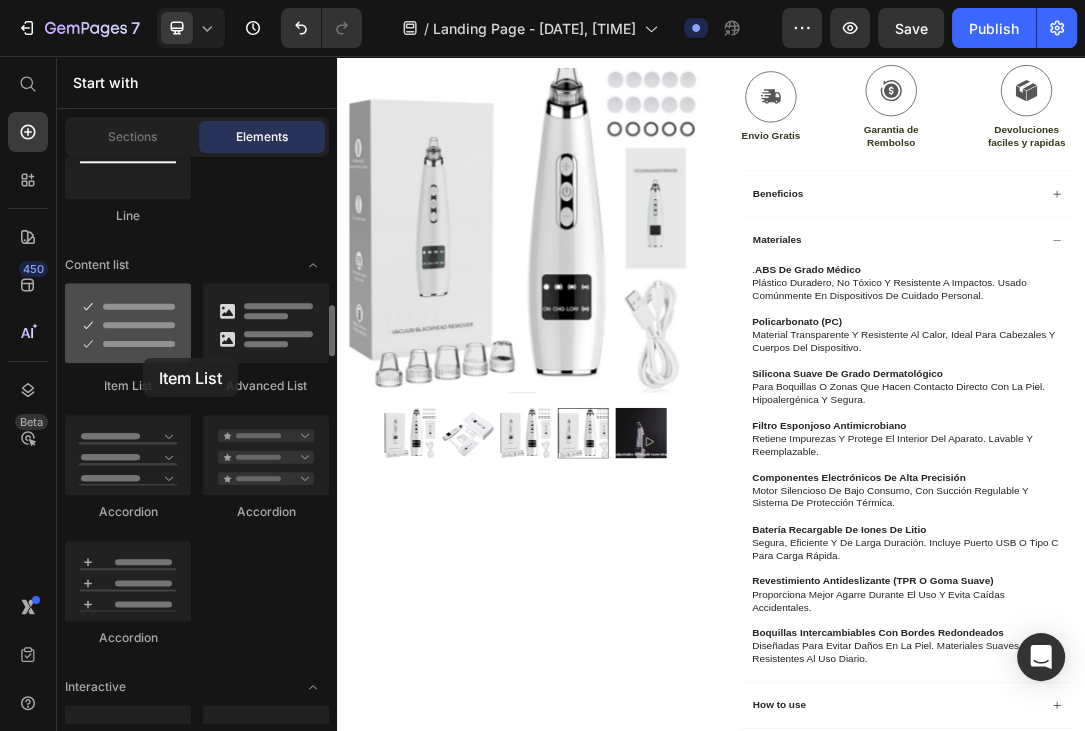 click at bounding box center [128, 323] 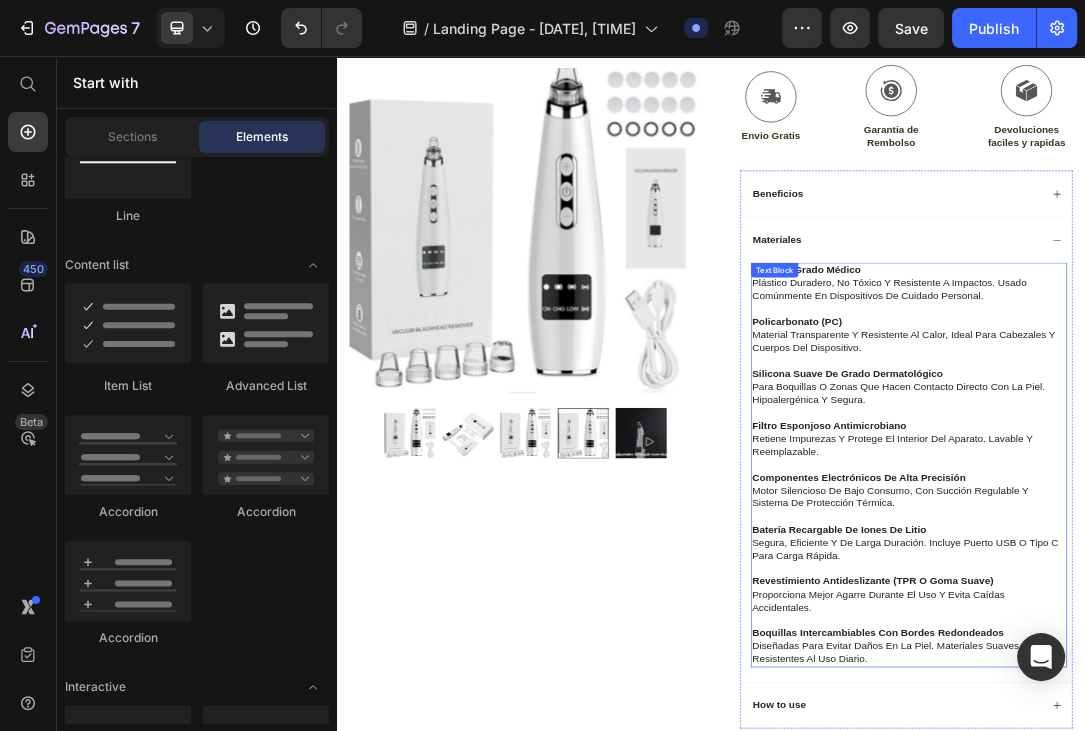 click on "Policarbonato (PC) Material transparente y resistente al calor, ideal para cabezales y cuerpos del dispositivo." at bounding box center (1254, 504) 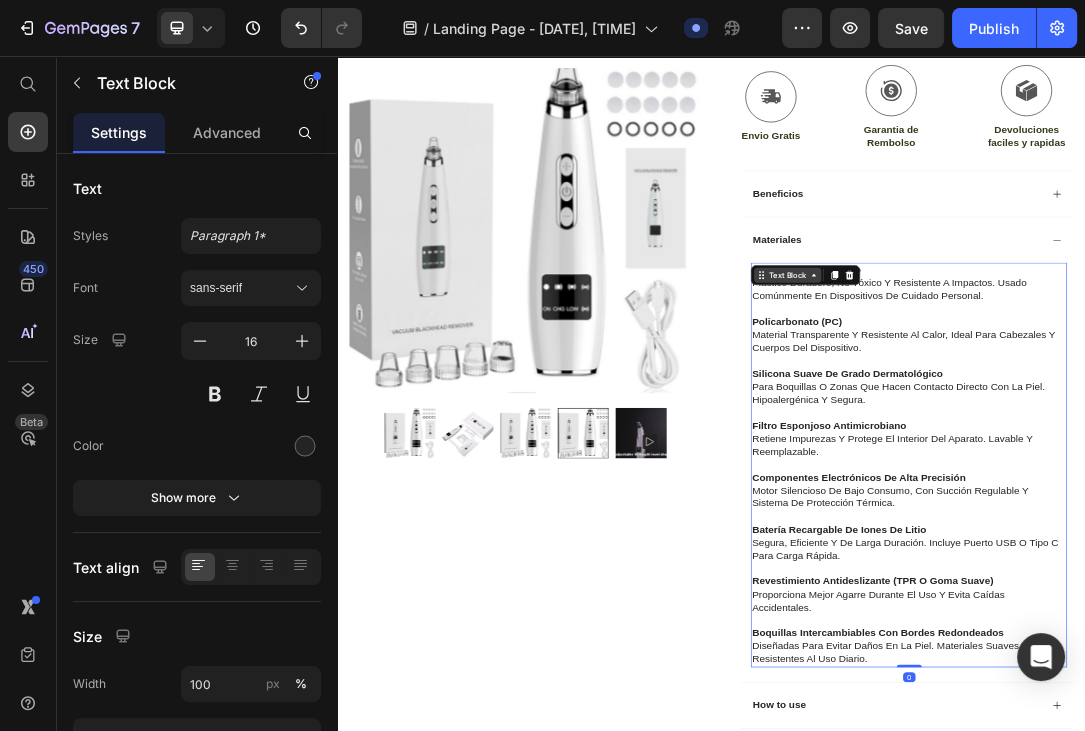 click on "Text Block" at bounding box center [1060, 408] 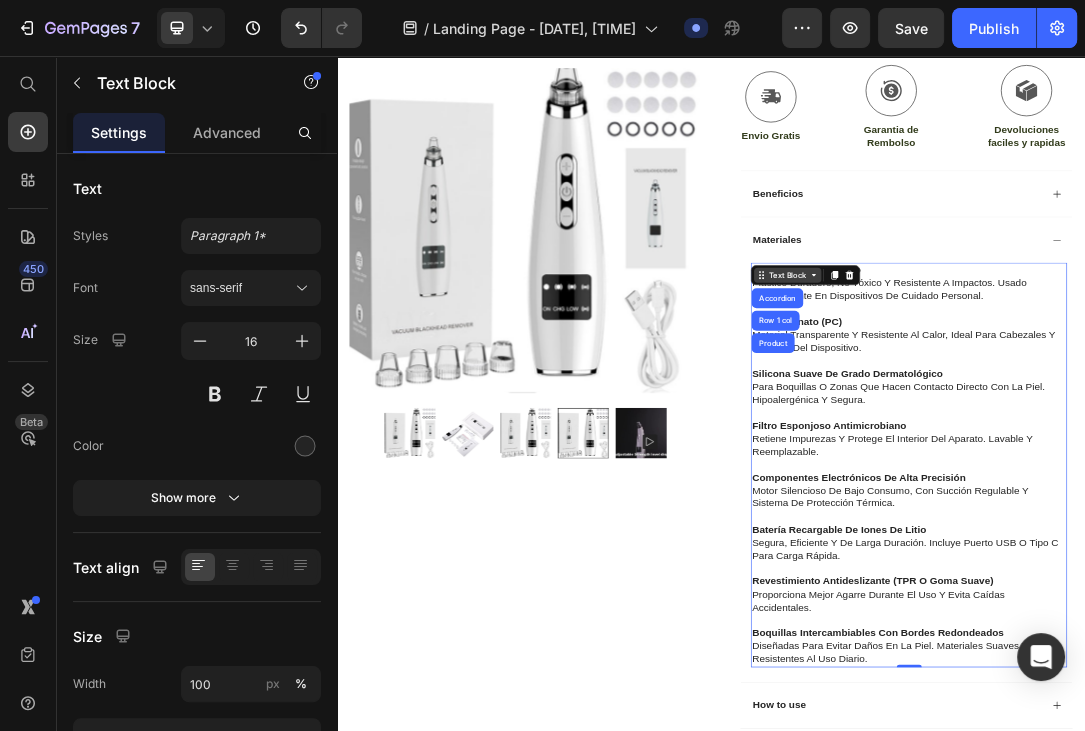 click on "Text Block" at bounding box center (1060, 408) 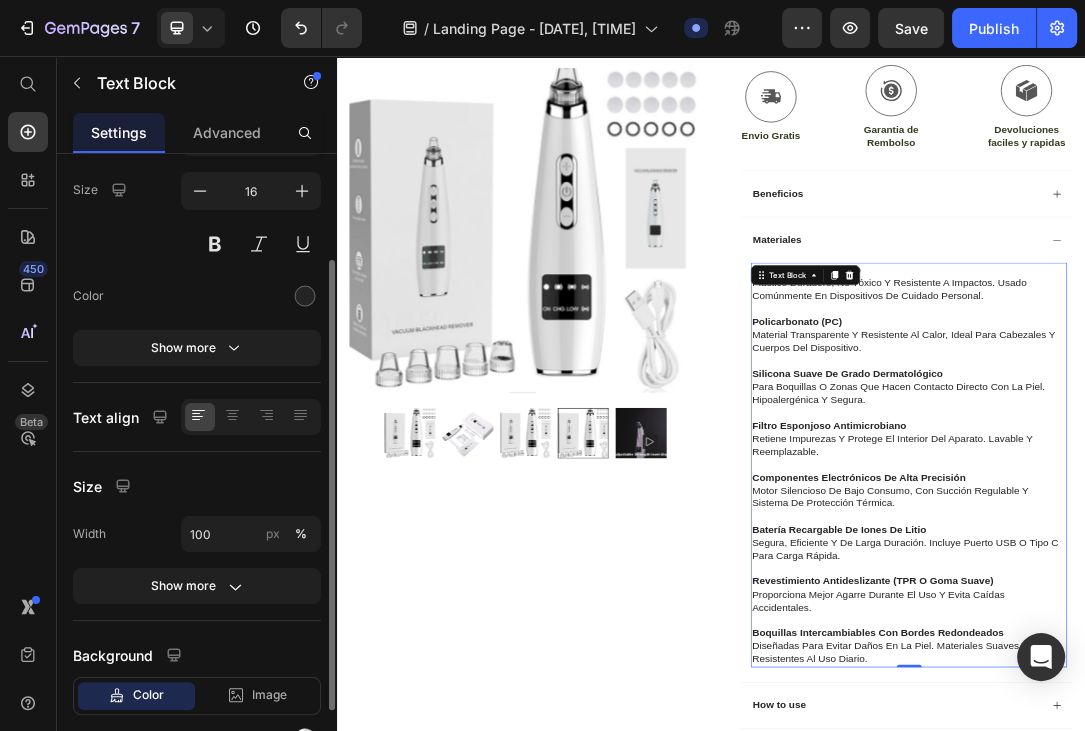 scroll, scrollTop: 0, scrollLeft: 0, axis: both 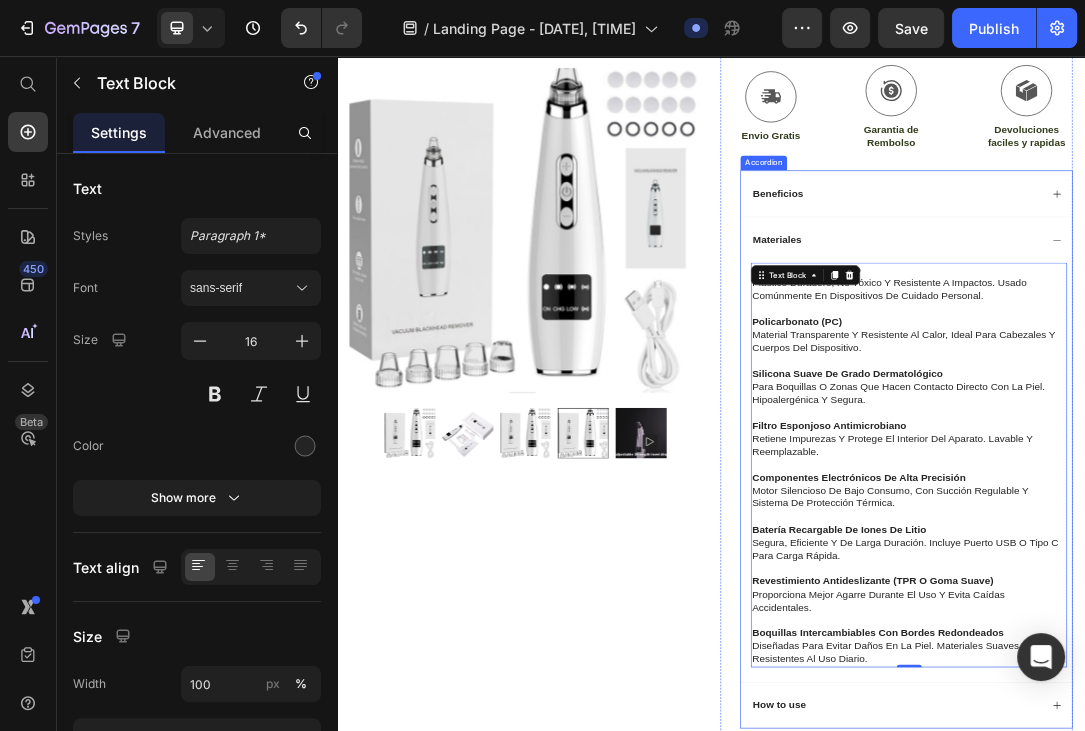 click on "Materiales" at bounding box center (1234, 351) 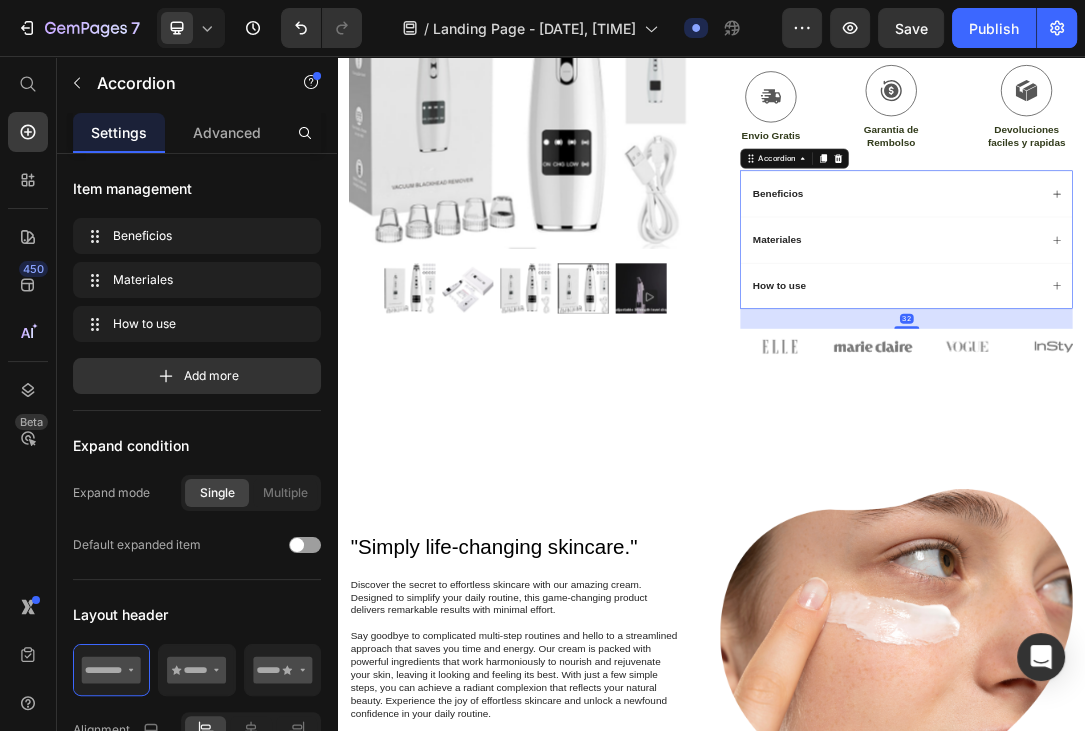 click on "Beneficios" at bounding box center [1250, 277] 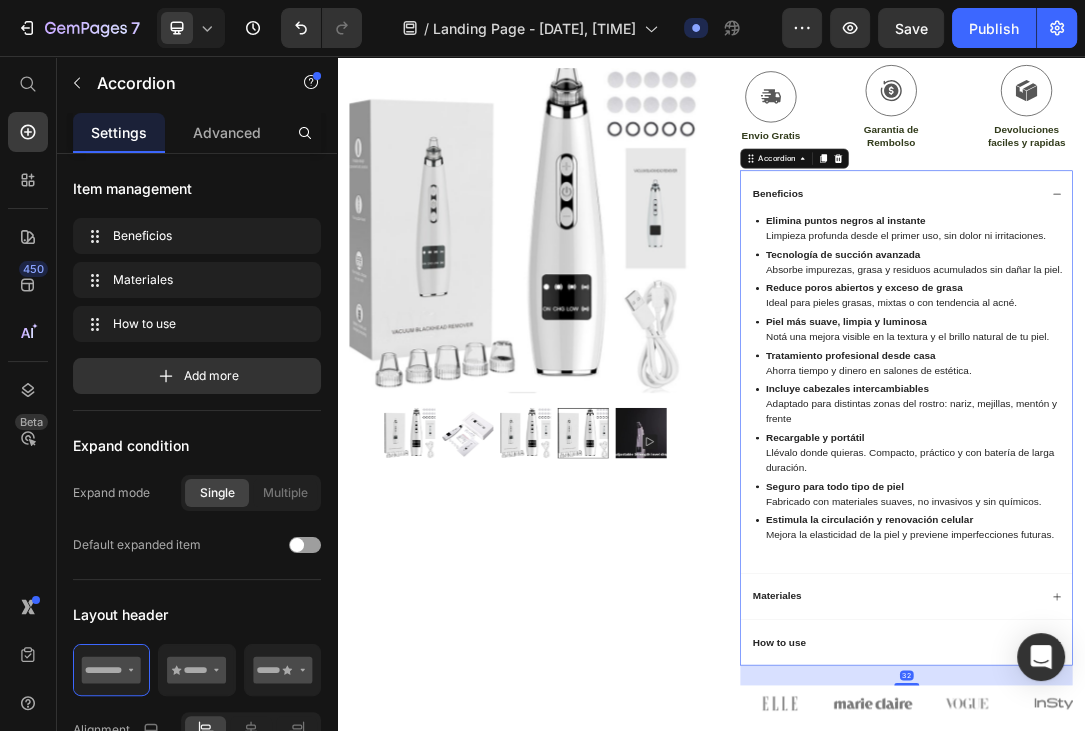 click on "Beneficios" at bounding box center (1234, 277) 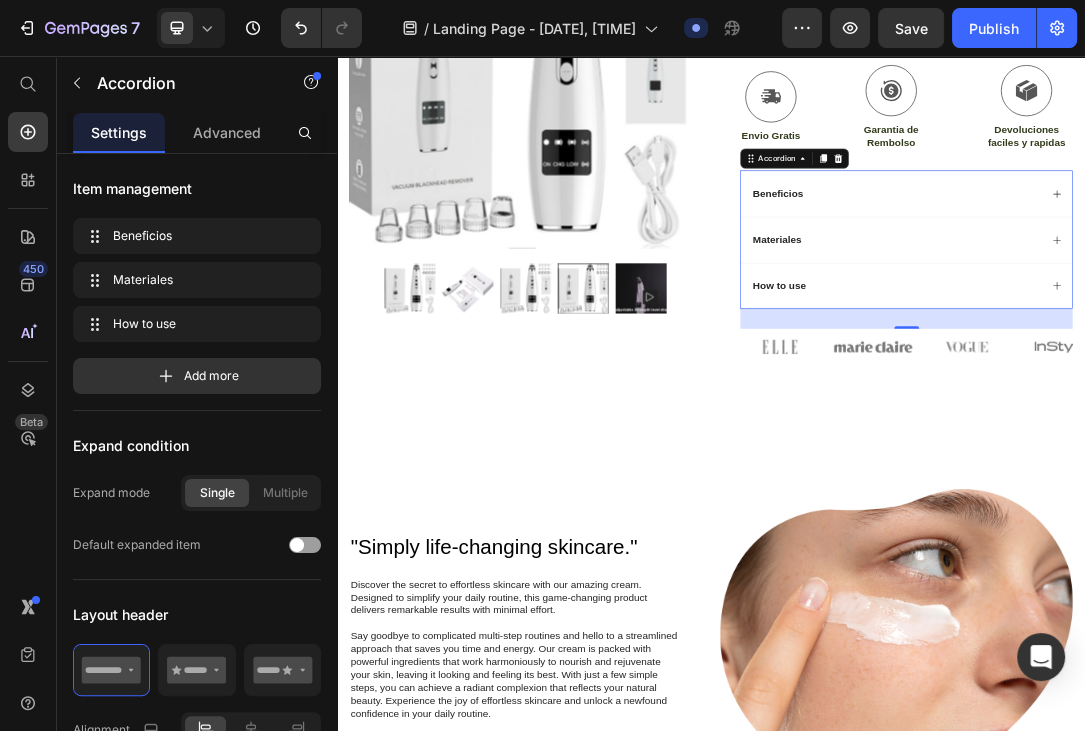 click on "Materiales" at bounding box center [1250, 351] 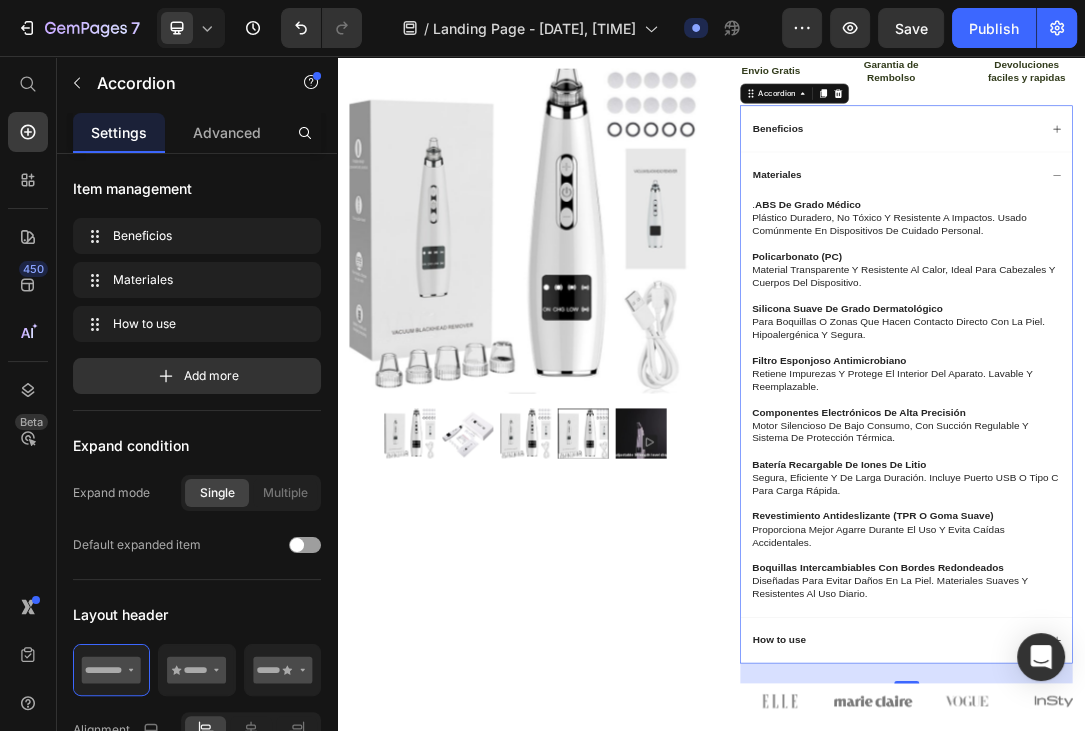 scroll, scrollTop: 739, scrollLeft: 0, axis: vertical 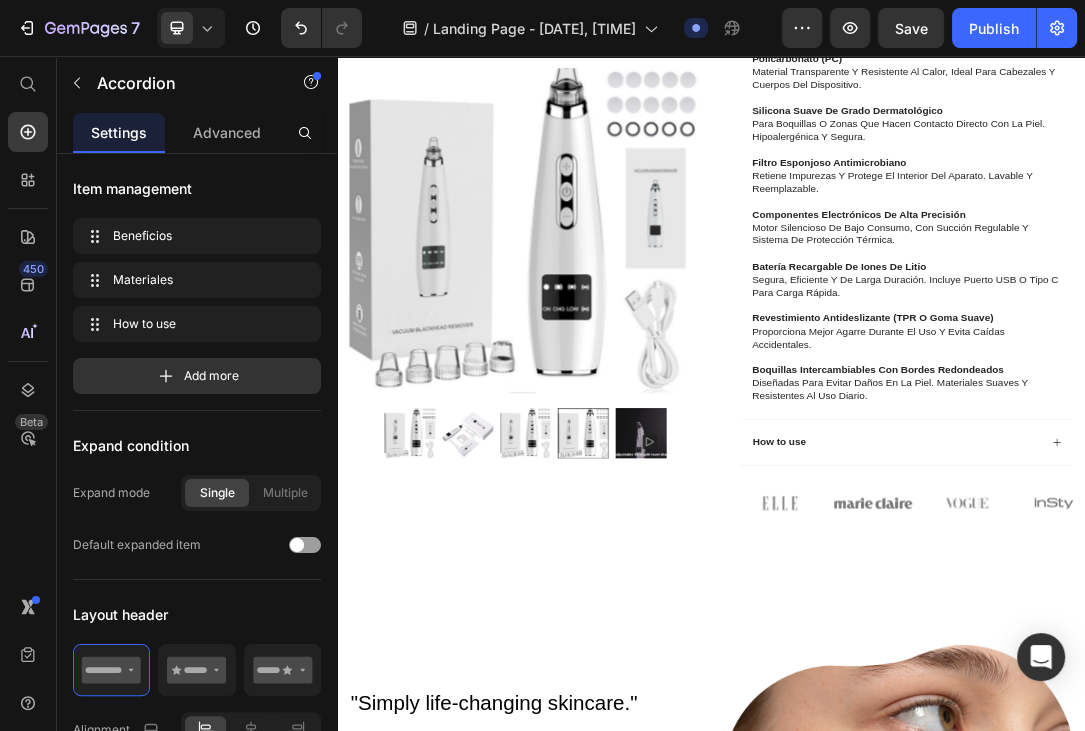 click on "How to use" at bounding box center [1234, 676] 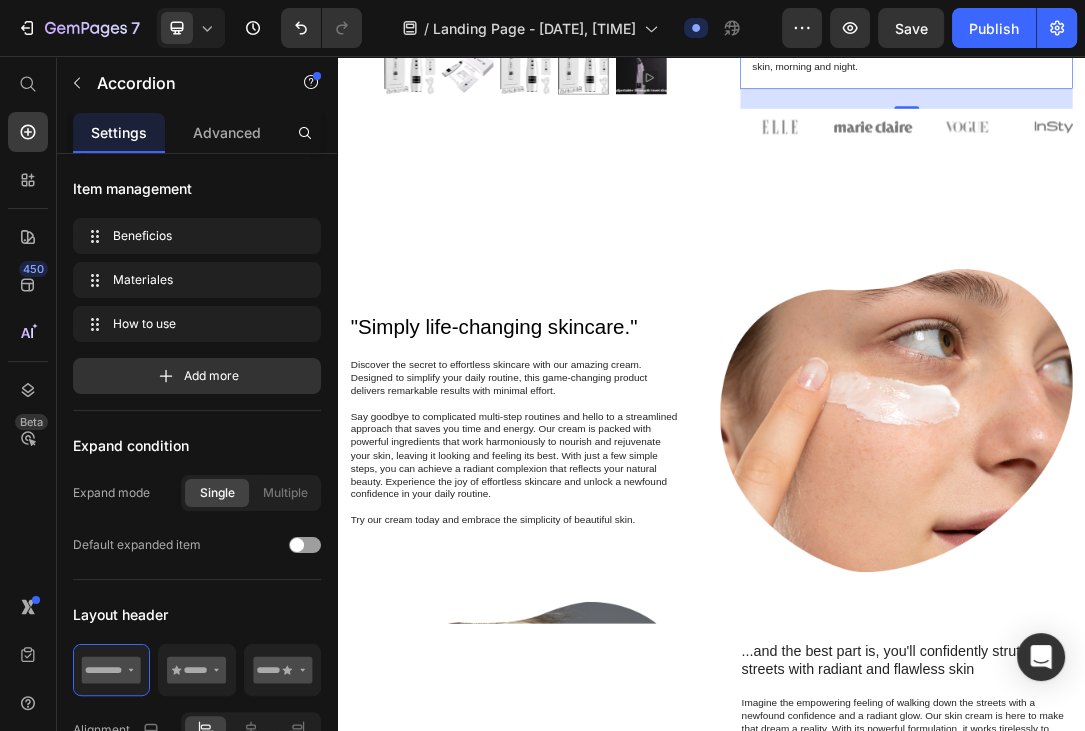 scroll, scrollTop: 844, scrollLeft: 0, axis: vertical 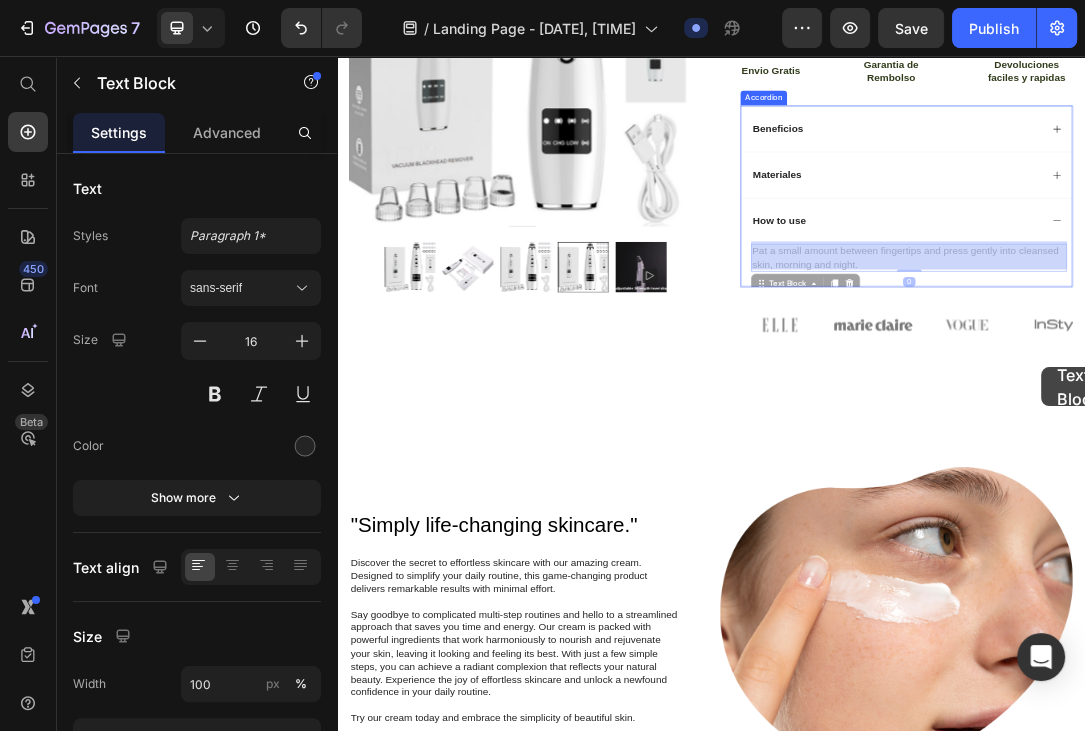 drag, startPoint x: 1210, startPoint y: 388, endPoint x: 1041, endPoint y: 367, distance: 170.29973 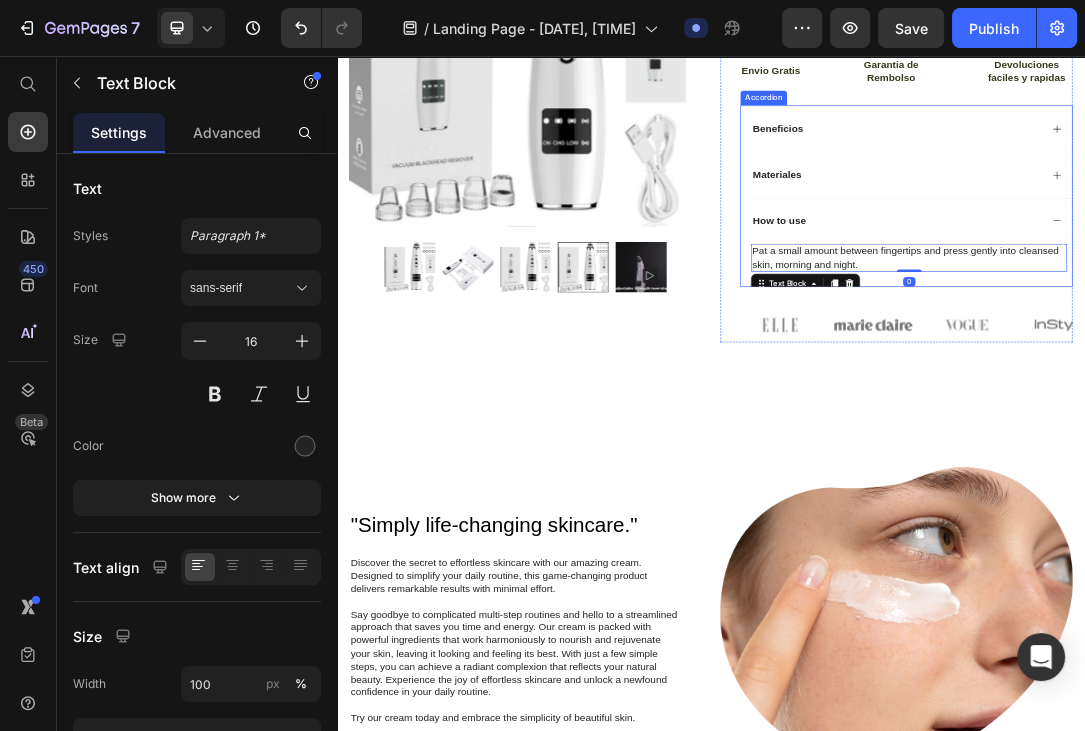 click on "How to use" at bounding box center (1046, 320) 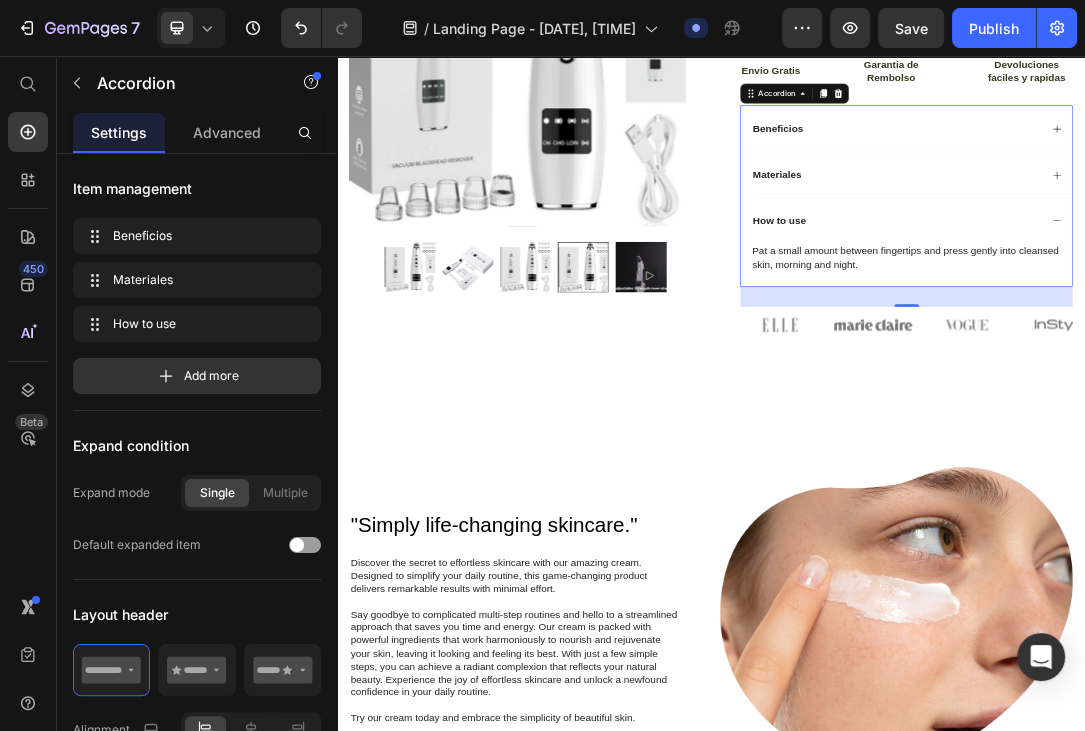 click on "How to use" at bounding box center [1046, 320] 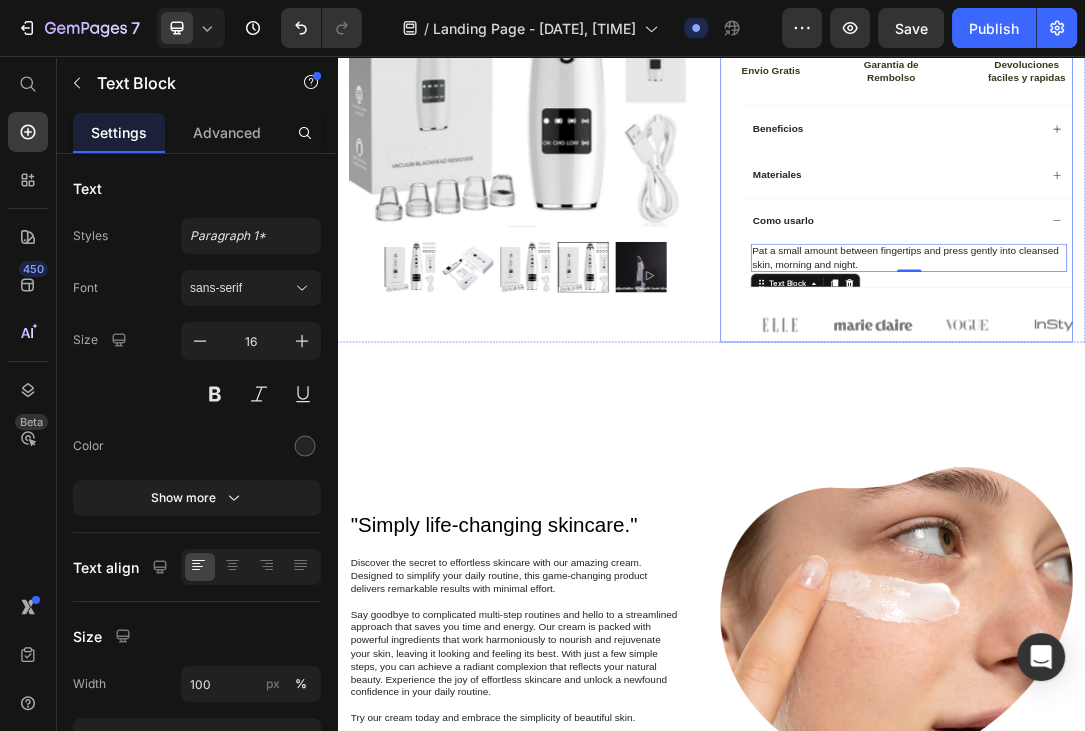 drag, startPoint x: 1181, startPoint y: 390, endPoint x: 1107, endPoint y: 377, distance: 75.13322 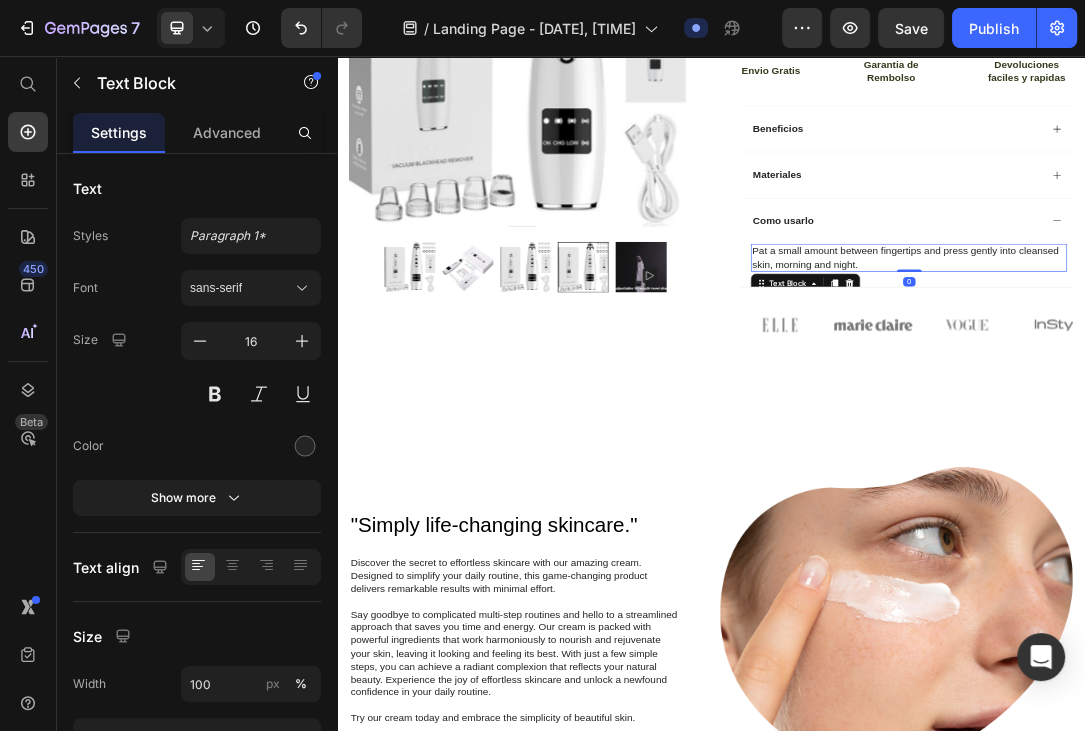 click on "Pat a small amount between fingertips and press gently into cleansed skin, morning and night." at bounding box center [1254, 380] 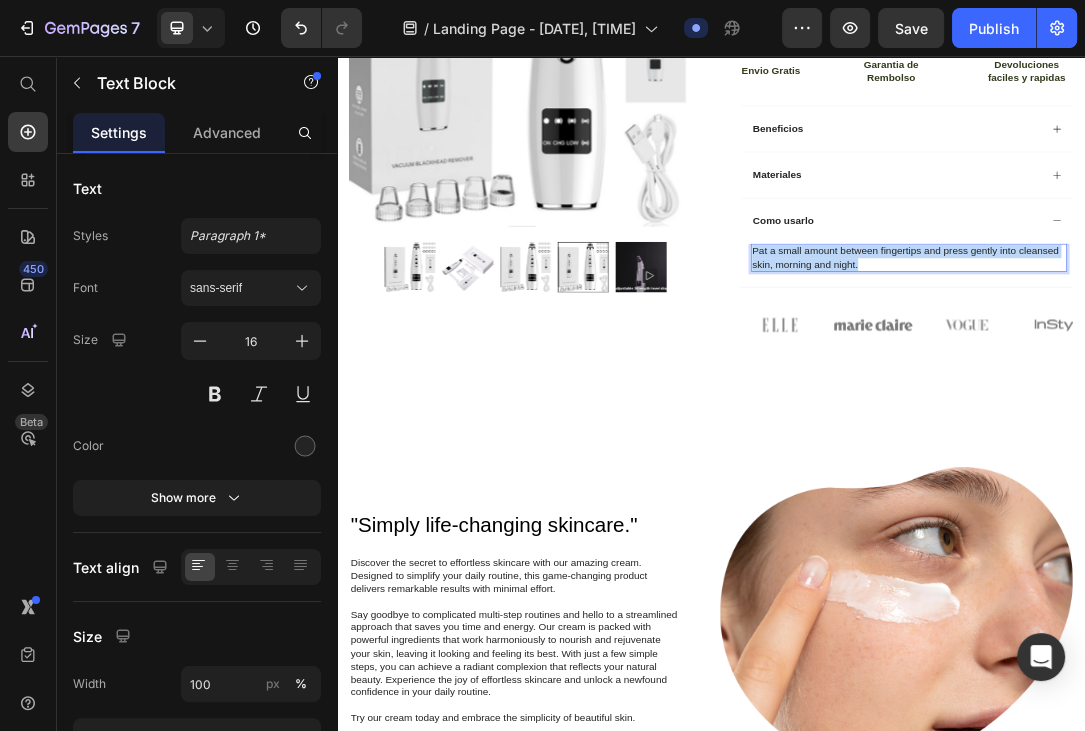 drag, startPoint x: 1183, startPoint y: 387, endPoint x: 893, endPoint y: 341, distance: 293.6256 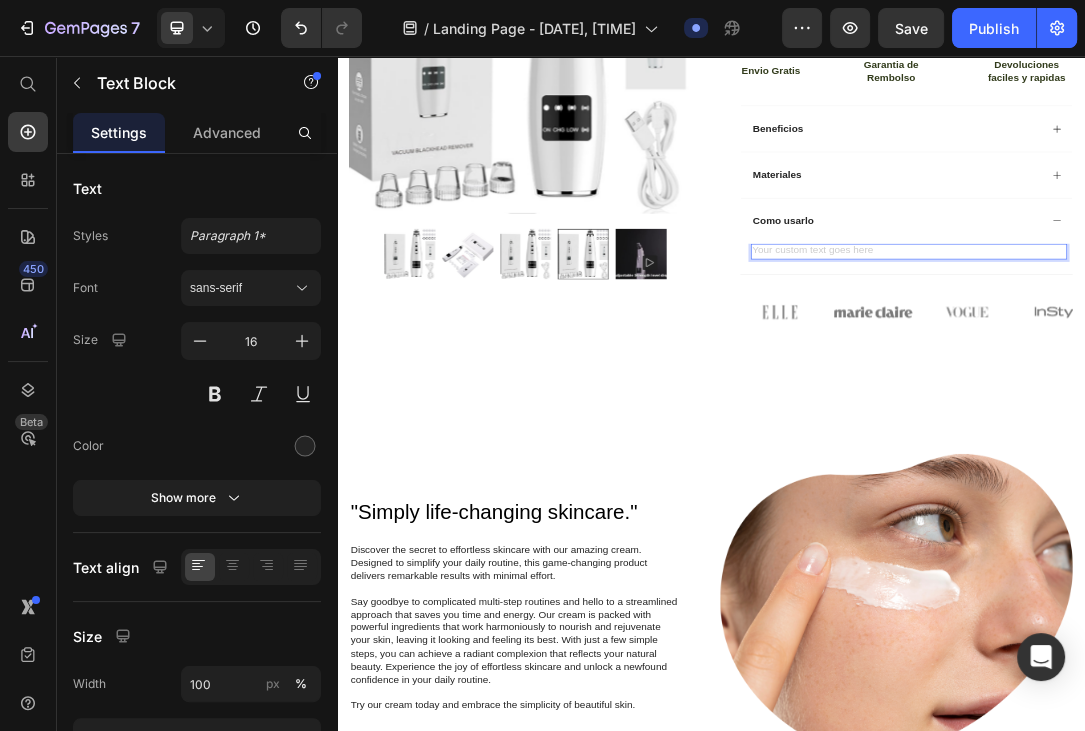 click at bounding box center [1254, 369] 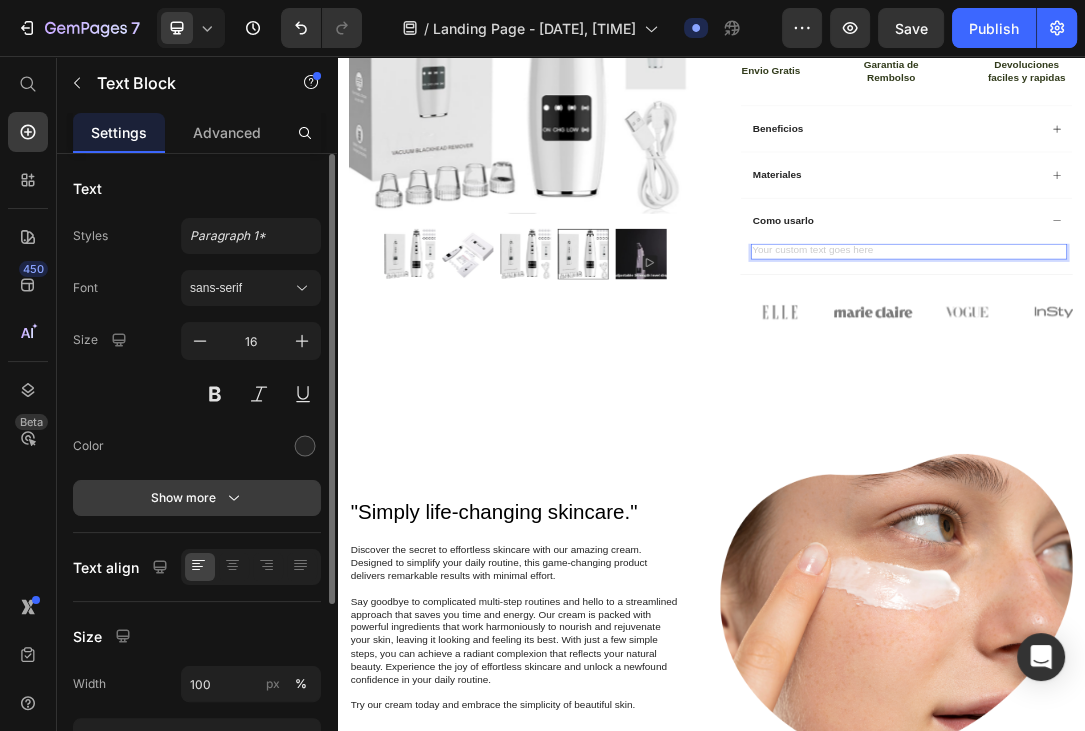 click on "Show more" at bounding box center [197, 498] 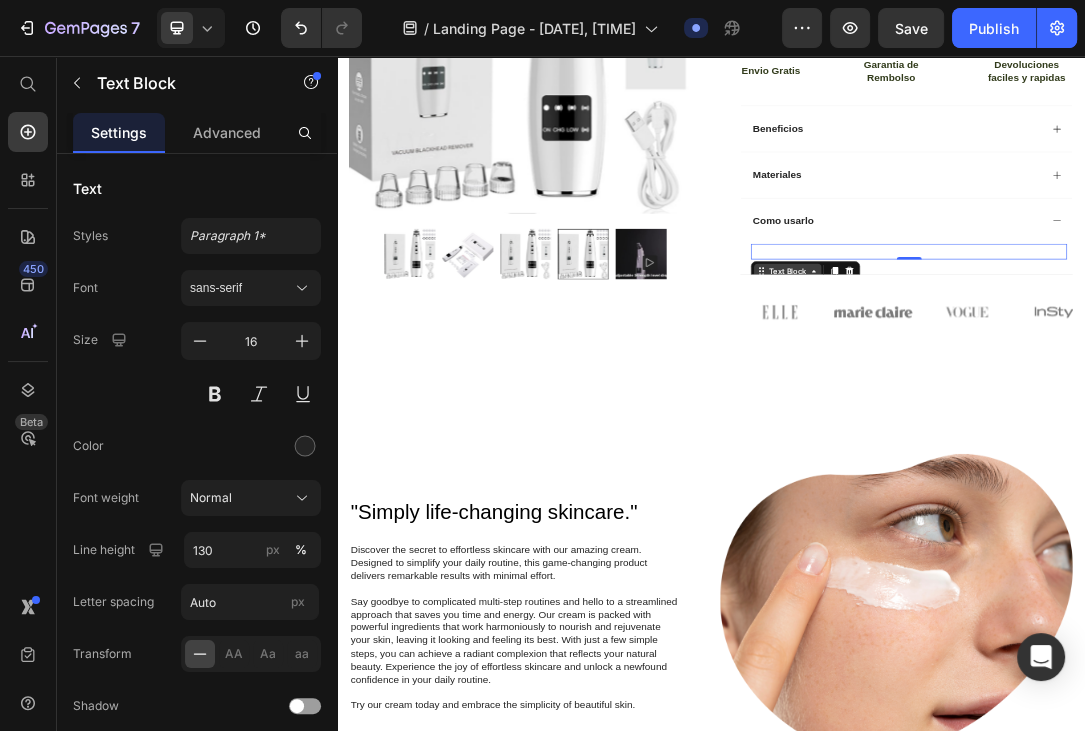 click on "Text Block" at bounding box center (1060, 401) 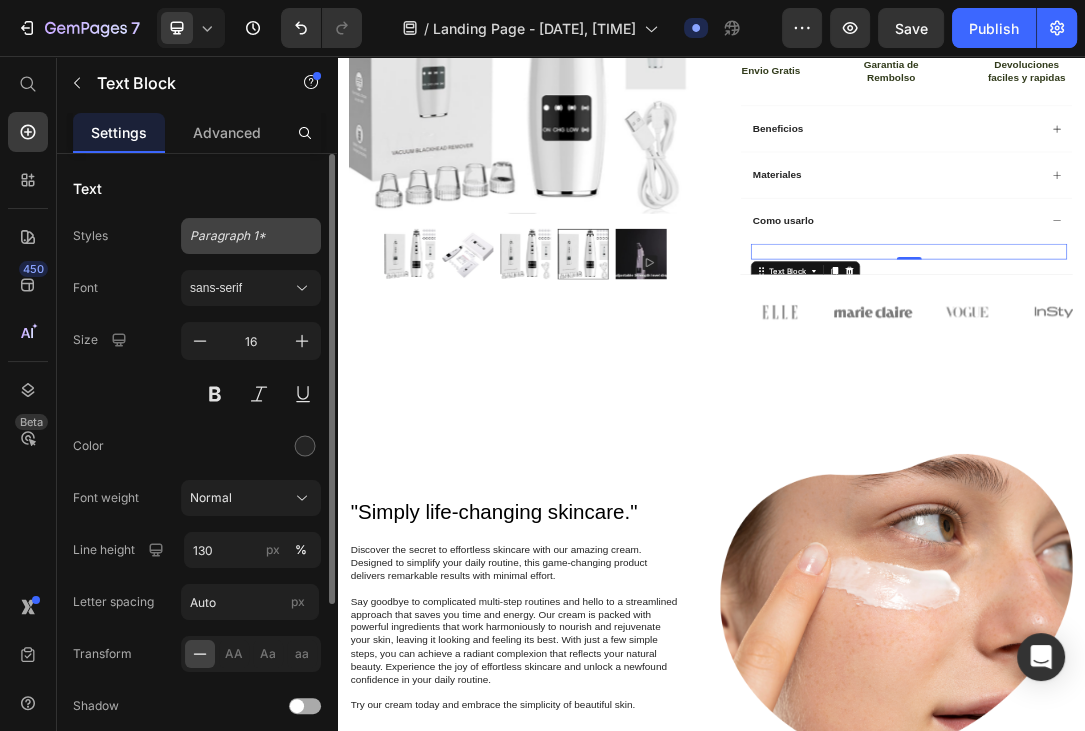 scroll, scrollTop: 108, scrollLeft: 0, axis: vertical 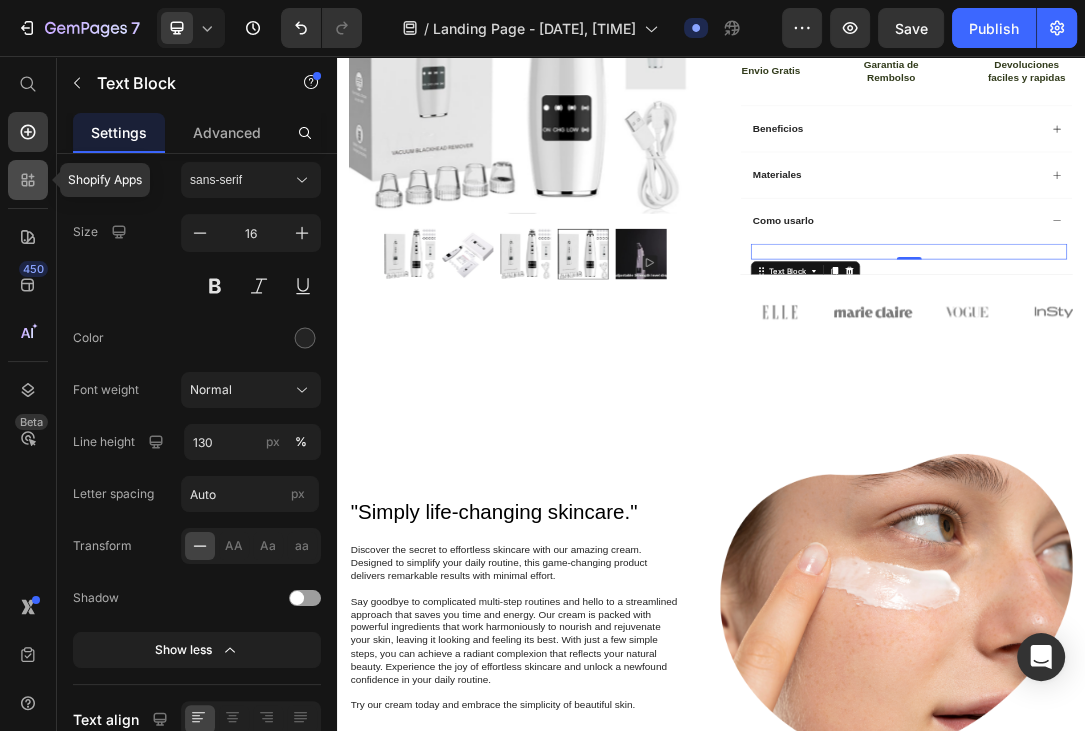 click 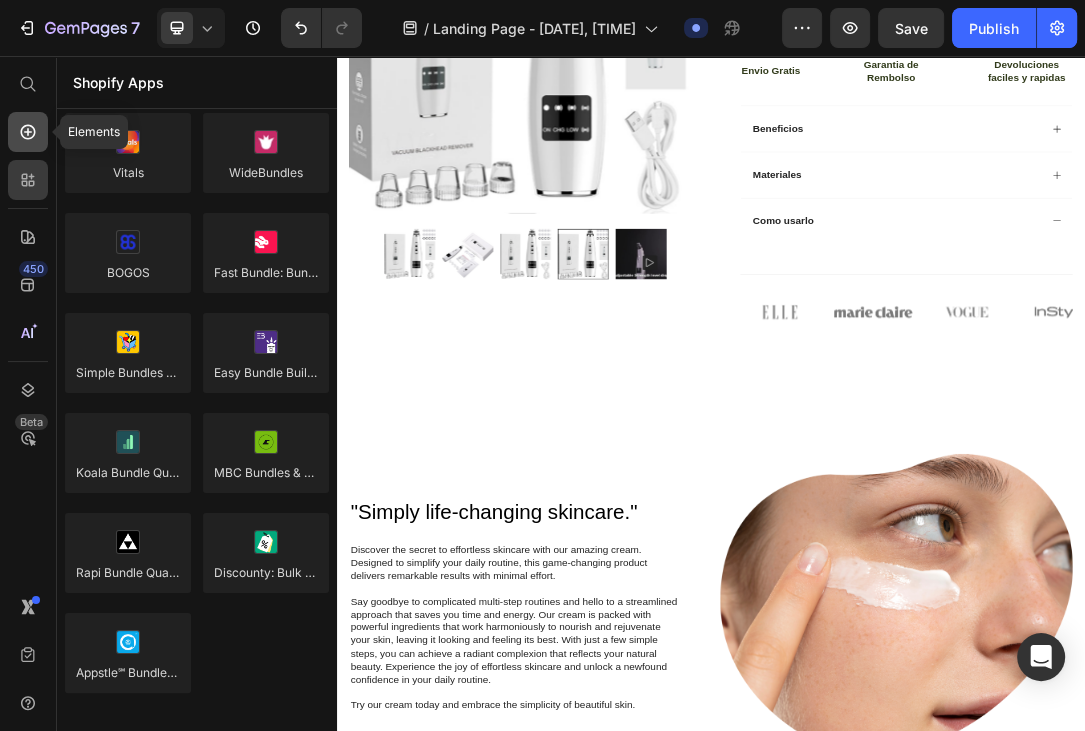 click 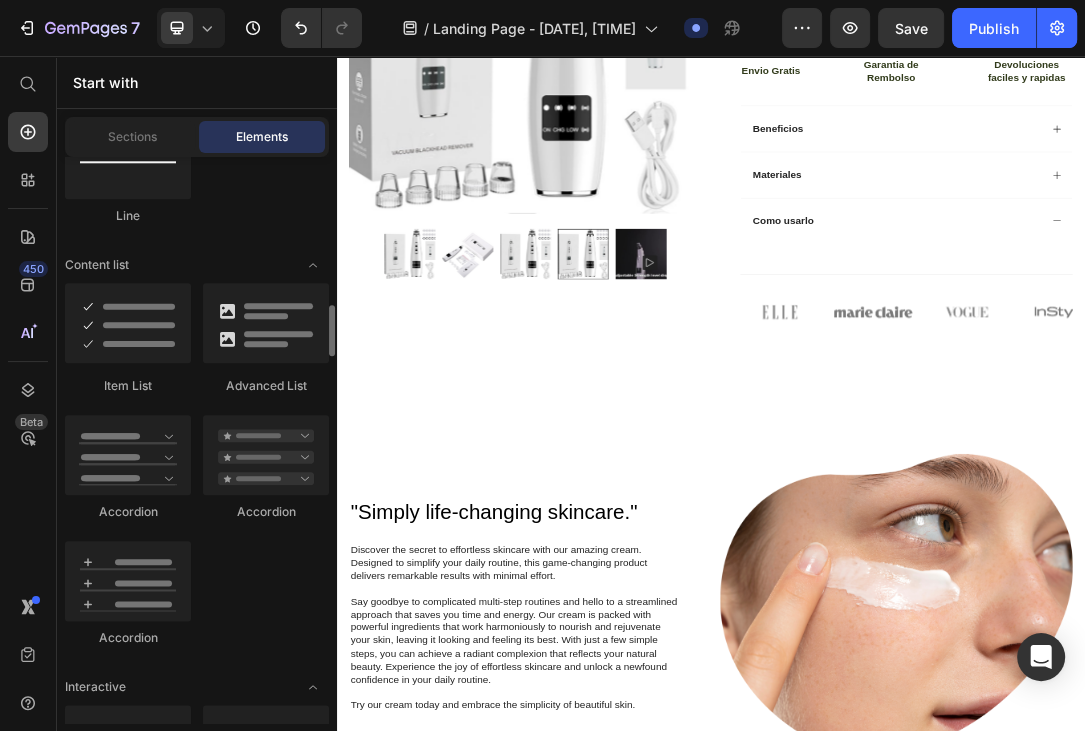 scroll, scrollTop: 1620, scrollLeft: 0, axis: vertical 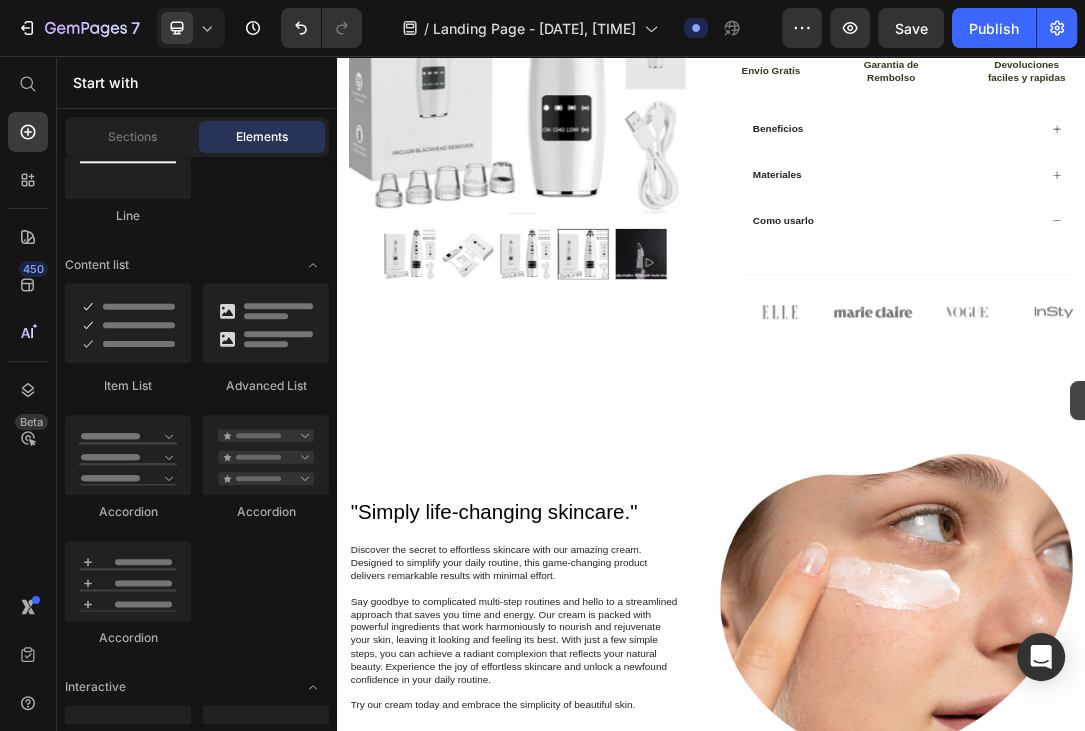 drag, startPoint x: 470, startPoint y: 405, endPoint x: 1038, endPoint y: 374, distance: 568.84534 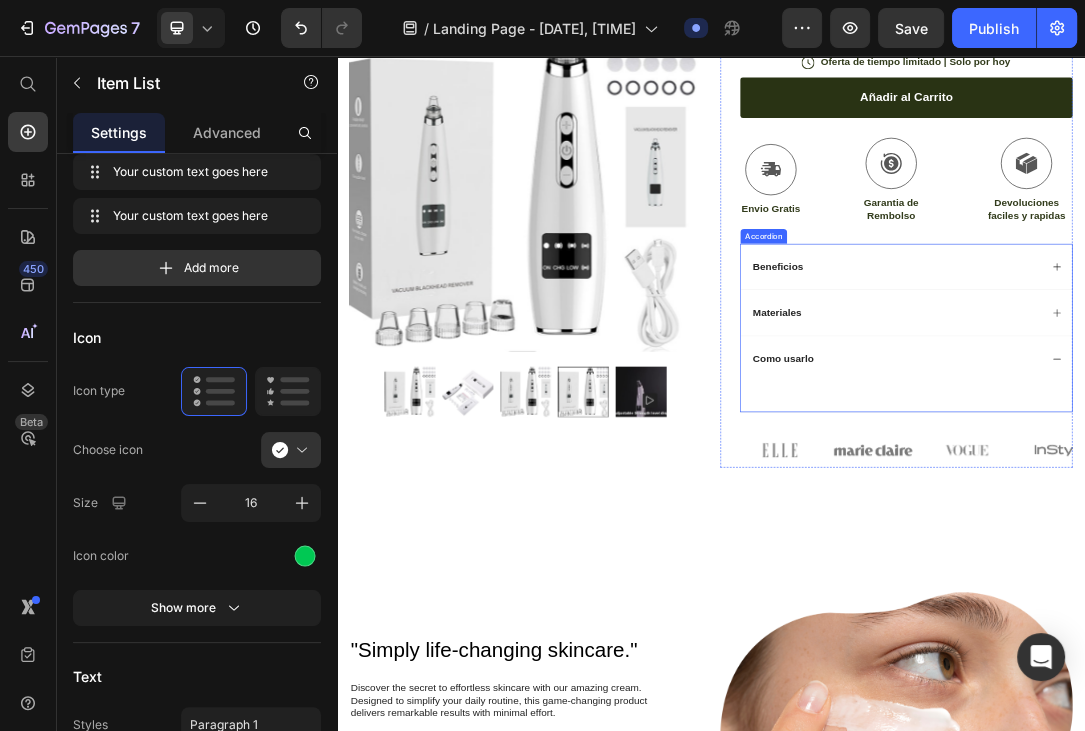 scroll, scrollTop: 0, scrollLeft: 0, axis: both 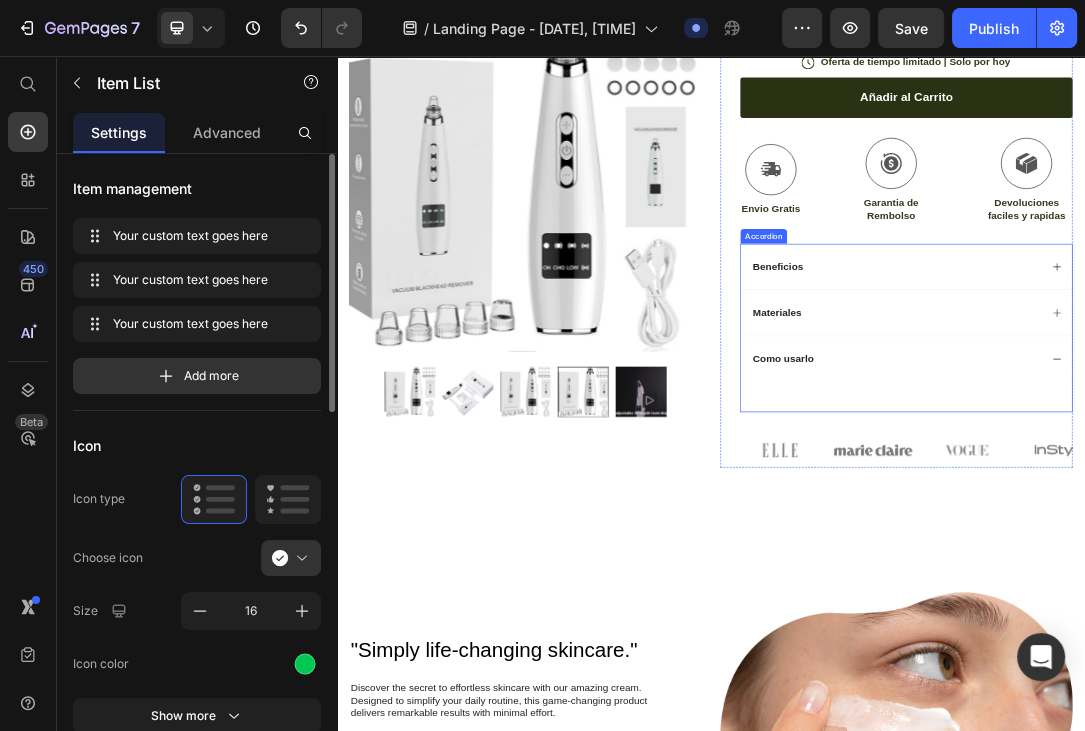 click on "Como usarlo" at bounding box center [1053, 541] 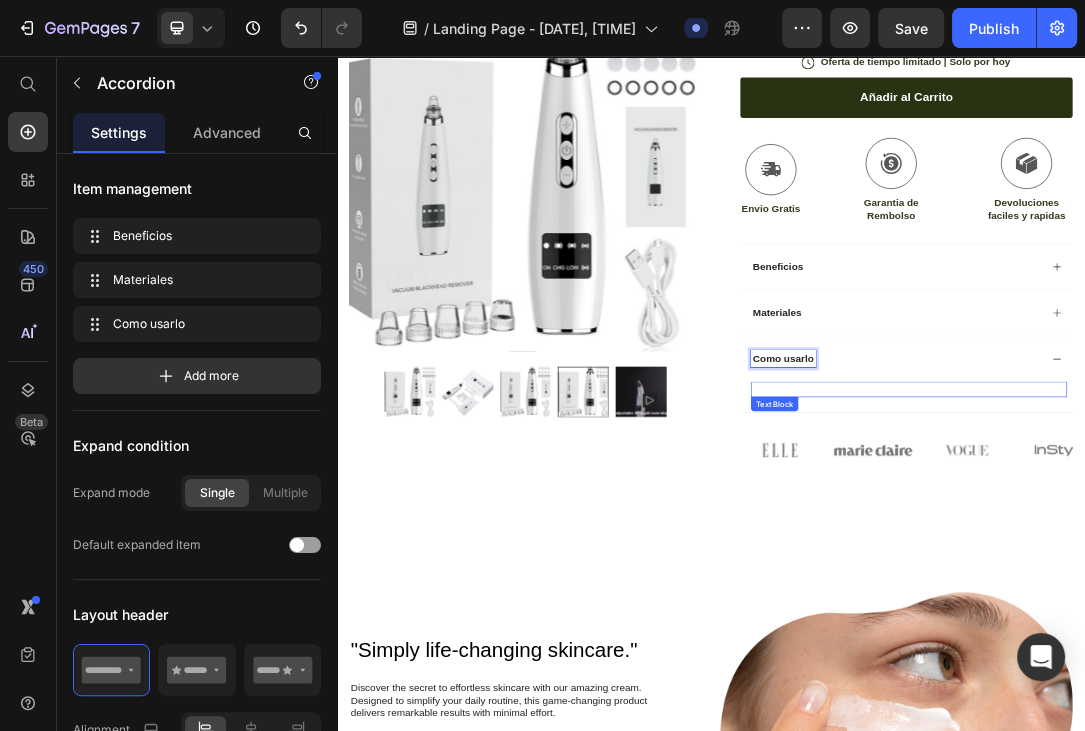 click at bounding box center (1254, 590) 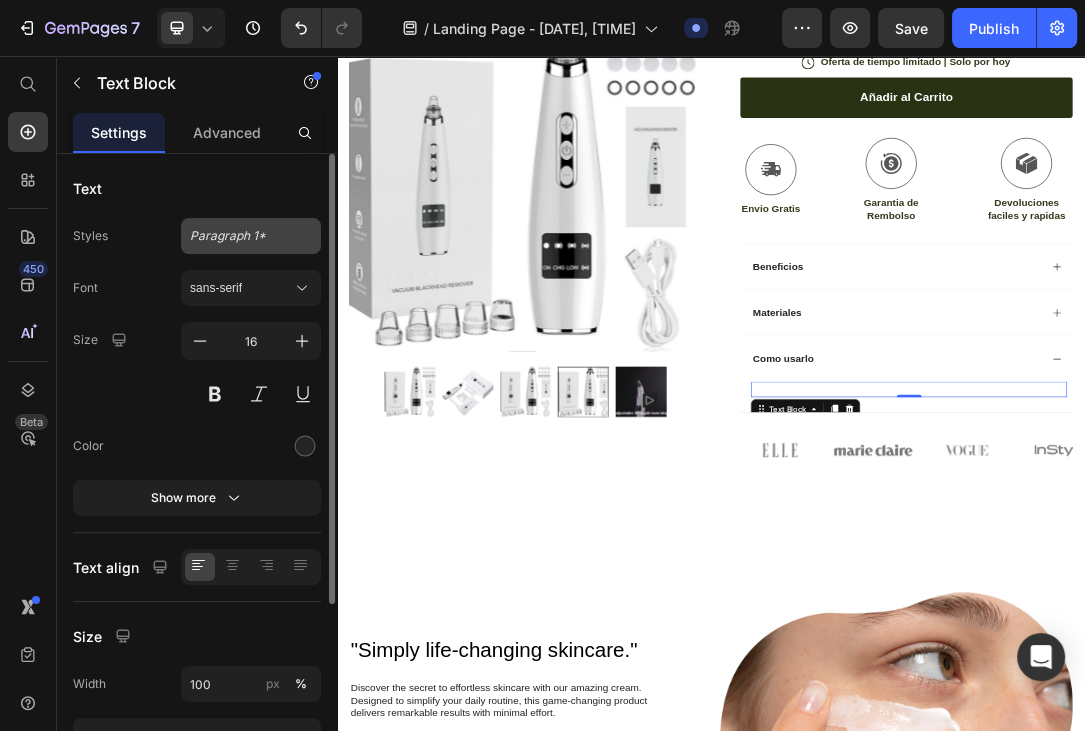click on "Paragraph 1*" at bounding box center (251, 236) 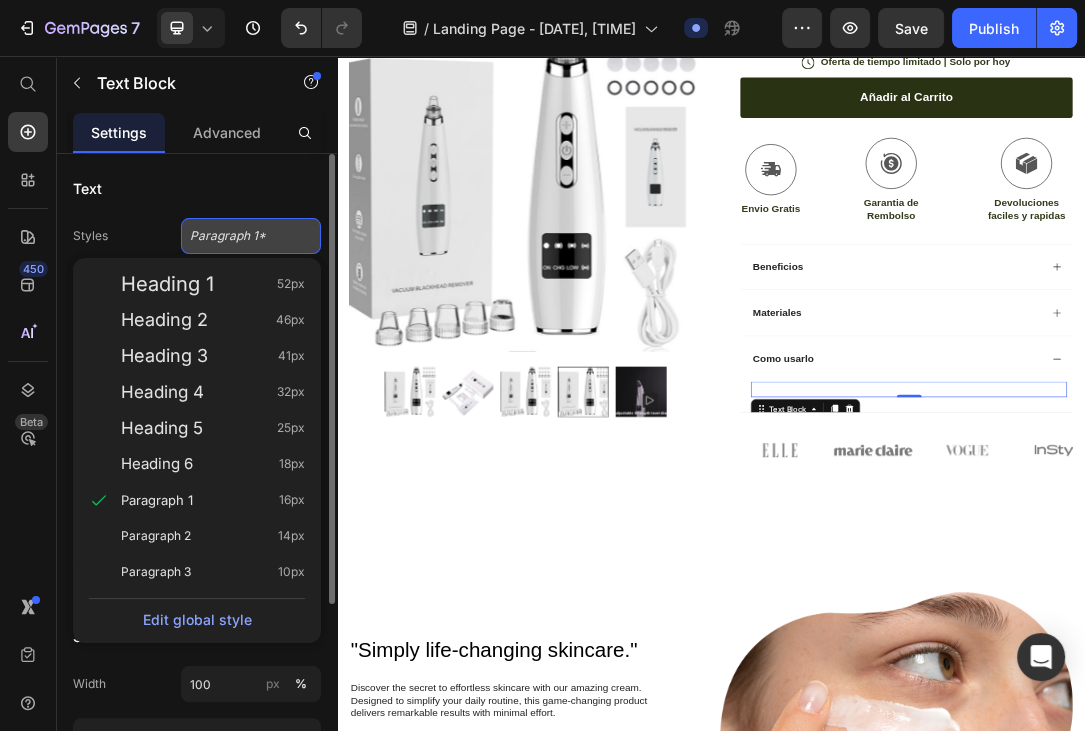 click on "Paragraph 1*" at bounding box center (251, 236) 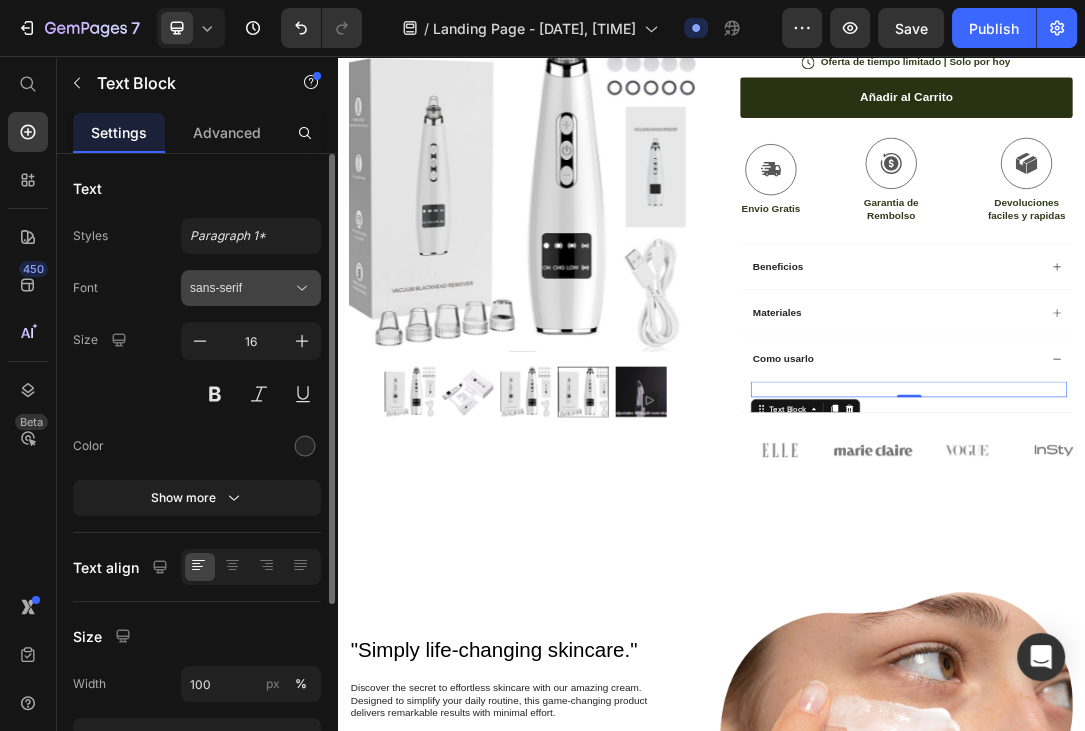 click on "sans-serif" at bounding box center (241, 288) 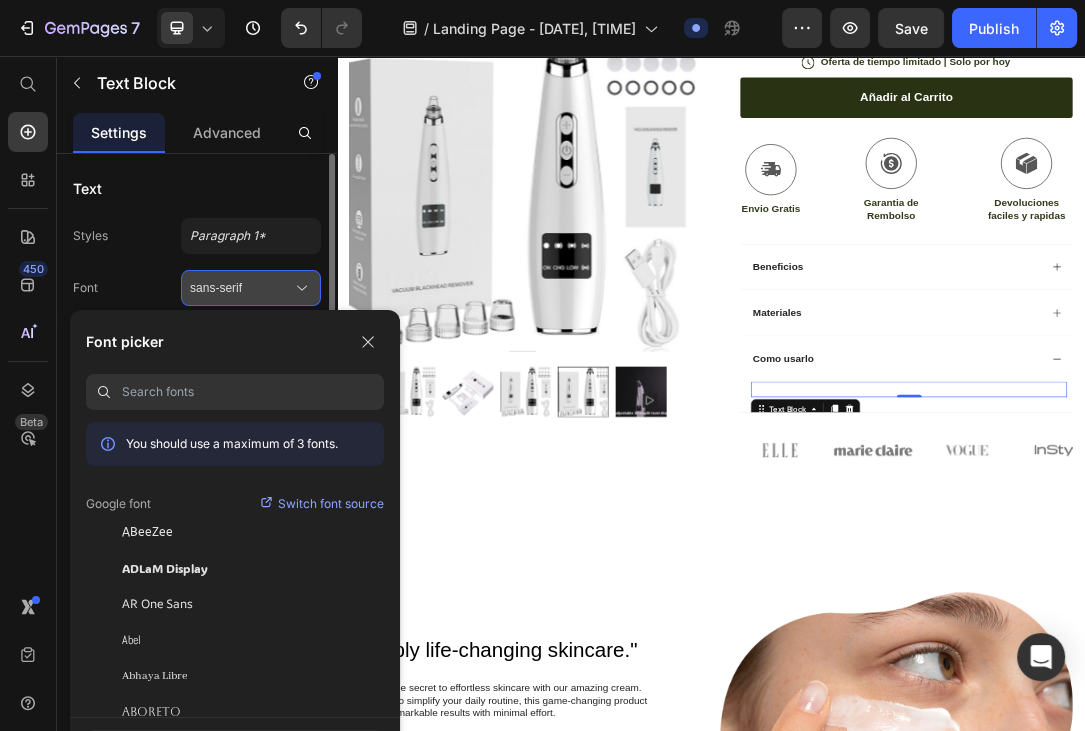 click on "sans-serif" at bounding box center [241, 288] 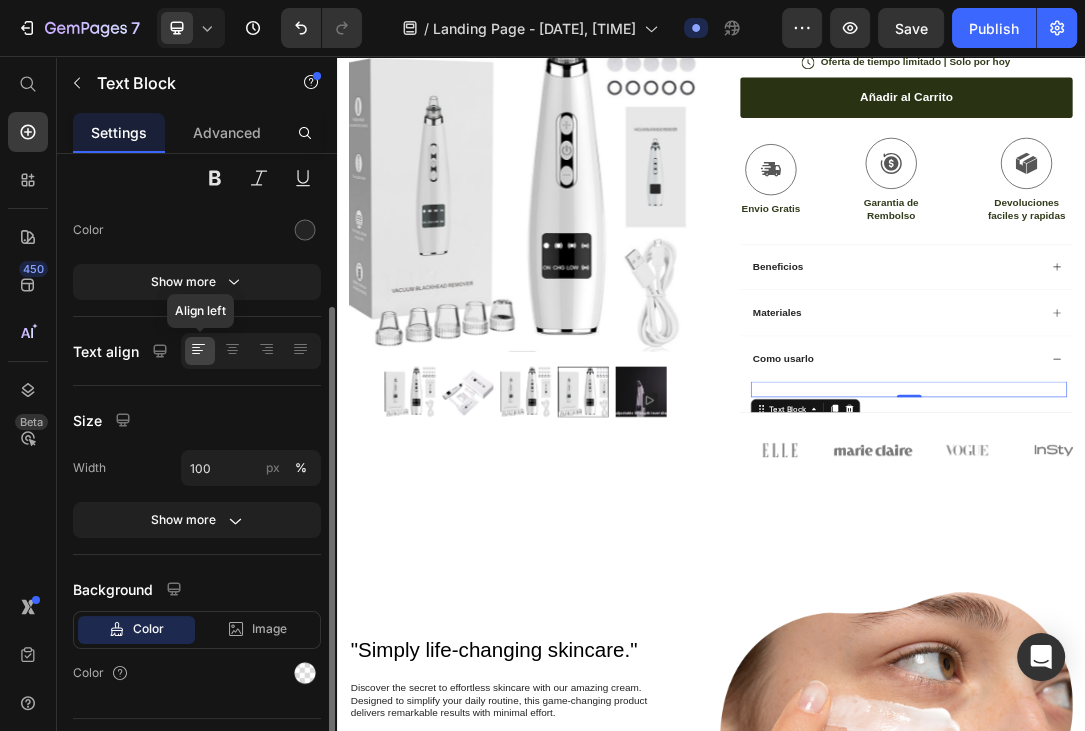 scroll, scrollTop: 258, scrollLeft: 0, axis: vertical 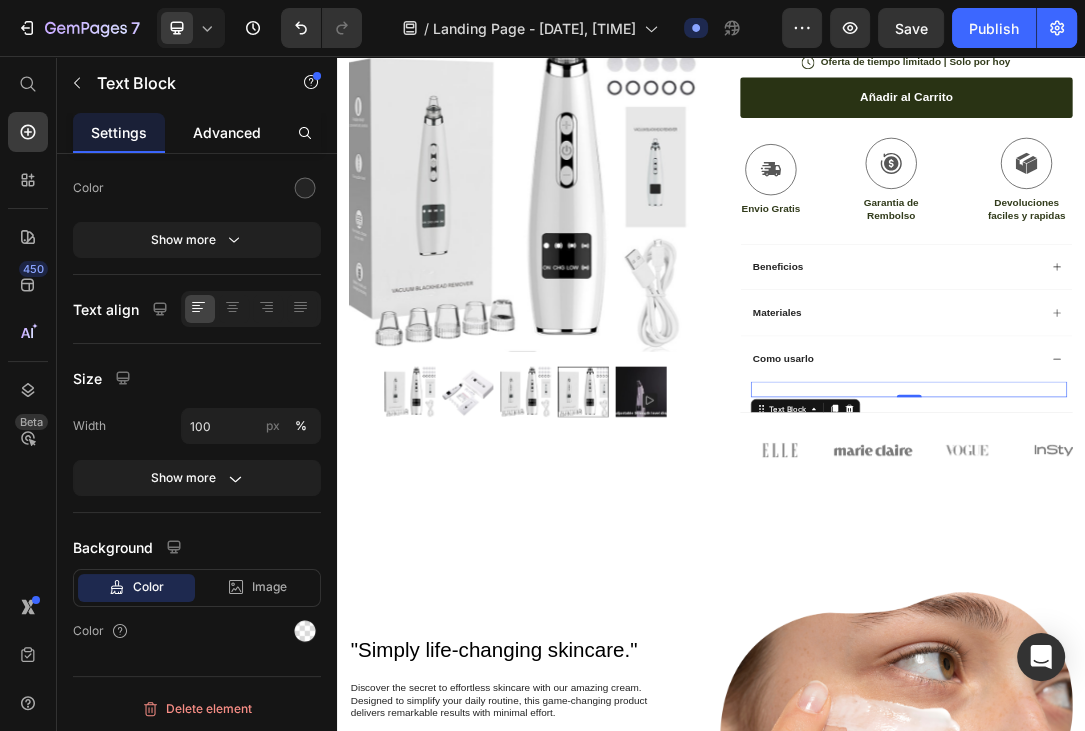 click on "Advanced" at bounding box center (227, 132) 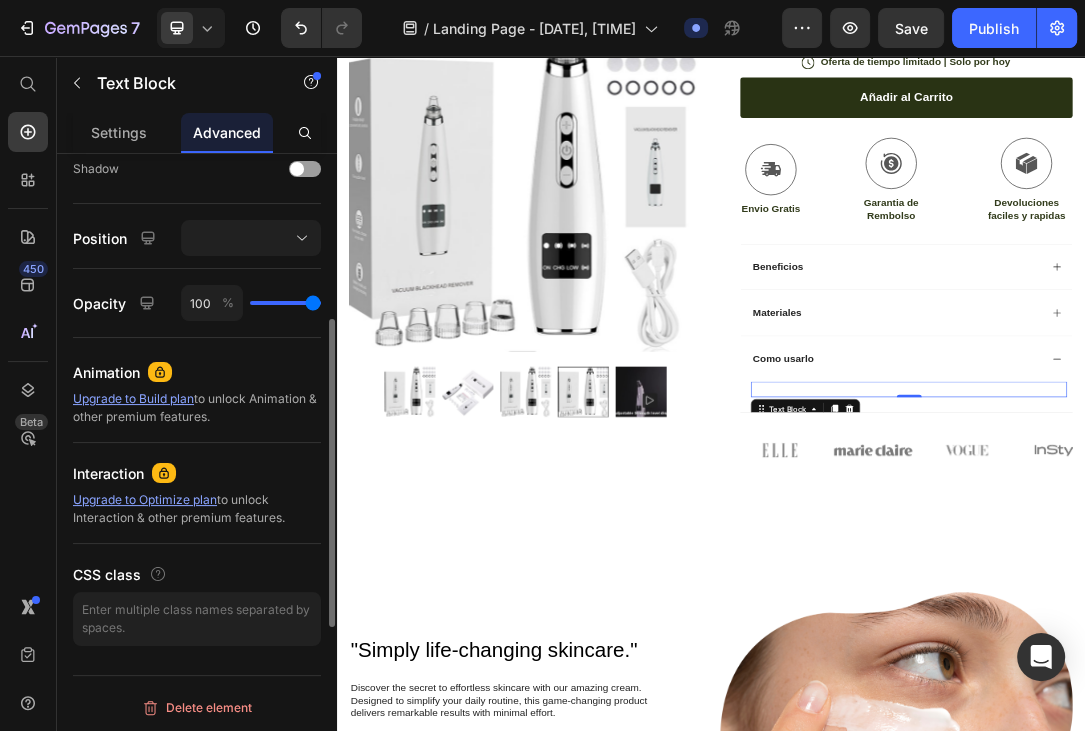 scroll, scrollTop: 561, scrollLeft: 0, axis: vertical 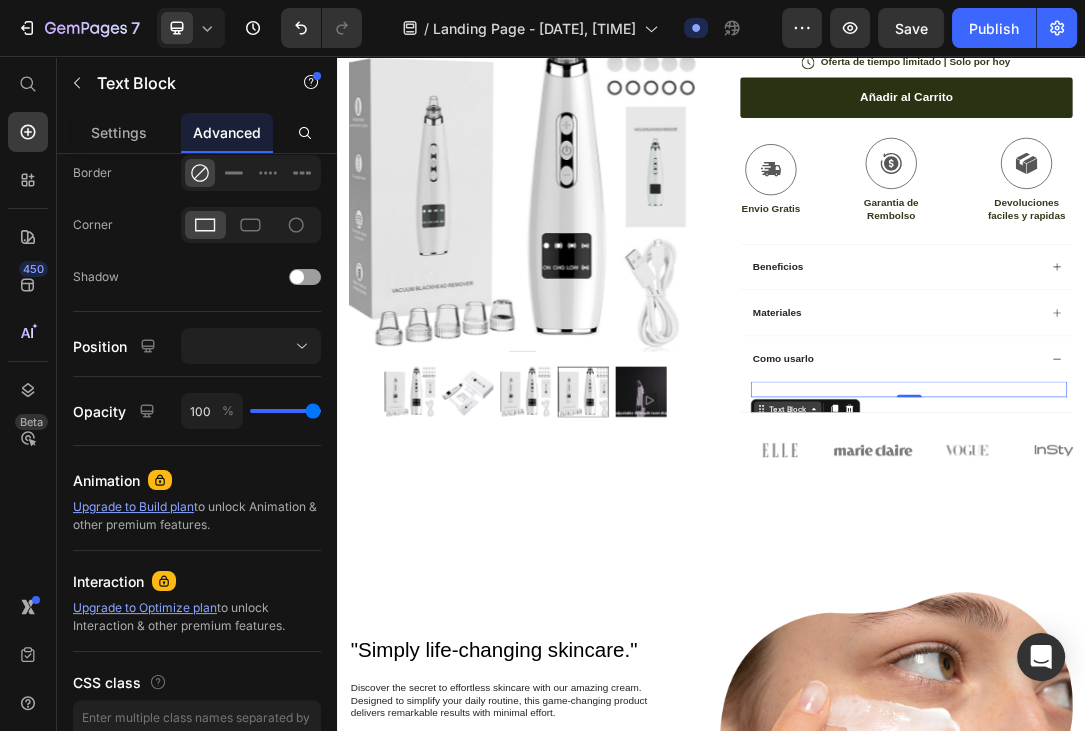 click on "Text Block" at bounding box center (1060, 622) 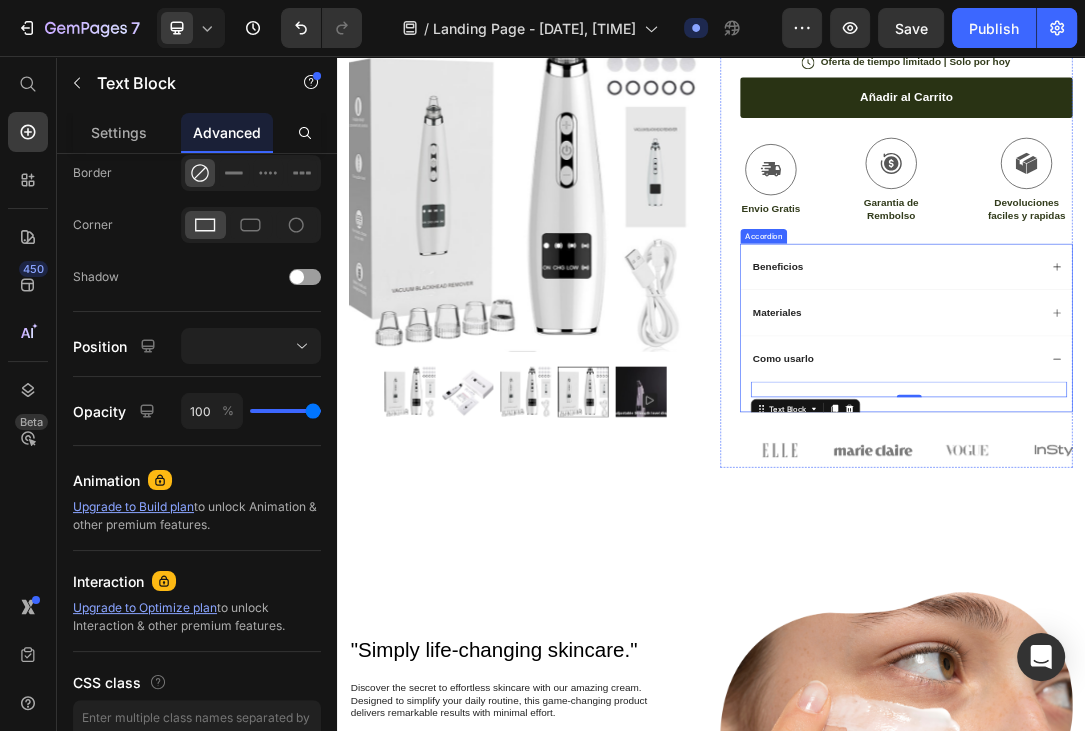 scroll, scrollTop: 950, scrollLeft: 0, axis: vertical 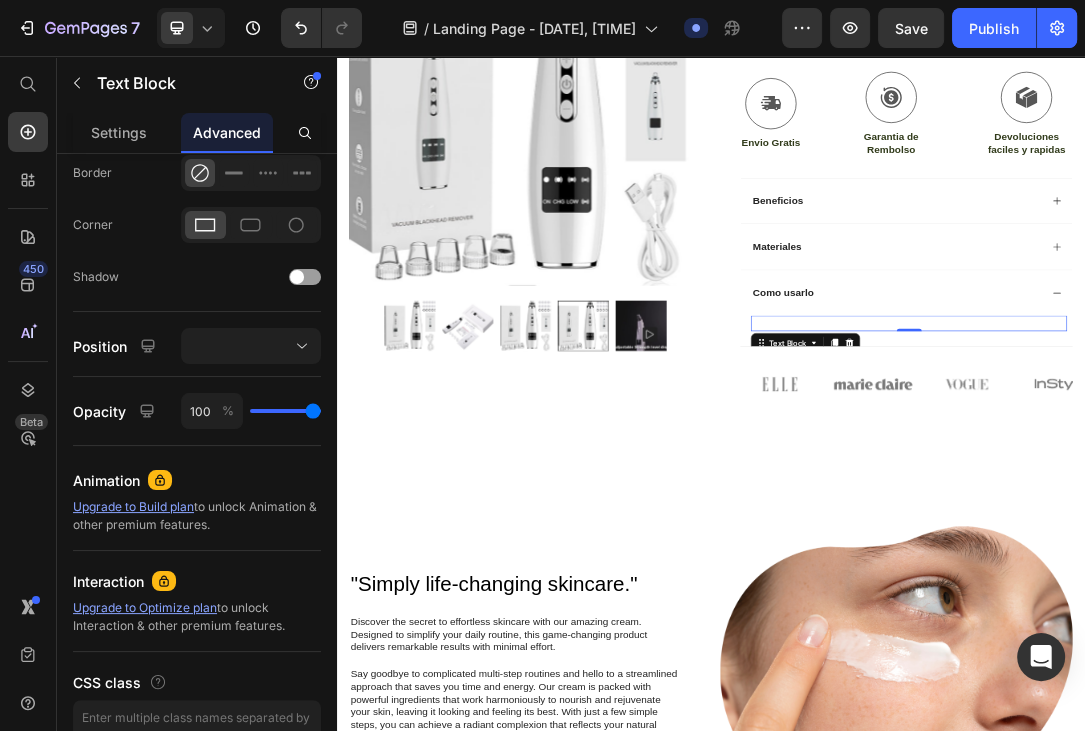 click on "Como usarlo" at bounding box center (1250, 435) 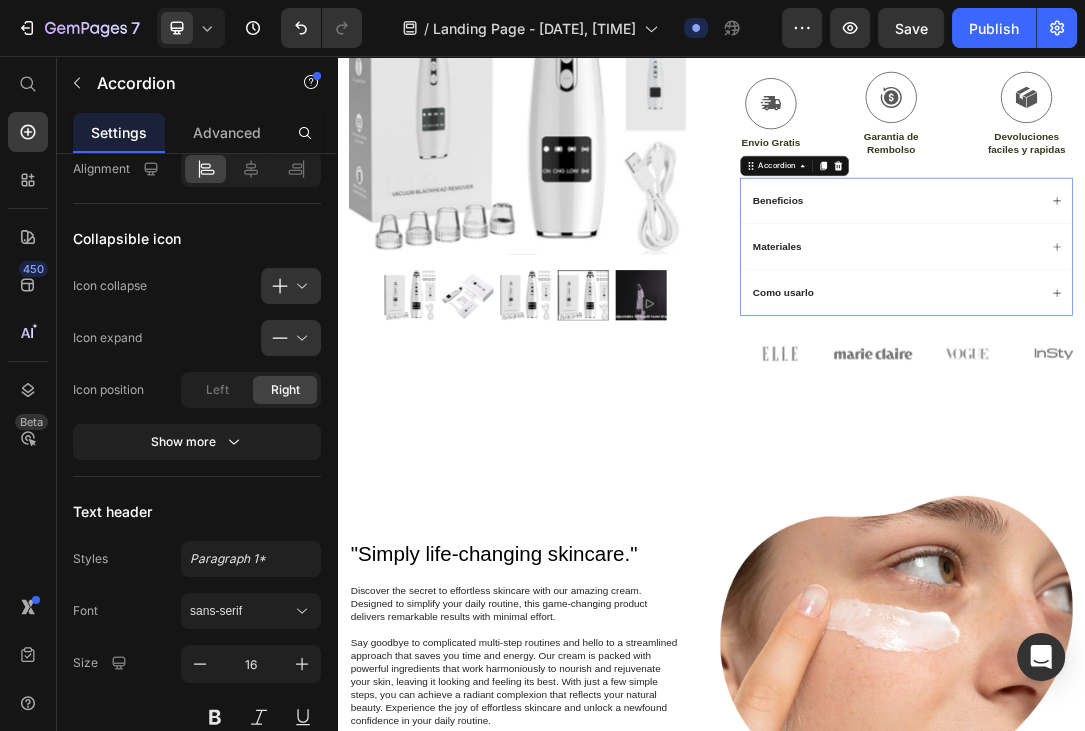 scroll, scrollTop: 0, scrollLeft: 0, axis: both 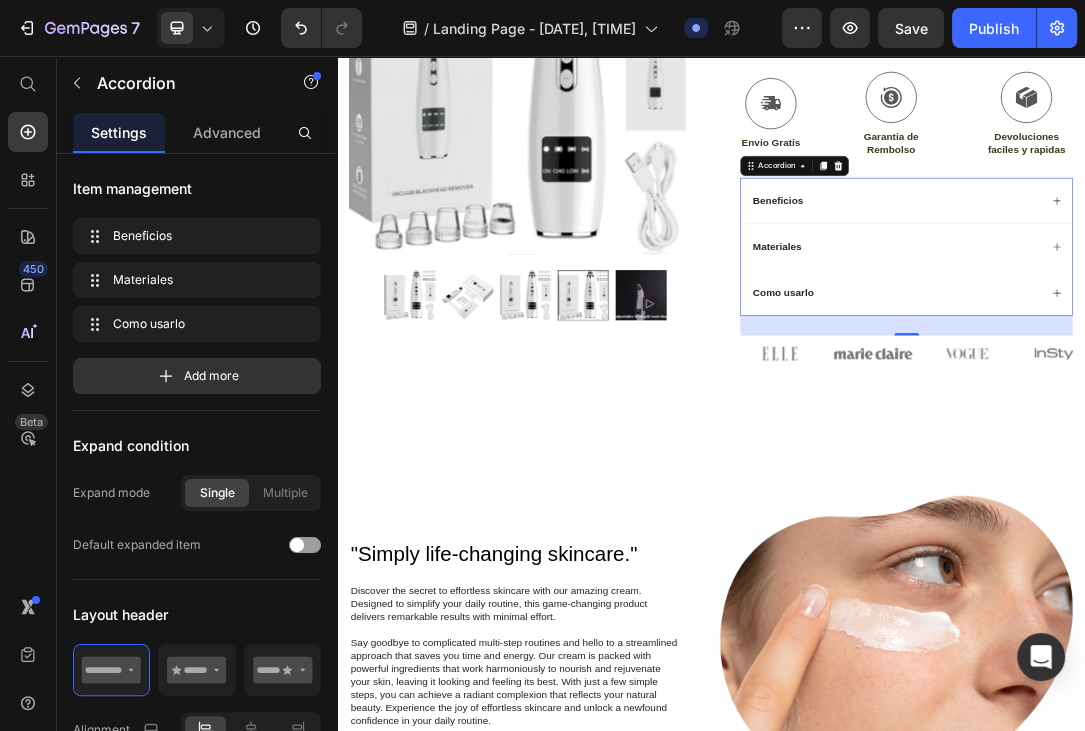 click on "Como usarlo" at bounding box center (1053, 435) 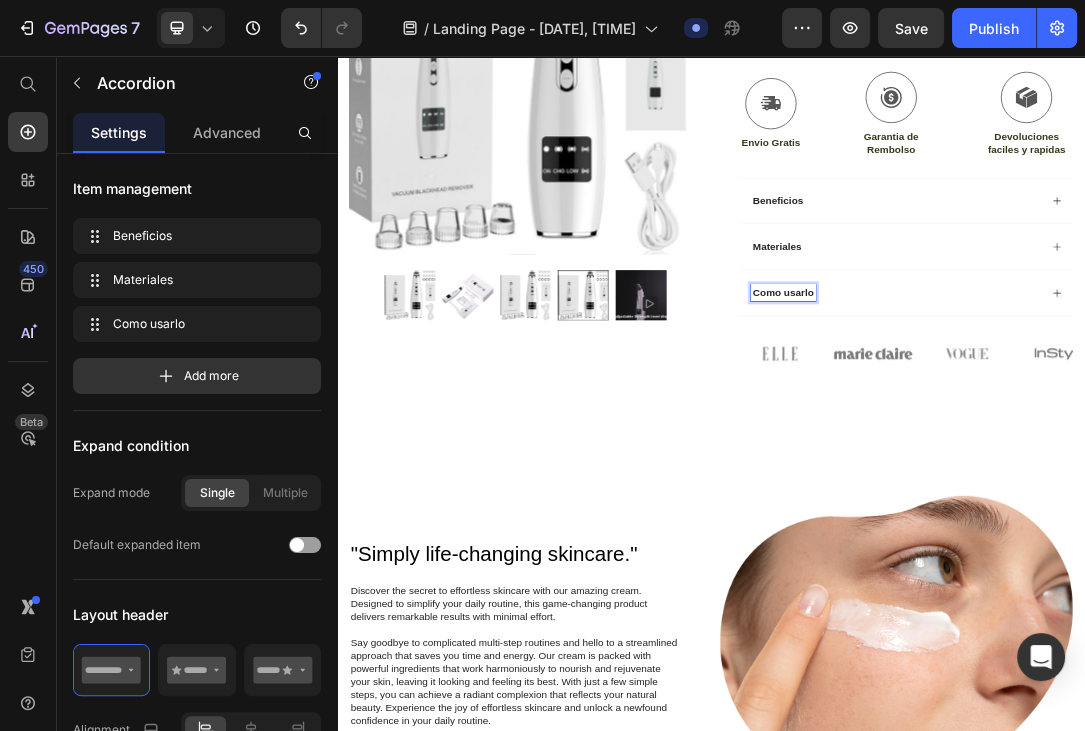click on "Como usarlo" at bounding box center (1234, 435) 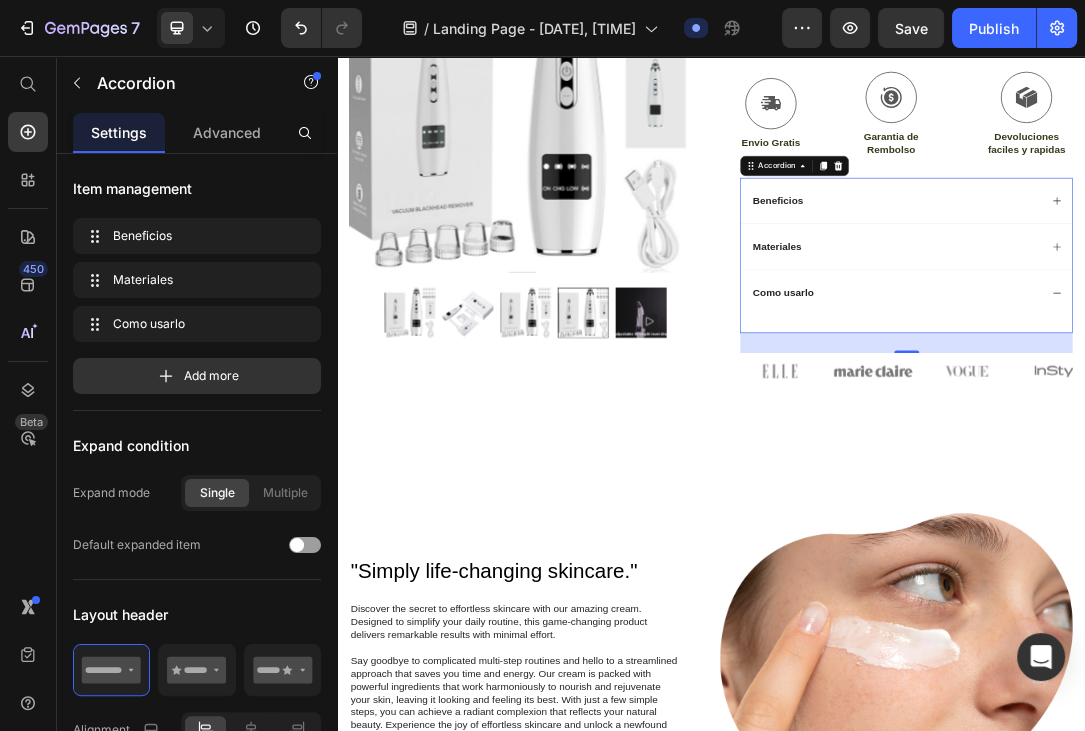 scroll, scrollTop: 1056, scrollLeft: 0, axis: vertical 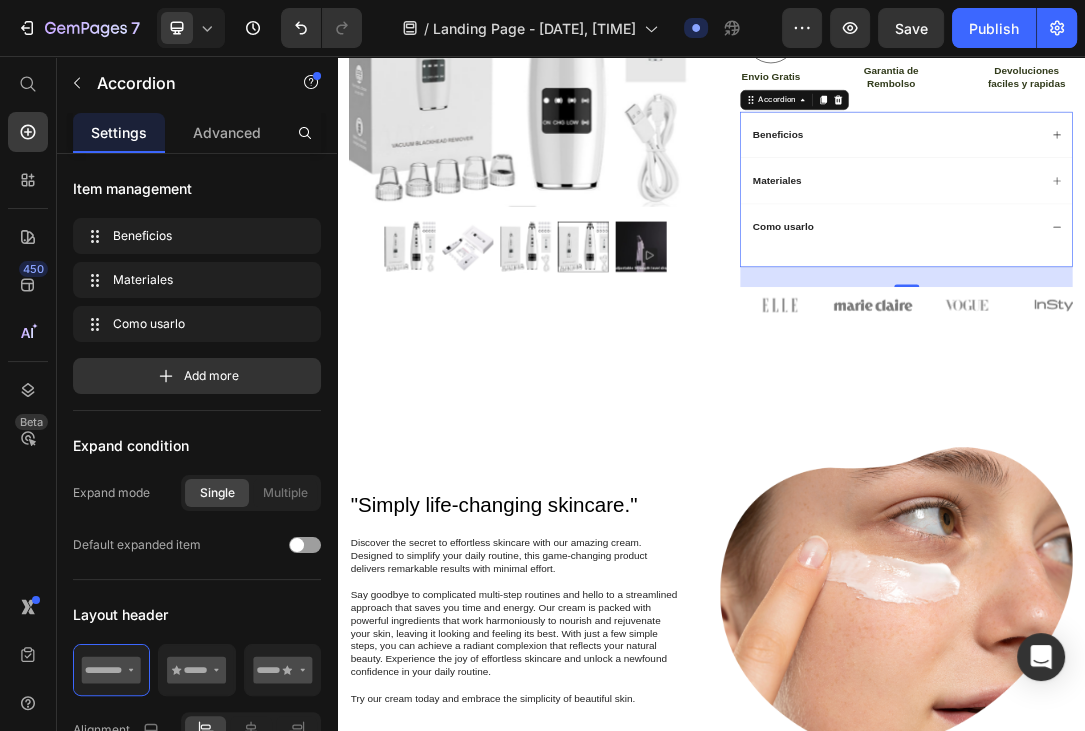drag, startPoint x: 1189, startPoint y: 347, endPoint x: 1135, endPoint y: 368, distance: 57.939625 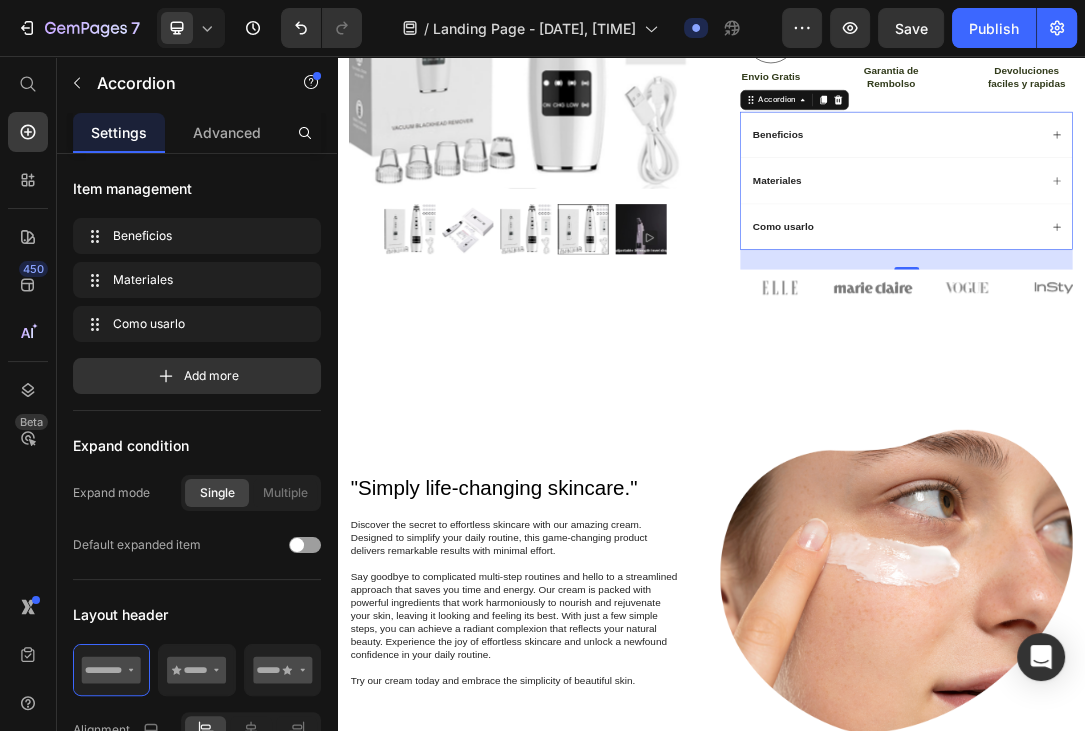 click 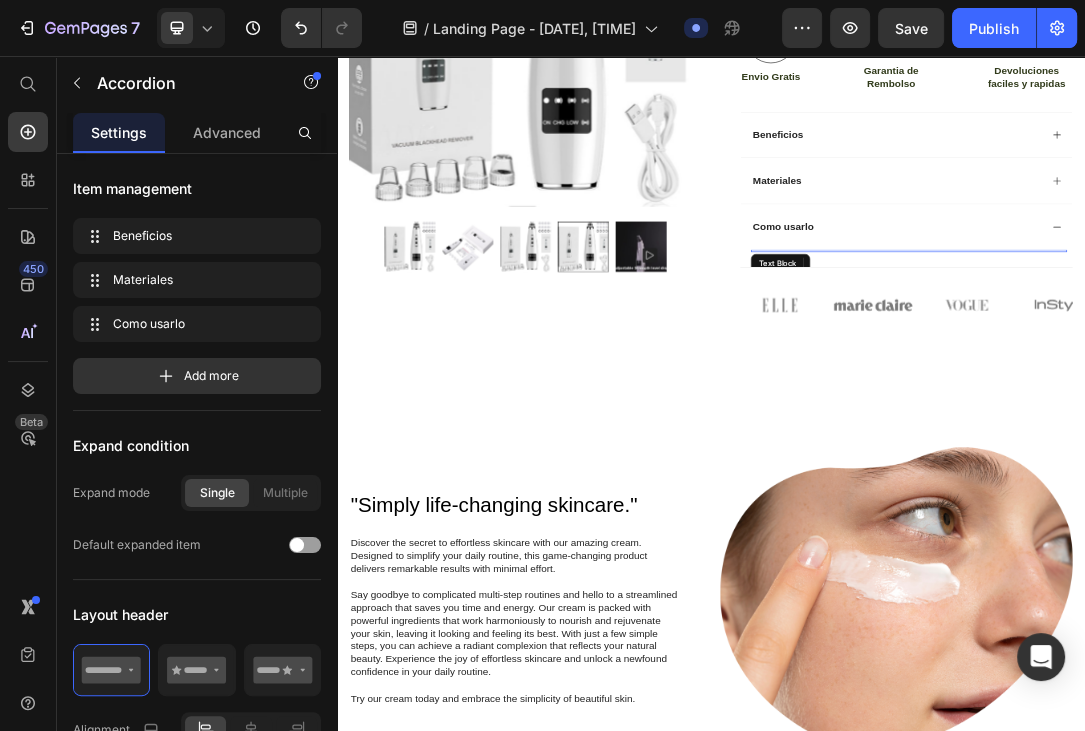 click at bounding box center (1254, 368) 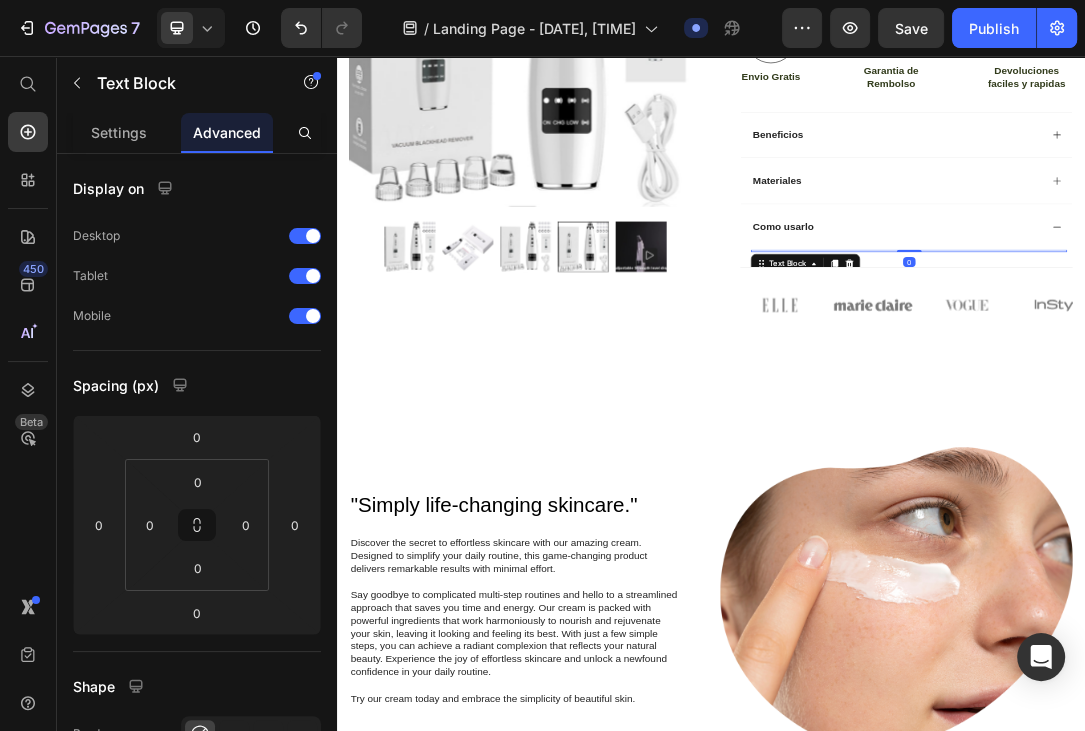 click at bounding box center (1254, 368) 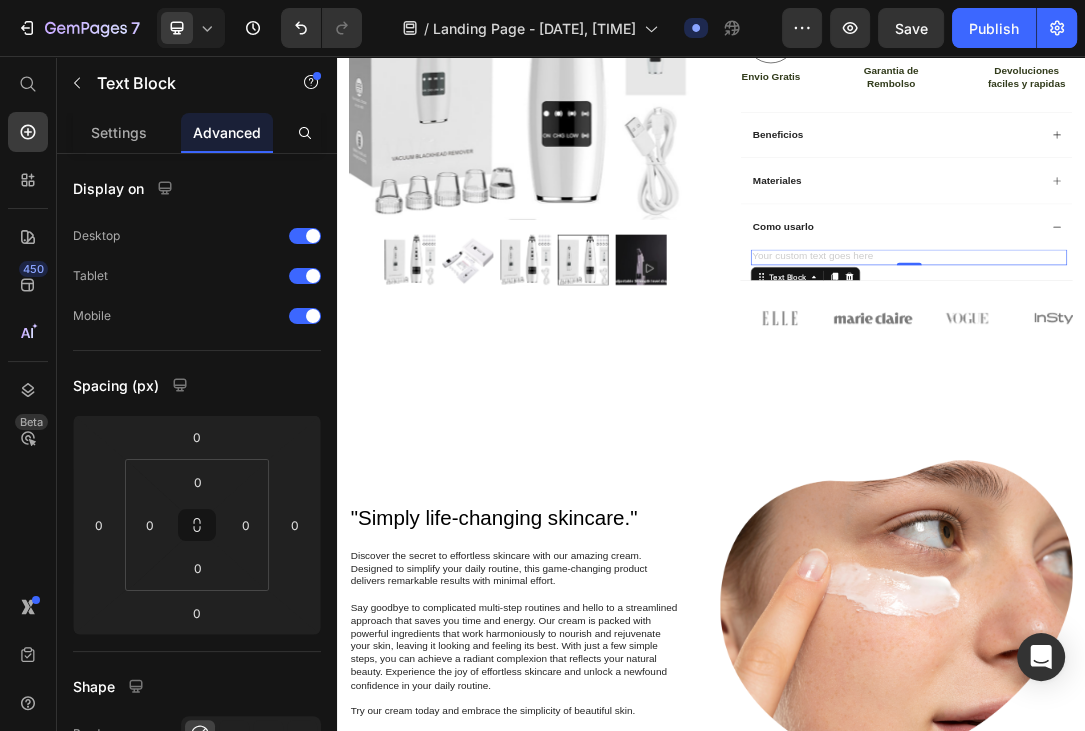 click at bounding box center (1254, 378) 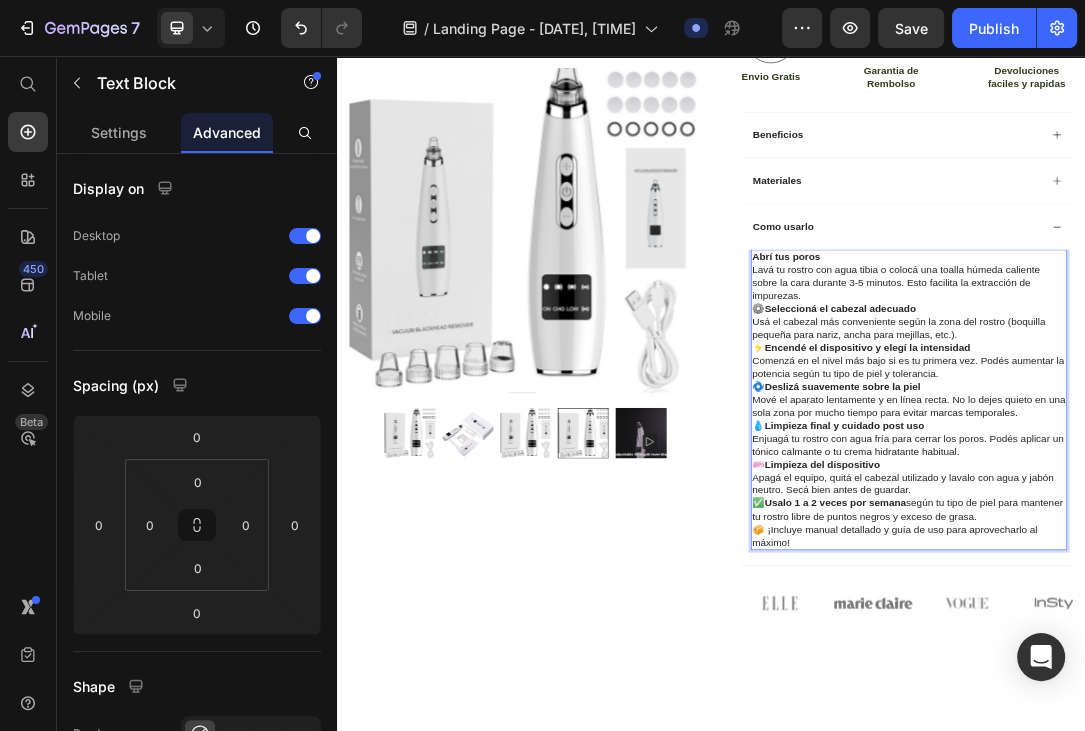 click on "⚙️  Seleccioná el cabezal adecuado Usá el cabezal más conveniente según la zona del rostro (boquilla pequeña para nariz, ancha para mejillas, etc.)." at bounding box center [1254, 482] 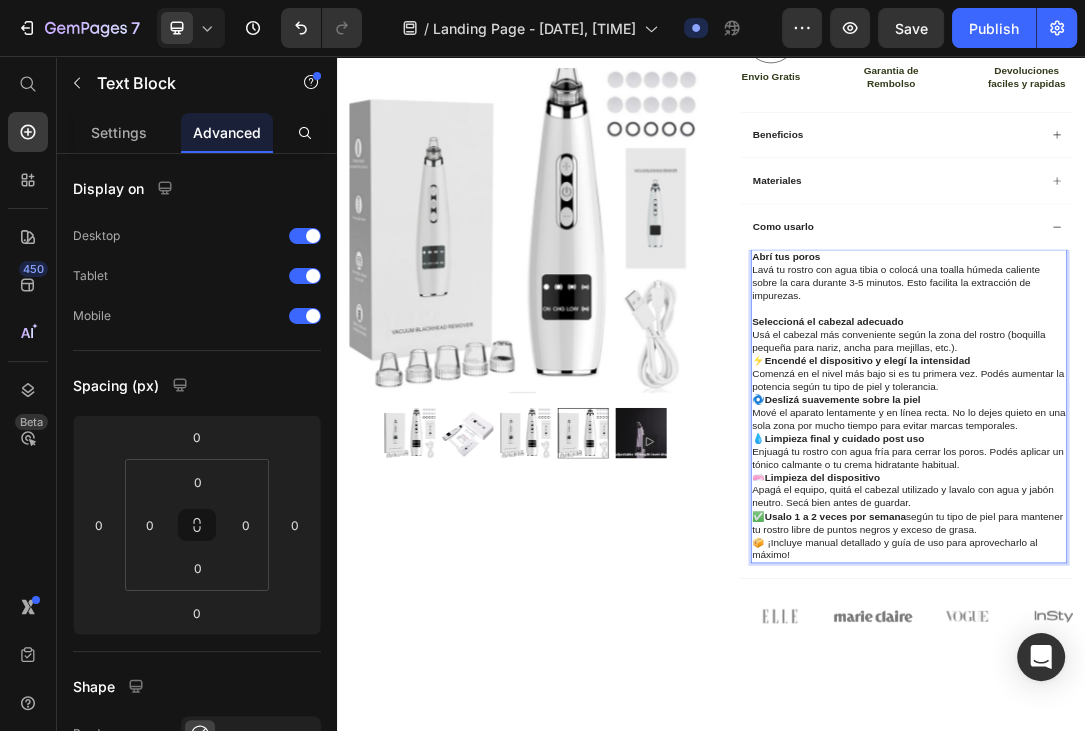 click on "Encendé el dispositivo y elegí la intensidad" at bounding box center (1188, 543) 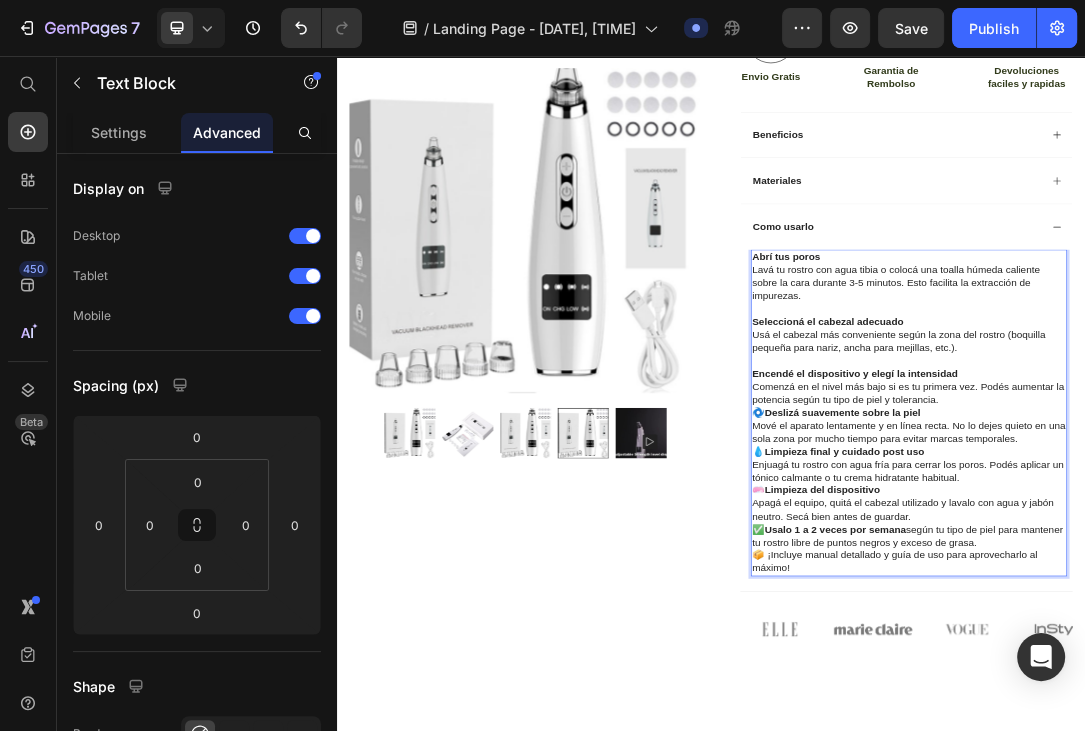 click on "🌀  Deslizá suavemente sobre la piel Mové el aparato lentamente y en línea recta. No lo dejes quieto en una sola zona por mucho tiempo para evitar marcas temporales." at bounding box center (1254, 649) 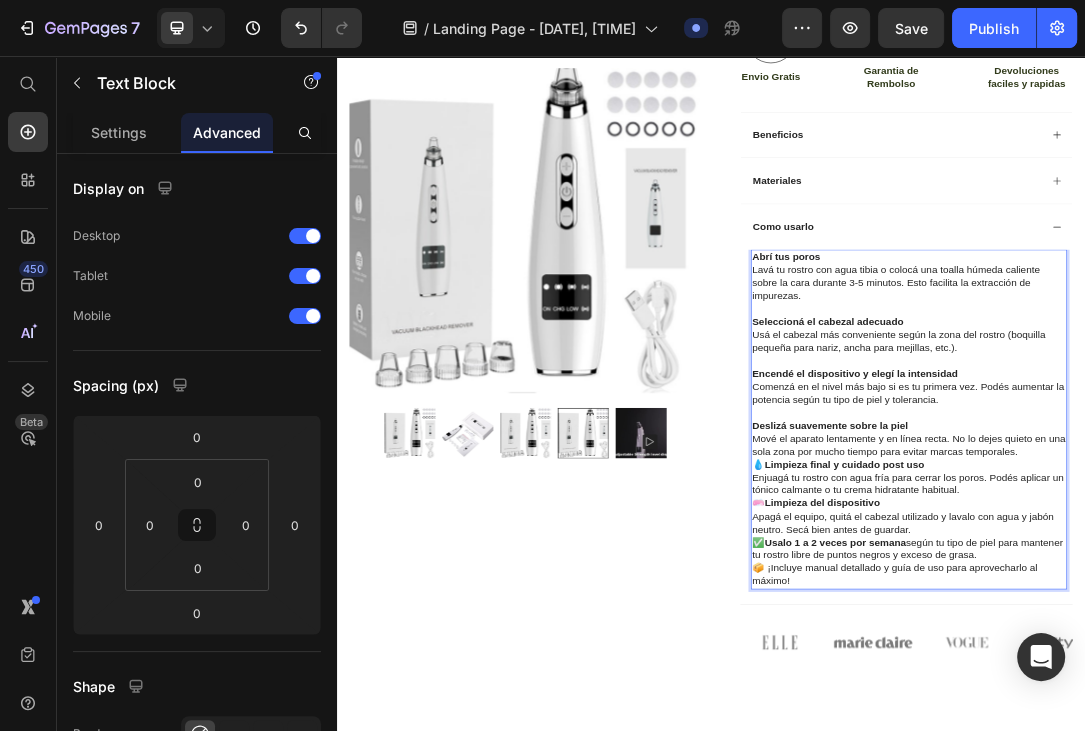 click on "💧  Limpieza final y cuidado post uso Enjuagá tu rostro con agua fría para cerrar los poros. Podés aplicar un tónico calmante o tu crema hidratante habitual." at bounding box center [1254, 732] 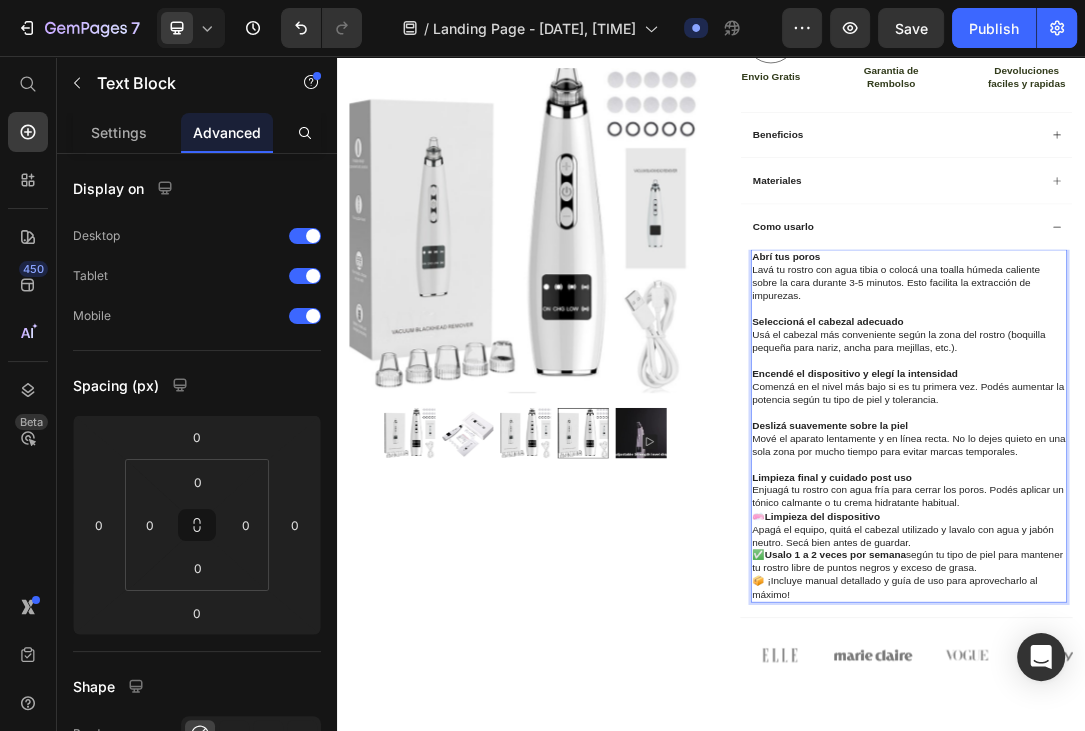 click on "Limpieza del dispositivo" at bounding box center [1115, 793] 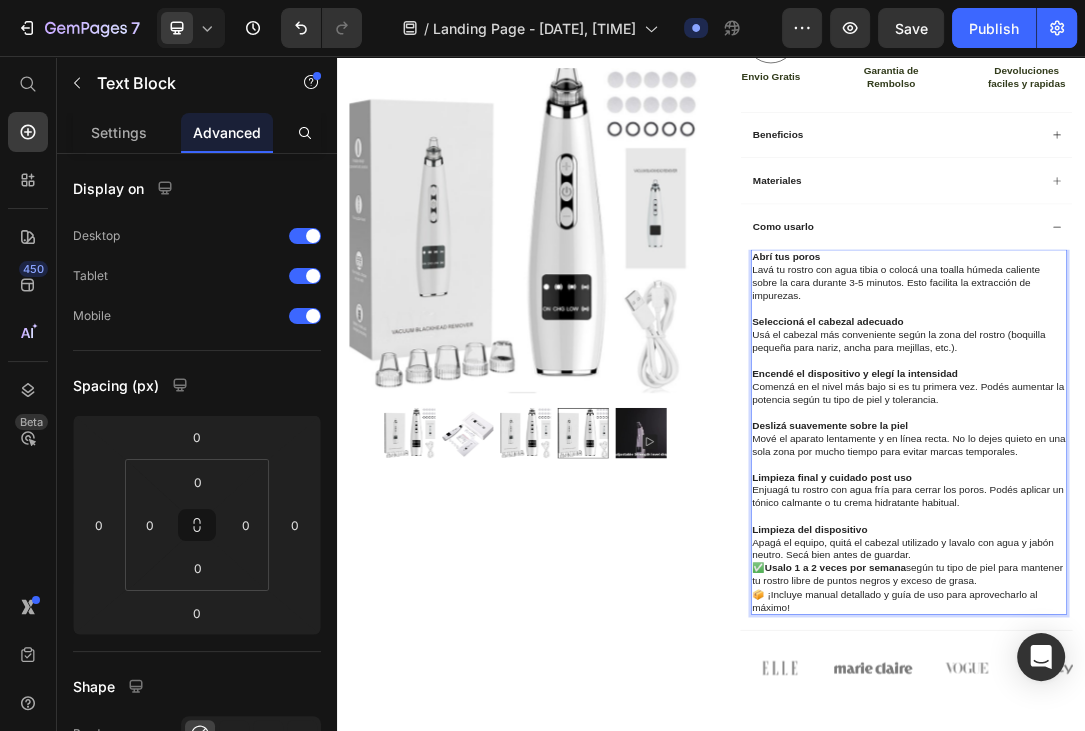 click on "Usalo 1 a 2 veces por semana" at bounding box center (1136, 876) 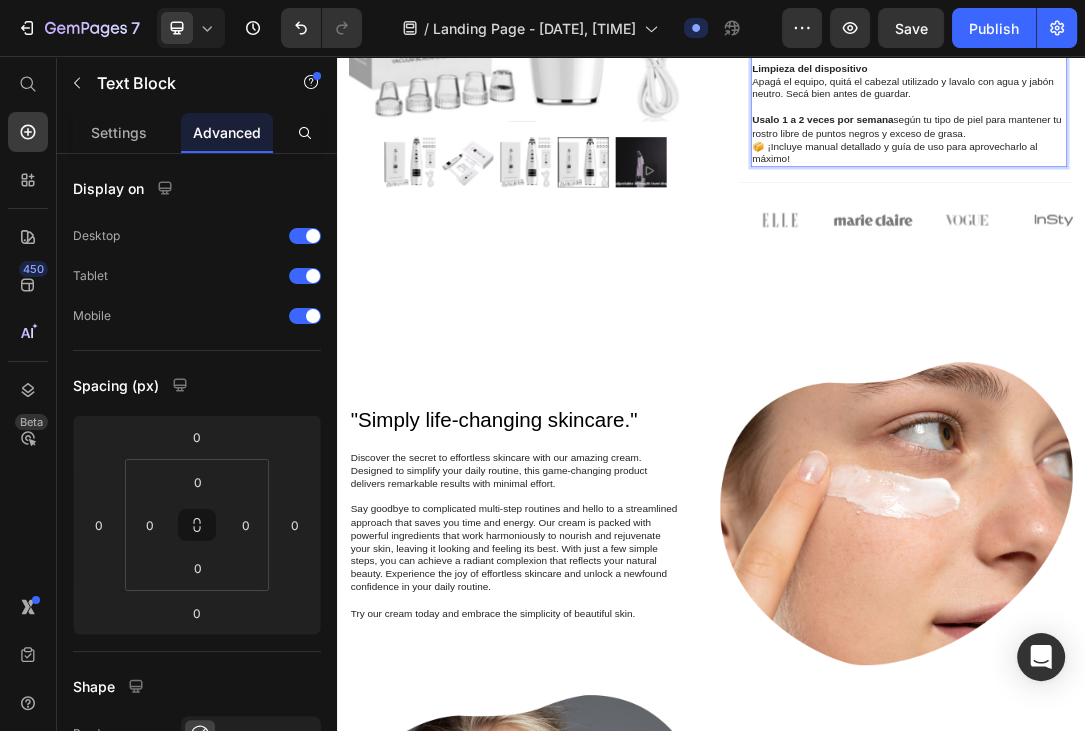 scroll, scrollTop: 1373, scrollLeft: 0, axis: vertical 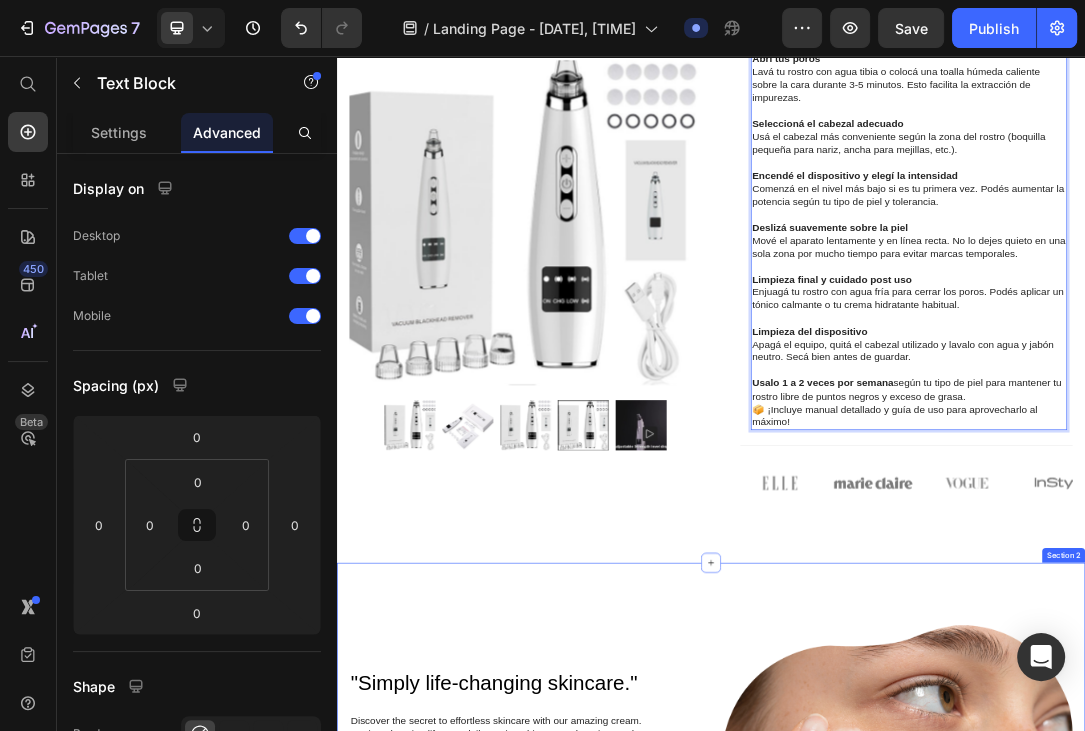 click on "Icon Envio gratis a todo el pais Text Block Row
Icon Miles de personas encantadas con este producto Text Block Row Carousel Row
Product Images Row Icon Icon Icon Icon Icon Your custom text goes here Your custom text goes here Your custom text goes here Item List Row Icon List (1349 Reviews) Text Block Row Removedor de Puntos Negros por Succion - Limpieza Facial Product Title ULTIMA TECNOLOGIA COSMETICA 2025 Text Block Un dispositivo de limpieza profunda que desobstruye poros, elimina impurezas y deja tu piel visiblemente mas suave desde el primer uso Text Block
Apto para todo tipo de piel
Succion ajustable con 5 niveles
Resultados visibles desde el primer uso Item List Kaching Bundles Kaching Bundles
Icon Oferta de tiempo limitado | Solo por hoy Text Block Row Añadir al Carrito Add to Cart
Icon Envio Gratis Text Block
Icon Garantia de Rembolso Text Block" at bounding box center [937, -204] 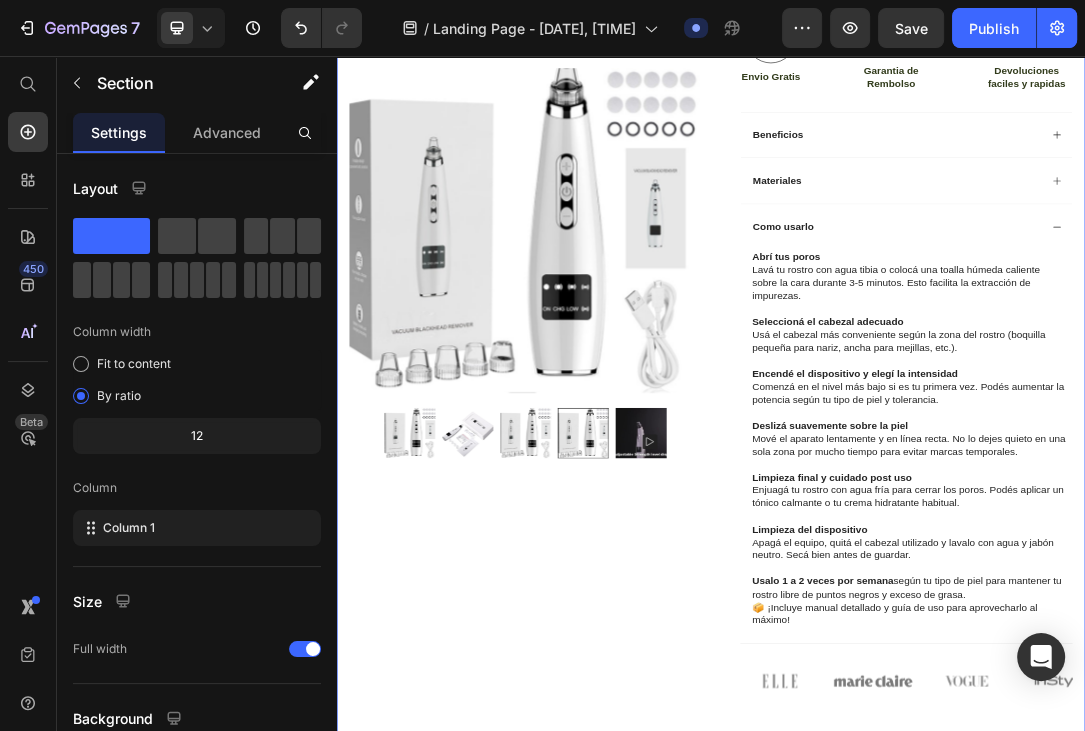 scroll, scrollTop: 739, scrollLeft: 0, axis: vertical 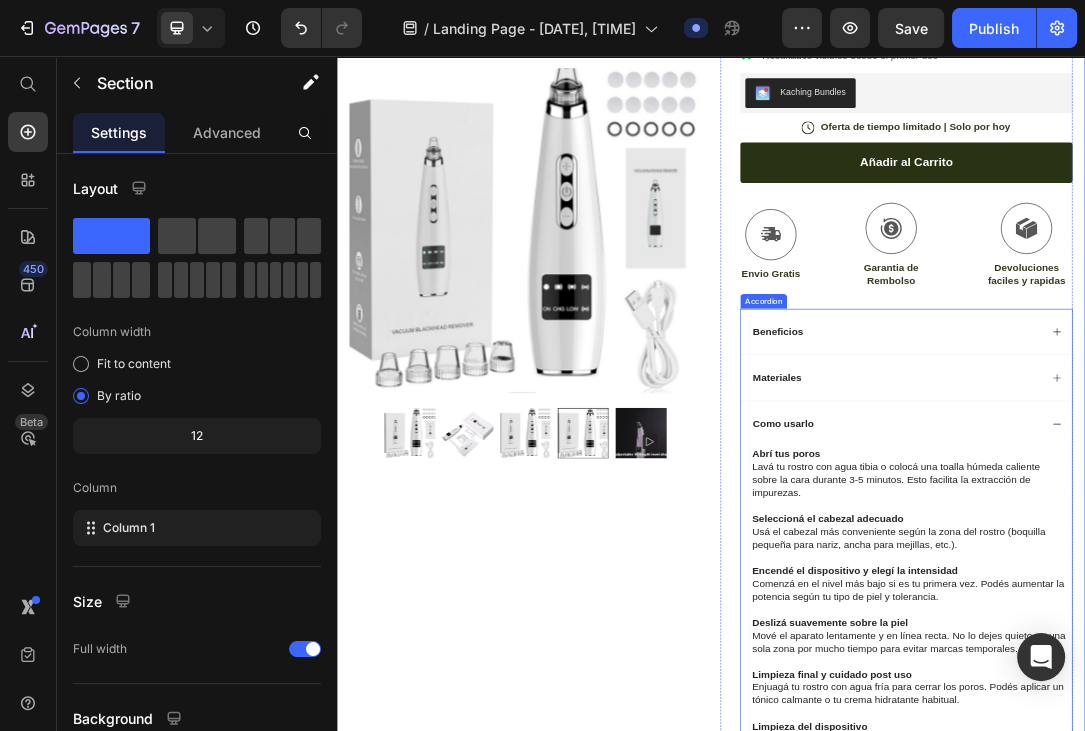 click 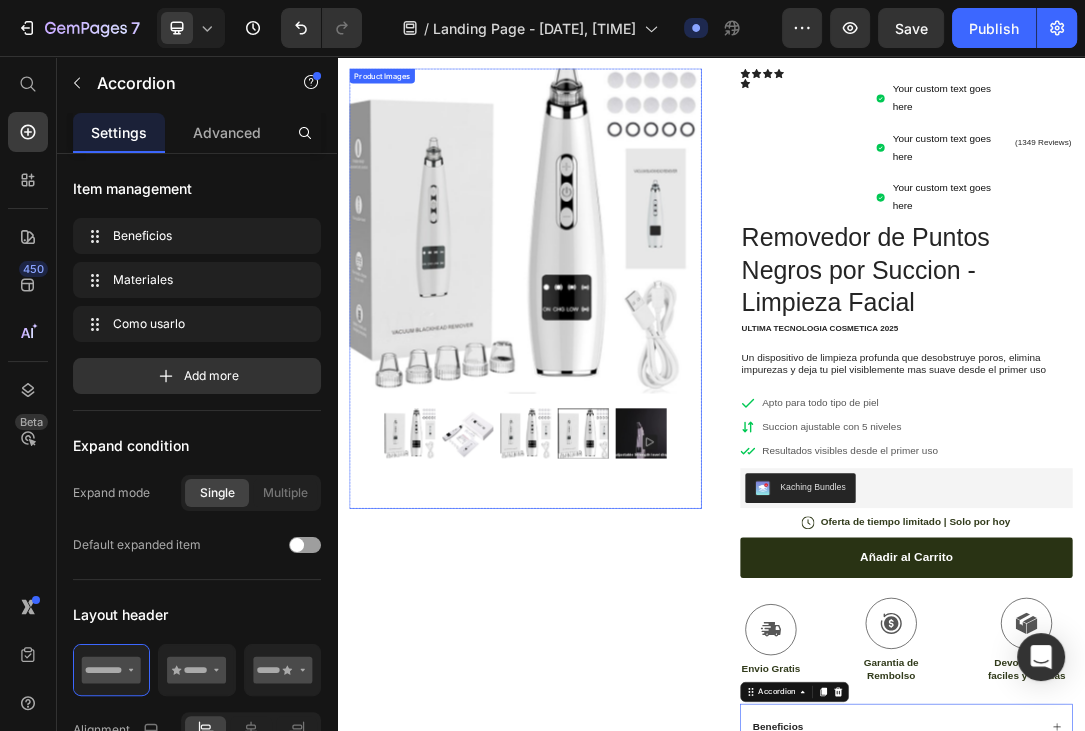scroll, scrollTop: 0, scrollLeft: 0, axis: both 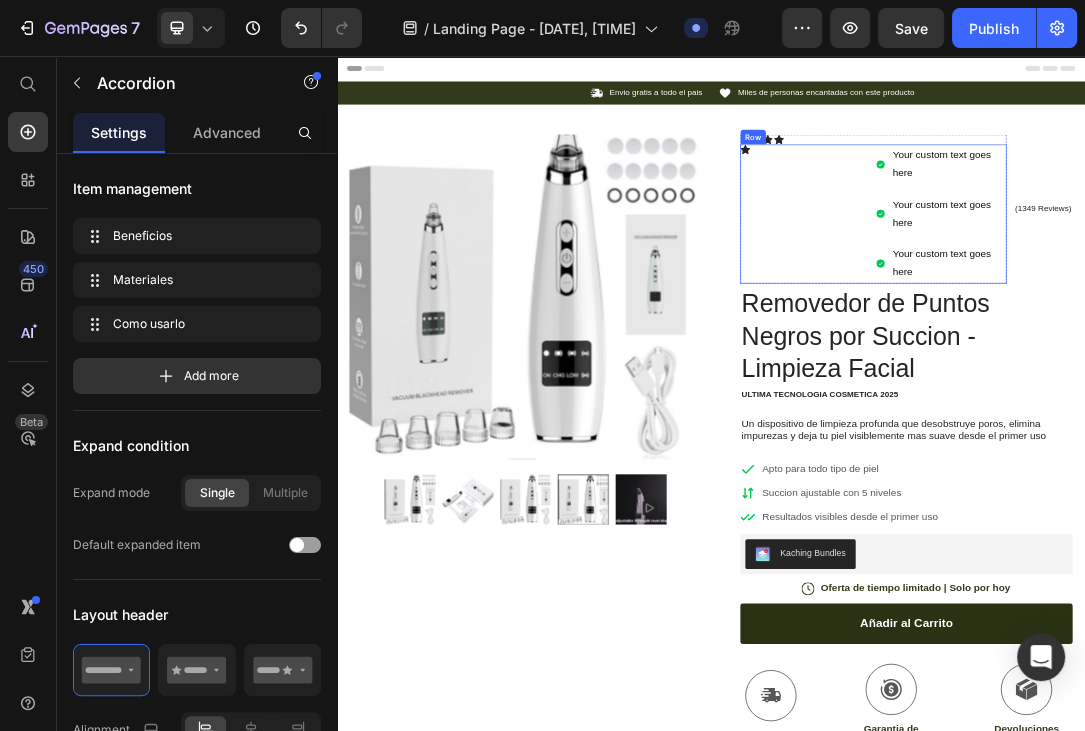click on "Icon" at bounding box center [1088, 309] 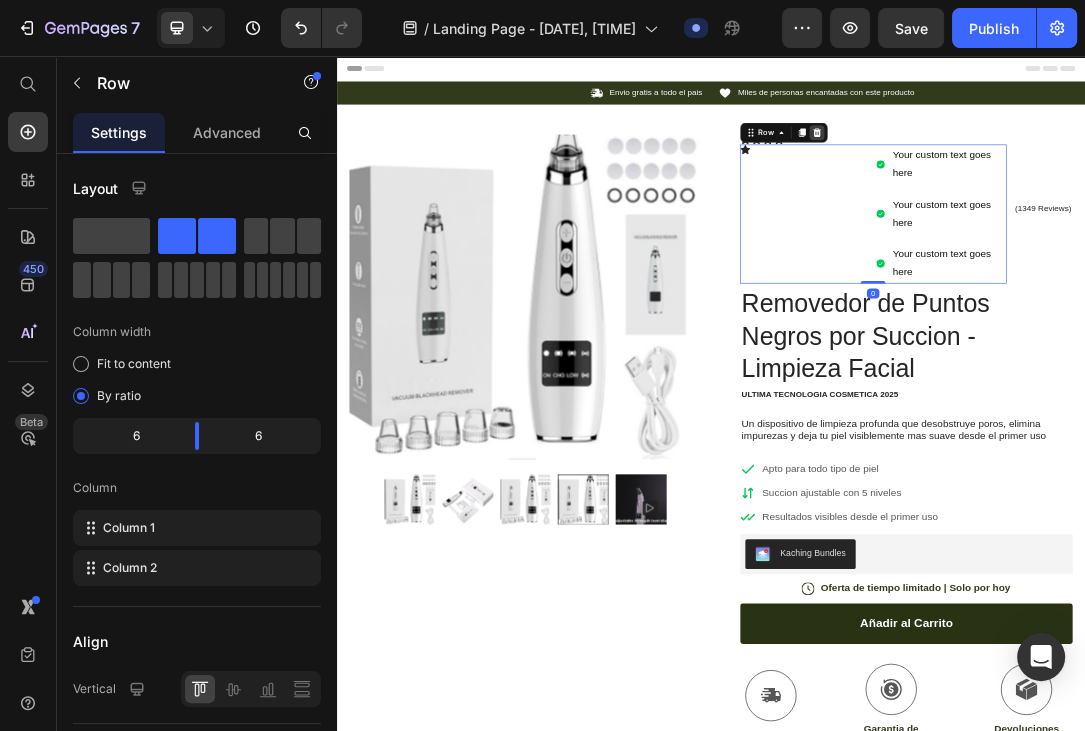 click at bounding box center [1107, 179] 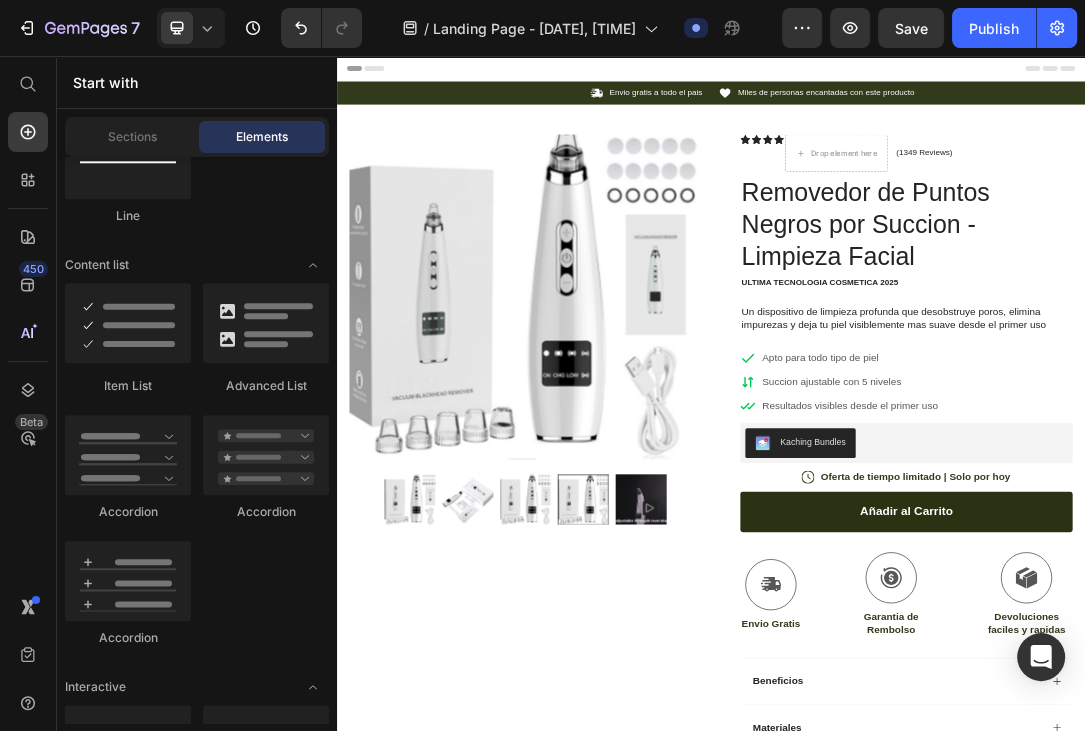 scroll, scrollTop: 1620, scrollLeft: 0, axis: vertical 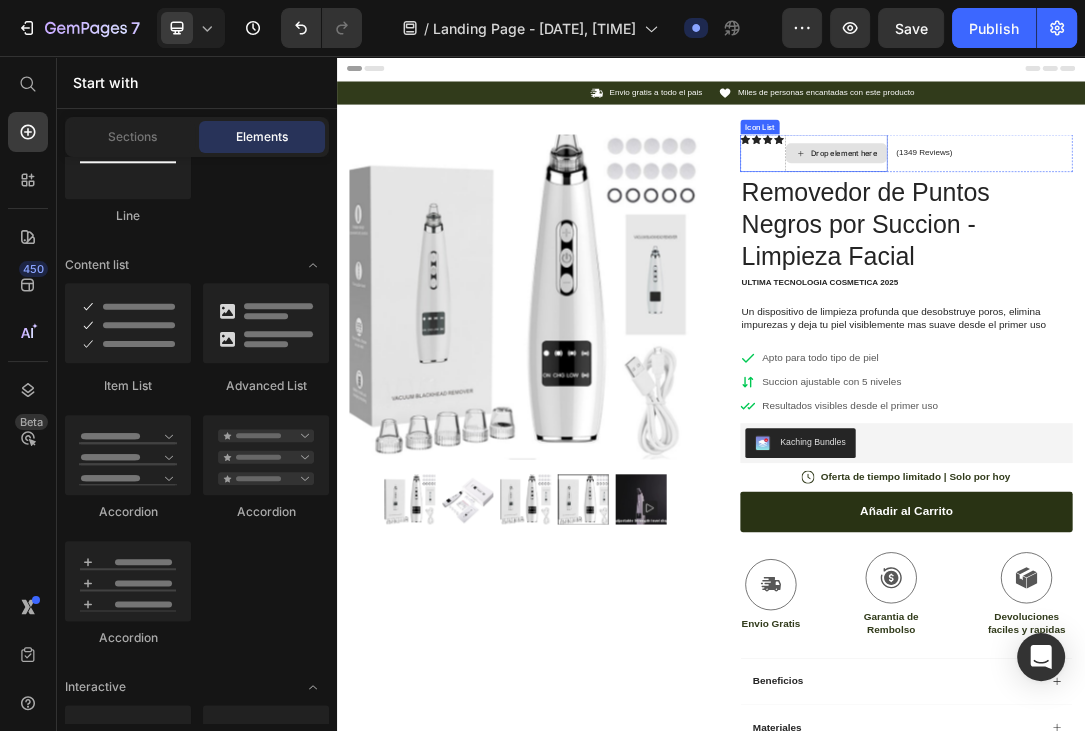click on "Drop element here" at bounding box center (1138, 212) 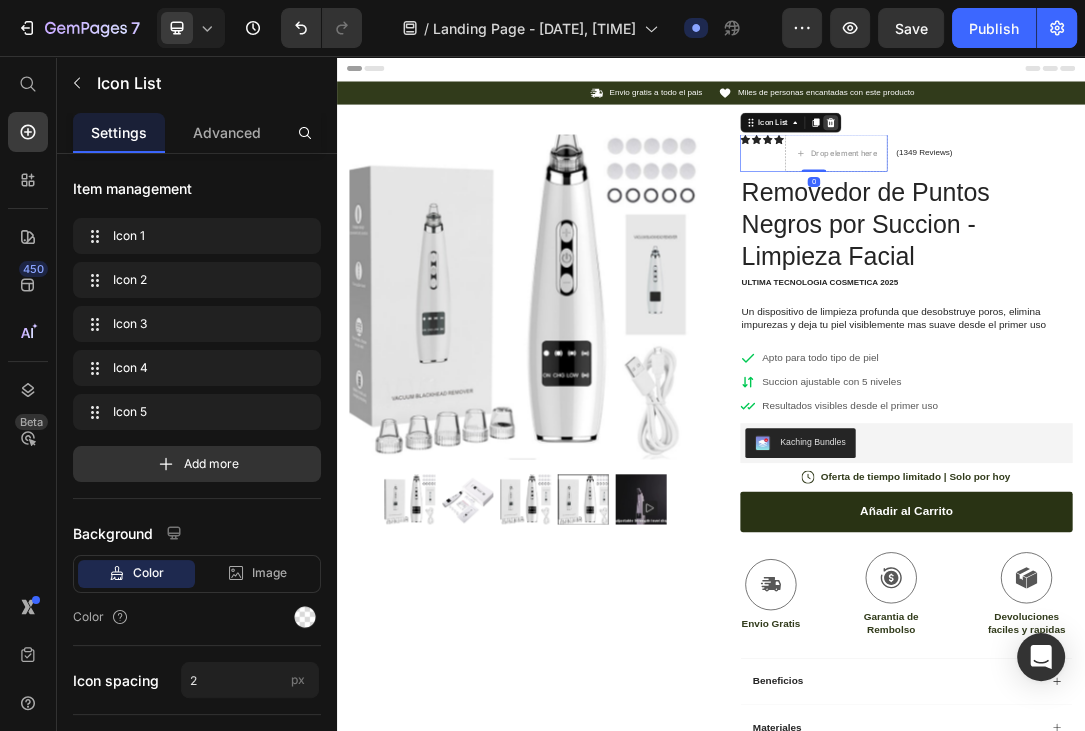 click at bounding box center [1129, 163] 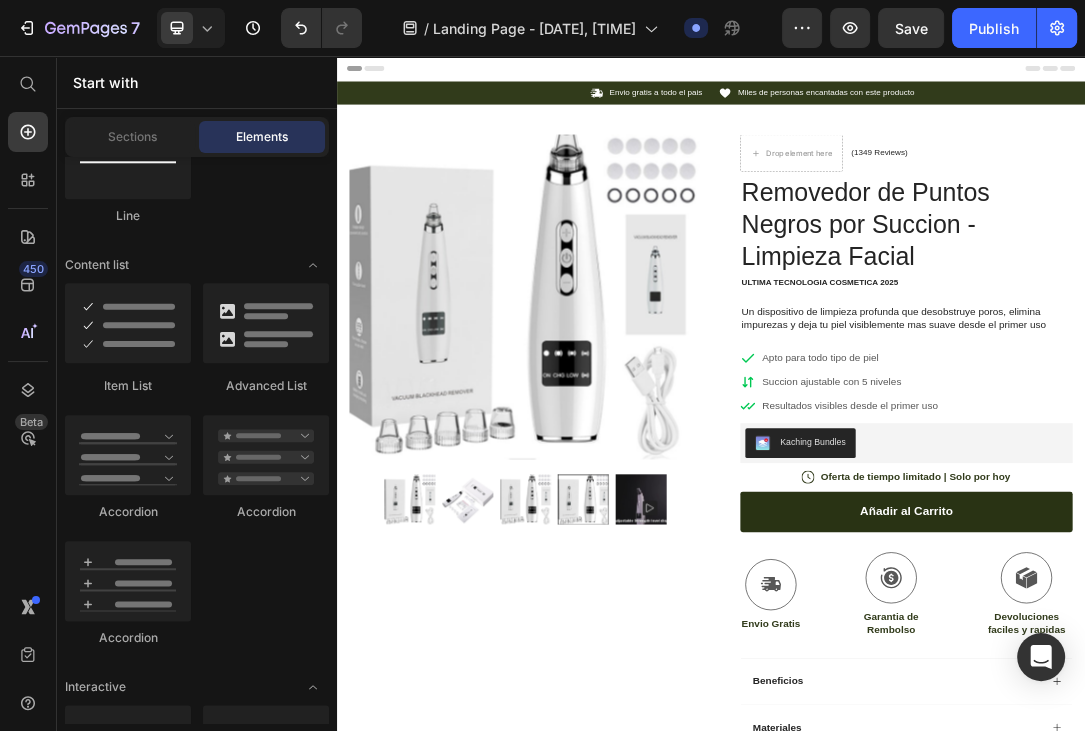 scroll, scrollTop: 1620, scrollLeft: 0, axis: vertical 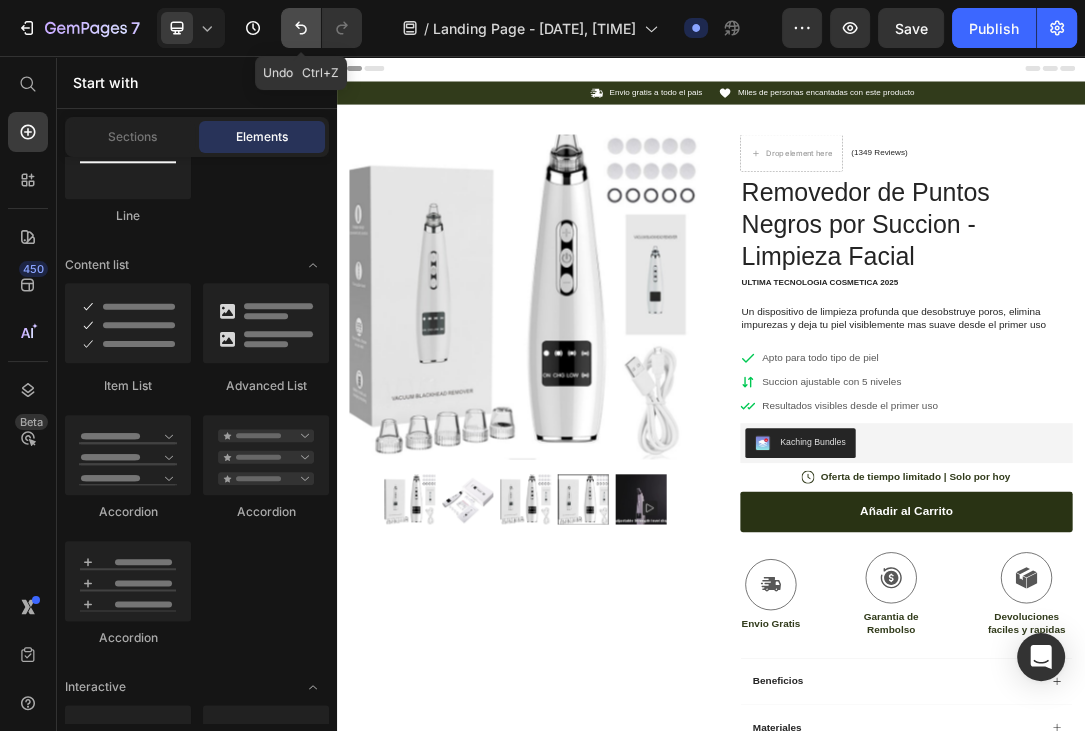 click 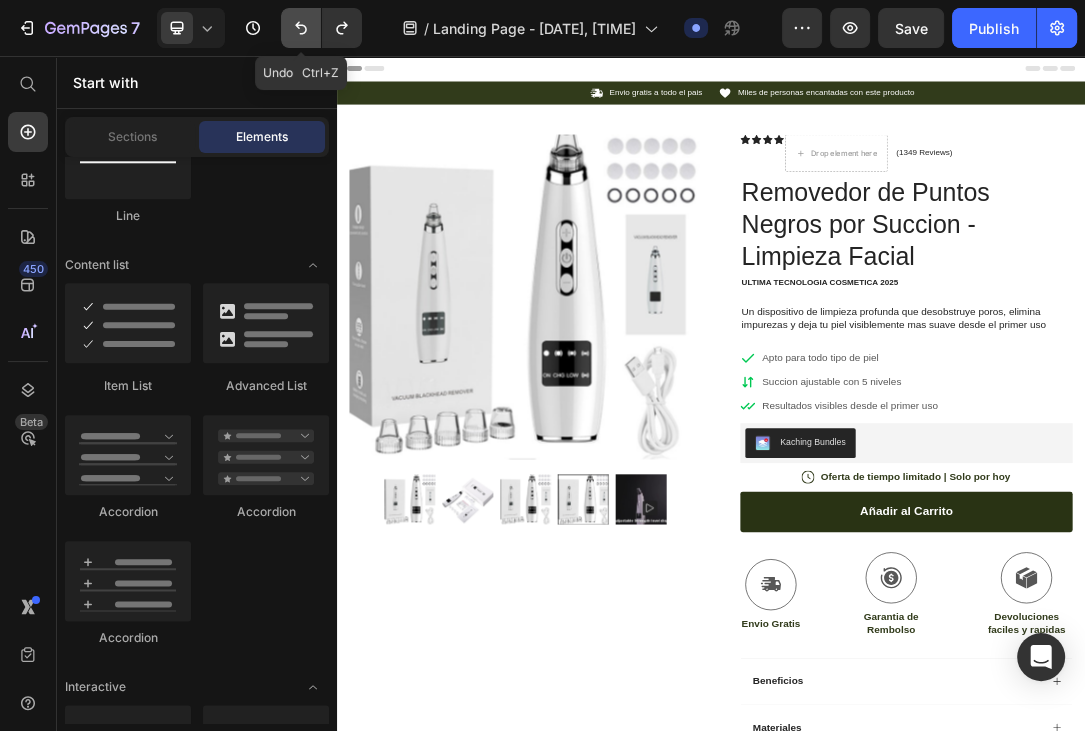 click 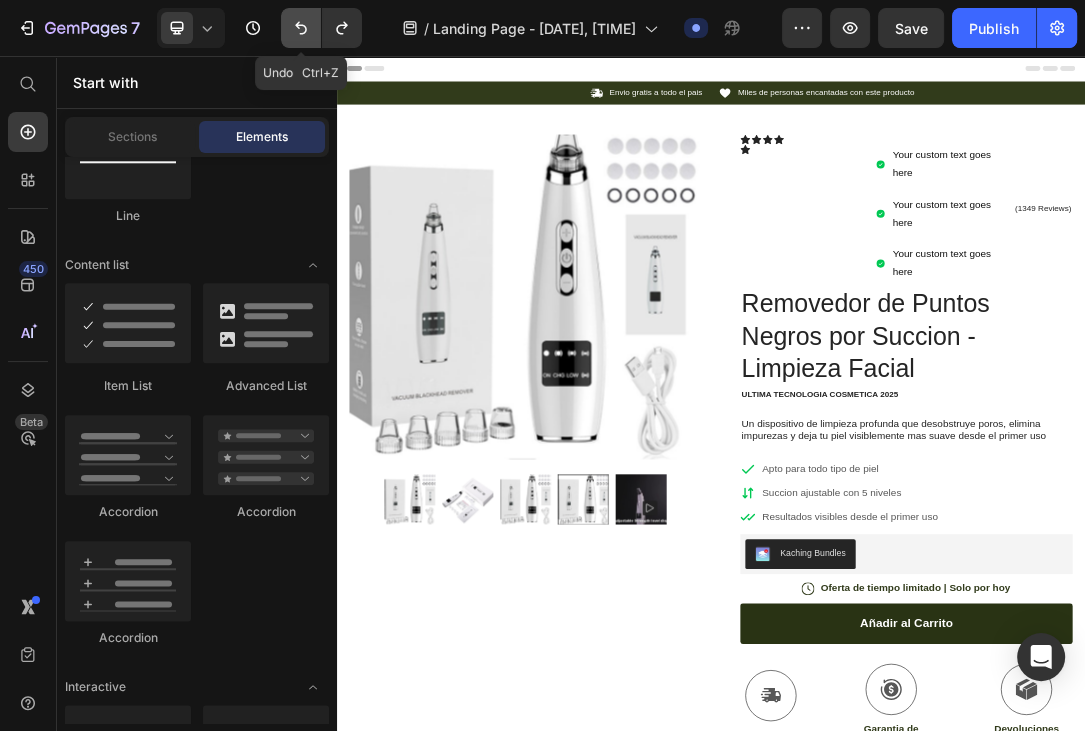 click 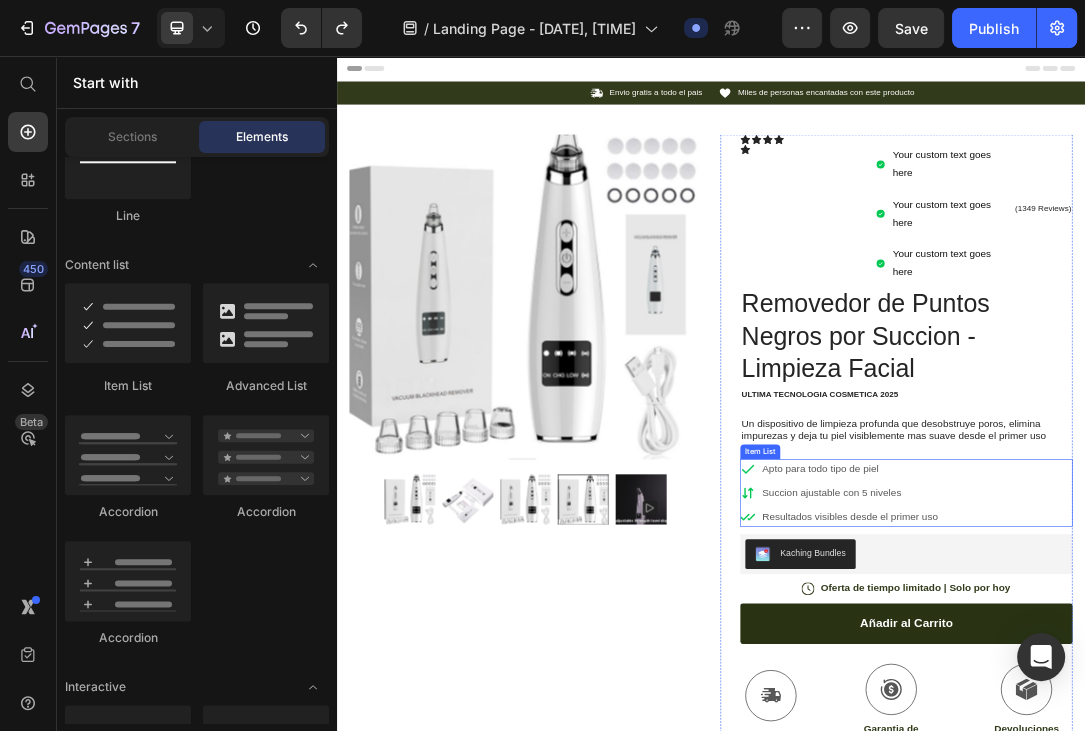 scroll, scrollTop: 422, scrollLeft: 0, axis: vertical 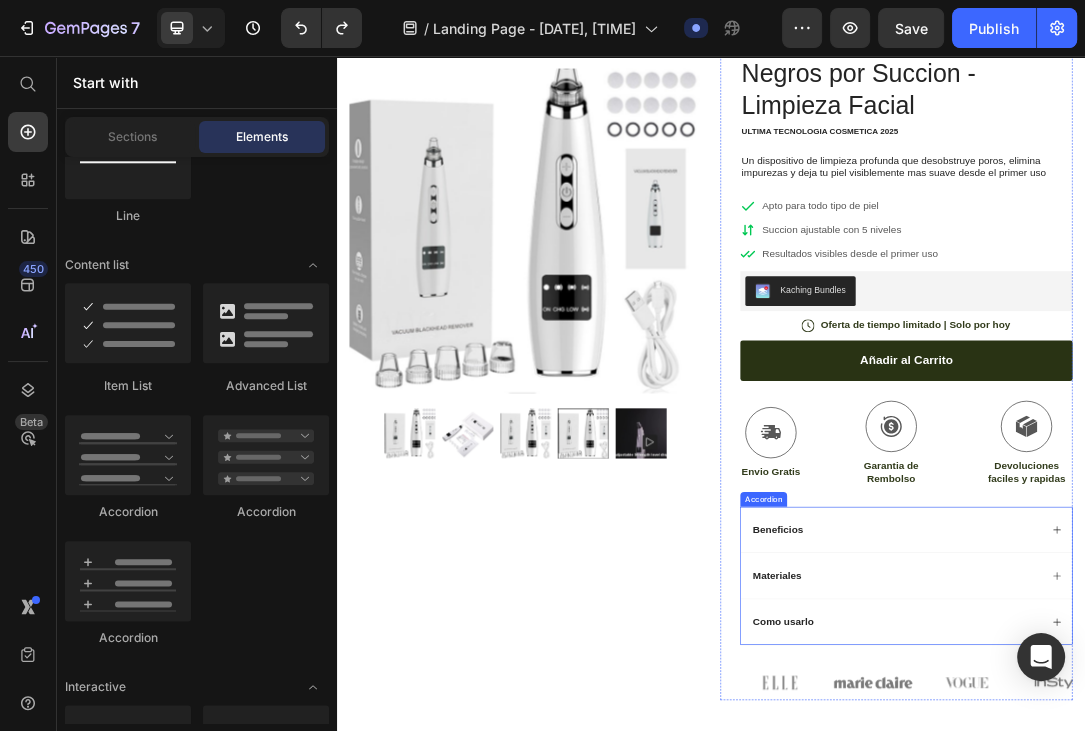 click on "Como usarlo" at bounding box center [1053, 963] 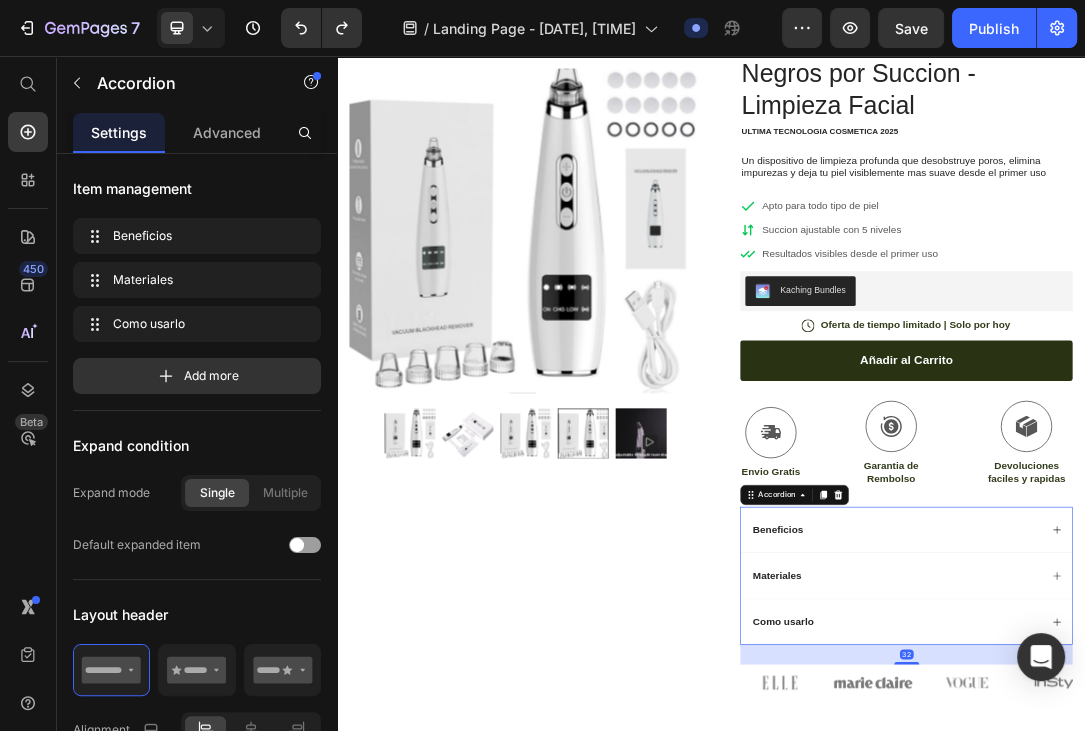 click on "Como usarlo" at bounding box center [1234, 963] 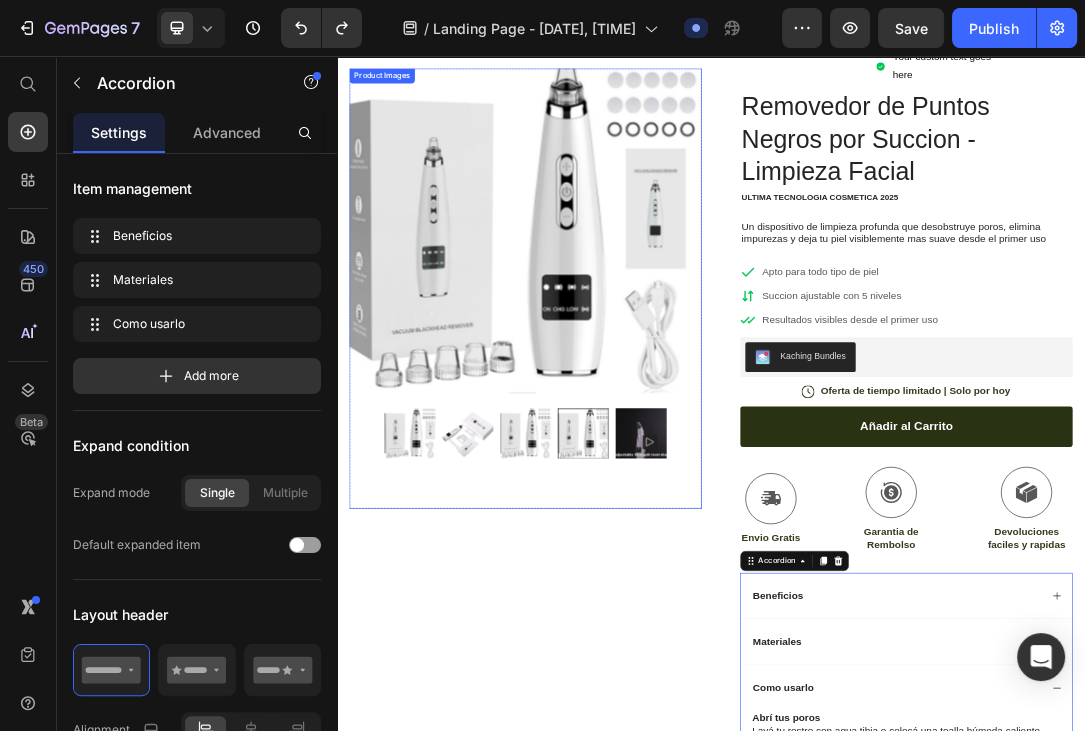 scroll, scrollTop: 0, scrollLeft: 0, axis: both 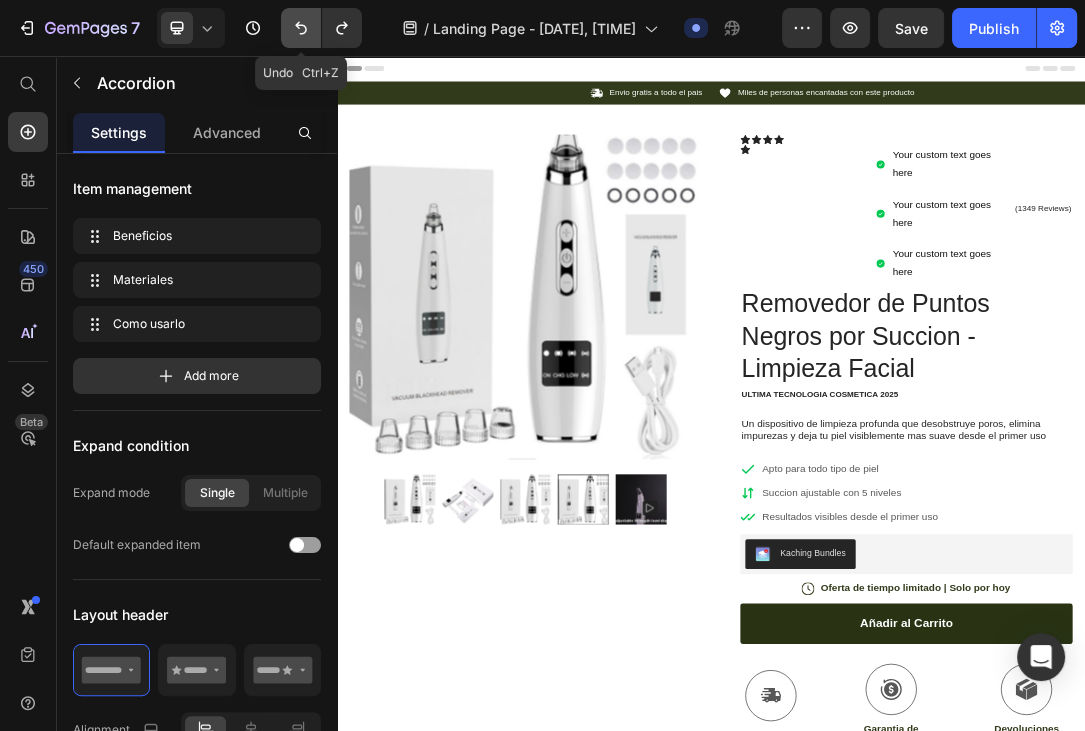 click 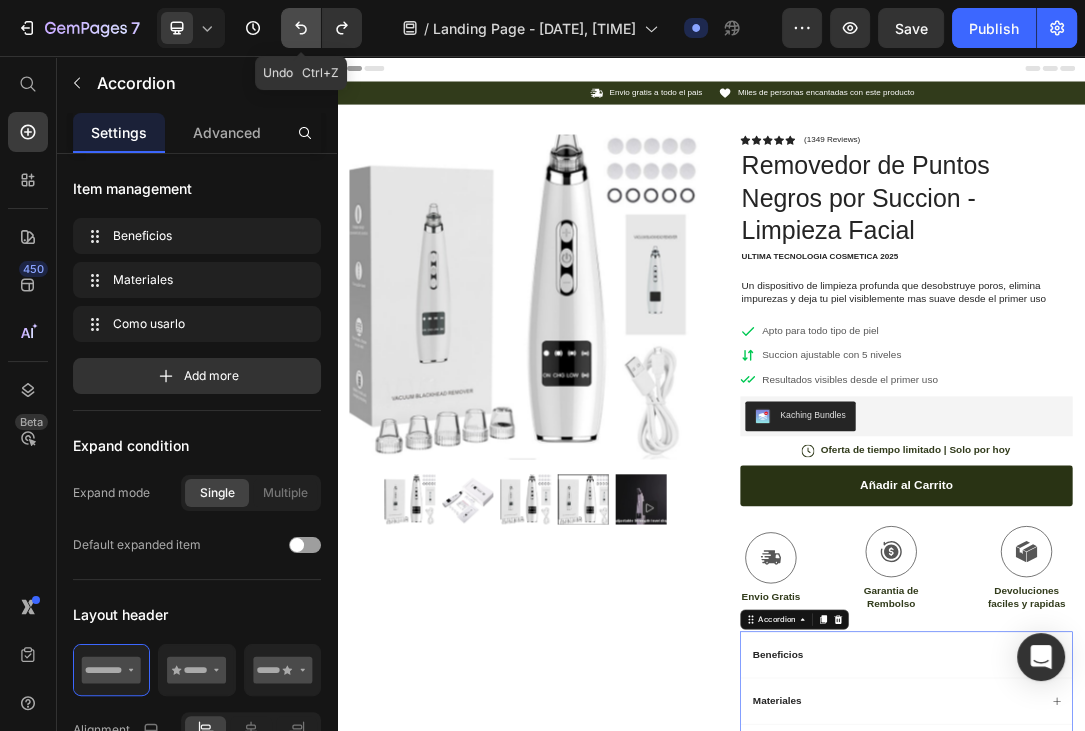 click 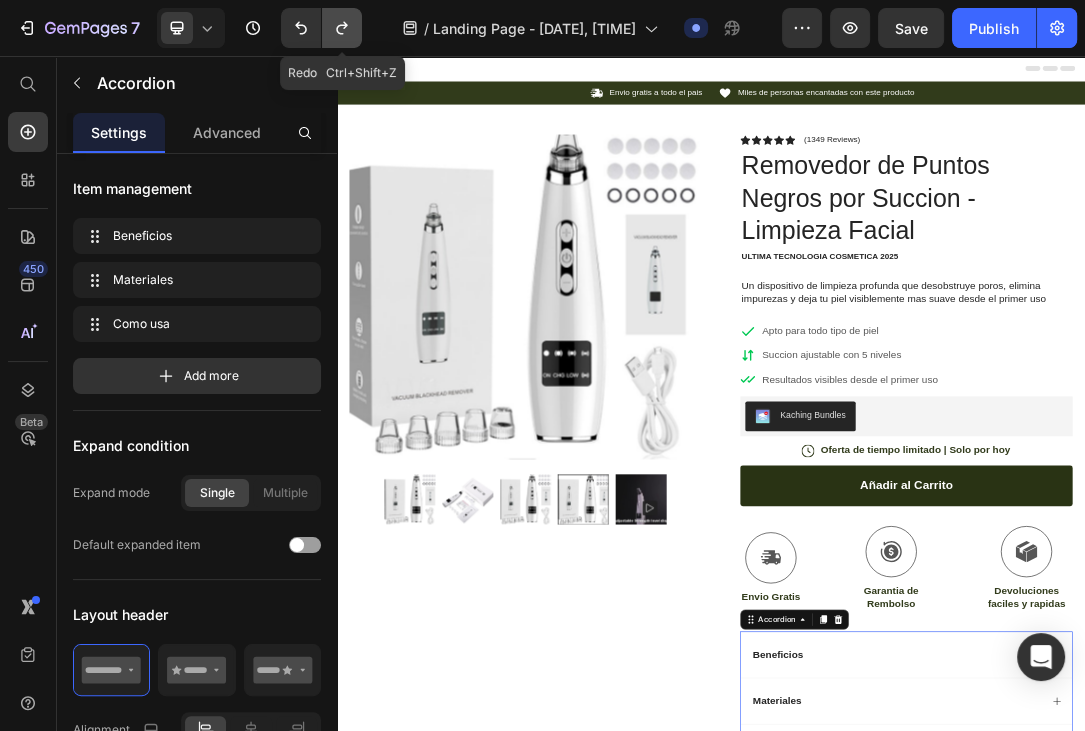 click 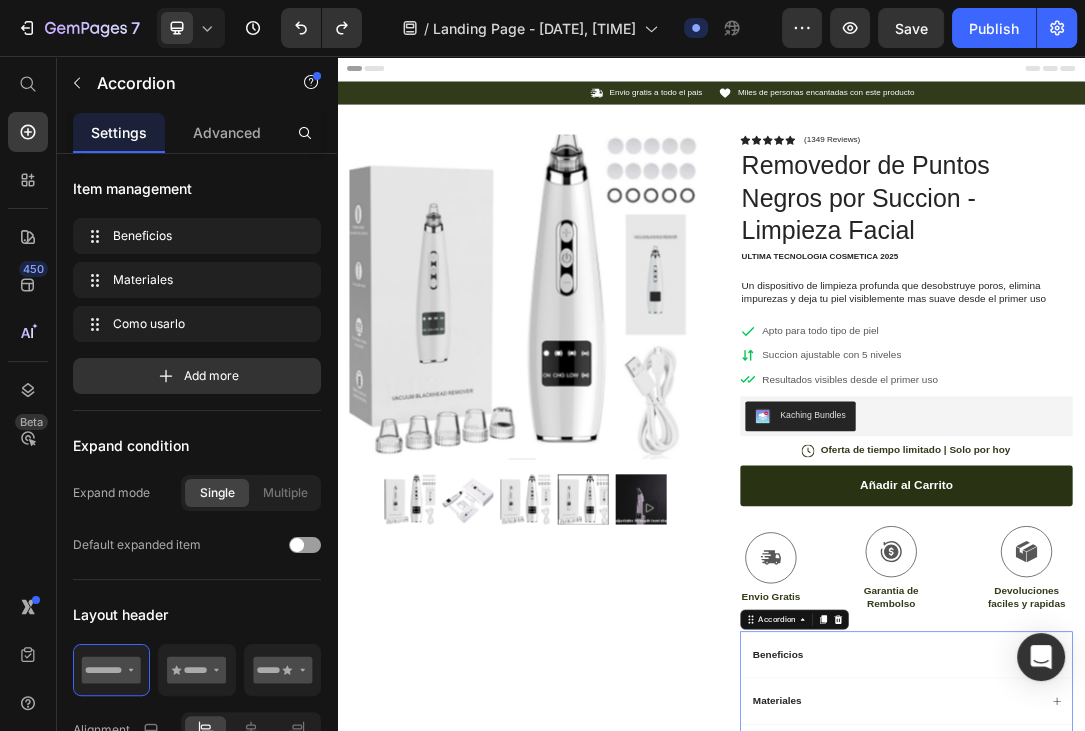 scroll, scrollTop: 317, scrollLeft: 0, axis: vertical 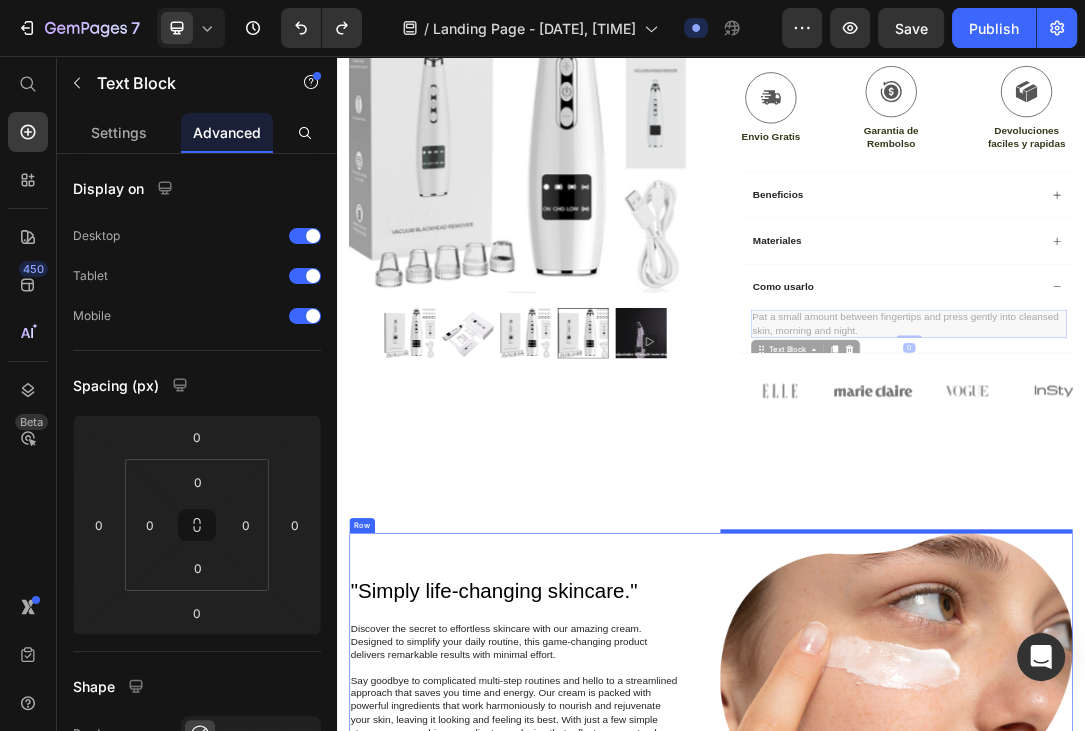 drag, startPoint x: 1177, startPoint y: 922, endPoint x: 1125, endPoint y: 915, distance: 52.46904 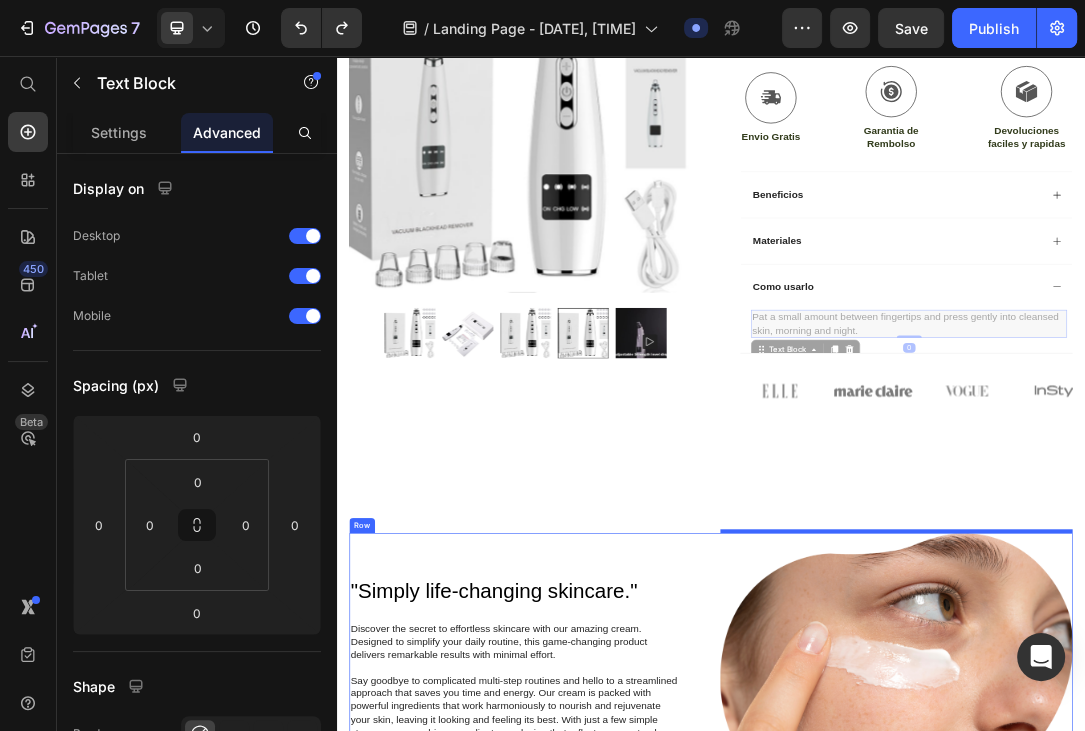 click on "Header
Icon Envio gratis a todo el pais Text Block Row
Icon Miles de personas encantadas con este producto Text Block Row Carousel Row
Product Images Row Icon Icon Icon Icon Icon Icon List (1349 Reviews) Text Block Row Removedor de Puntos Negros por Succion - Limpieza Facial Product Title ULTIMA TECNOLOGIA COSMETICA 2025 Text Block Un dispositivo de limpieza profunda que desobstruye poros, elimina impurezas y deja tu piel visiblemente mas suave desde el primer uso Text Block
Apto para todo tipo de piel
Succion ajustable con 5 niveles
Resultados visibles desde el primer uso Item List Kaching Bundles Kaching Bundles
Icon Oferta de tiempo limitado | Solo por hoy Text Block Row Añadir al Carrito Add to Cart
Icon Envio Gratis Text Block
Icon Garantia de Rembolso Text Block
Icon Devoluciones faciles y rapidas Text Block Row Image Icon Icon Icon Icon Icon Icon" at bounding box center (937, 2381) 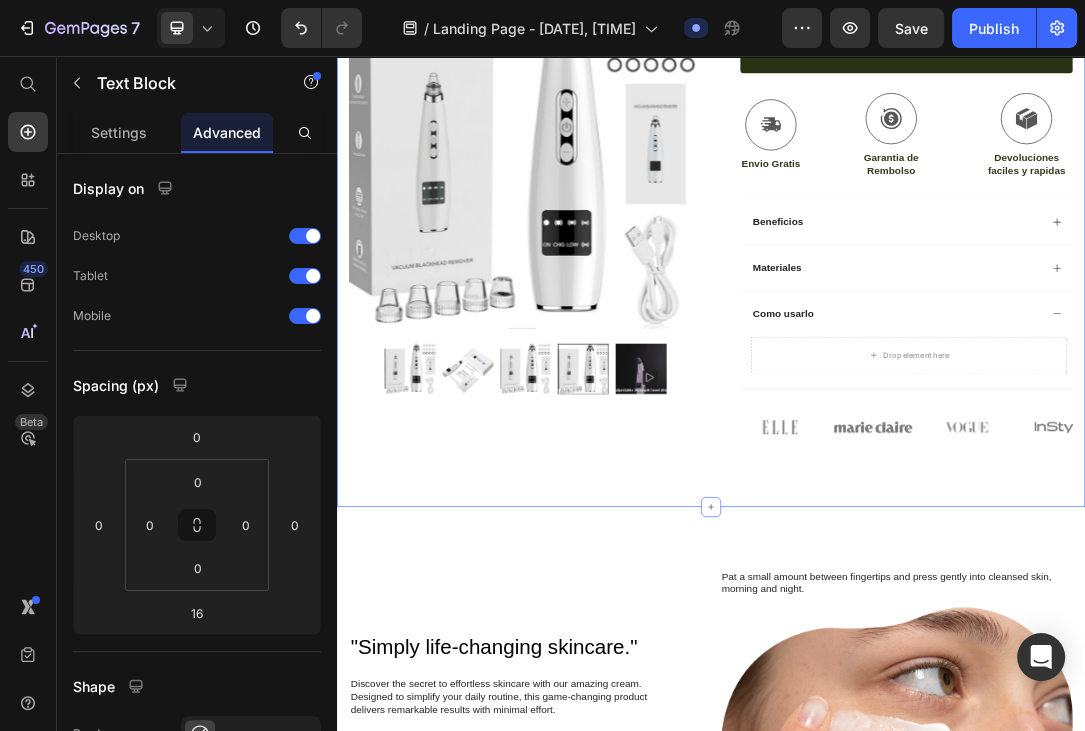 scroll, scrollTop: 483, scrollLeft: 0, axis: vertical 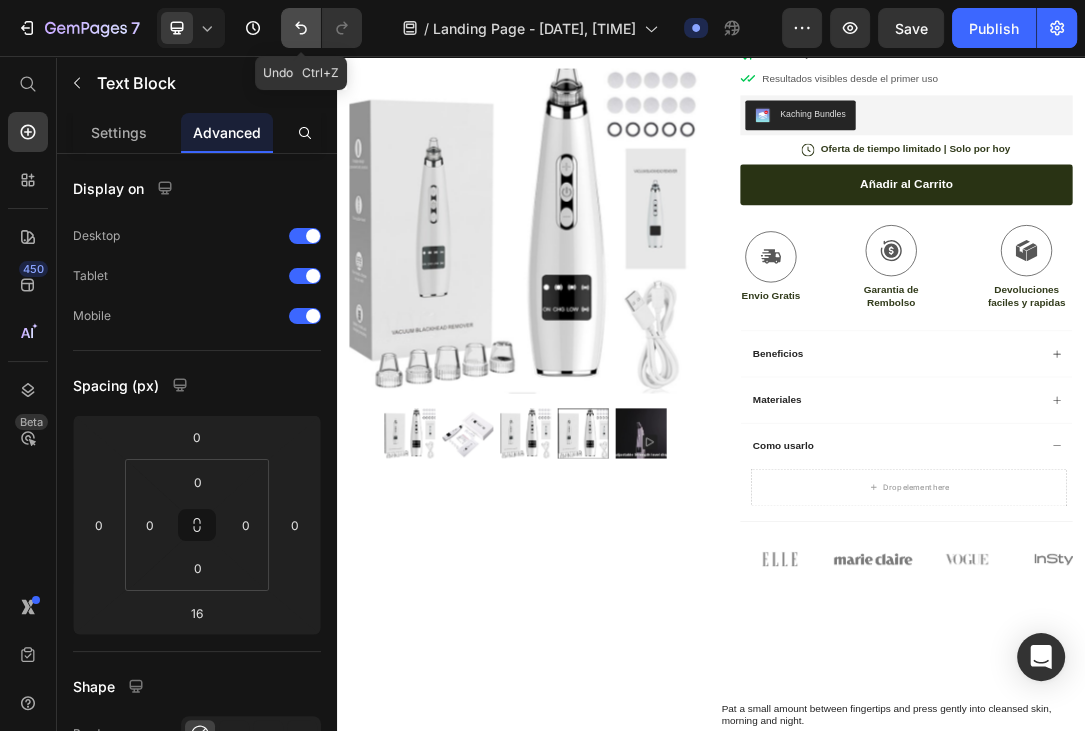 click 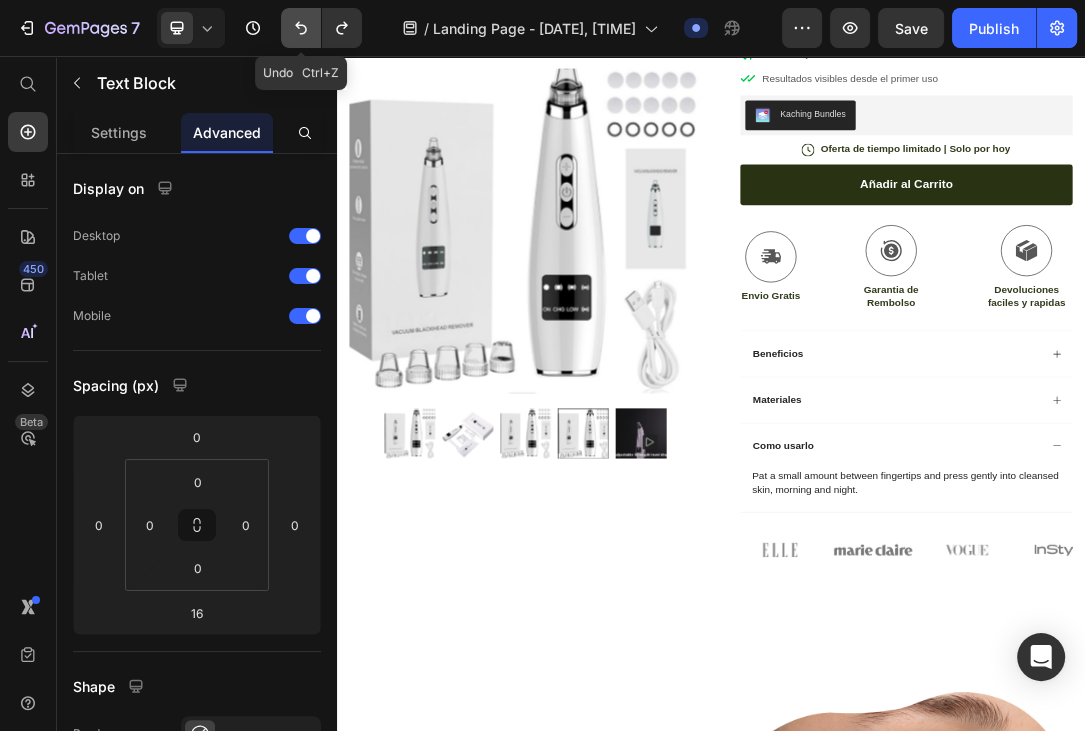 type on "0" 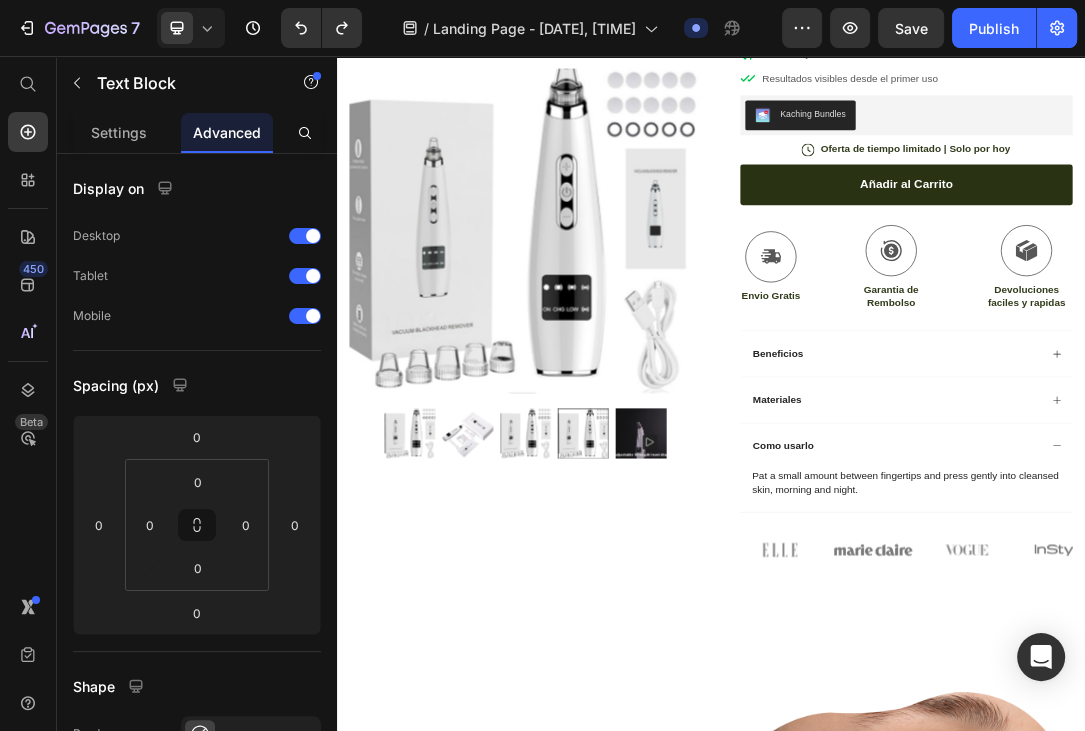click on "Pat a small amount between fingertips and press gently into cleansed skin, morning and night." at bounding box center [1254, 741] 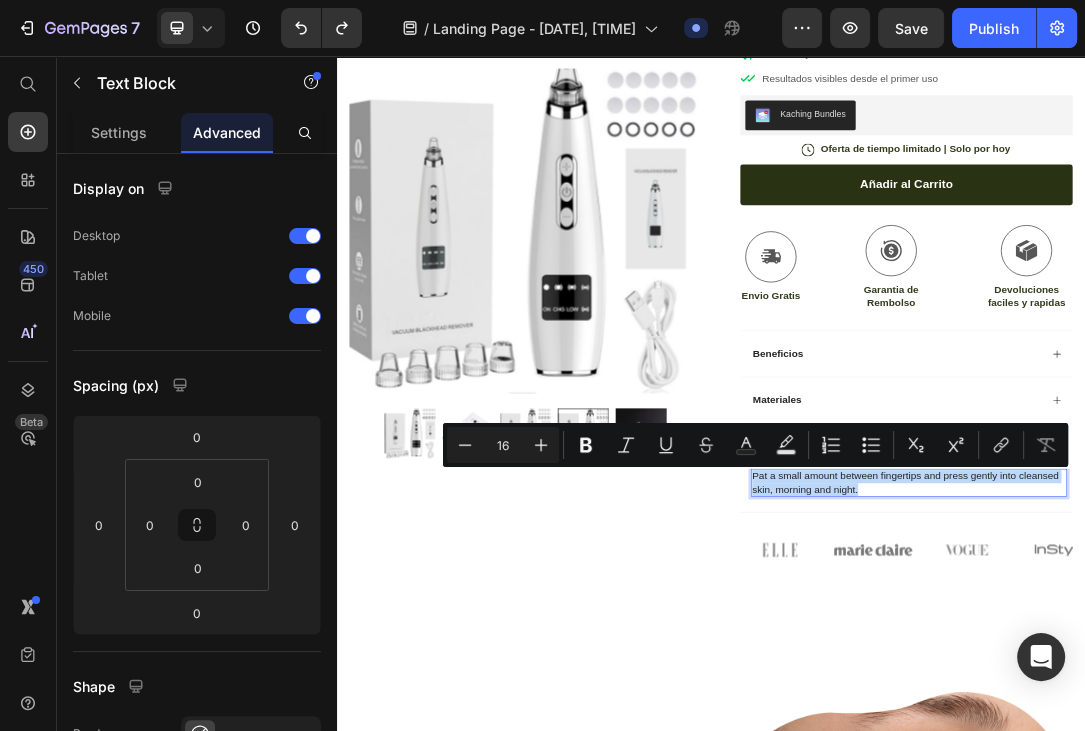 drag, startPoint x: 1006, startPoint y: 723, endPoint x: 1239, endPoint y: 762, distance: 236.24141 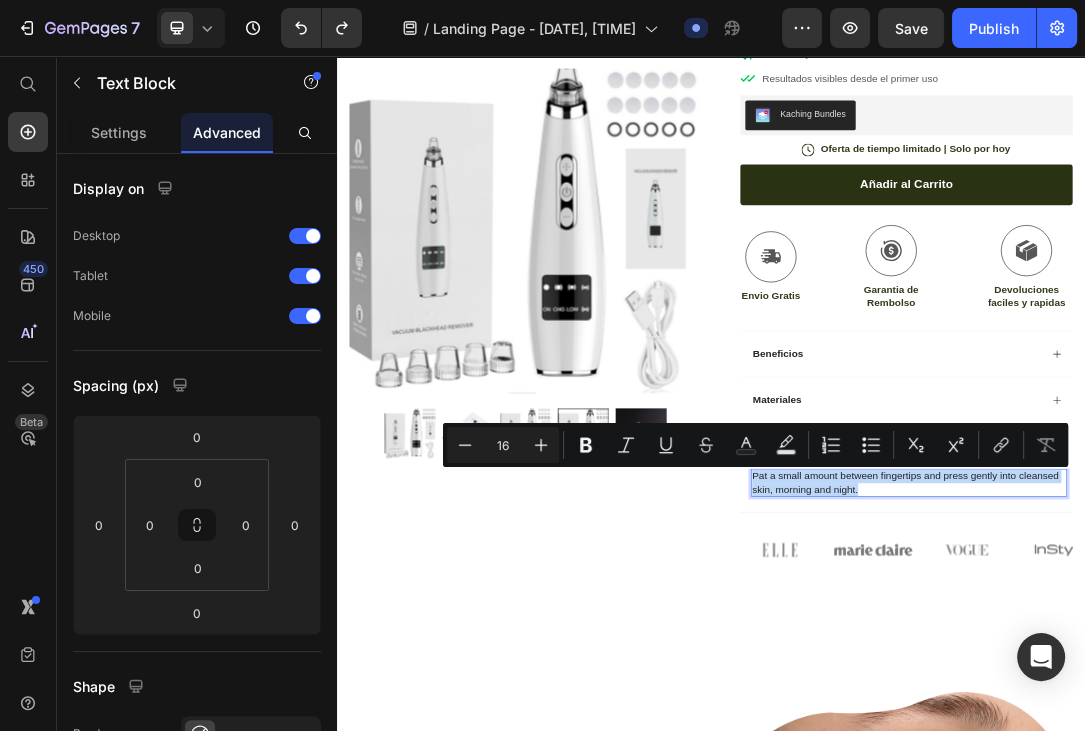 click on "Pat a small amount between fingertips and press gently into cleansed skin, morning and night." at bounding box center (1254, 741) 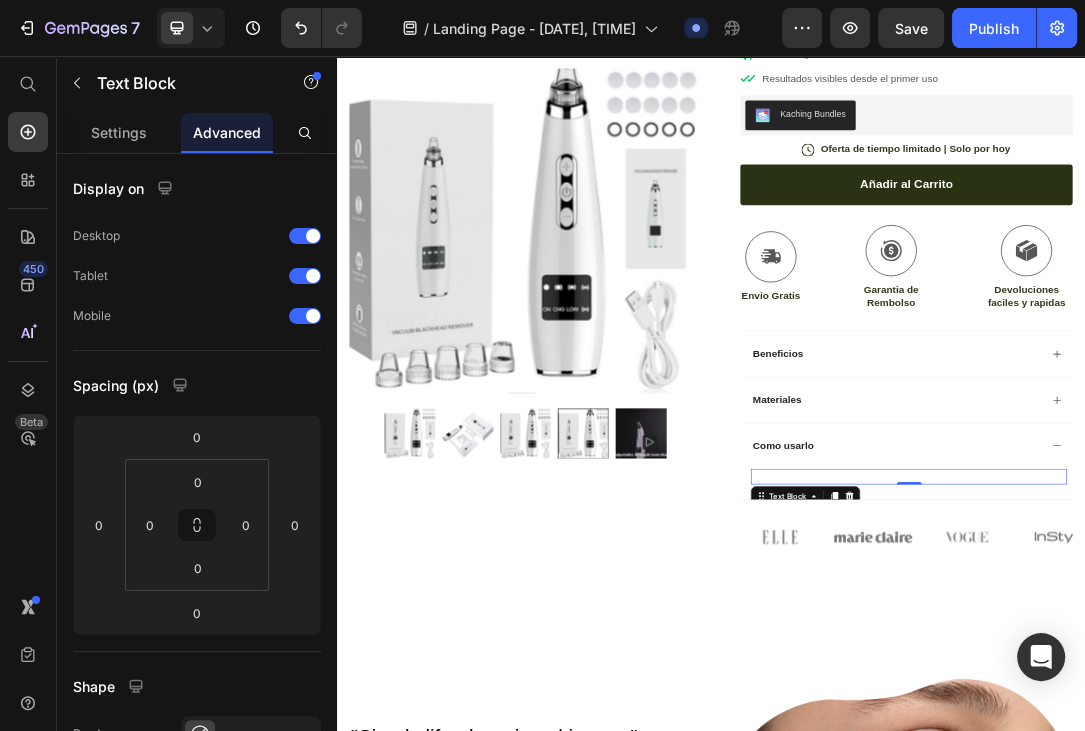click at bounding box center (1254, 730) 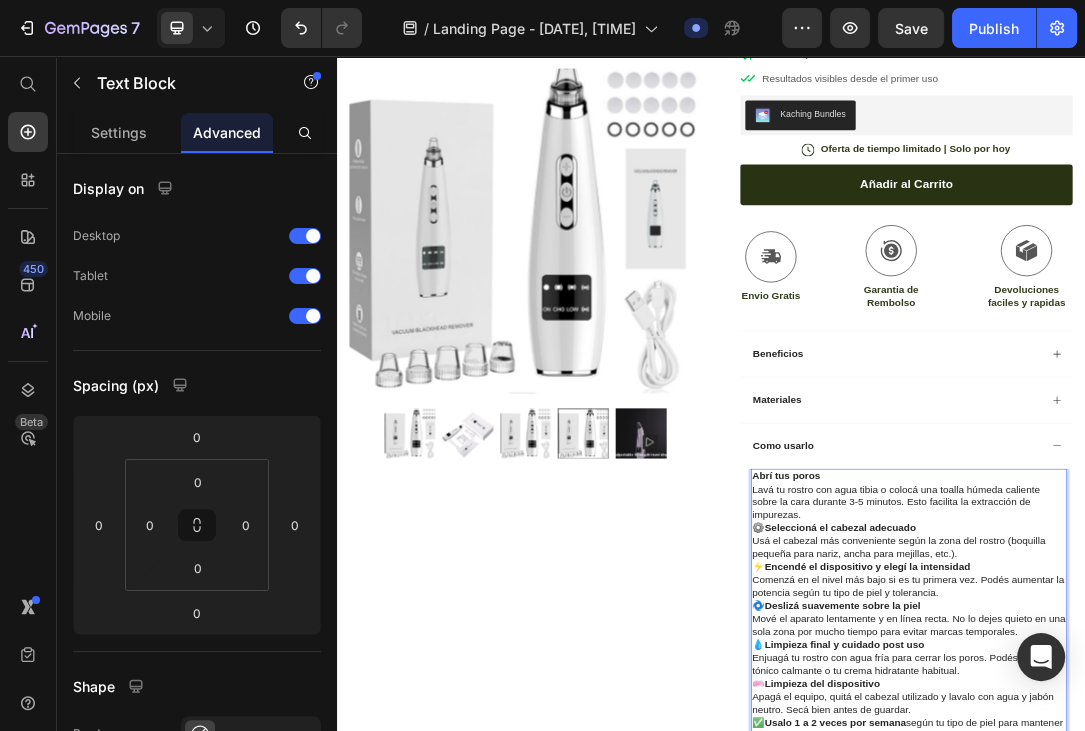 scroll, scrollTop: 557, scrollLeft: 0, axis: vertical 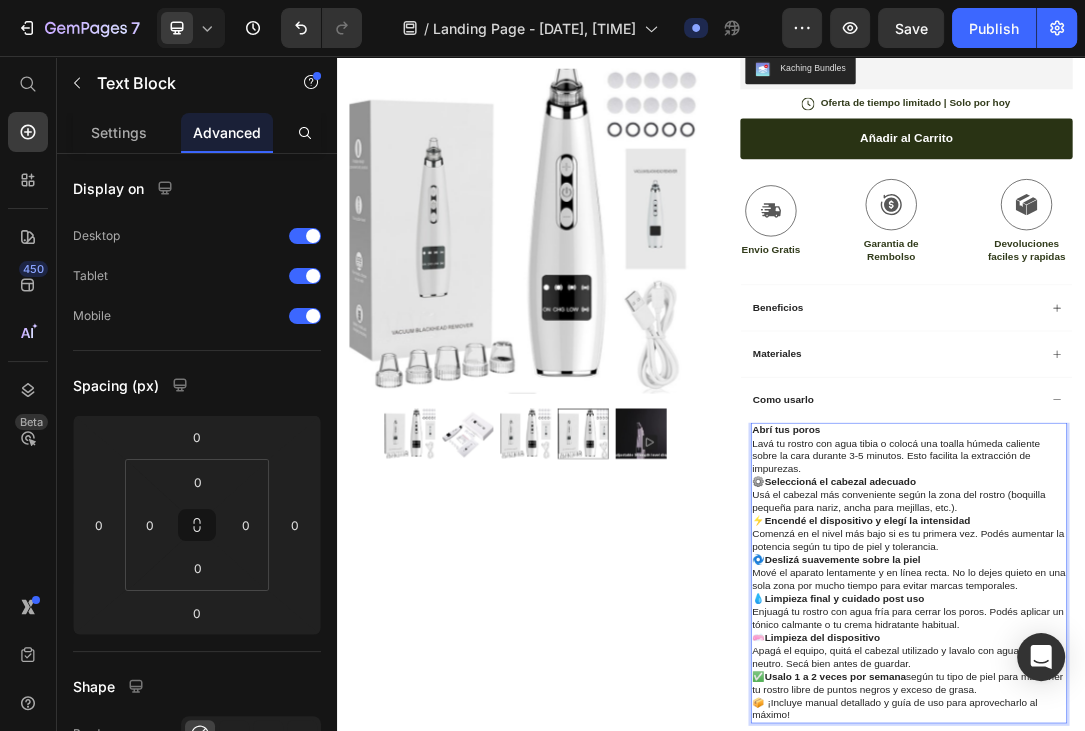 click on "⚙️  Seleccioná el cabezal adecuado Usá el cabezal más conveniente según la zona del rostro (boquilla pequeña para nariz, ancha para mejillas, etc.)." at bounding box center [1254, 760] 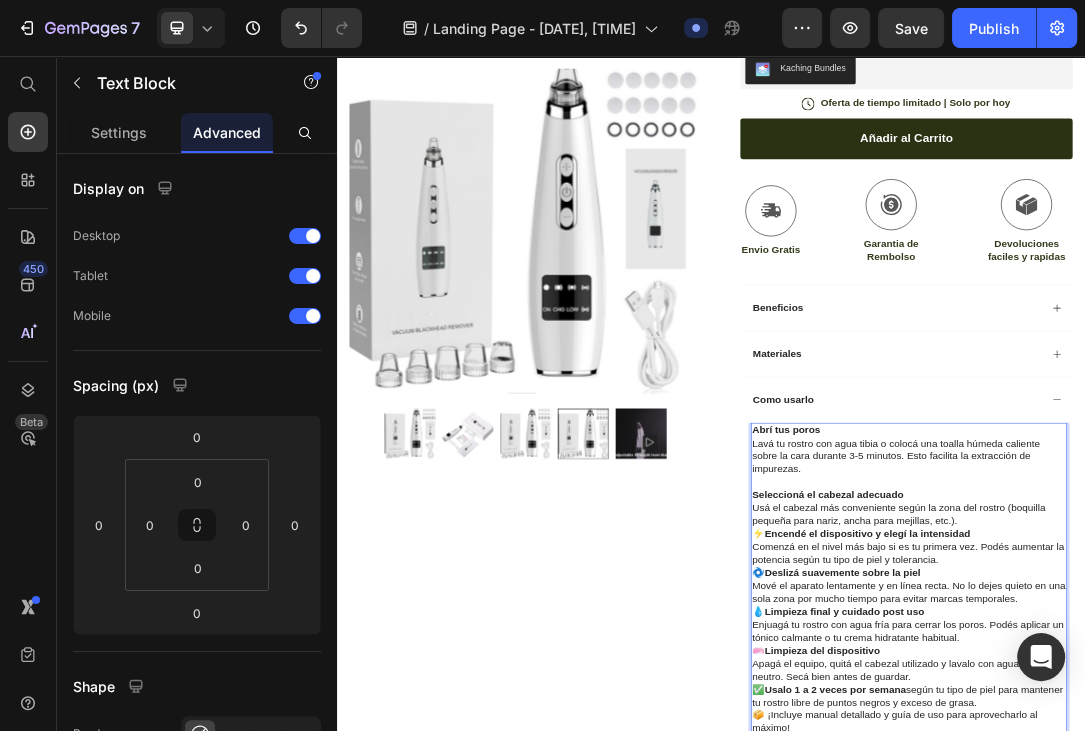 scroll, scrollTop: 768, scrollLeft: 0, axis: vertical 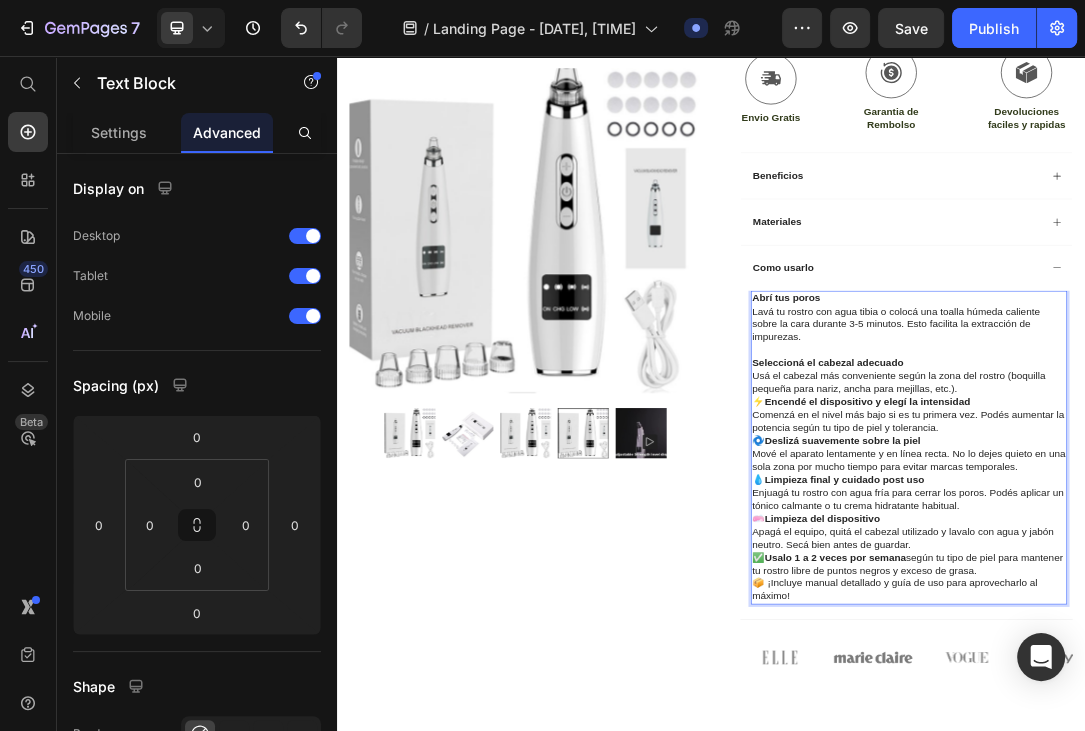 click on "⚡  Encendé el dispositivo y elegí la intensidad Comenzá en el nivel más bajo si es tu primera vez. Podés aumentar la potencia según tu tipo de piel y tolerancia." at bounding box center [1254, 632] 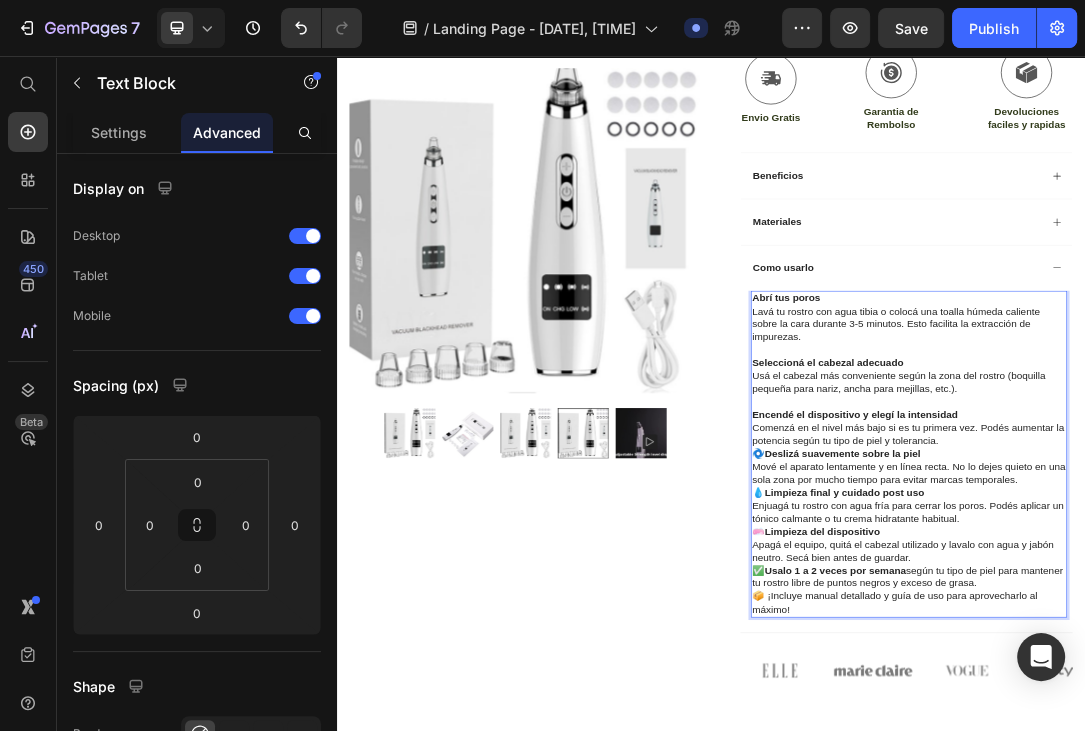 click on "Deslizá suavemente sobre la piel" at bounding box center (1148, 693) 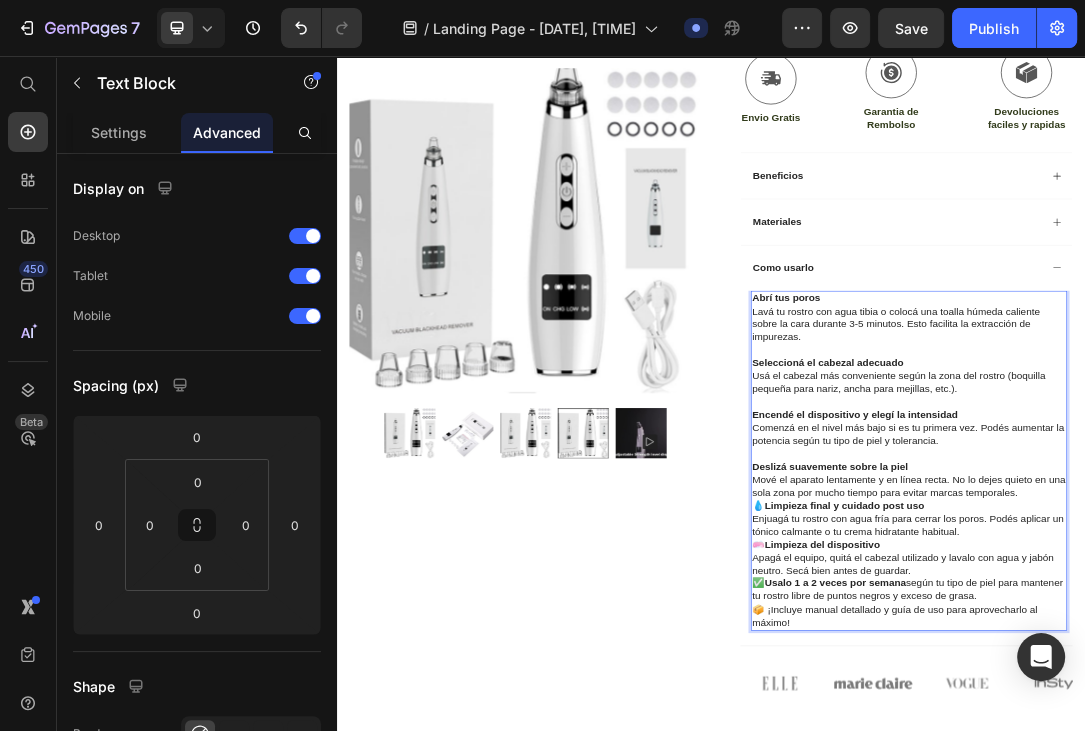 click on "💧  Limpieza final y cuidado post uso Enjuagá tu rostro con agua fría para cerrar los poros. Podés aplicar un tónico calmante o tu crema hidratante habitual." at bounding box center [1254, 799] 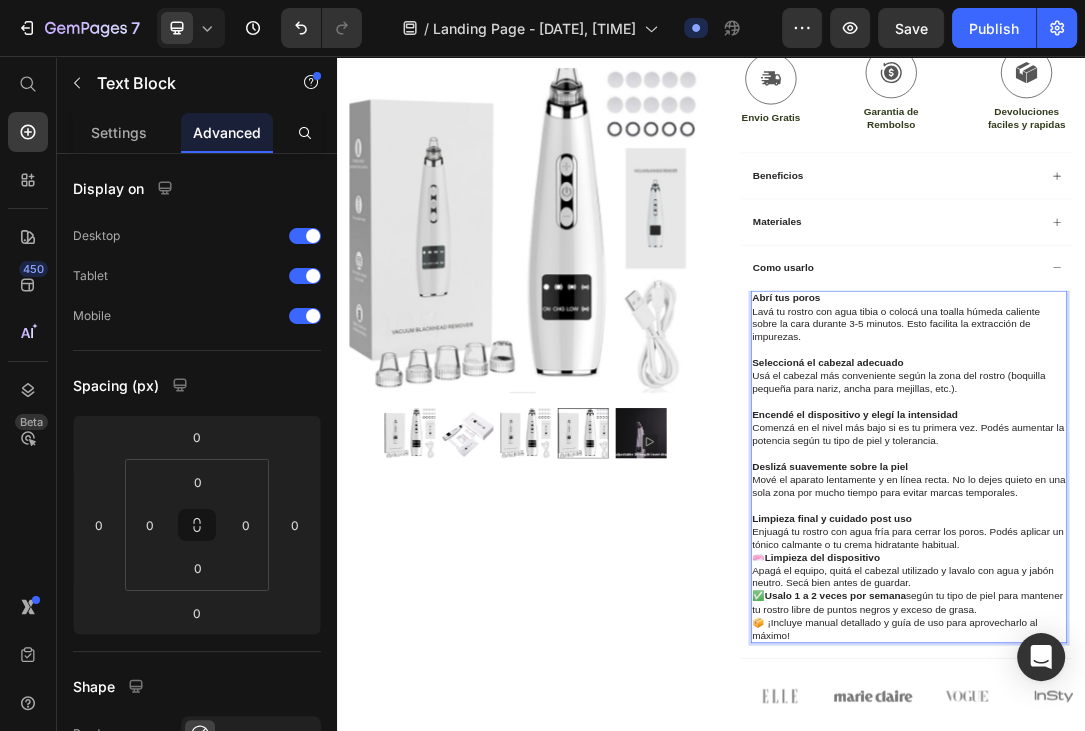 click on "🧼  Limpieza del dispositivo Apagá el equipo, quitá el cabezal utilizado y lavalo con agua y jabón neutro. Secá bien antes de guardar." at bounding box center [1254, 882] 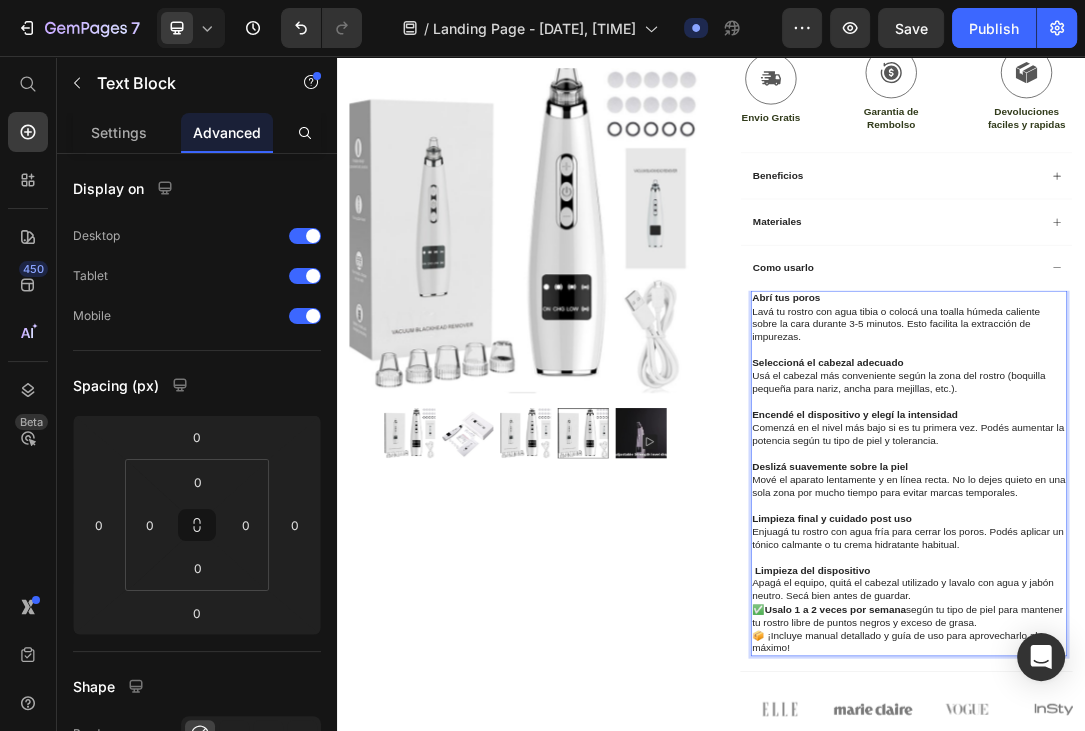 scroll, scrollTop: 873, scrollLeft: 0, axis: vertical 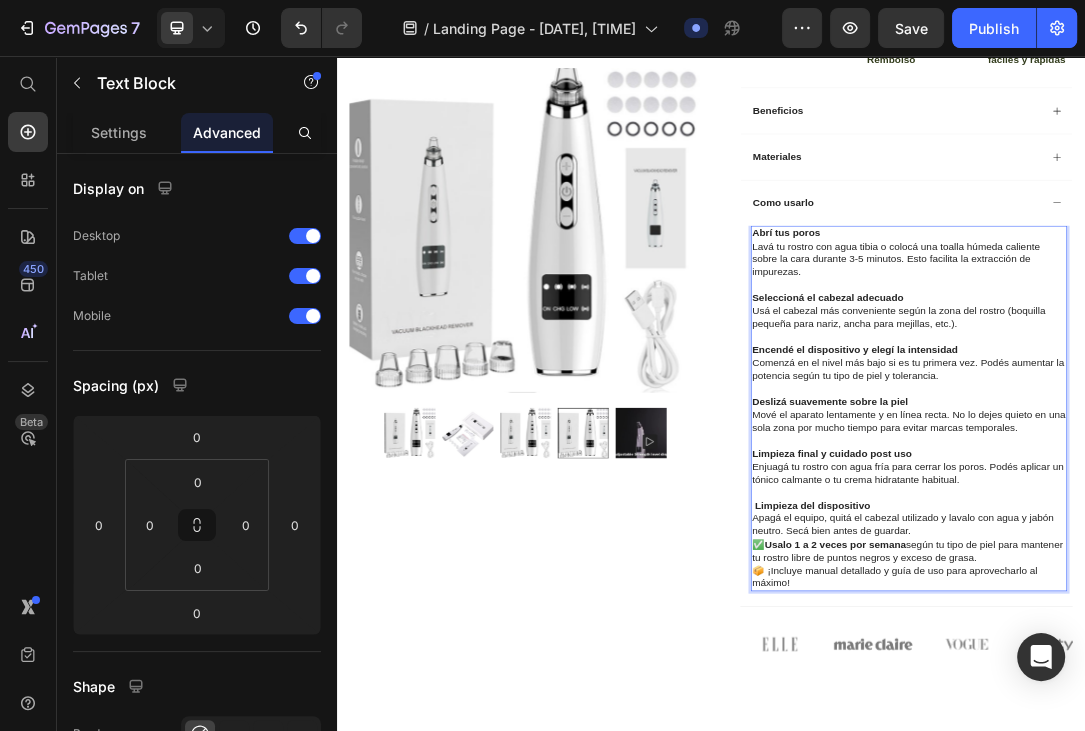 click on "Limpieza del dispositivo Apagá el equipo, quitá el cabezal utilizado y lavalo con agua y jabón neutro. Secá bien antes de guardar." at bounding box center [1254, 798] 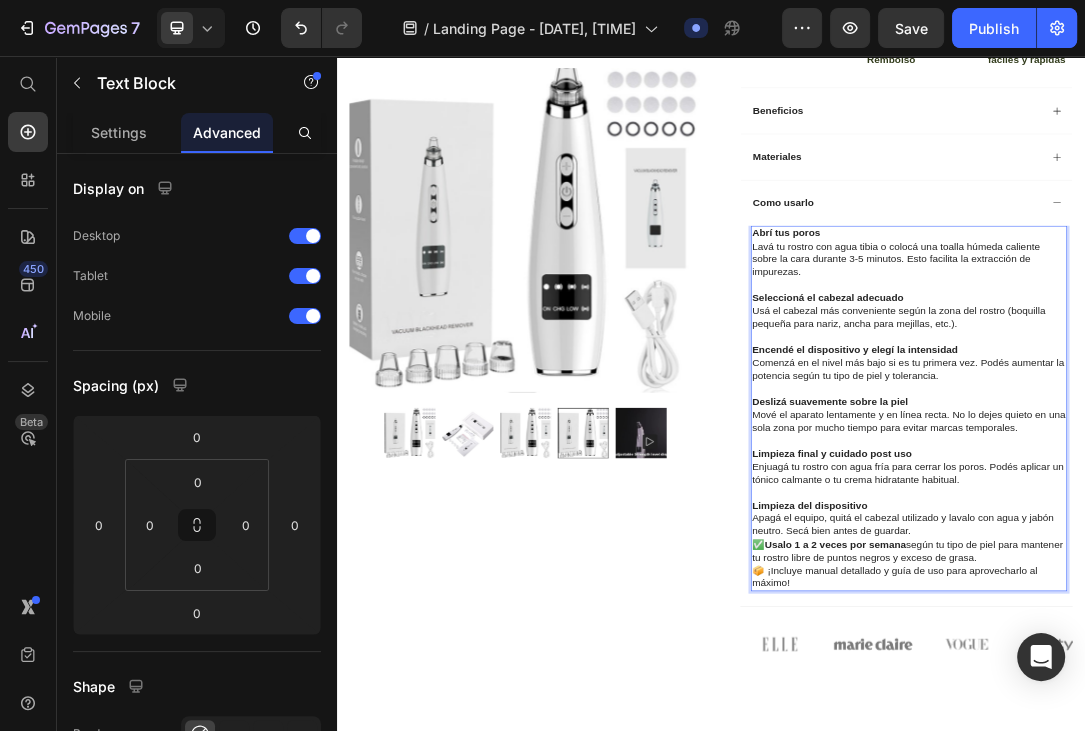 click on "Usalo 1 a 2 veces por semana" at bounding box center [1136, 838] 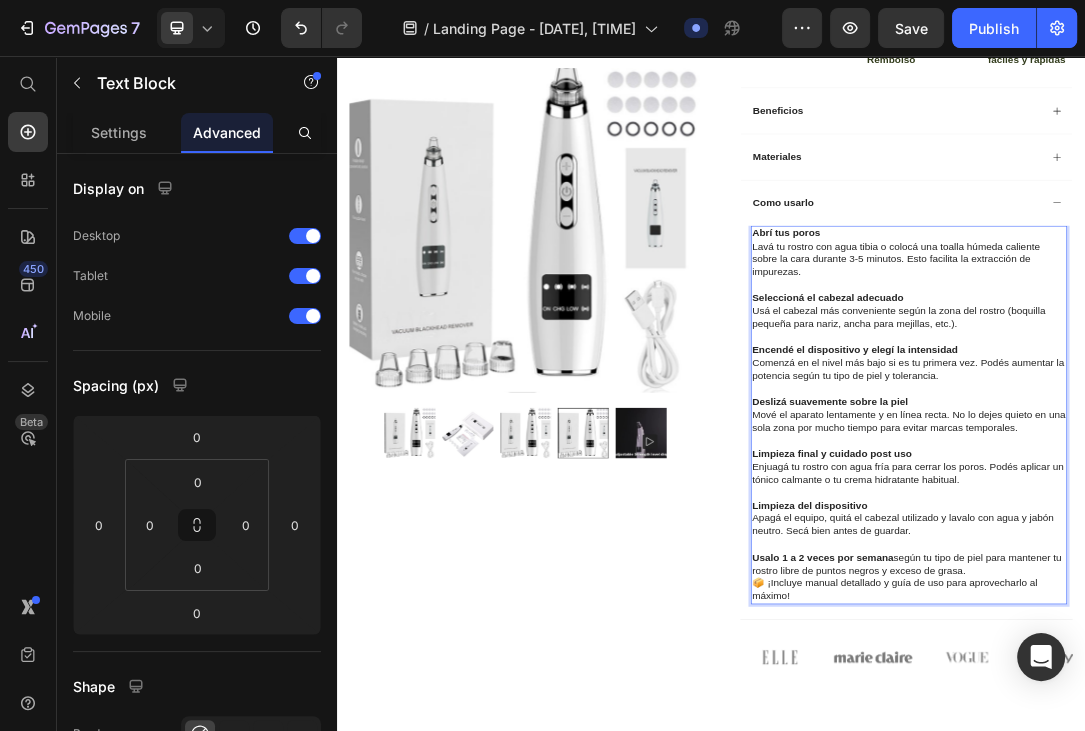 click on "Usalo 1 a 2 veces por semana según tu tipo de piel para mantener tu rostro libre de puntos negros y exceso de grasa. 📦 ¡Incluye manual detallado y guía de uso para aprovecharlo al máximo!" at bounding box center (1254, 891) 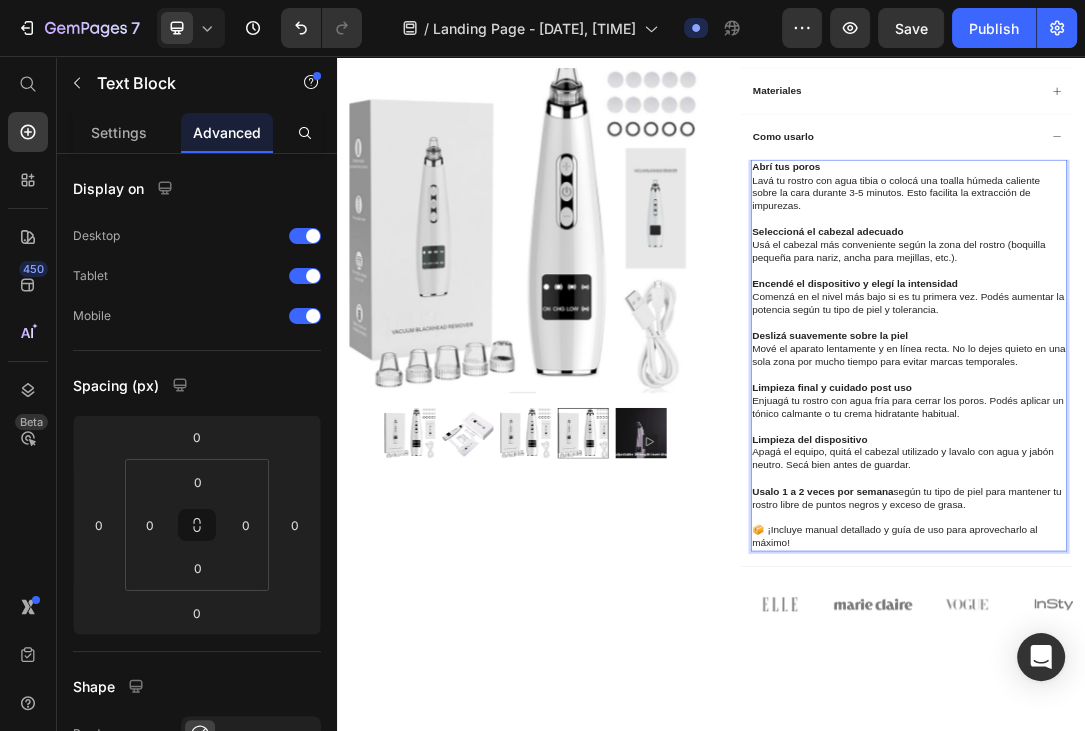 scroll, scrollTop: 662, scrollLeft: 0, axis: vertical 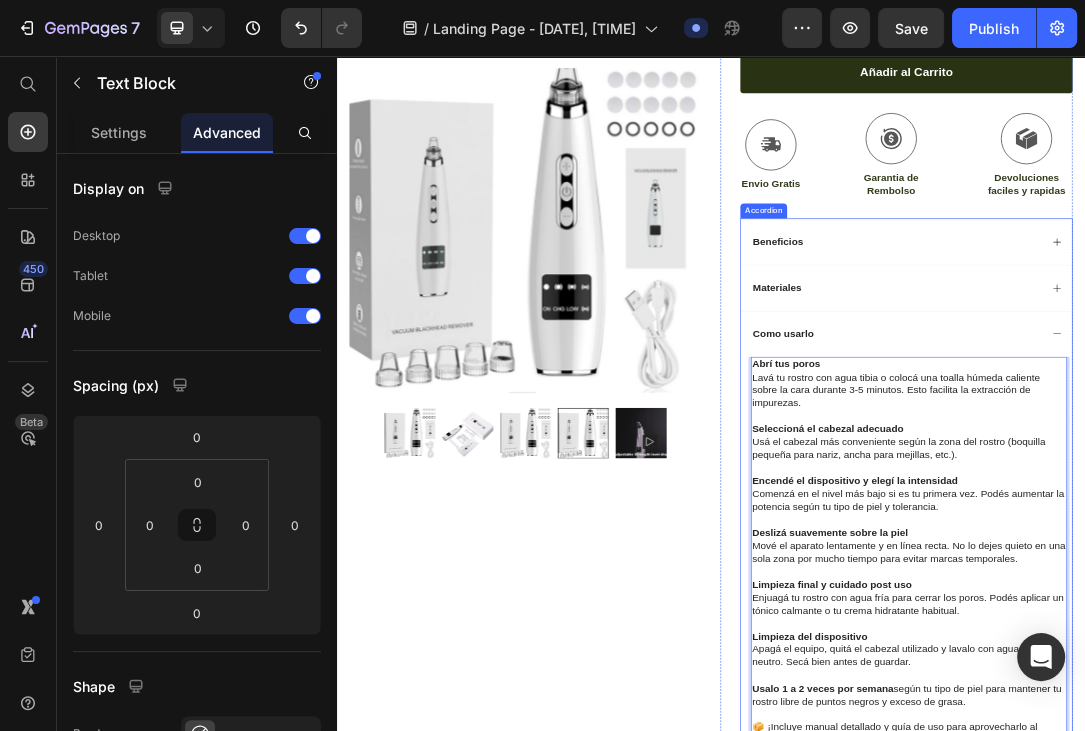 click on "Como usarlo" at bounding box center (1234, 502) 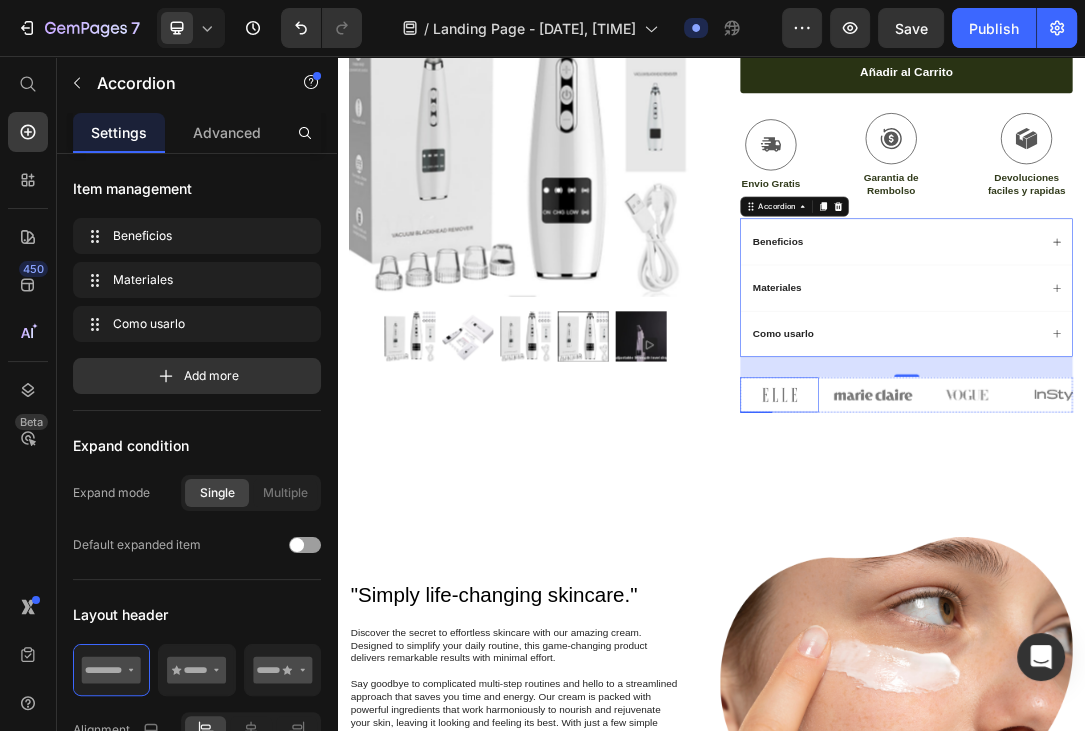 click at bounding box center (1047, 600) 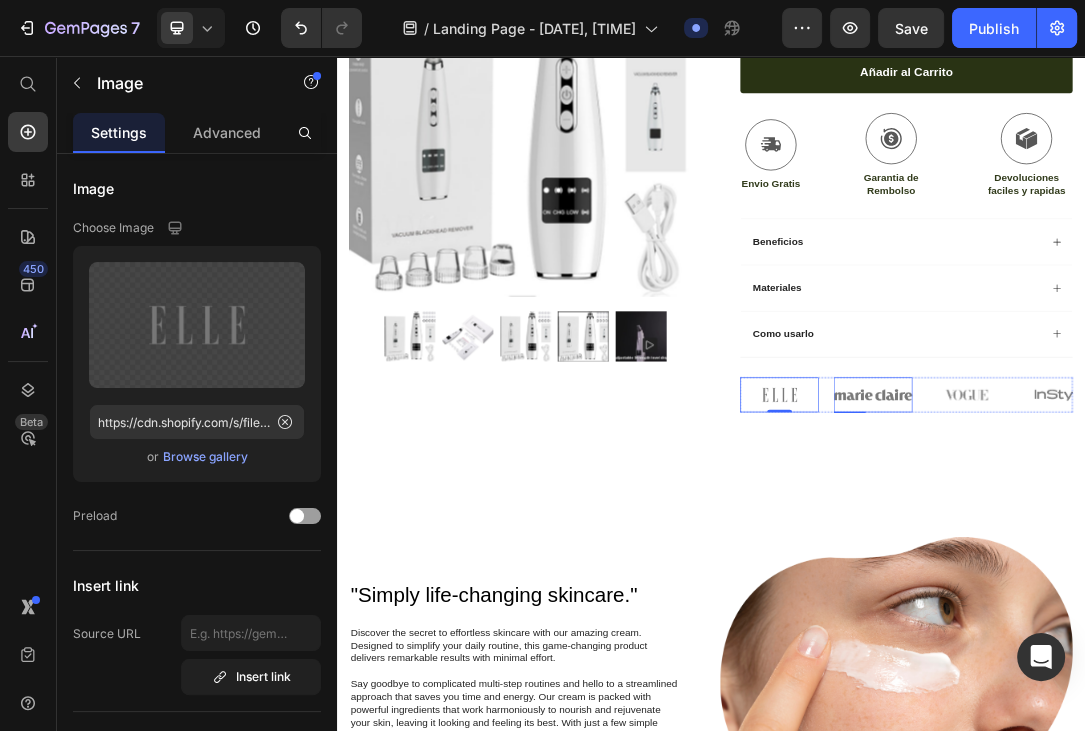 click at bounding box center [1197, 600] 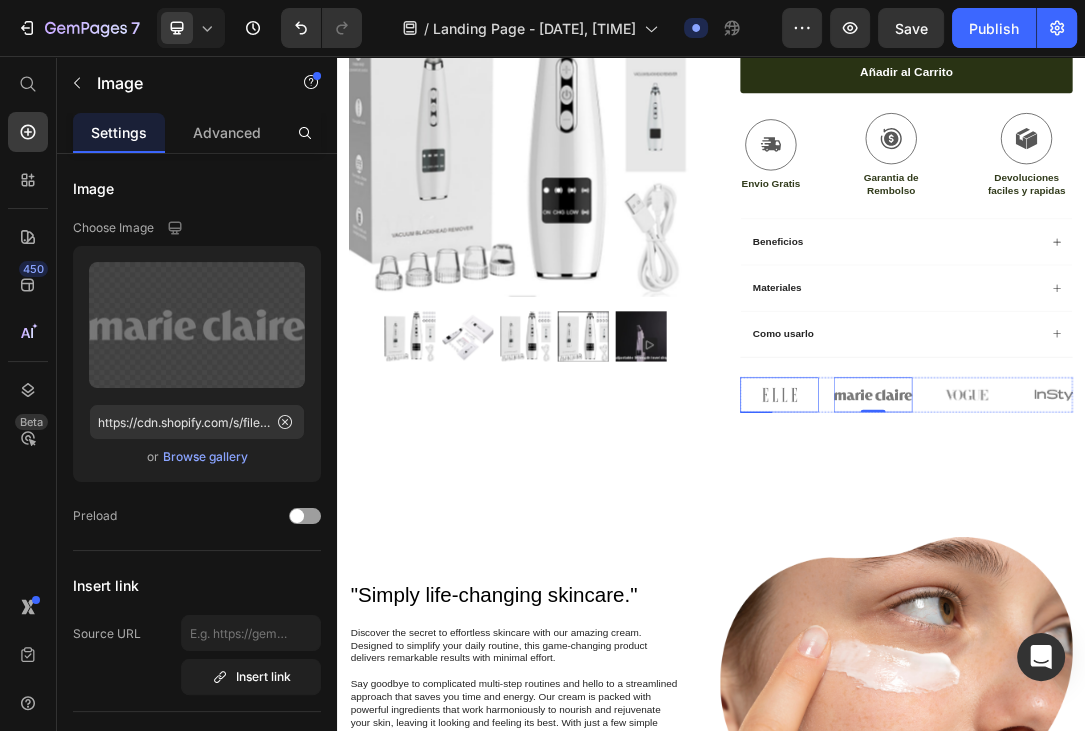 click at bounding box center (1047, 600) 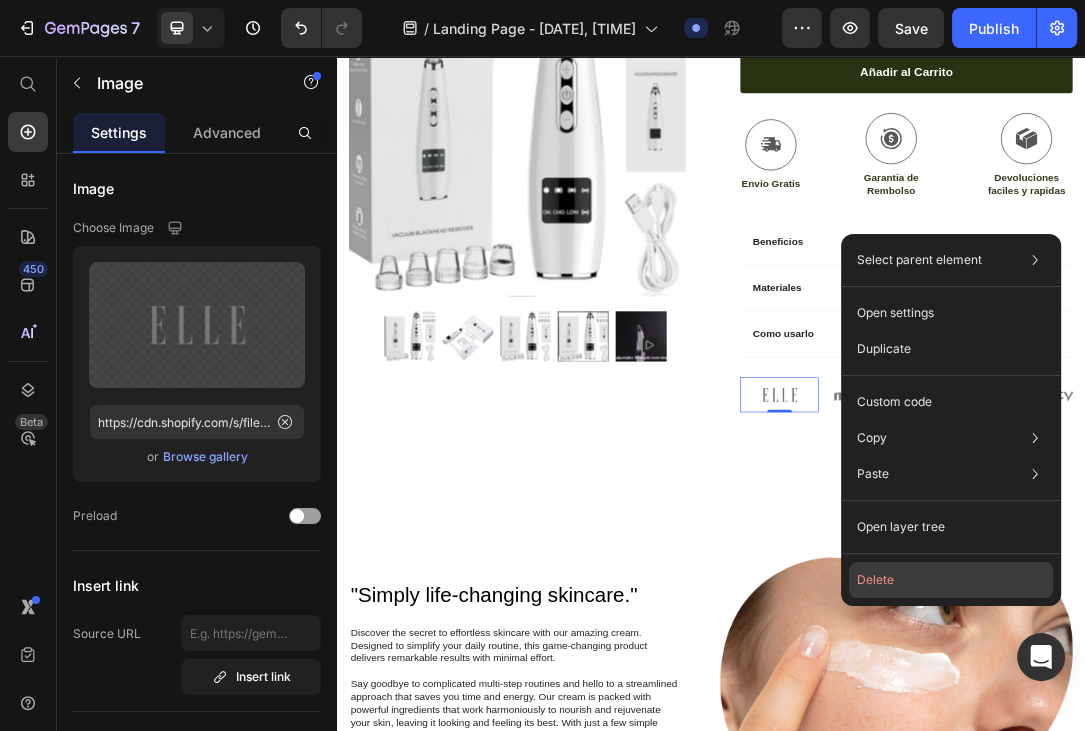 click on "Delete" 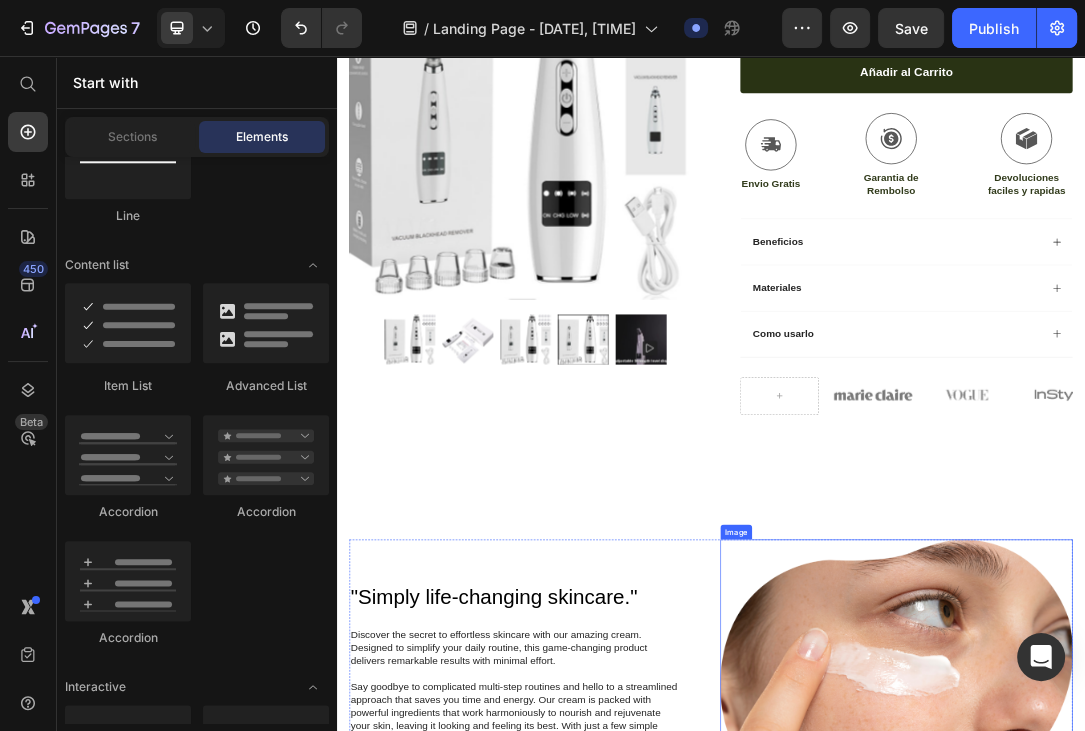 scroll, scrollTop: 1620, scrollLeft: 0, axis: vertical 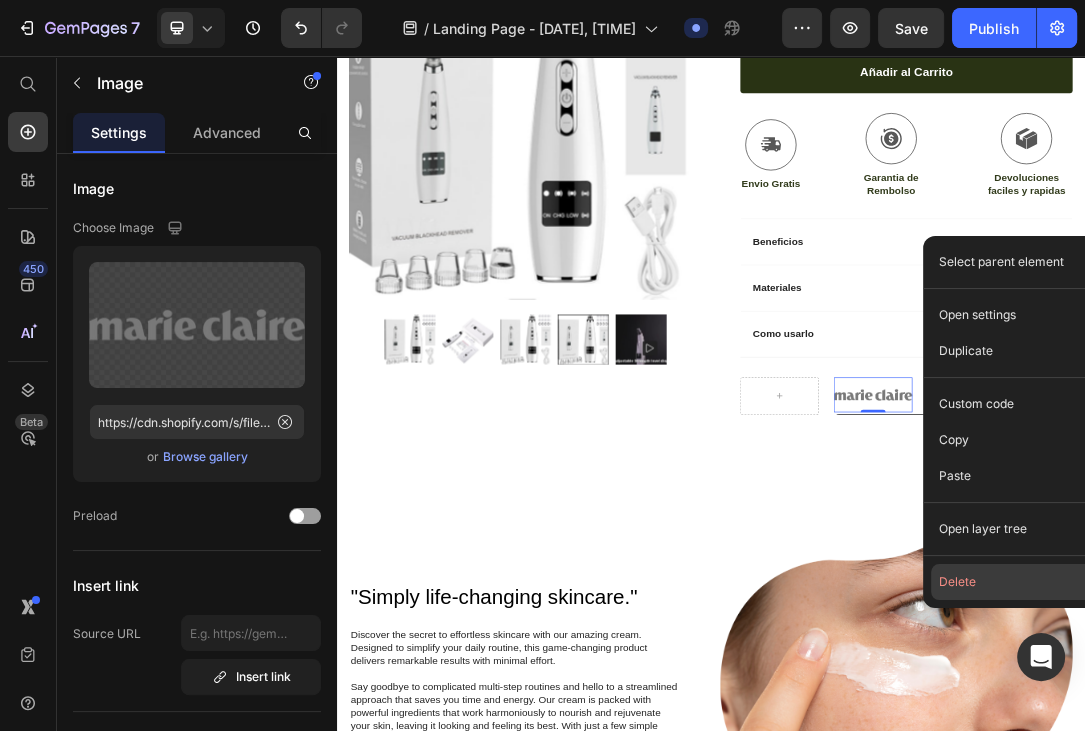 click on "Delete" 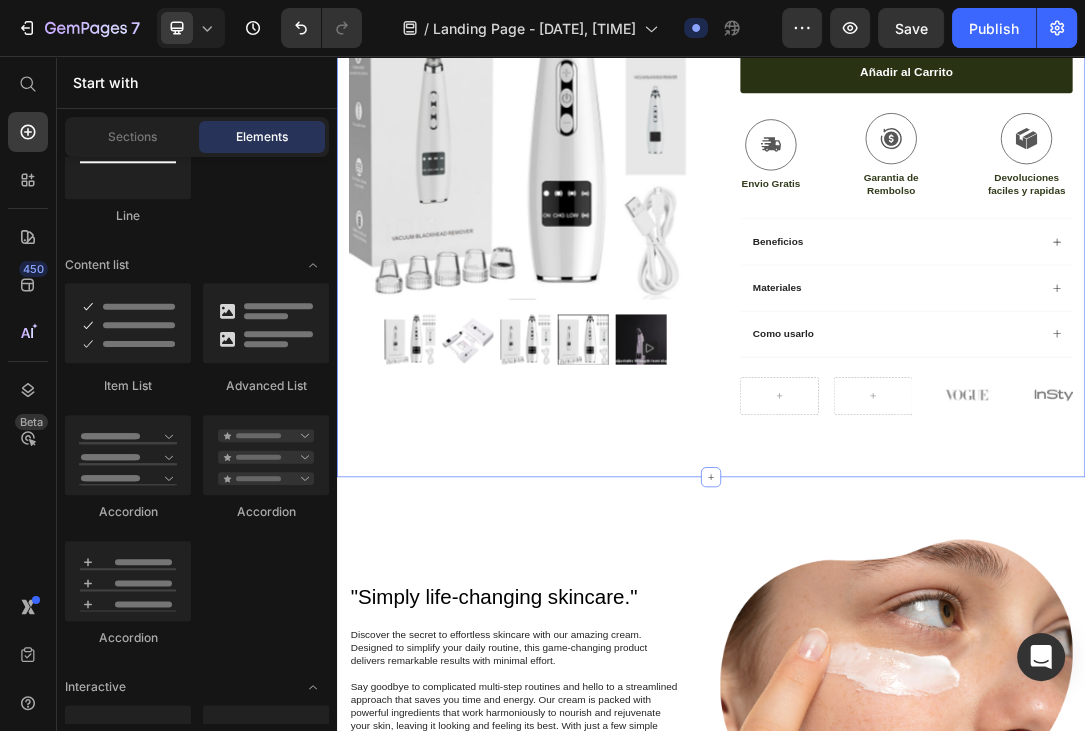 scroll, scrollTop: 1620, scrollLeft: 0, axis: vertical 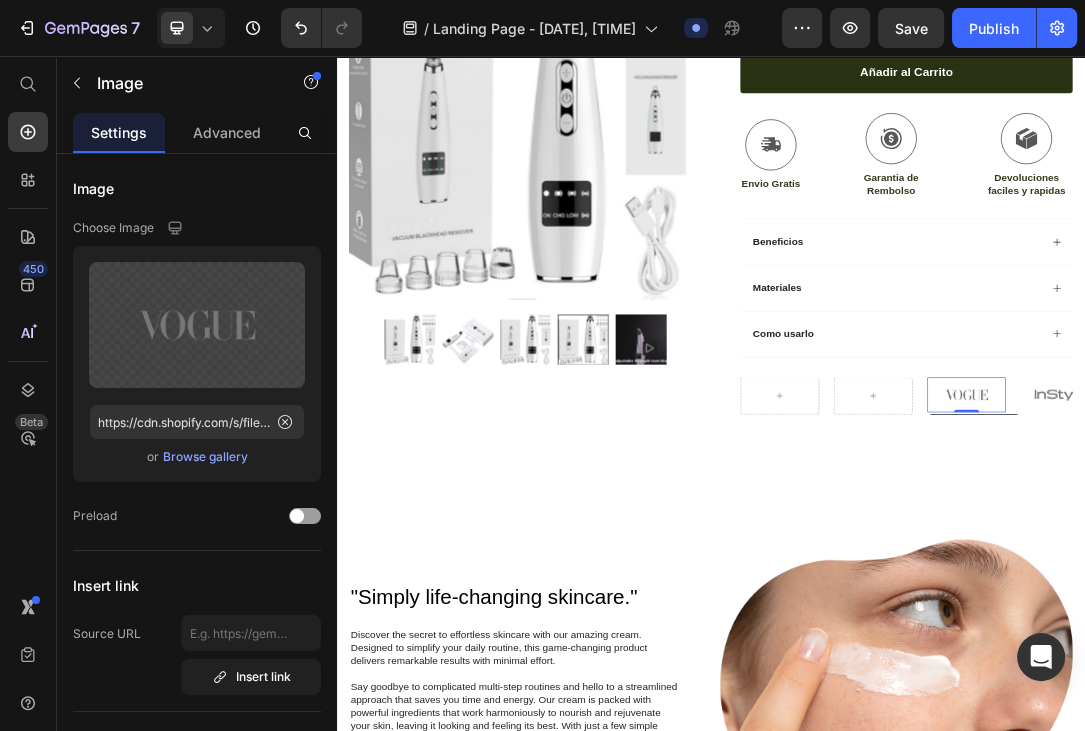 click at bounding box center [1347, 600] 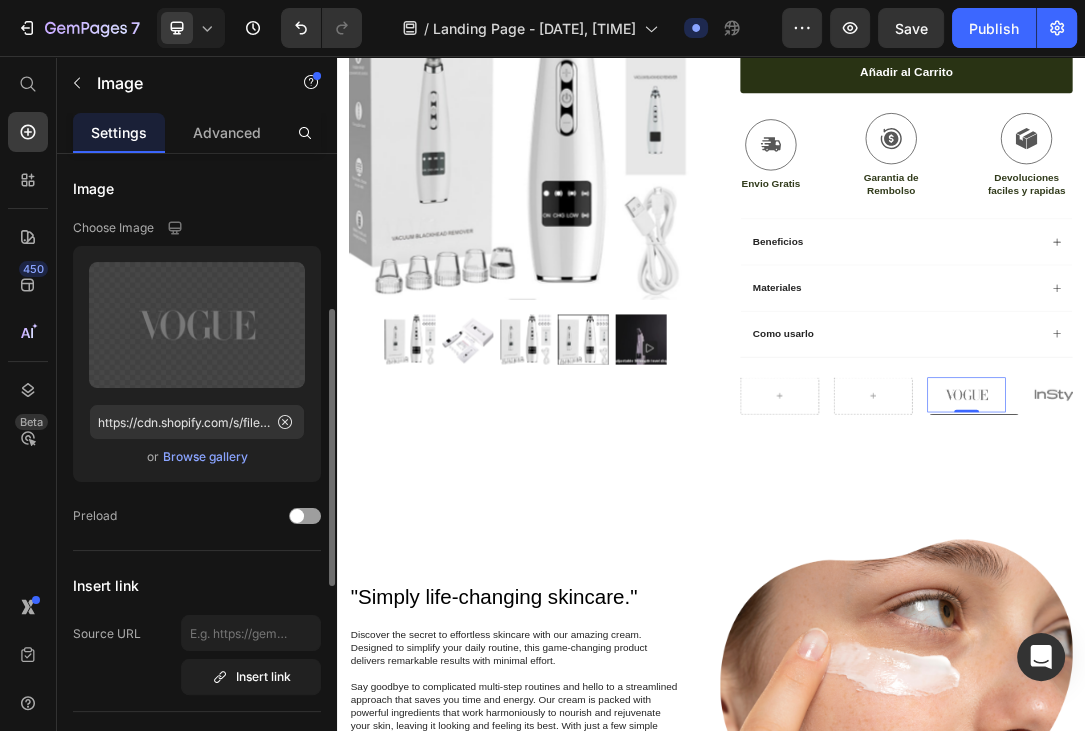 scroll, scrollTop: 108, scrollLeft: 0, axis: vertical 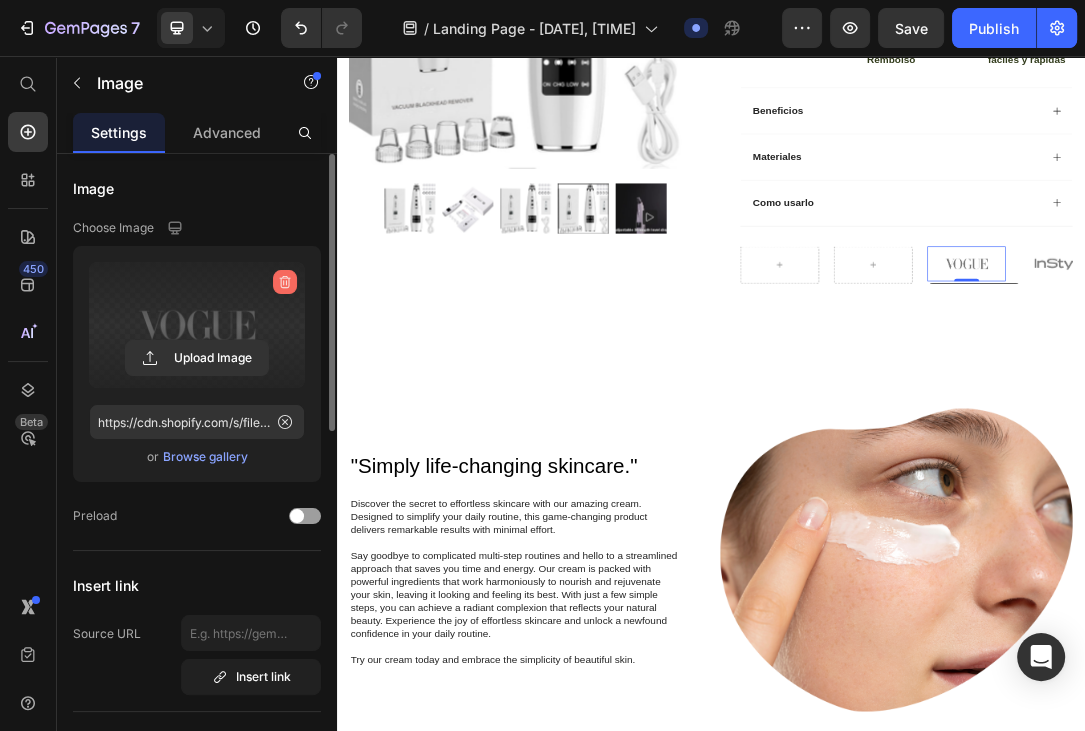 click at bounding box center (285, 282) 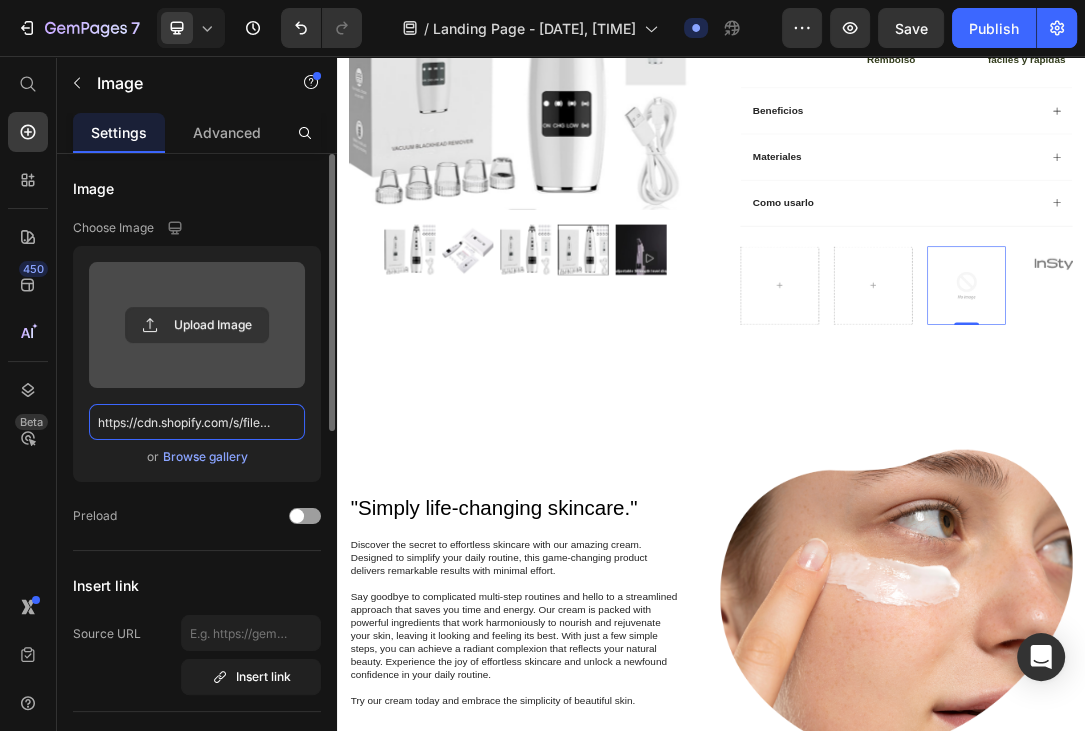 type 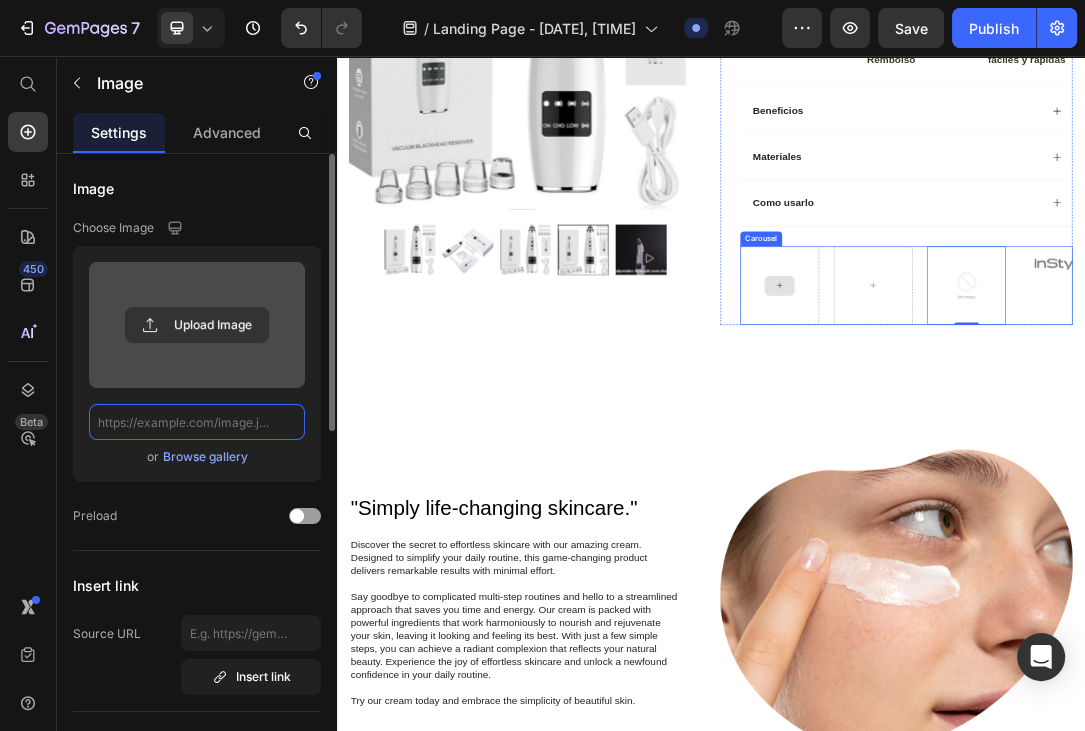 scroll, scrollTop: 768, scrollLeft: 0, axis: vertical 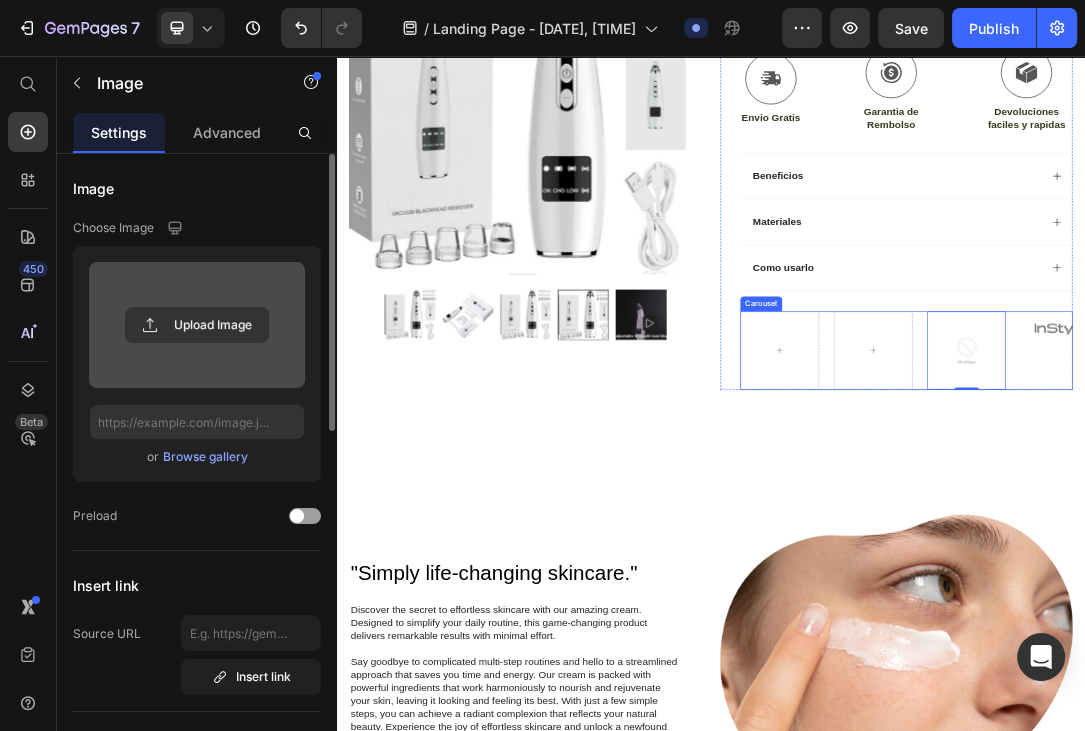 click on "Carousel" at bounding box center [1017, 454] 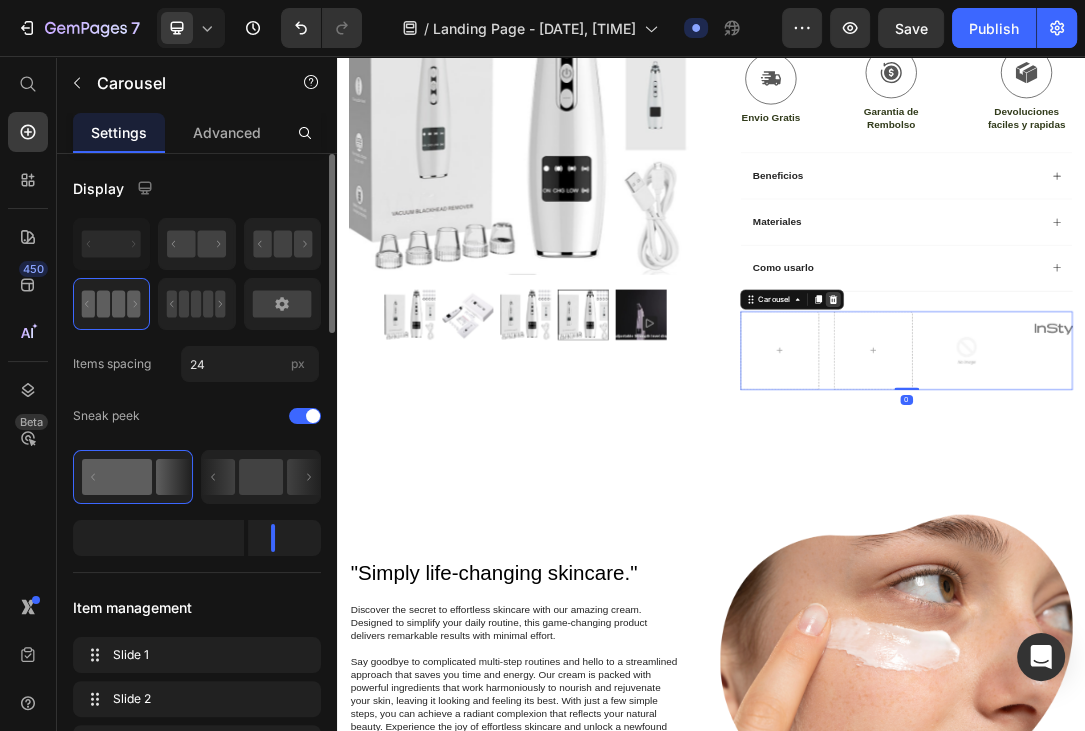 click 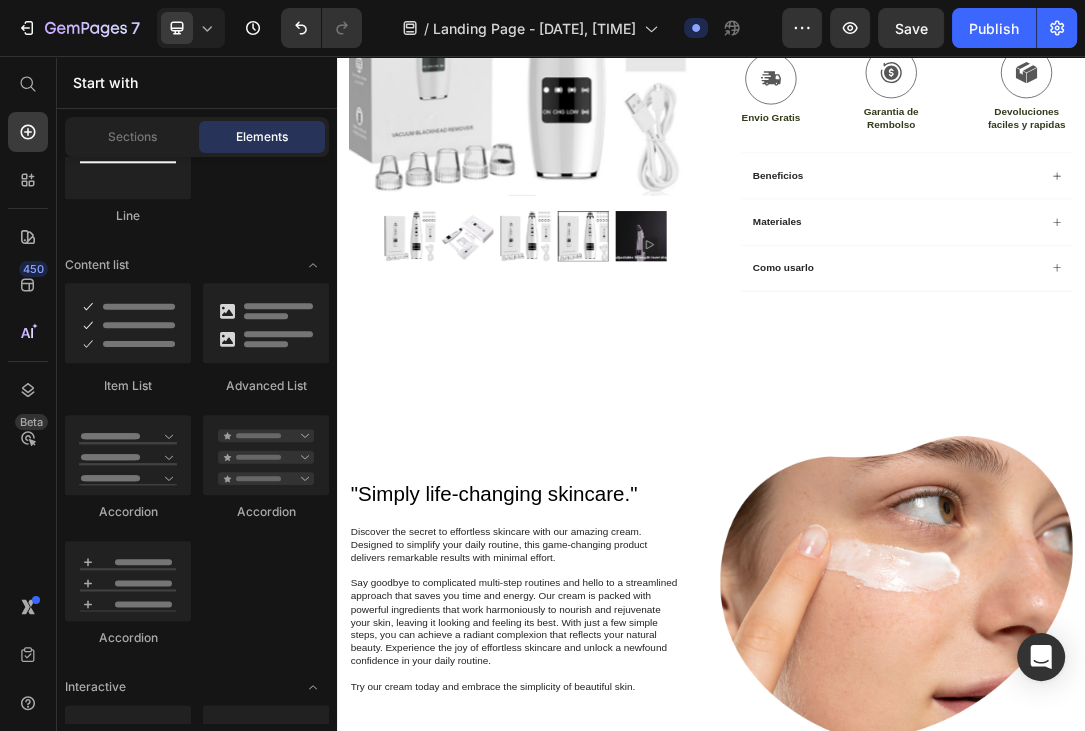 scroll, scrollTop: 1620, scrollLeft: 0, axis: vertical 